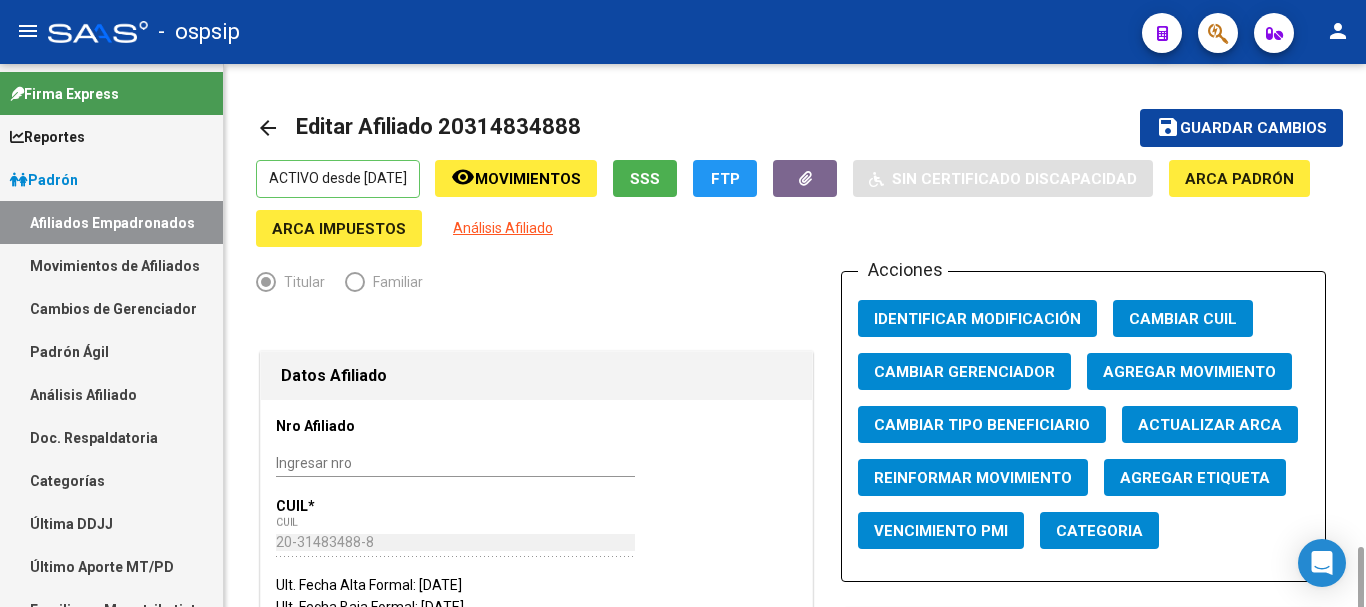scroll, scrollTop: 0, scrollLeft: 0, axis: both 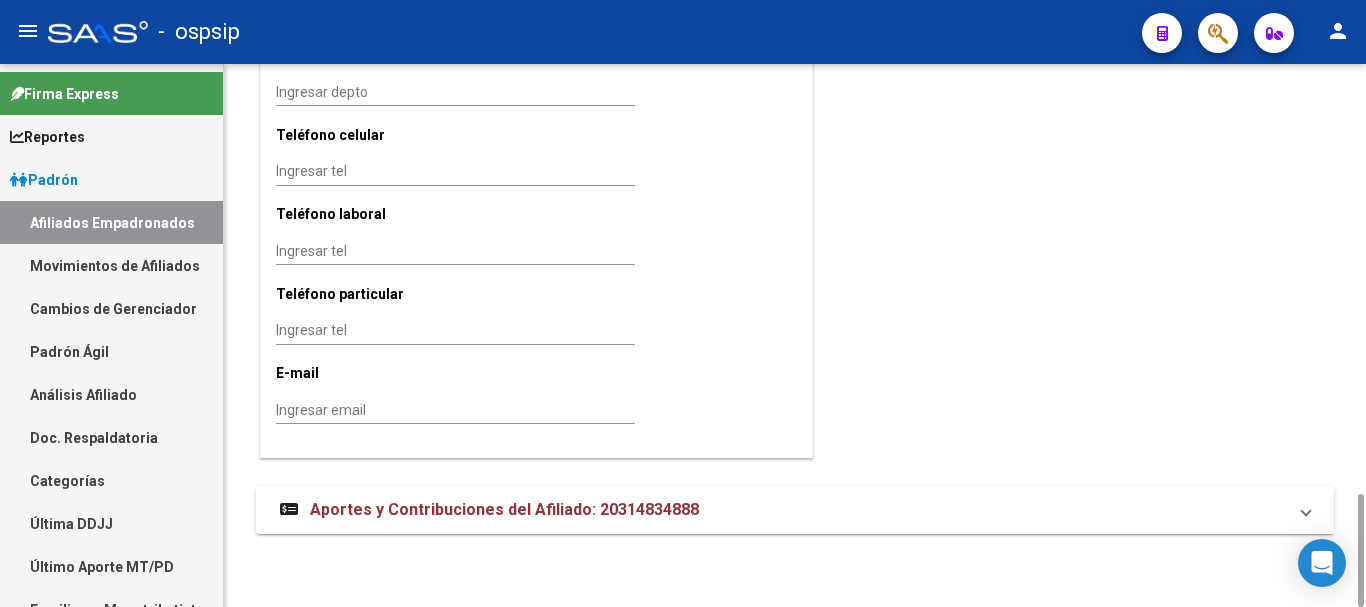 click on "Aportes y Contribuciones del Afiliado: 20314834888" at bounding box center (504, 509) 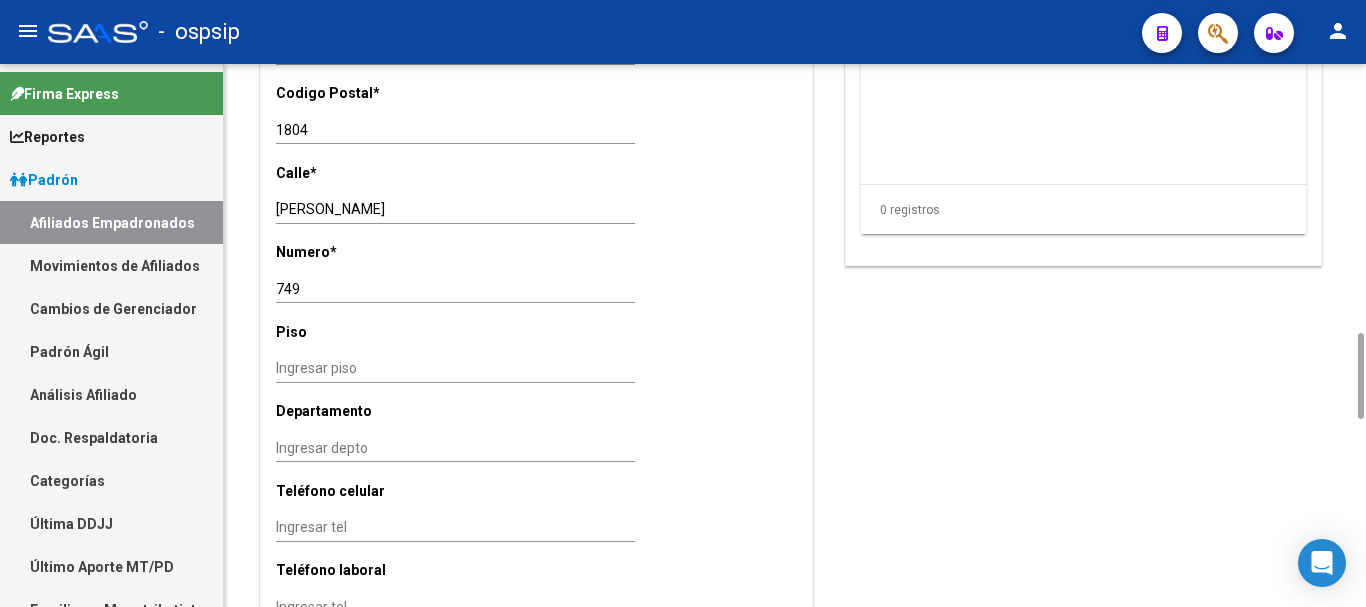 scroll, scrollTop: 1494, scrollLeft: 0, axis: vertical 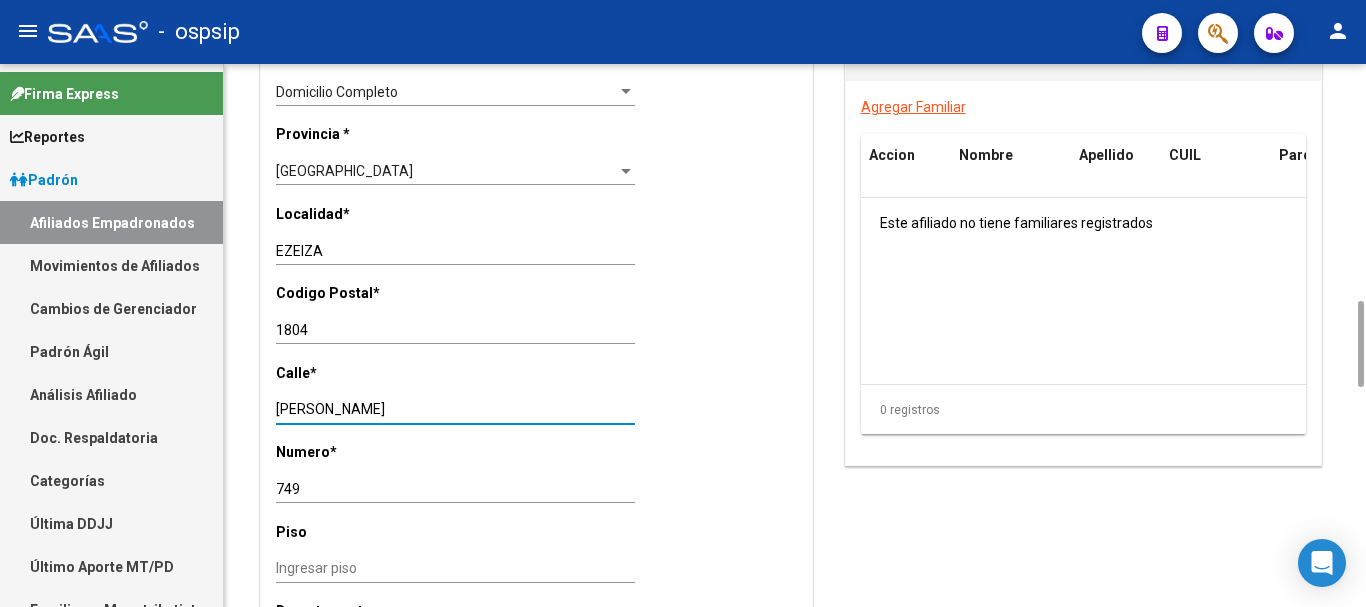 drag, startPoint x: 345, startPoint y: 410, endPoint x: 238, endPoint y: 401, distance: 107.37784 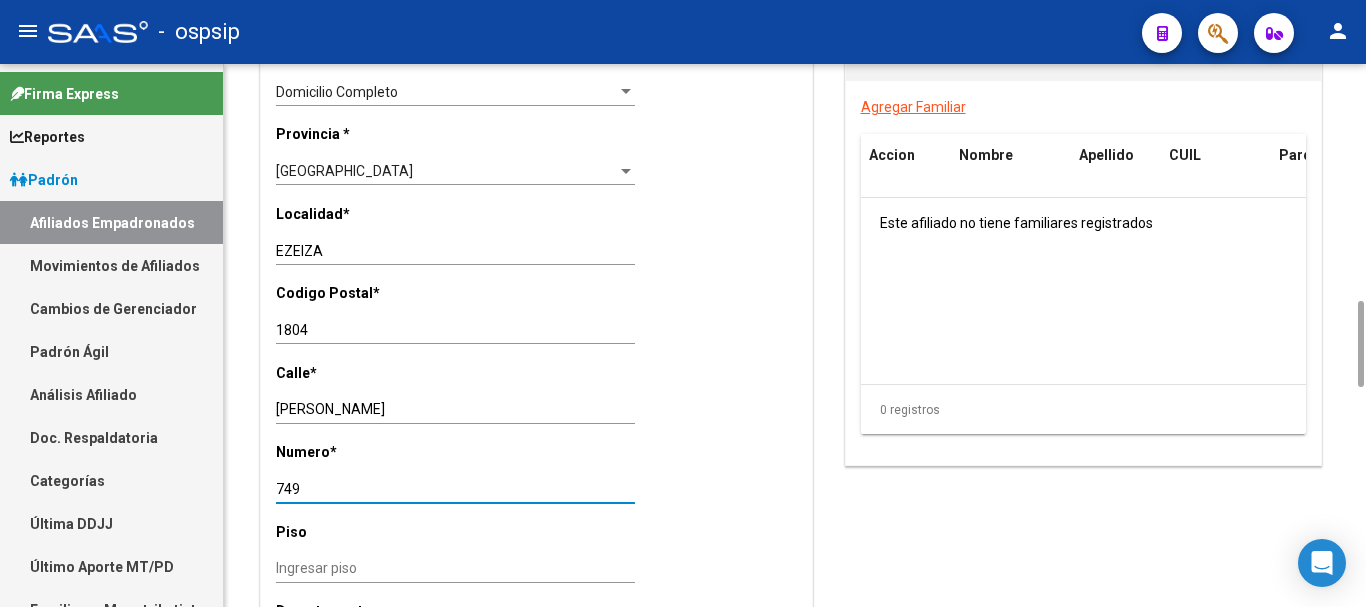 drag, startPoint x: 306, startPoint y: 489, endPoint x: 260, endPoint y: 492, distance: 46.09772 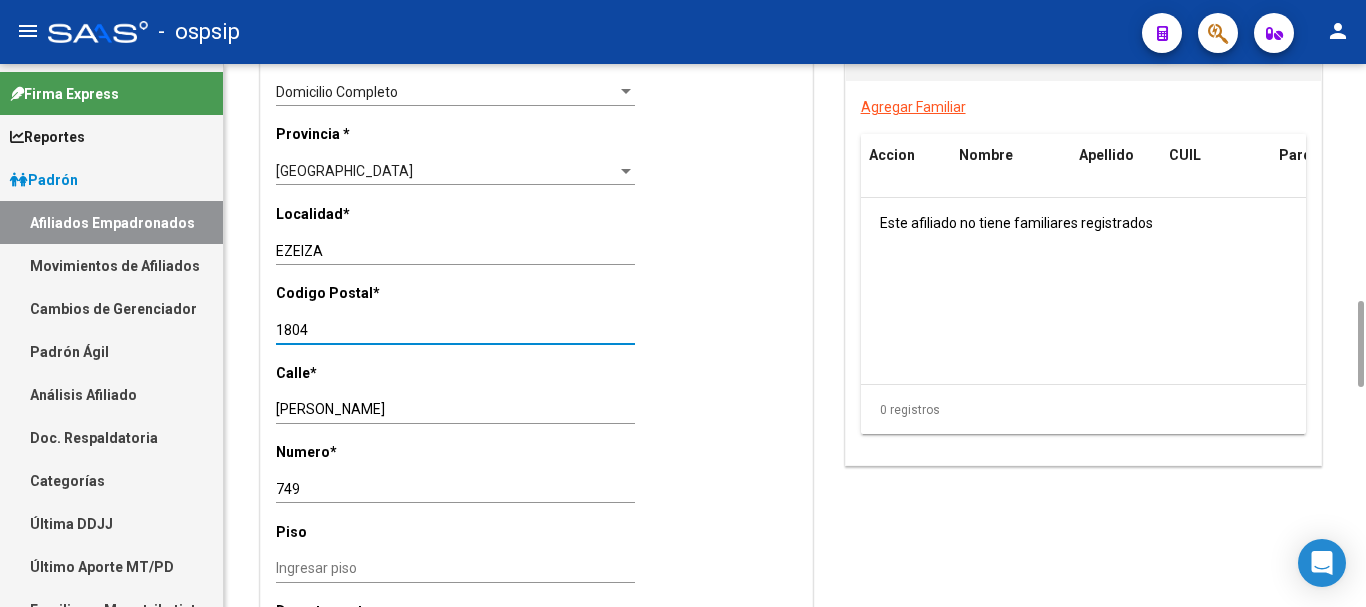 drag, startPoint x: 314, startPoint y: 329, endPoint x: 255, endPoint y: 334, distance: 59.211487 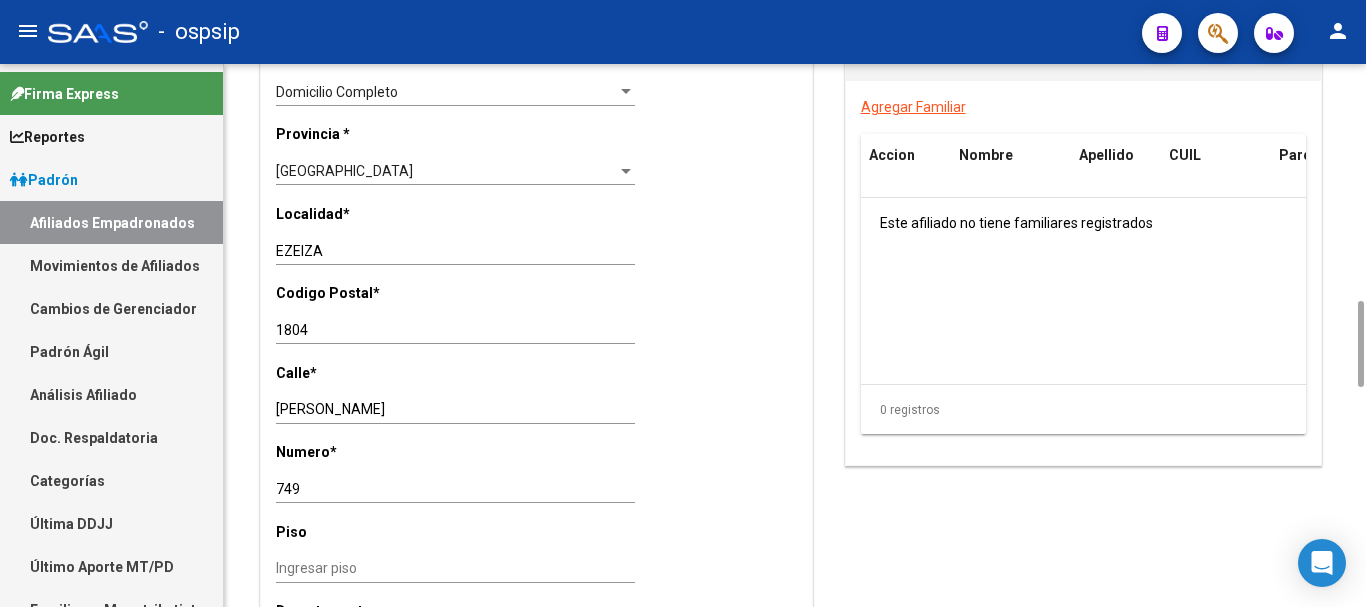 drag, startPoint x: 291, startPoint y: 325, endPoint x: 273, endPoint y: 324, distance: 18.027756 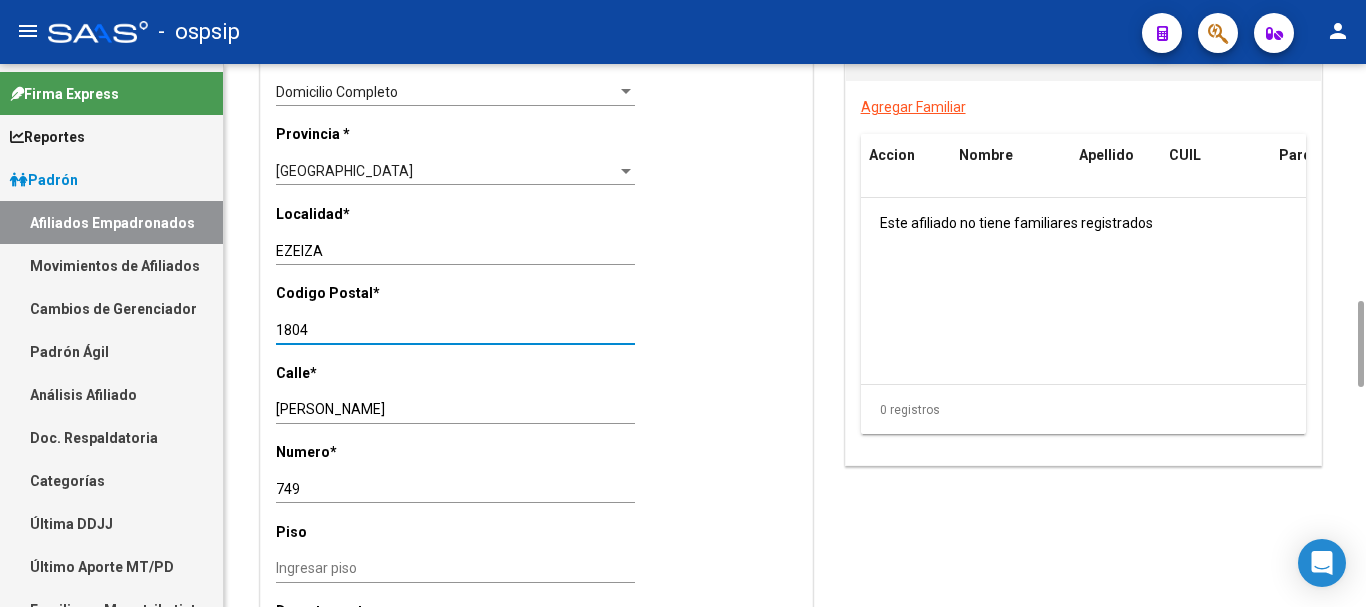 drag, startPoint x: 311, startPoint y: 329, endPoint x: 278, endPoint y: 326, distance: 33.13608 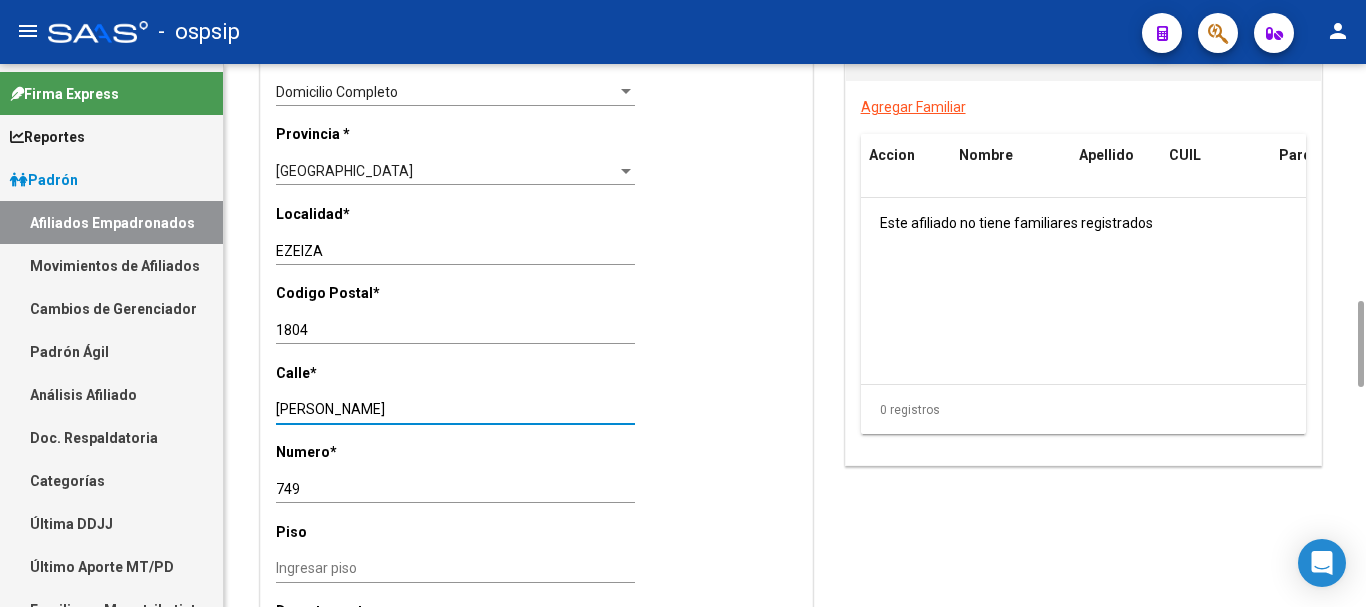 drag, startPoint x: 334, startPoint y: 408, endPoint x: 286, endPoint y: 417, distance: 48.83646 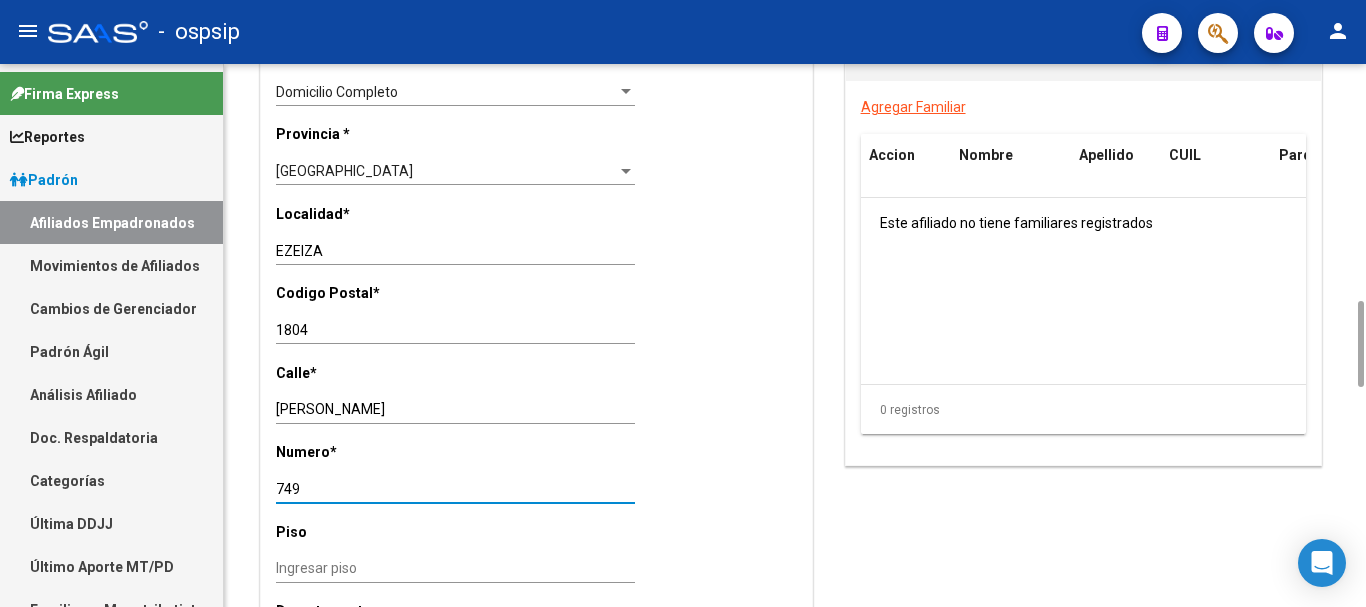 click on "Nro Afiliado    Ingresar nro  CUIL  *   20-31483488-8 CUIL  ARCA Padrón  Ult. Fecha Alta Formal: [DATE]  Ult. Fecha Baja Formal: [DATE]  Tipo de Documento * DOCUMENTO UNICO Seleccionar tipo Nro Documento  *   31483488 Ingresar nro  Apellido  *   [PERSON_NAME] Ingresar apellido  Nombre  *   [PERSON_NAME] nombre  Fecha de nacimiento  *   [DEMOGRAPHIC_DATA] Ingresar fecha   Parentesco * Titular Seleccionar parentesco  Estado Civil * [DEMOGRAPHIC_DATA] Seleccionar tipo  Sexo * Masculino Seleccionar sexo  Nacionalidad * [DEMOGRAPHIC_DATA] Seleccionar tipo  Discapacitado * No discapacitado Seleccionar tipo Vencimiento Certificado Estudio    Ingresar fecha   Tipo domicilio * Domicilio Completo Seleccionar tipo domicilio  Provincia * [GEOGRAPHIC_DATA] Seleccionar provincia Localidad  *   EZEIZA Ingresar el nombre  Codigo Postal  *   1804 Ingresar el codigo  Calle  *   [PERSON_NAME] Ingresar calle  Numero  *   749 Ingresar nro  Piso    Ingresar piso  Departamento    Ingresar depto  Teléfono celular    Ingresar tel  Teléfono laboral" 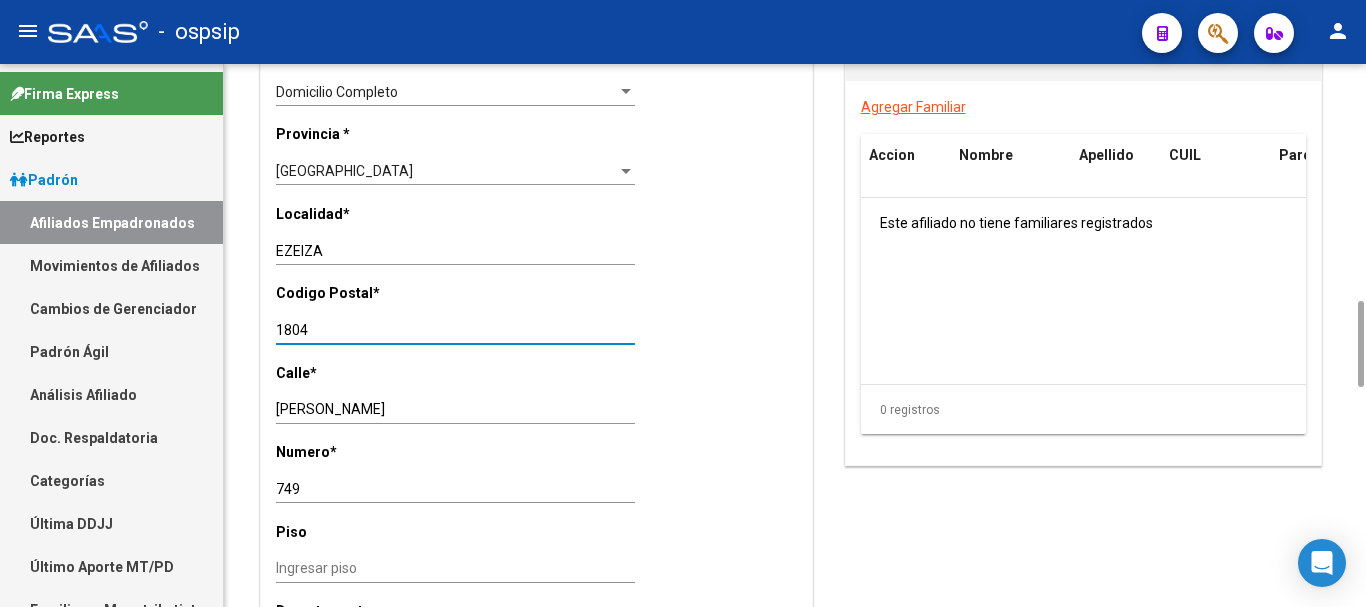 drag, startPoint x: 312, startPoint y: 333, endPoint x: 276, endPoint y: 330, distance: 36.124783 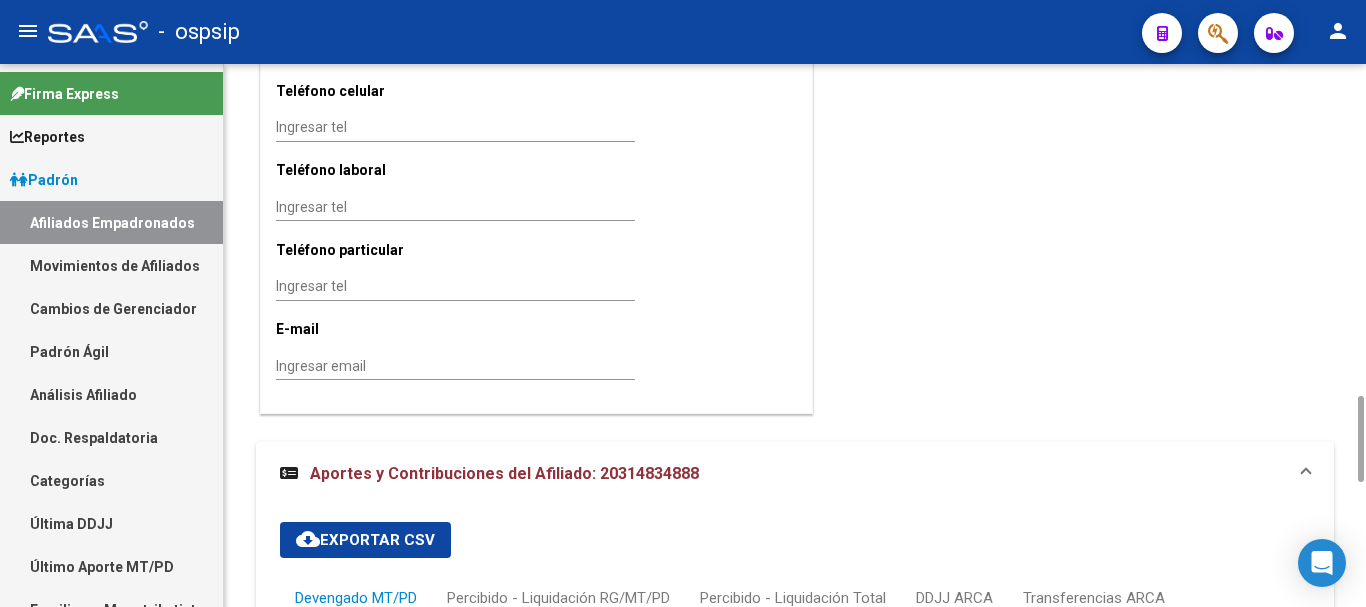 scroll, scrollTop: 1494, scrollLeft: 0, axis: vertical 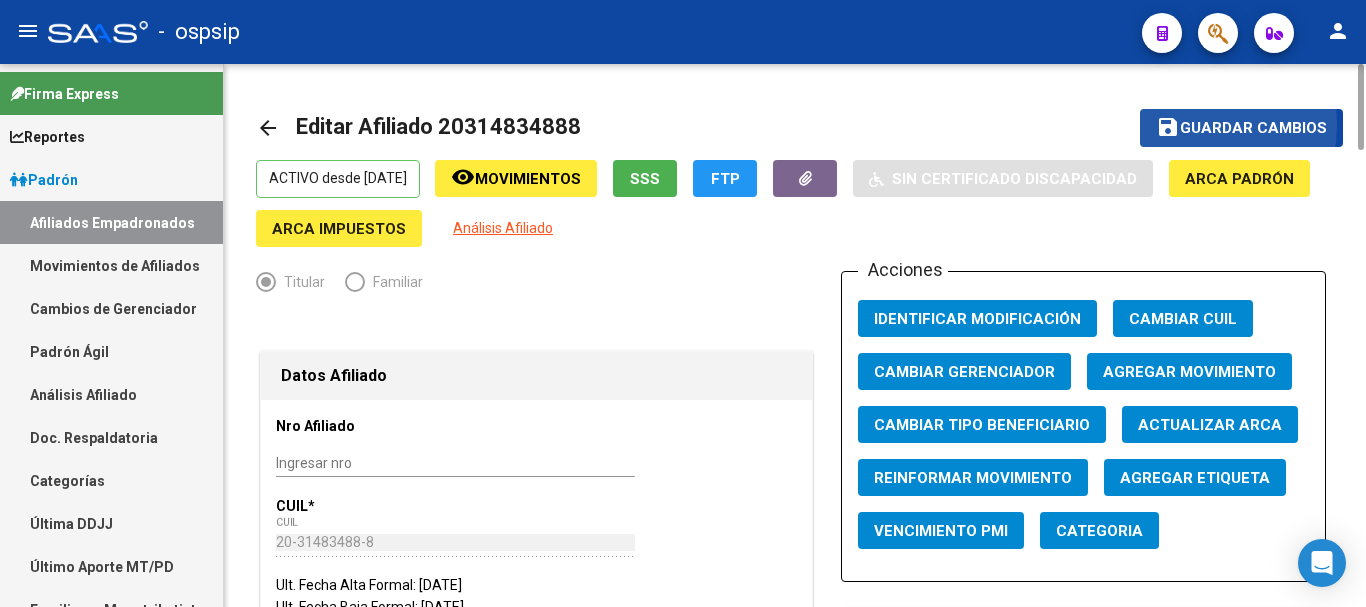 click on "save" 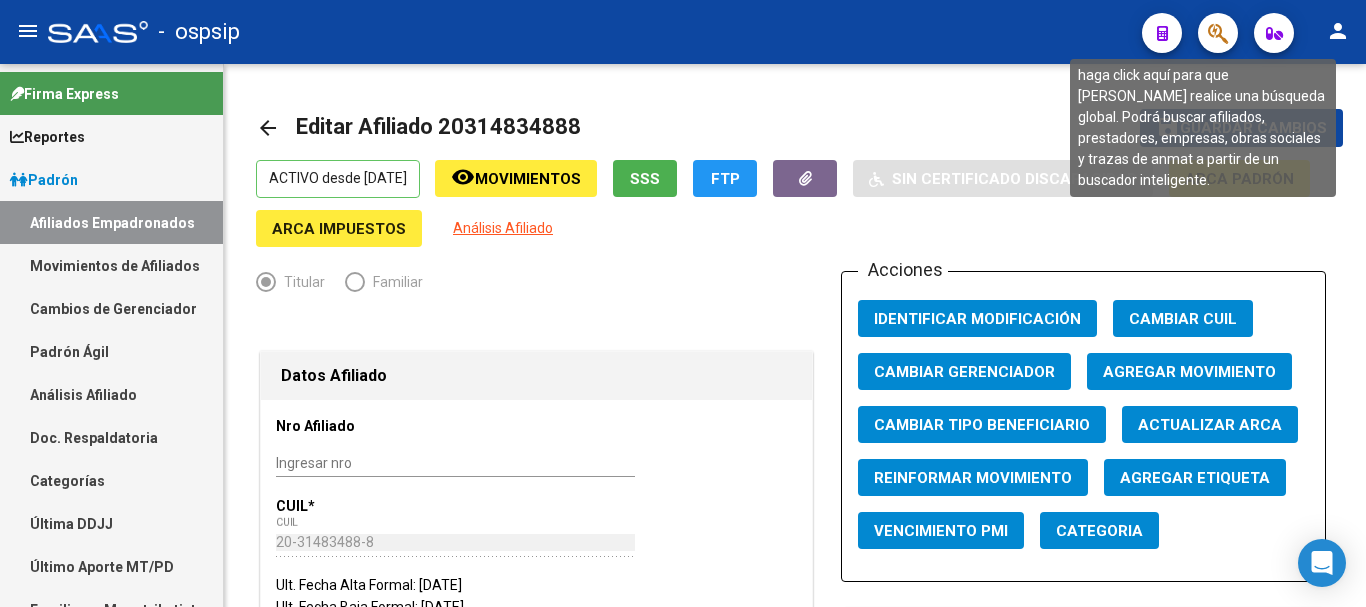 click 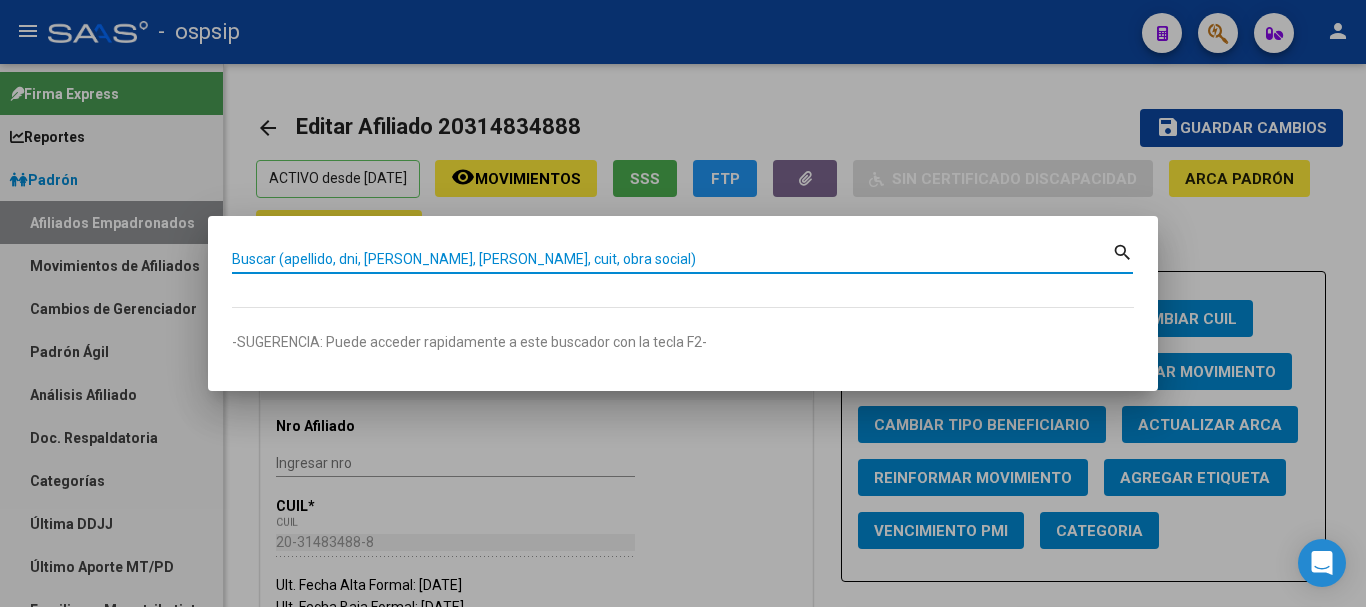paste on "16730297" 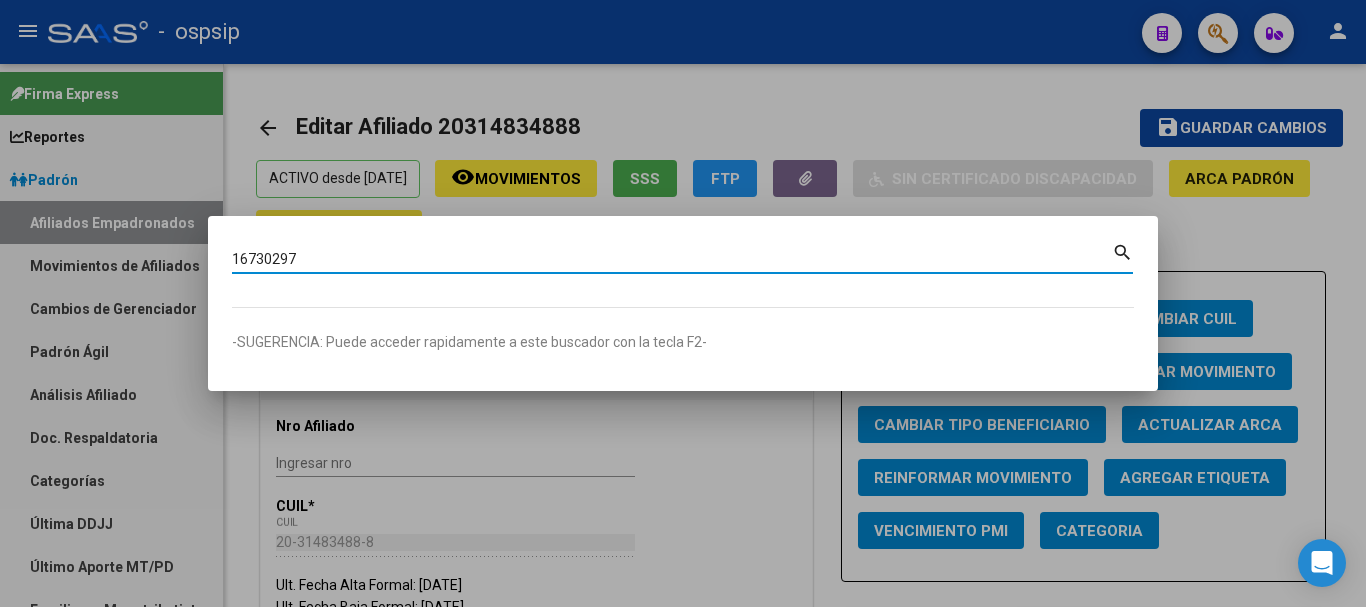 type on "16730297" 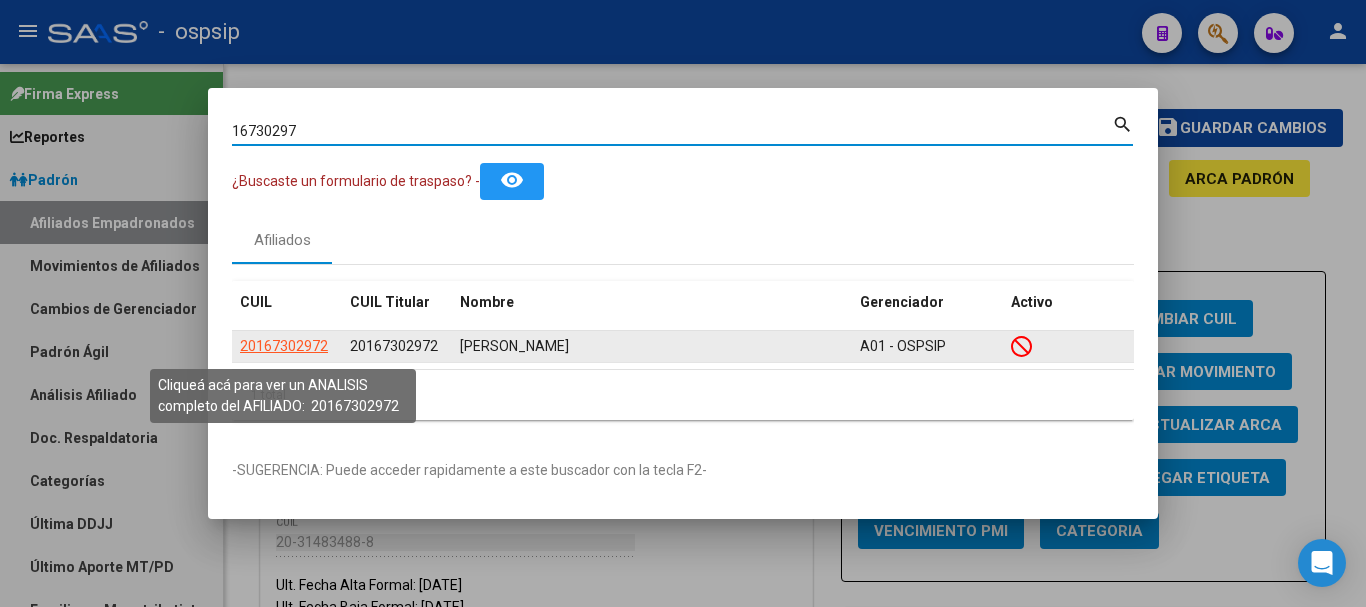 click on "20167302972" 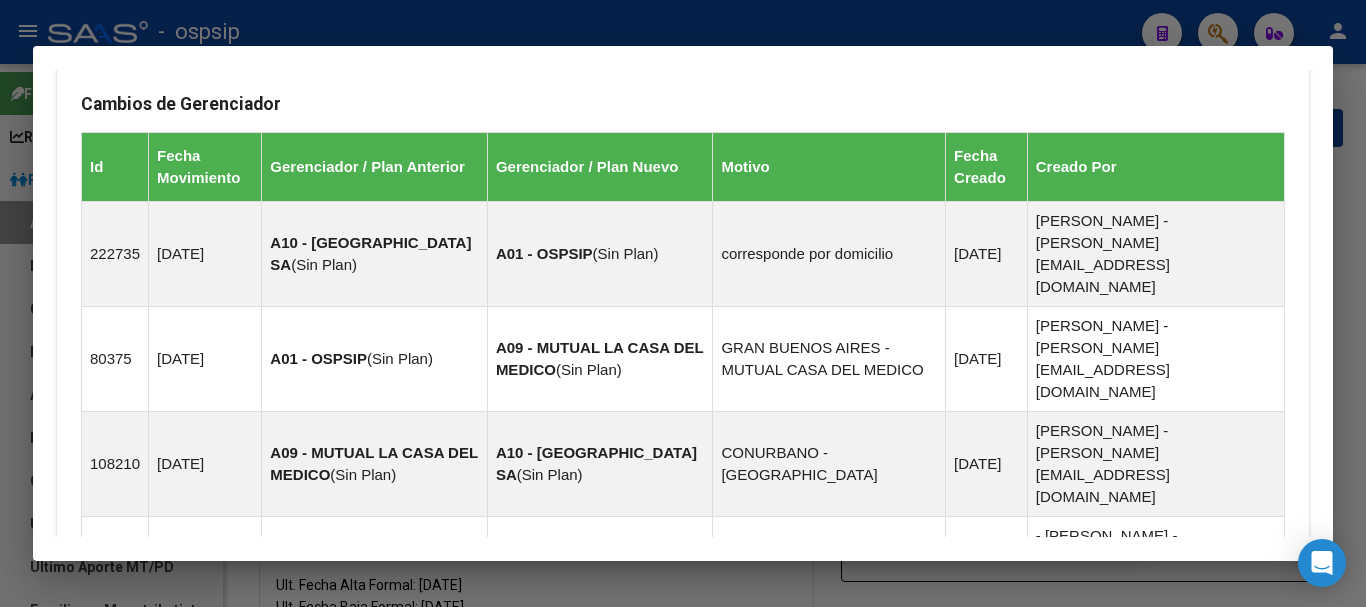 scroll, scrollTop: 1437, scrollLeft: 0, axis: vertical 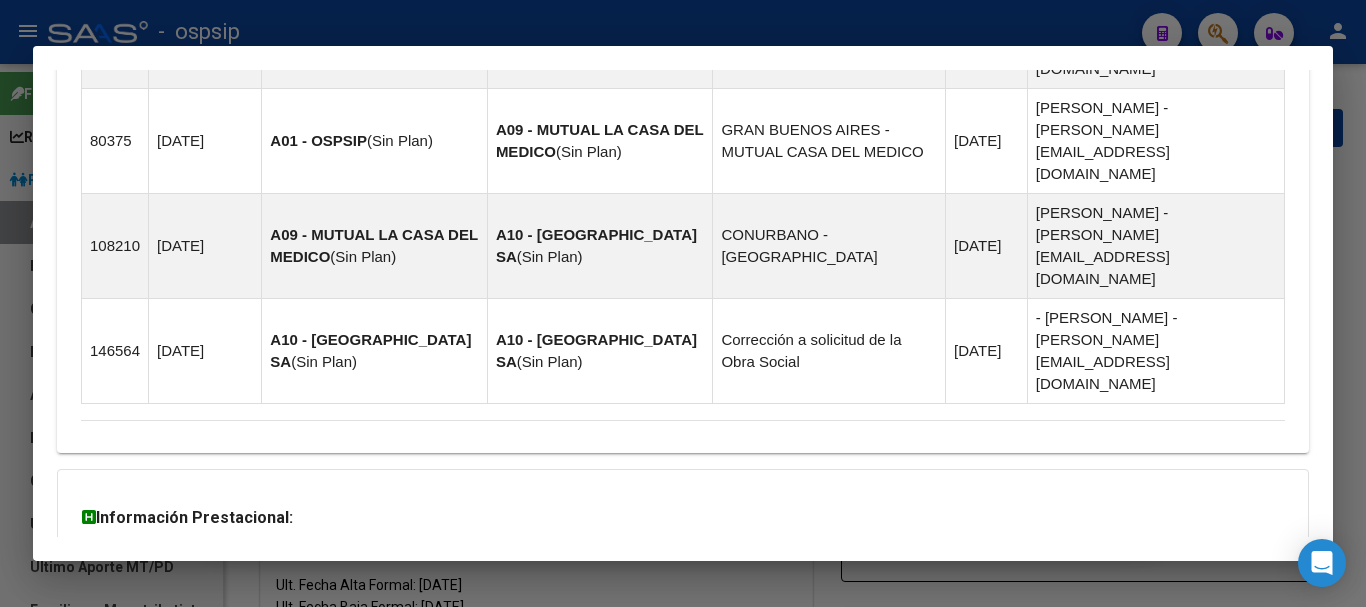 click on "Aportes y Contribuciones del Afiliado: 20167302972" at bounding box center (305, 646) 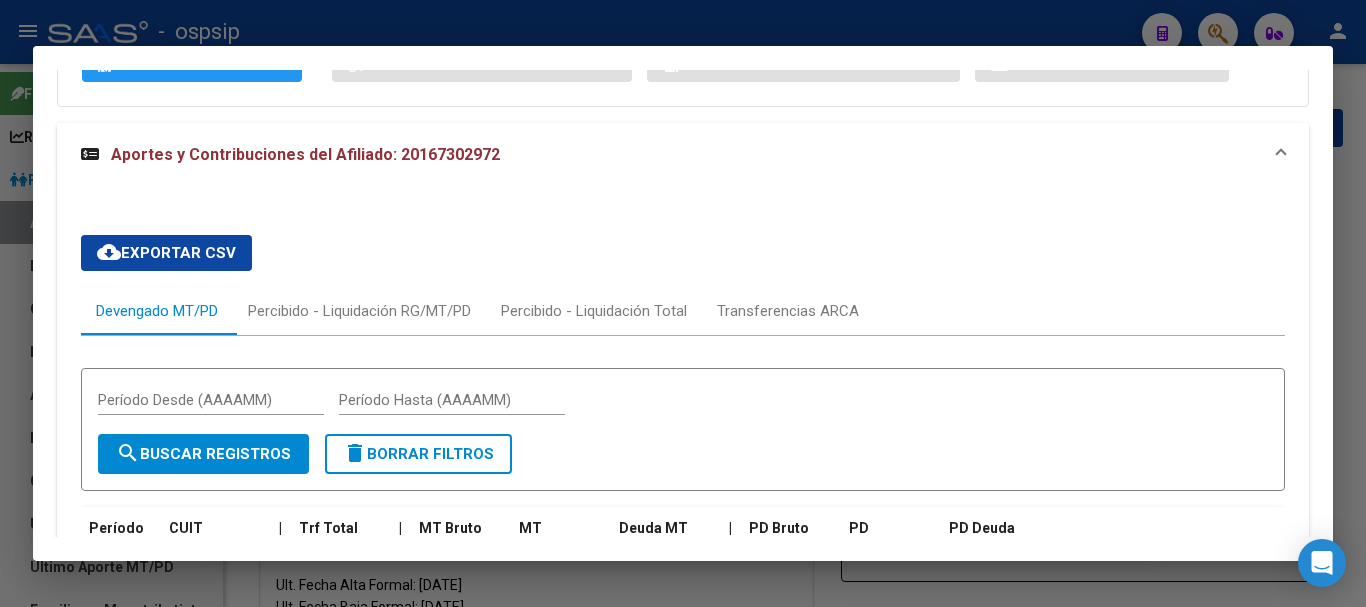 scroll, scrollTop: 2137, scrollLeft: 0, axis: vertical 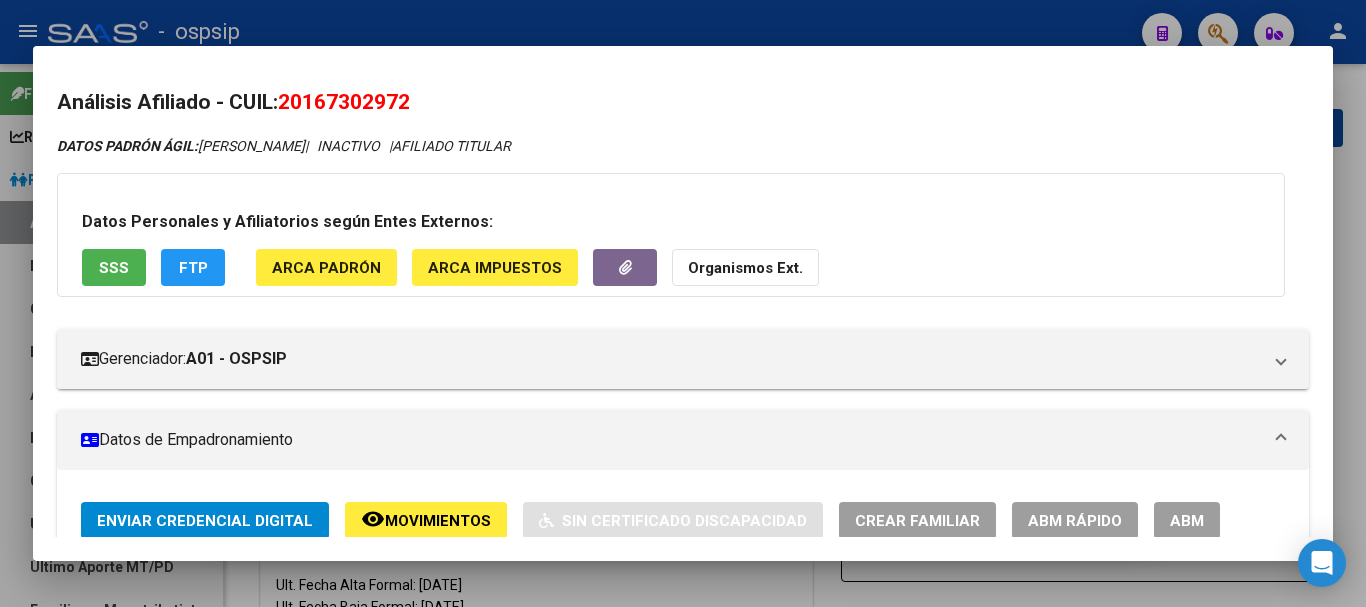type 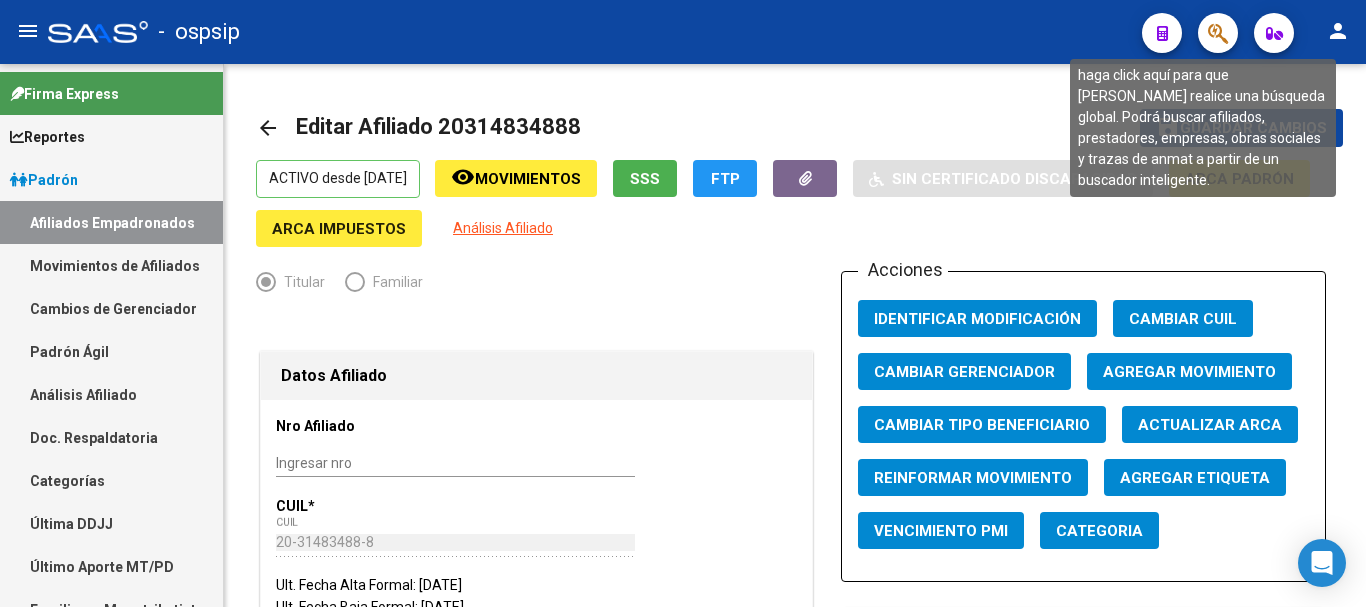 click 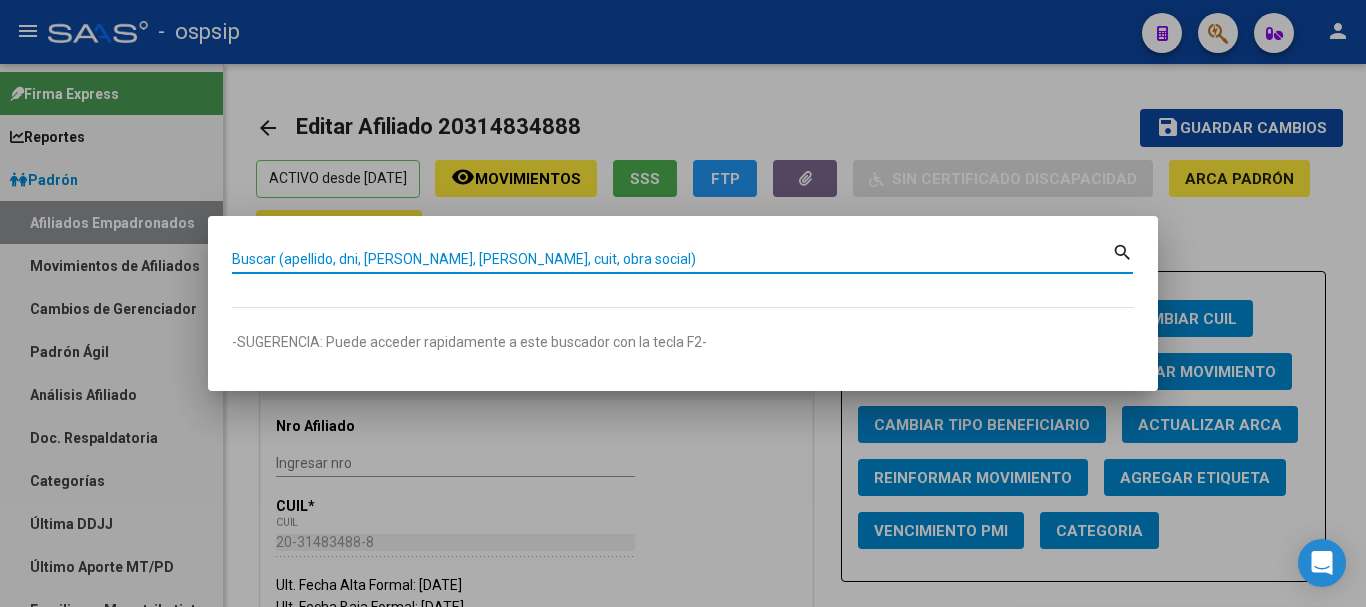 paste on "21546794" 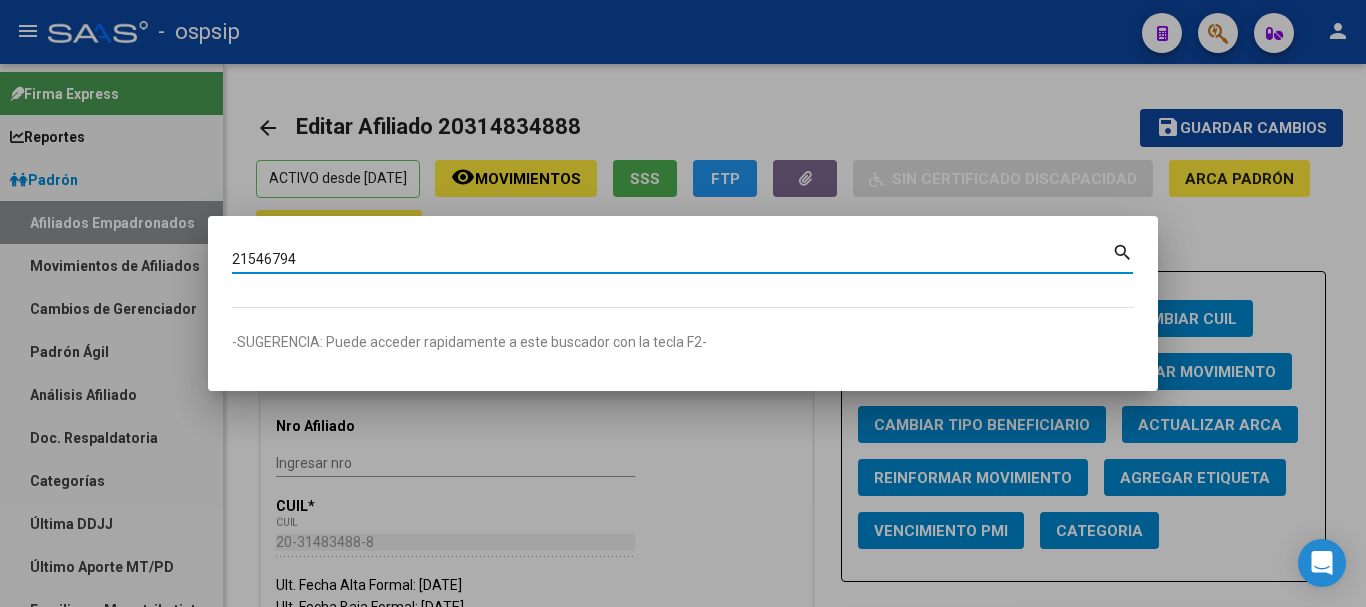 type on "21546794" 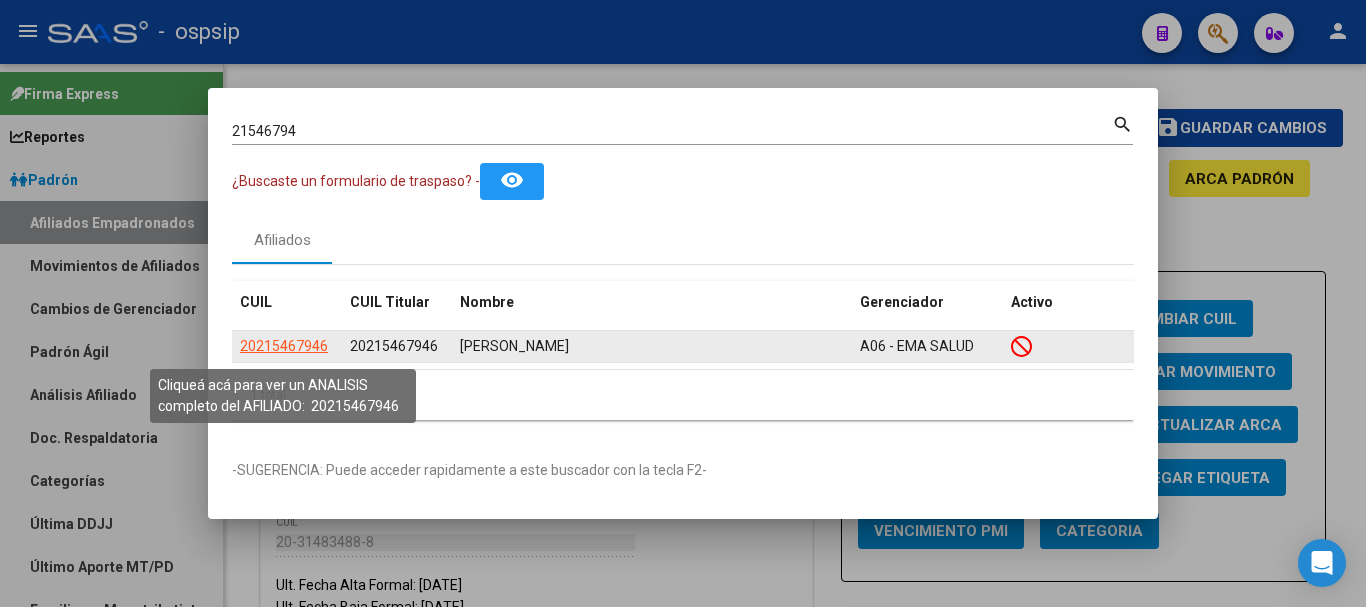 click on "20215467946" 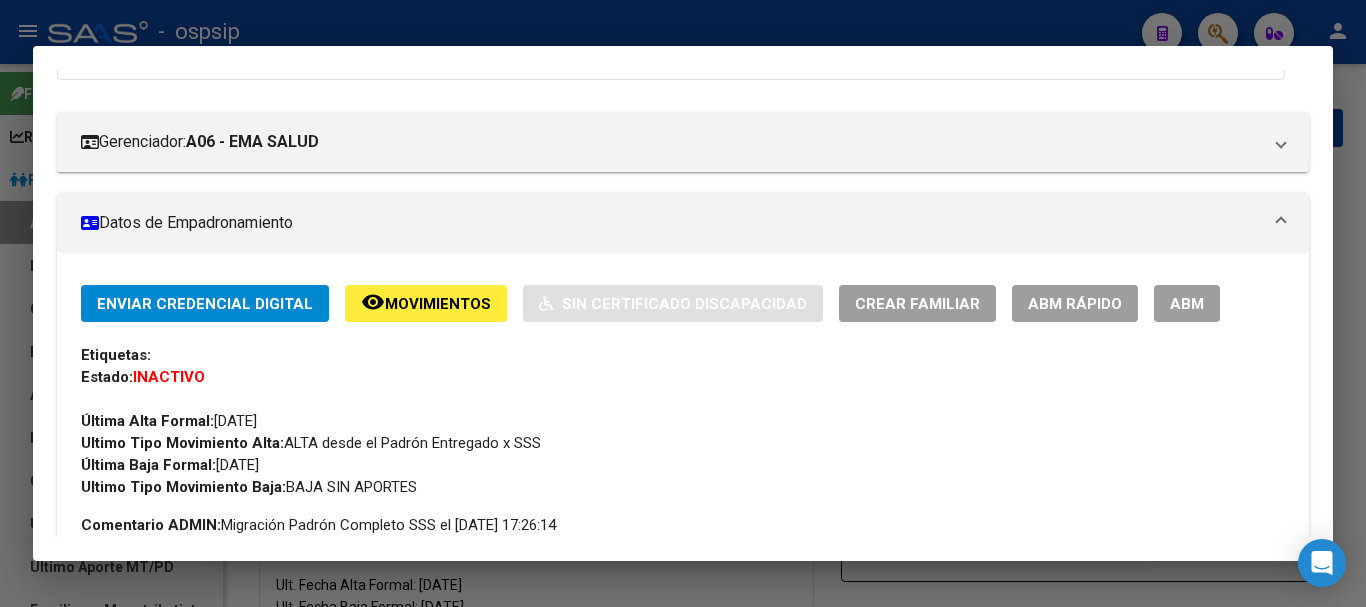 scroll, scrollTop: 192, scrollLeft: 0, axis: vertical 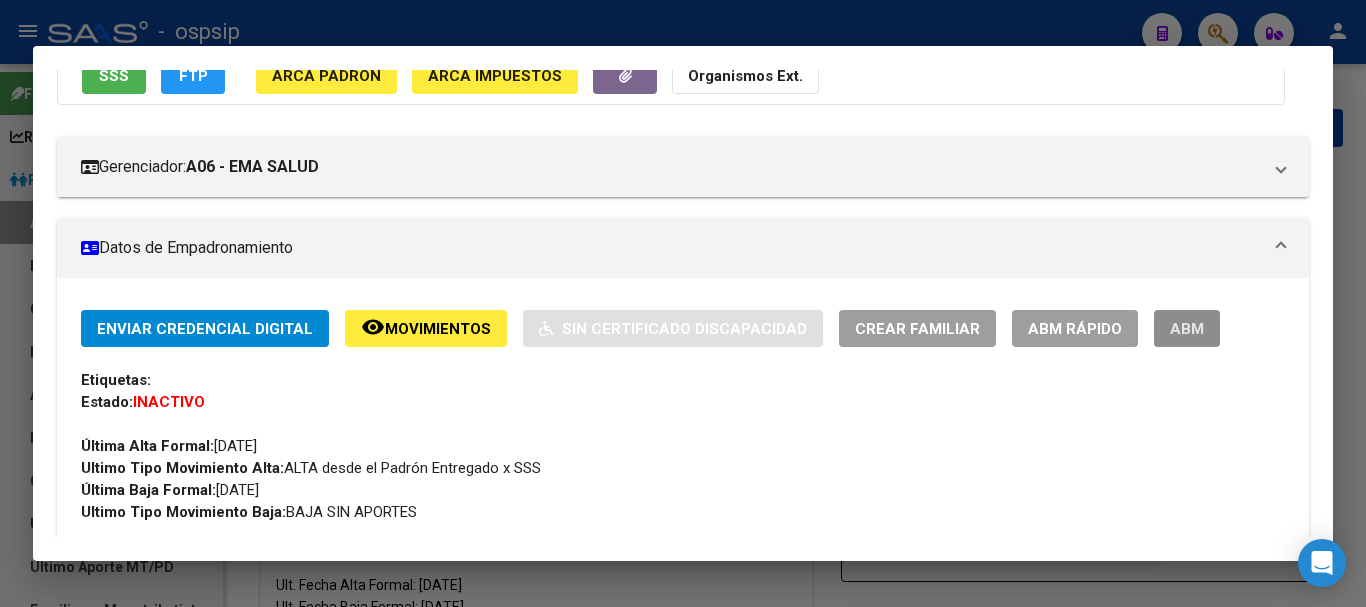 click on "ABM" at bounding box center (1187, 328) 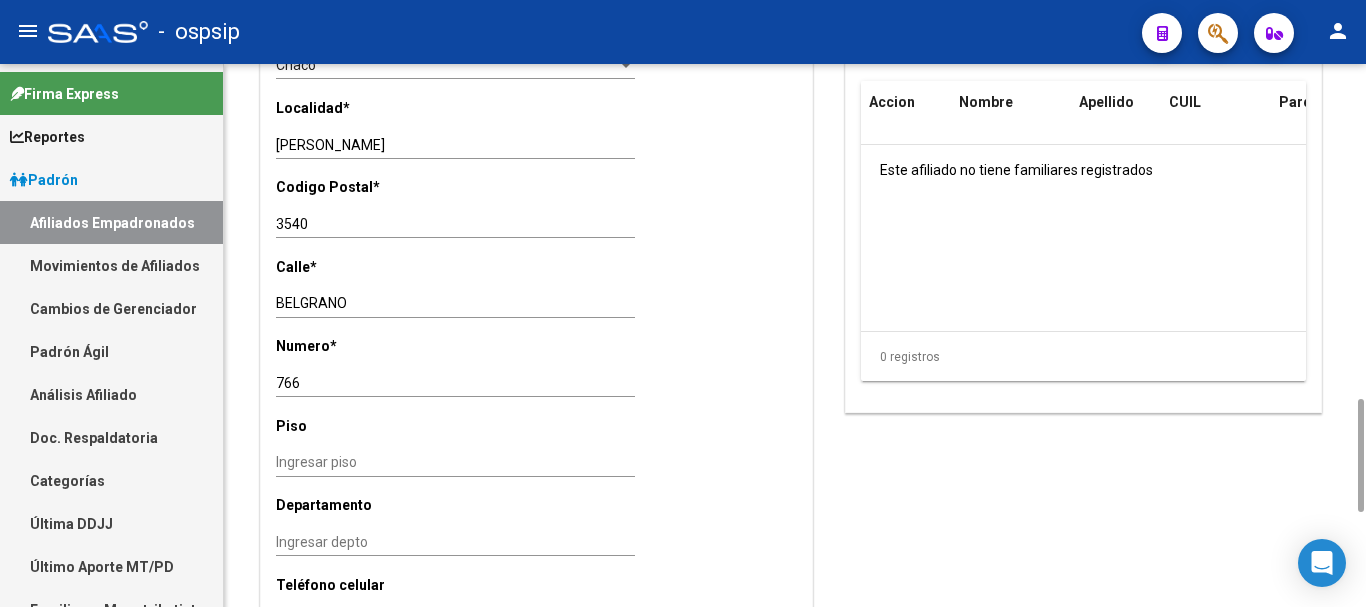 scroll, scrollTop: 2050, scrollLeft: 0, axis: vertical 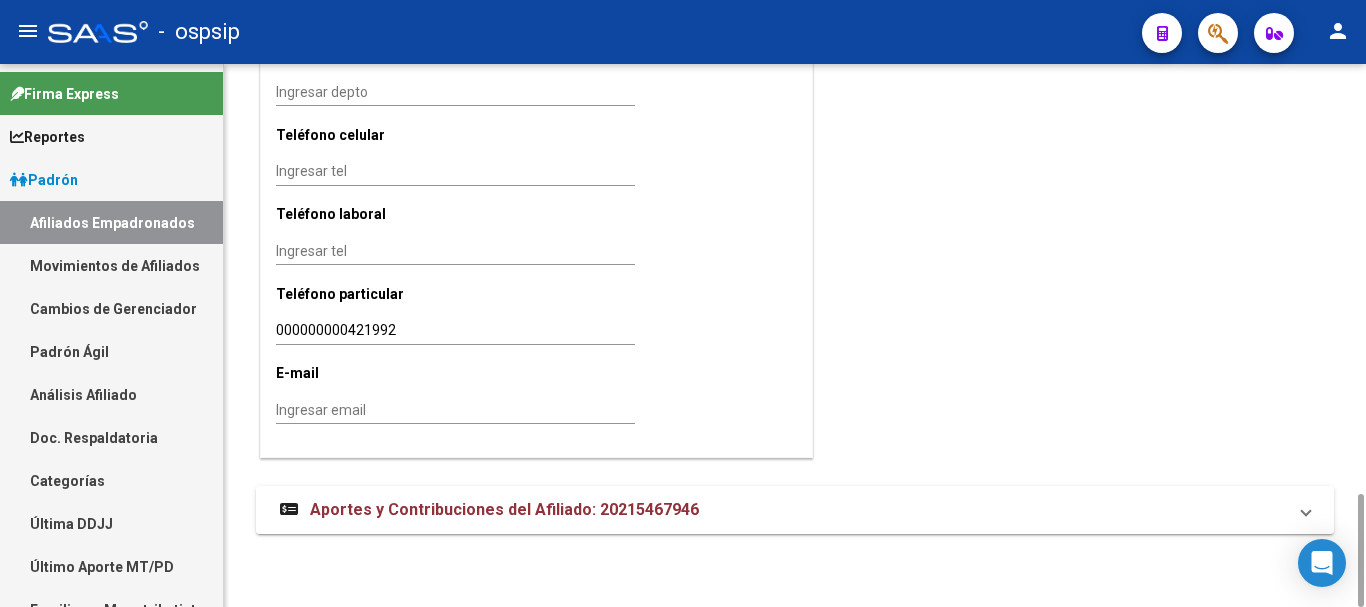 click on "Aportes y Contribuciones del Afiliado: 20215467946" at bounding box center [489, 510] 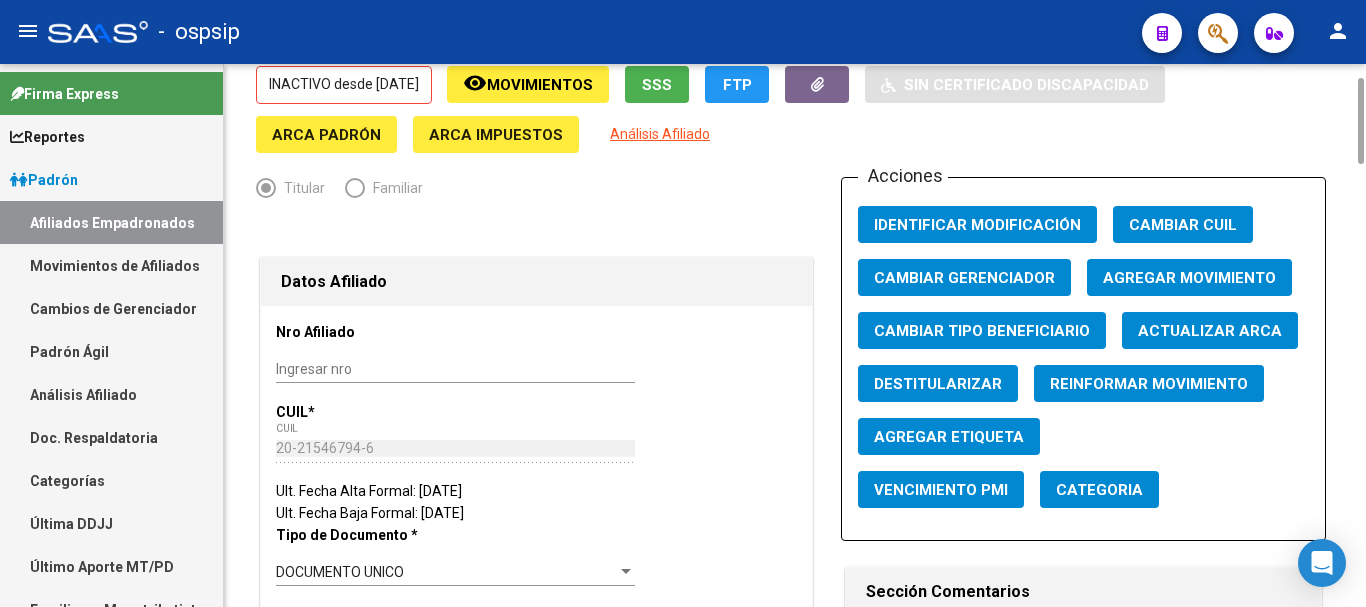 scroll, scrollTop: 0, scrollLeft: 0, axis: both 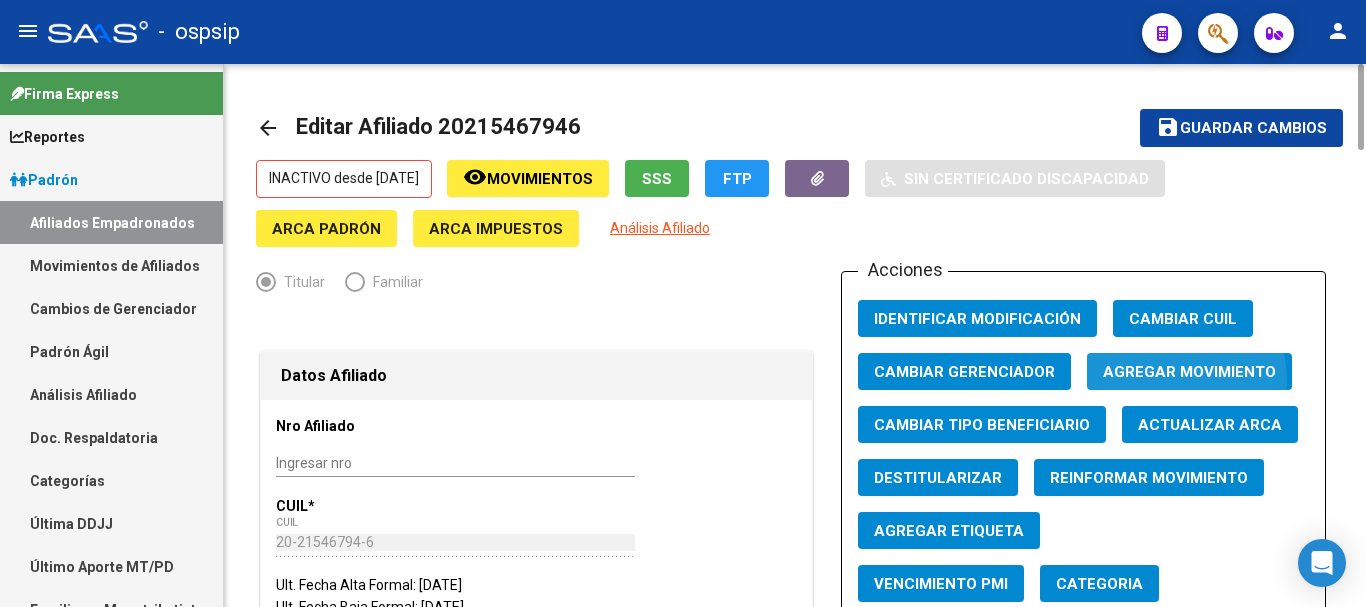 click on "Agregar Movimiento" 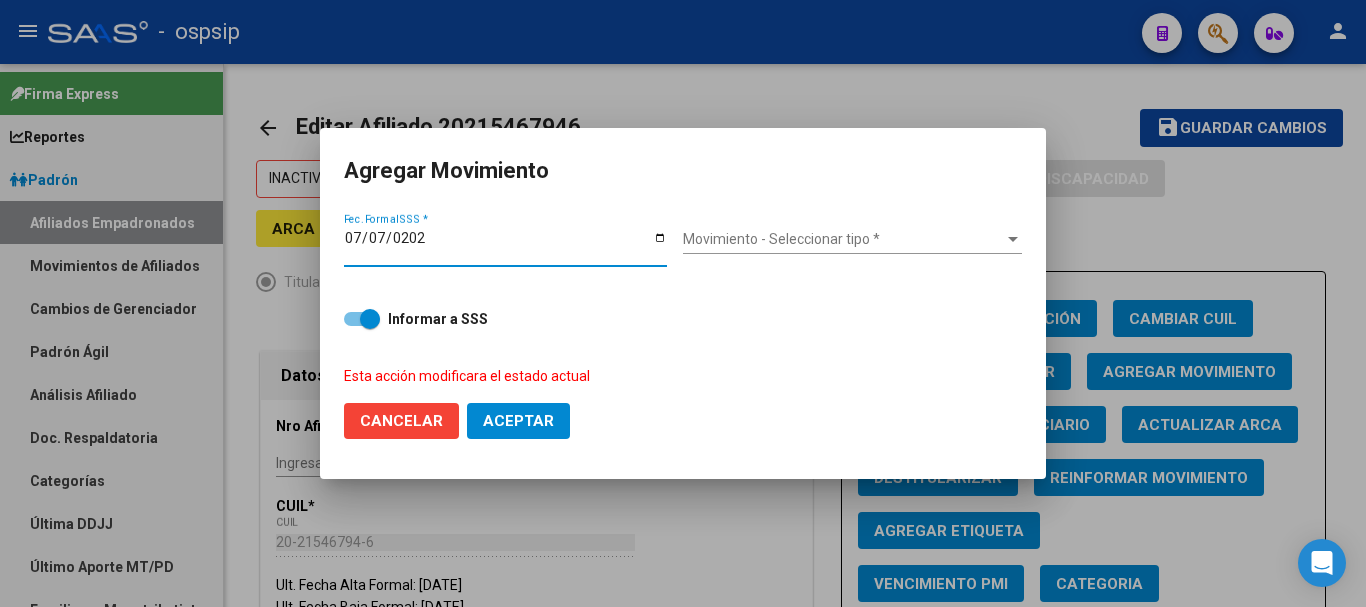 type on "[DATE]" 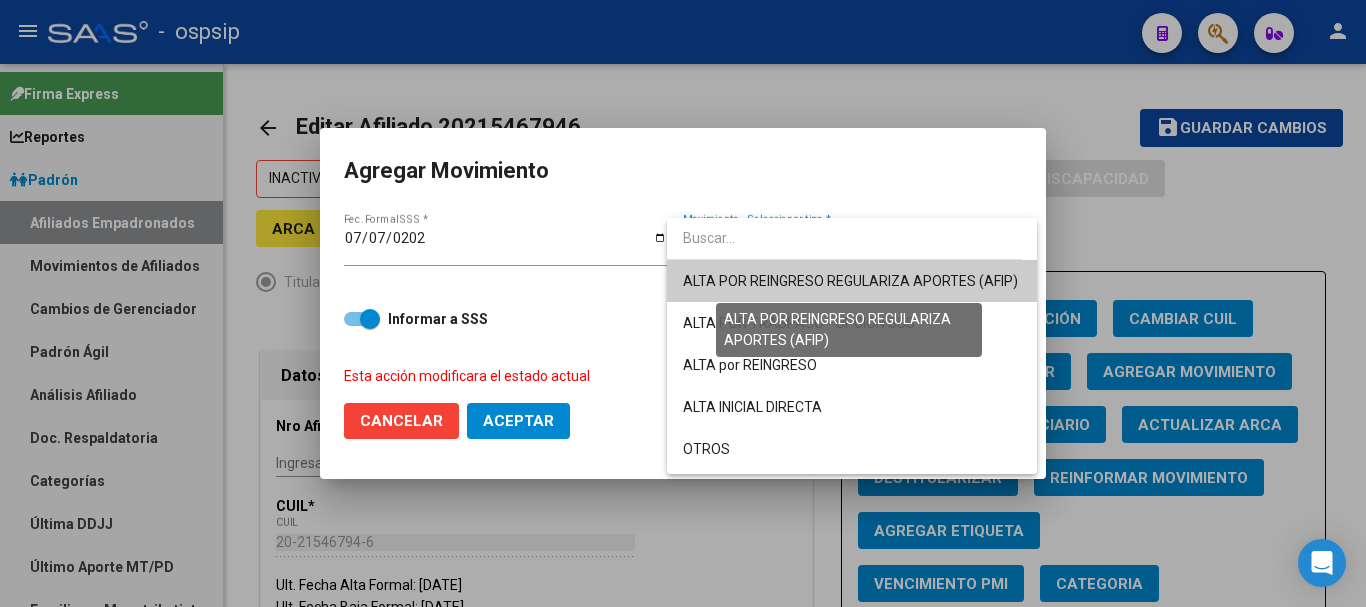 click on "ALTA POR REINGRESO REGULARIZA APORTES (AFIP)" at bounding box center (850, 281) 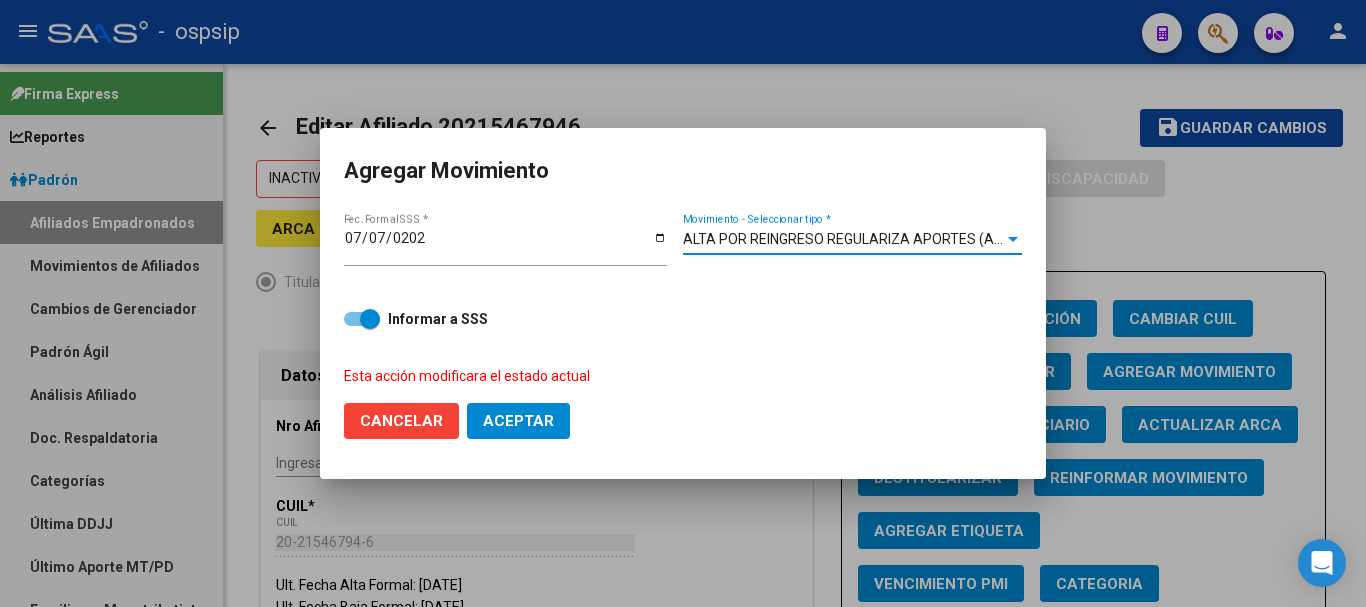 click on "Aceptar" 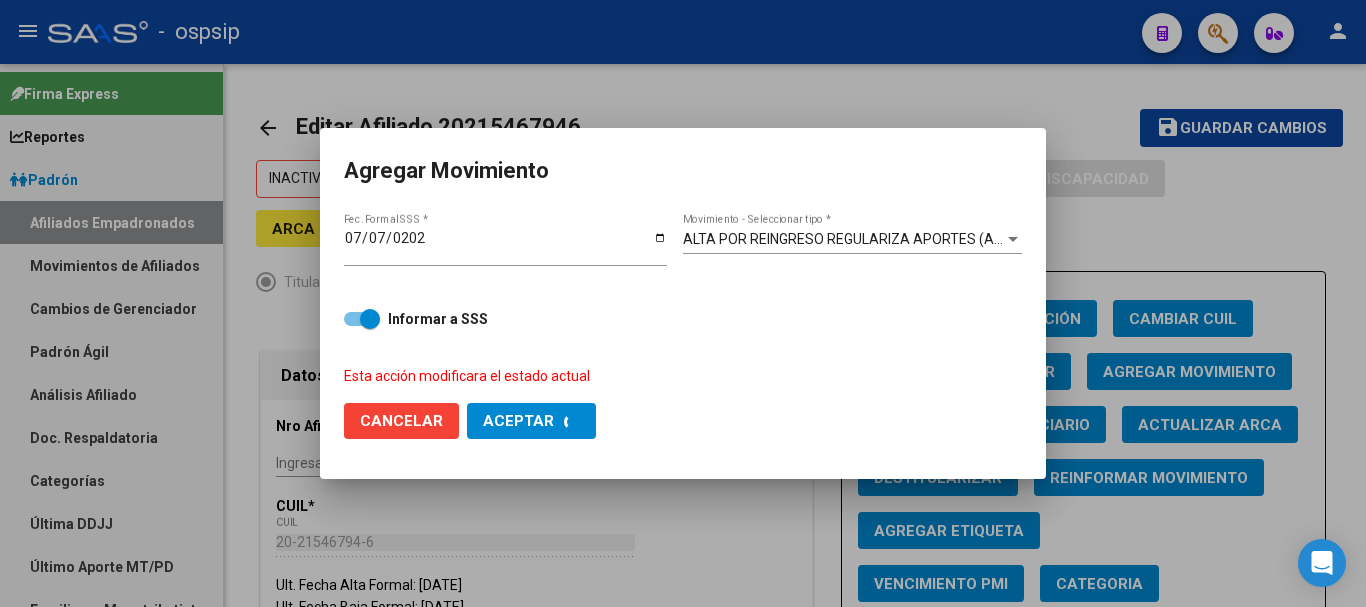 checkbox on "false" 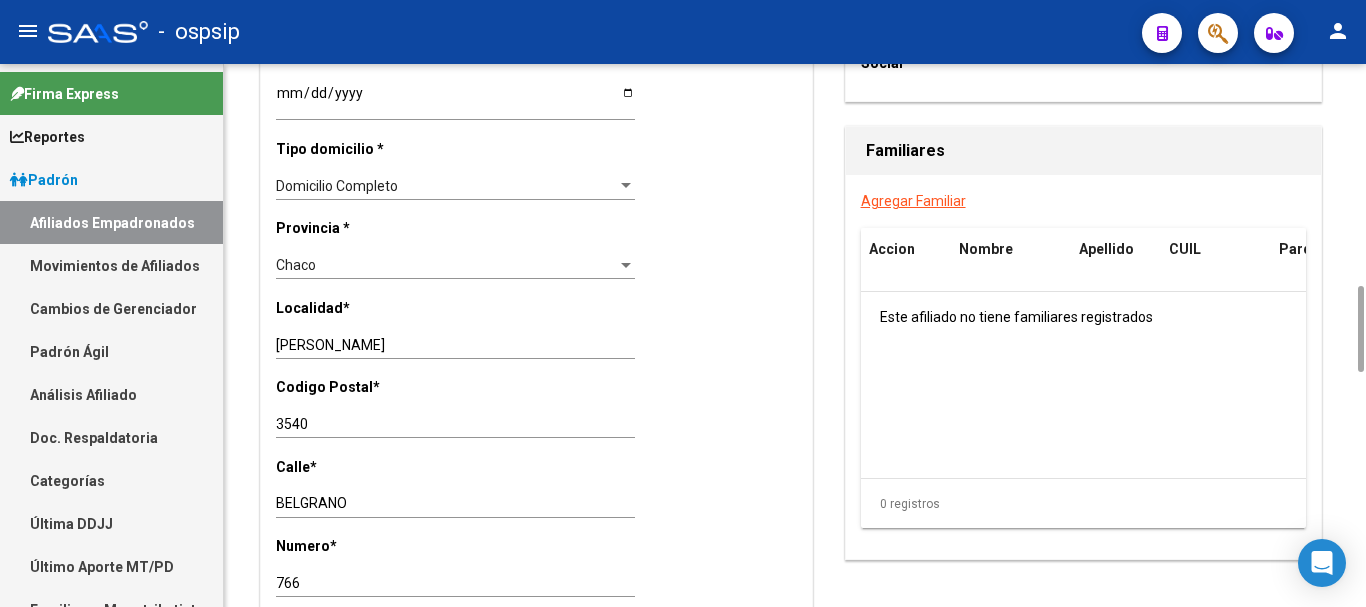 scroll, scrollTop: 800, scrollLeft: 0, axis: vertical 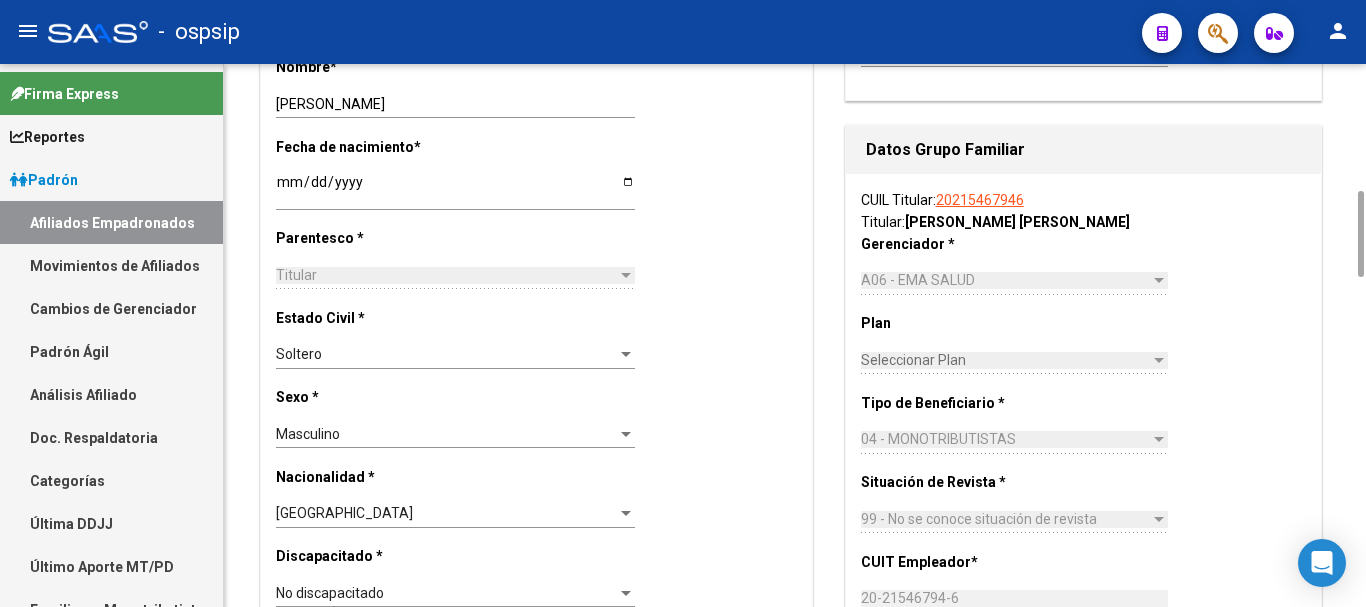 type 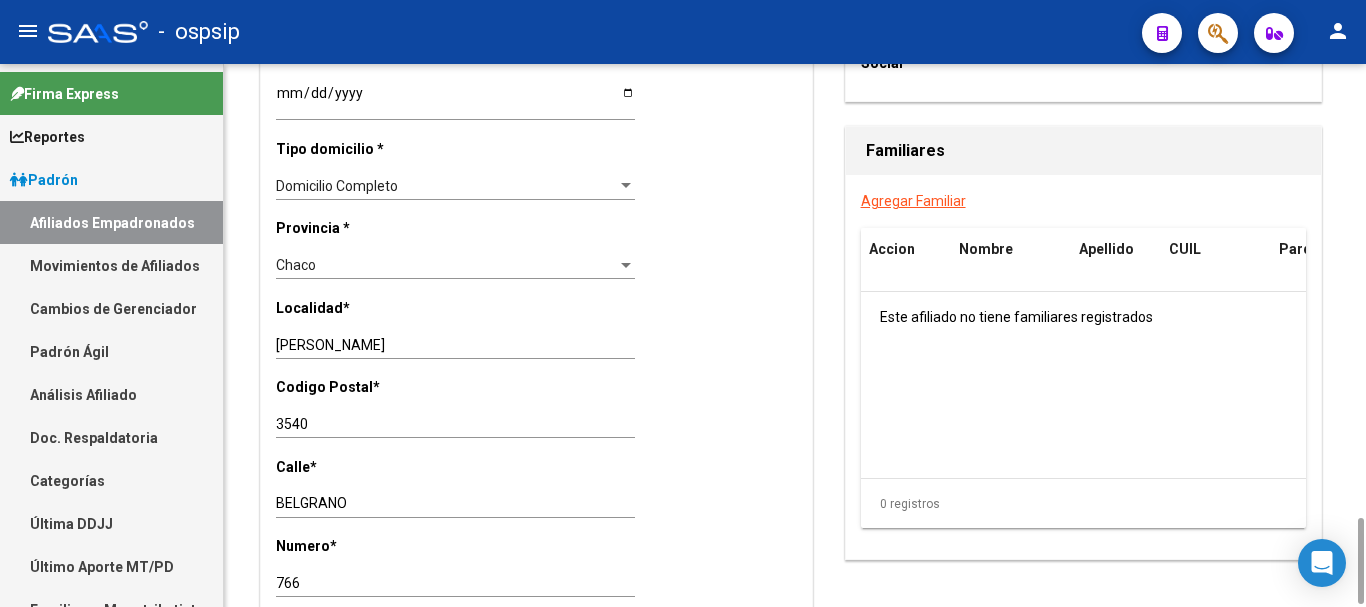 scroll, scrollTop: 1600, scrollLeft: 0, axis: vertical 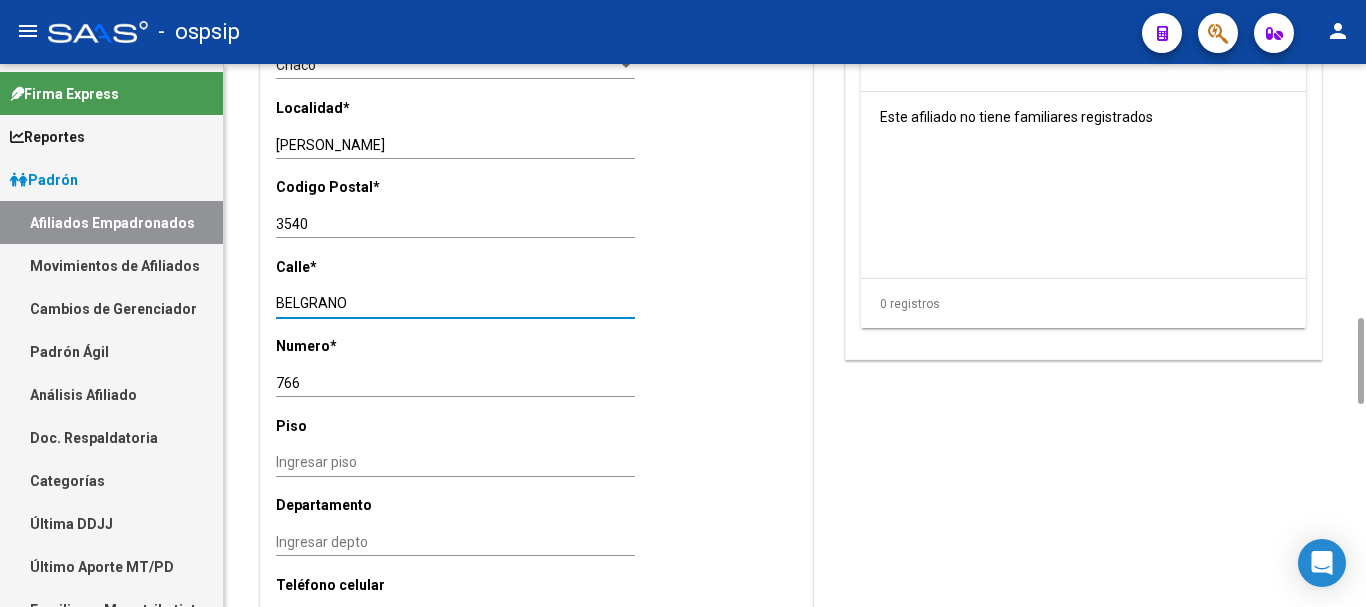 drag, startPoint x: 360, startPoint y: 304, endPoint x: 275, endPoint y: 300, distance: 85.09406 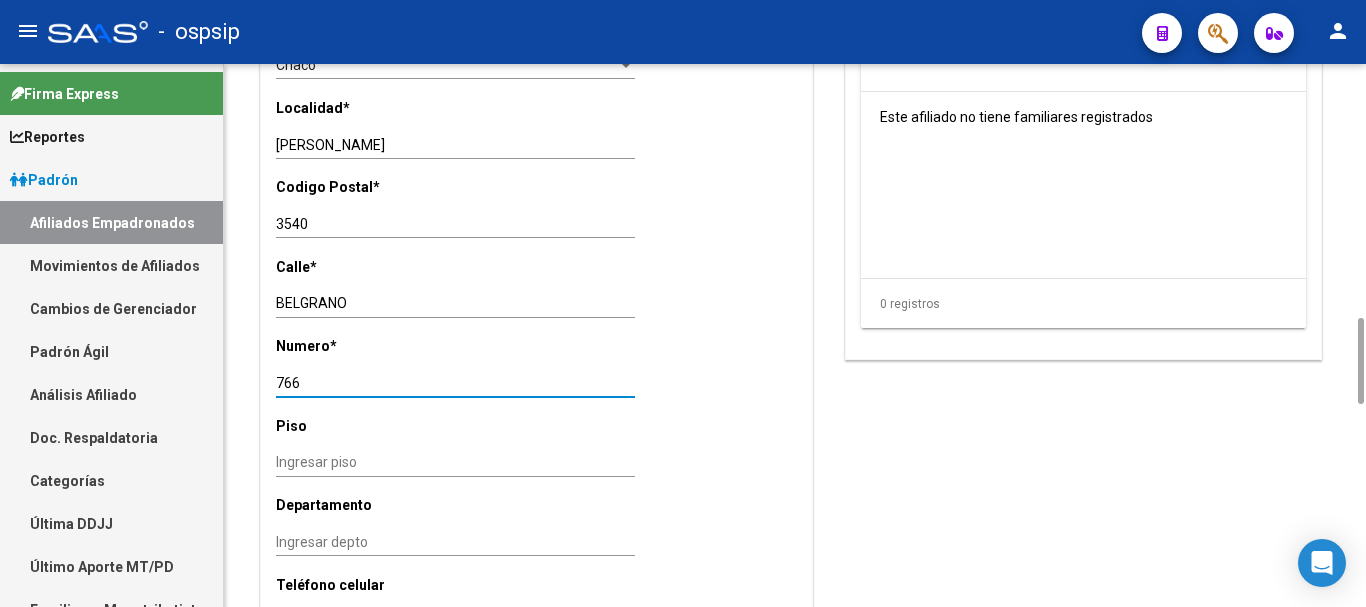 drag, startPoint x: 311, startPoint y: 388, endPoint x: 276, endPoint y: 376, distance: 37 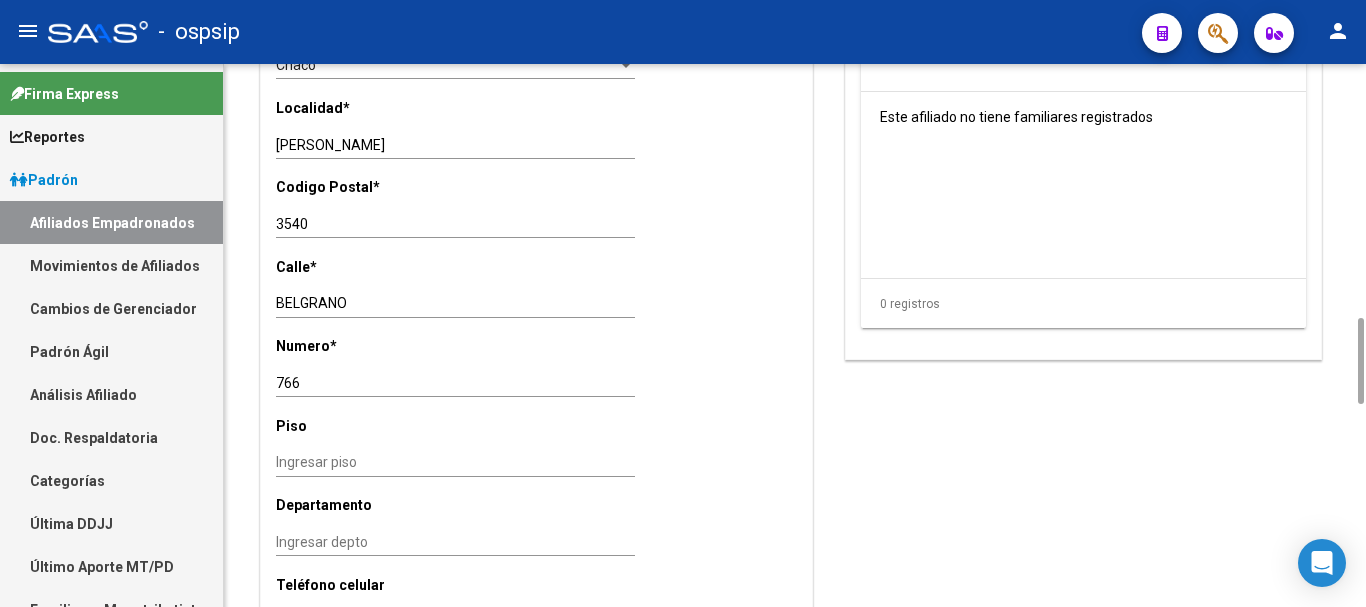 scroll, scrollTop: 1400, scrollLeft: 0, axis: vertical 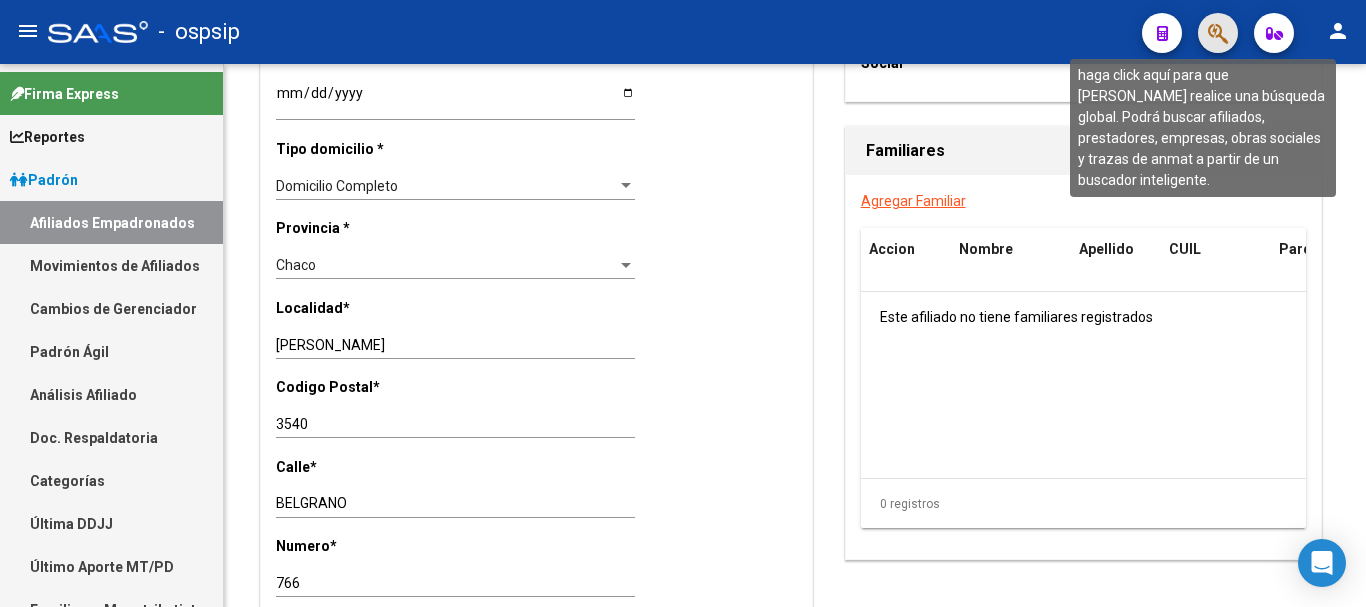 click 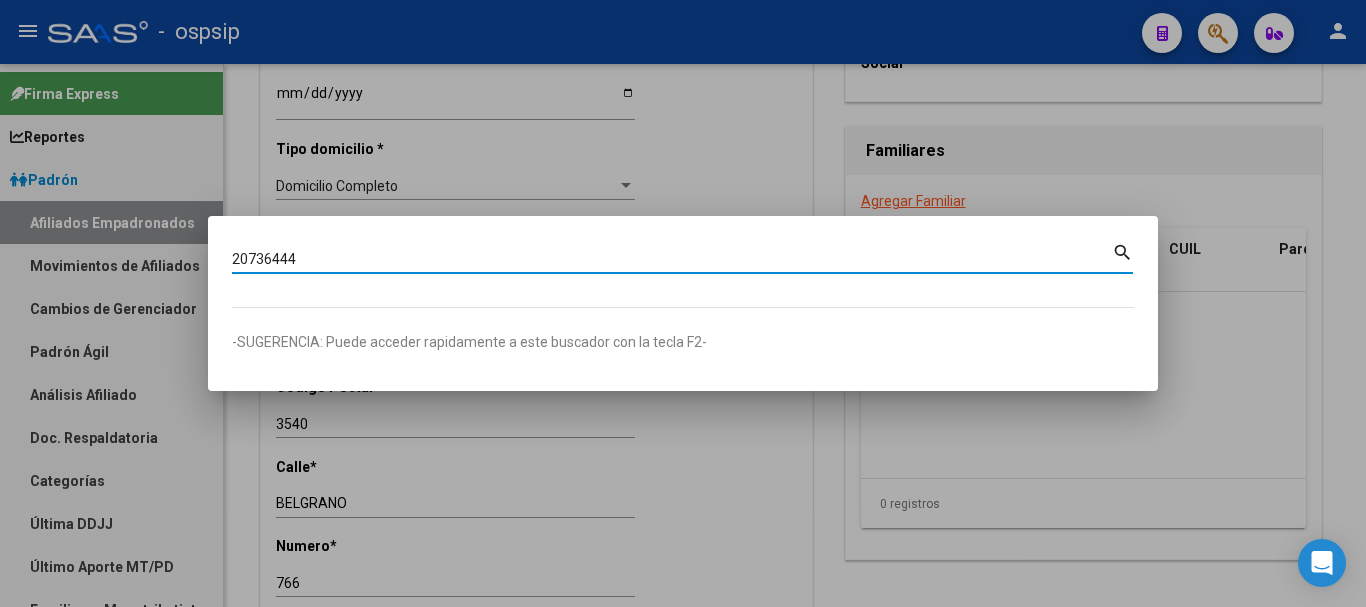 type on "20736444" 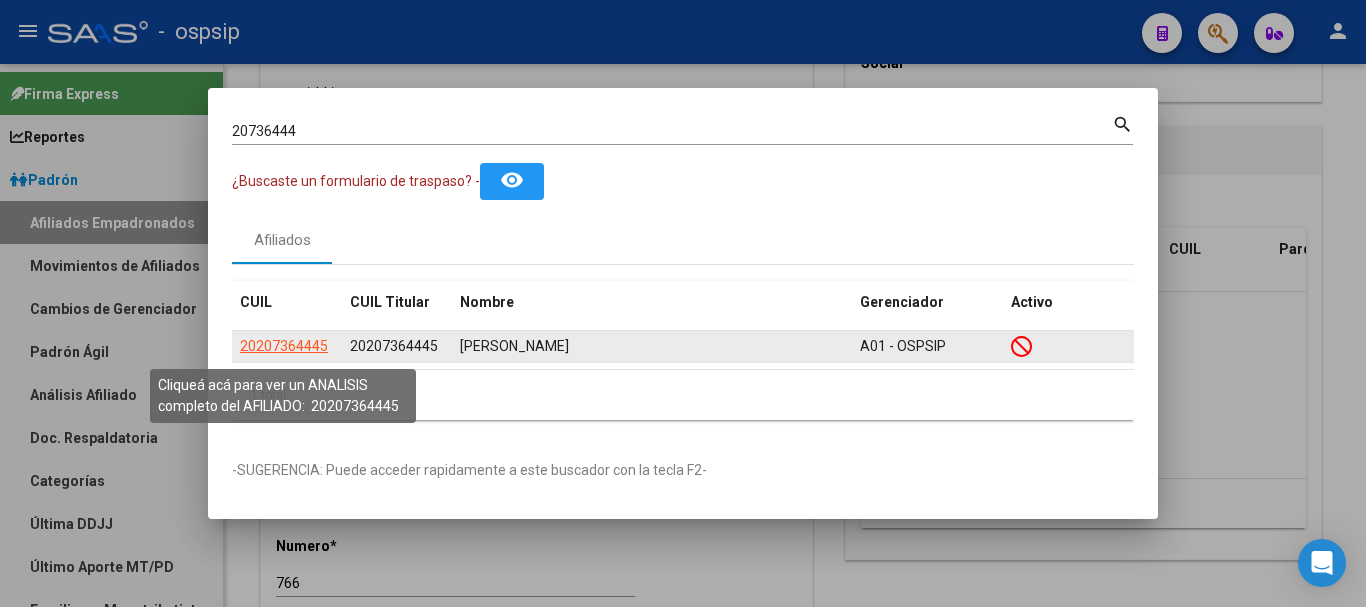 click on "20207364445" 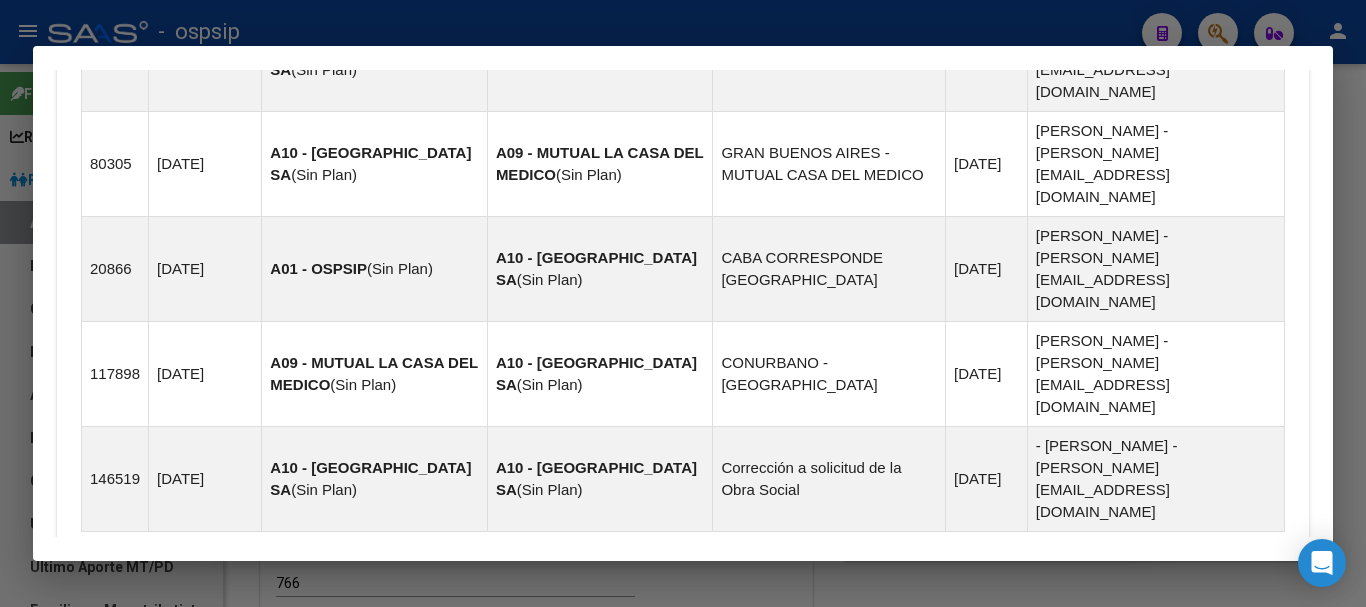 scroll, scrollTop: 1498, scrollLeft: 0, axis: vertical 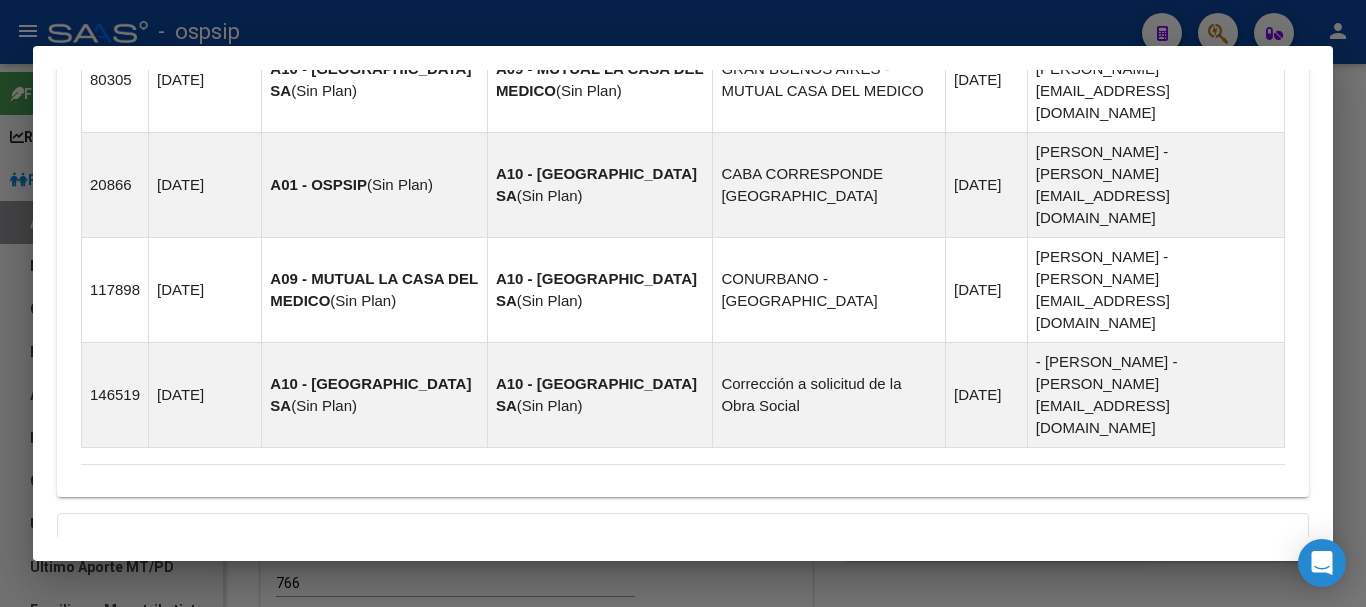 click on "Aportes y Contribuciones del Afiliado: 20207364445" at bounding box center (305, 690) 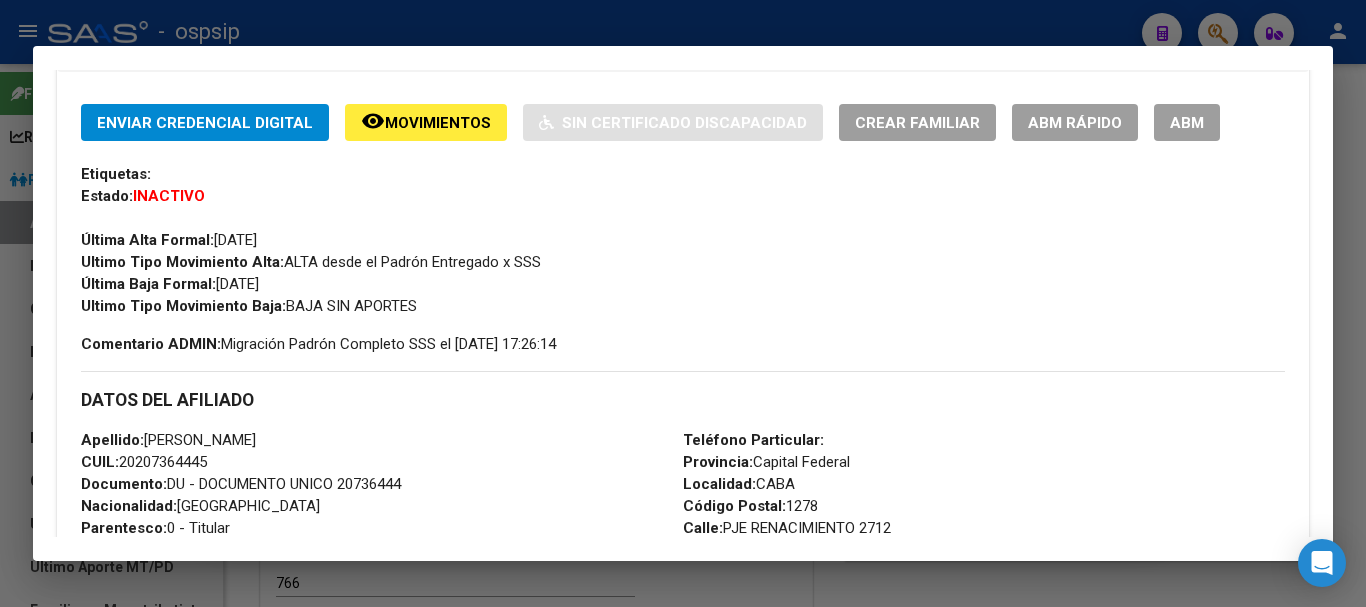 scroll, scrollTop: 298, scrollLeft: 0, axis: vertical 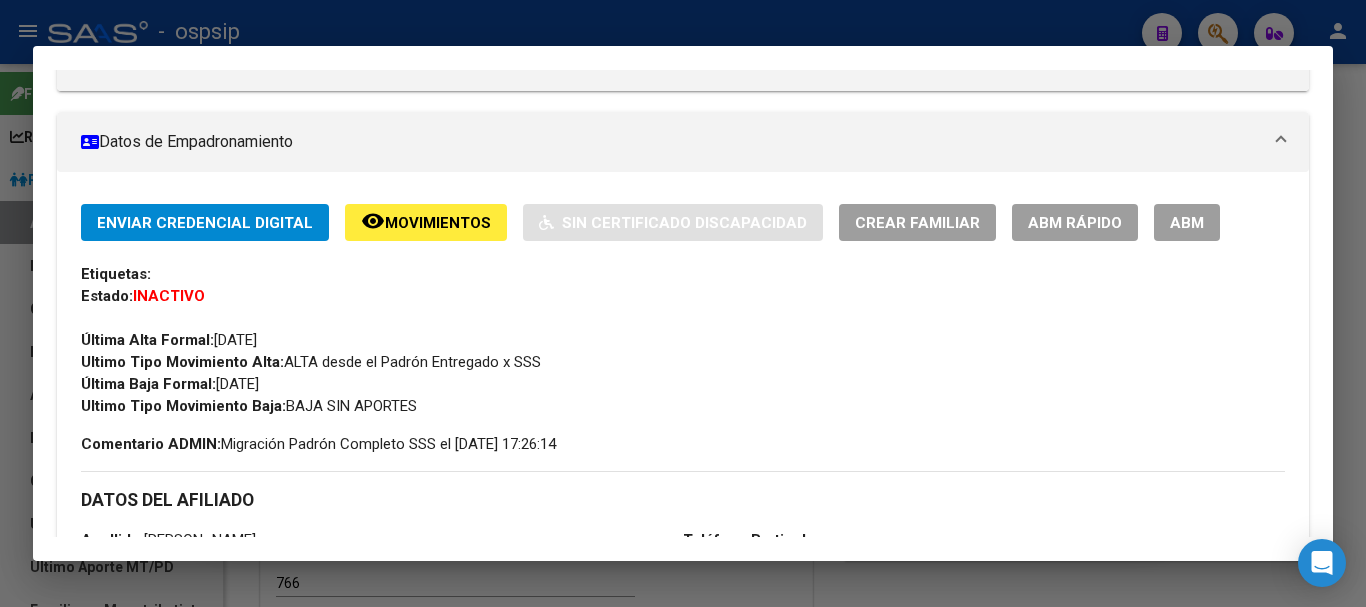 click on "ABM" at bounding box center [1187, 222] 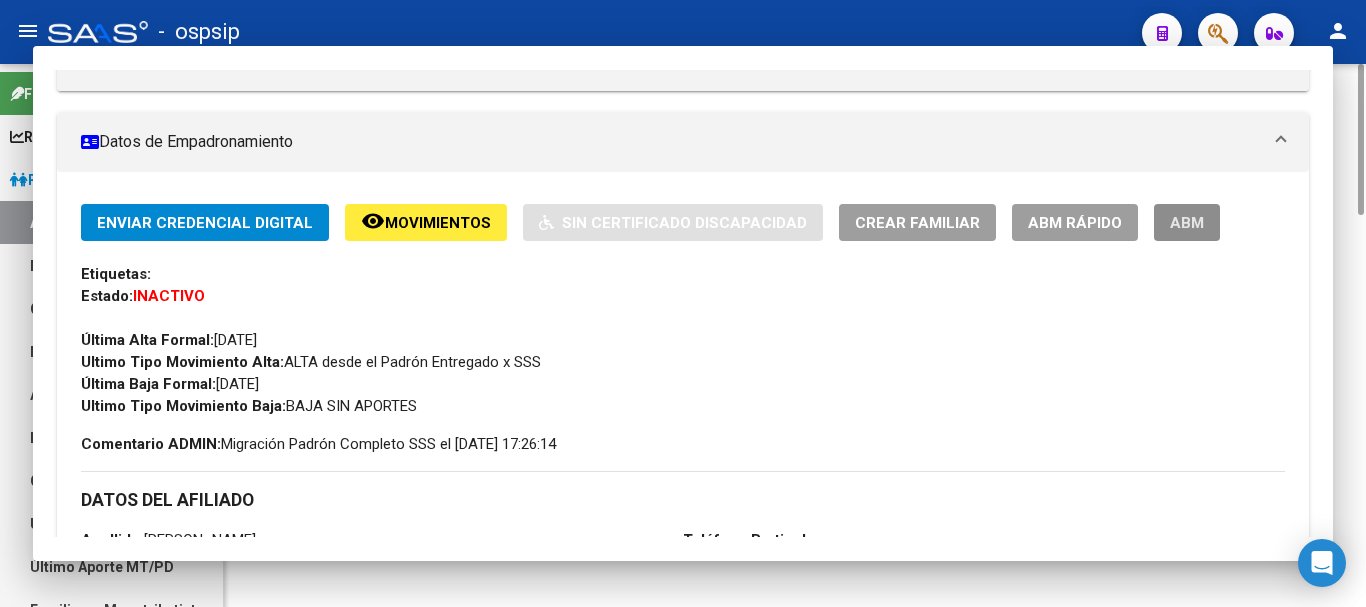 scroll, scrollTop: 0, scrollLeft: 0, axis: both 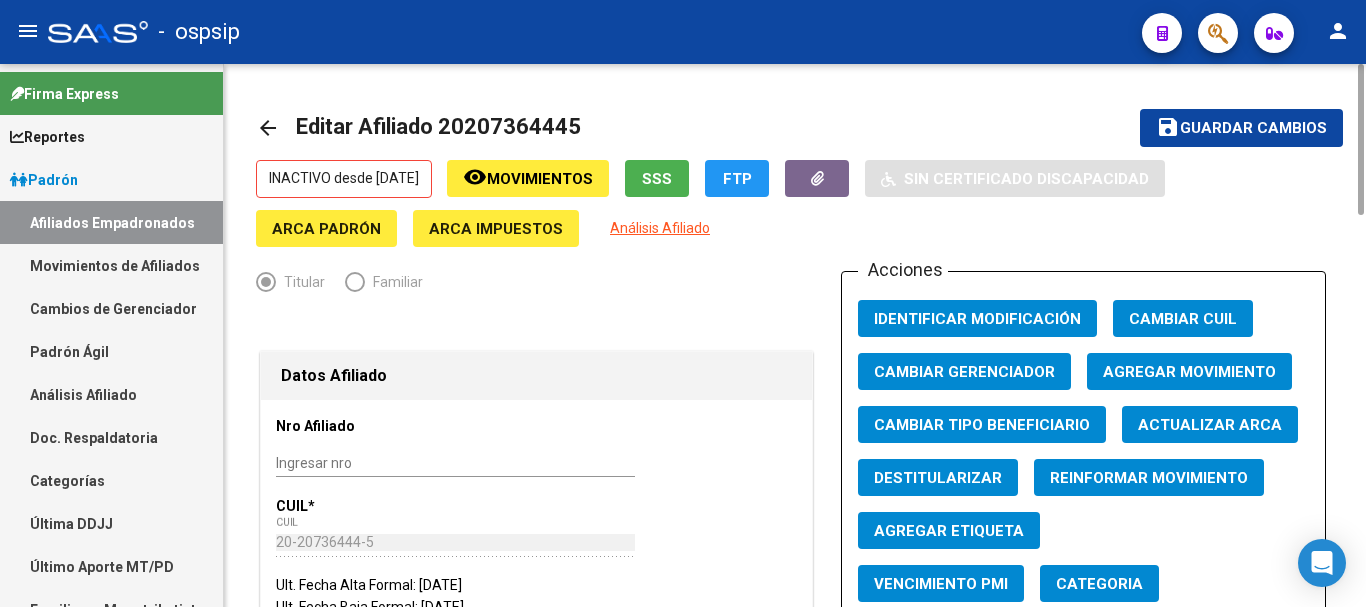 click on "Agregar Movimiento" 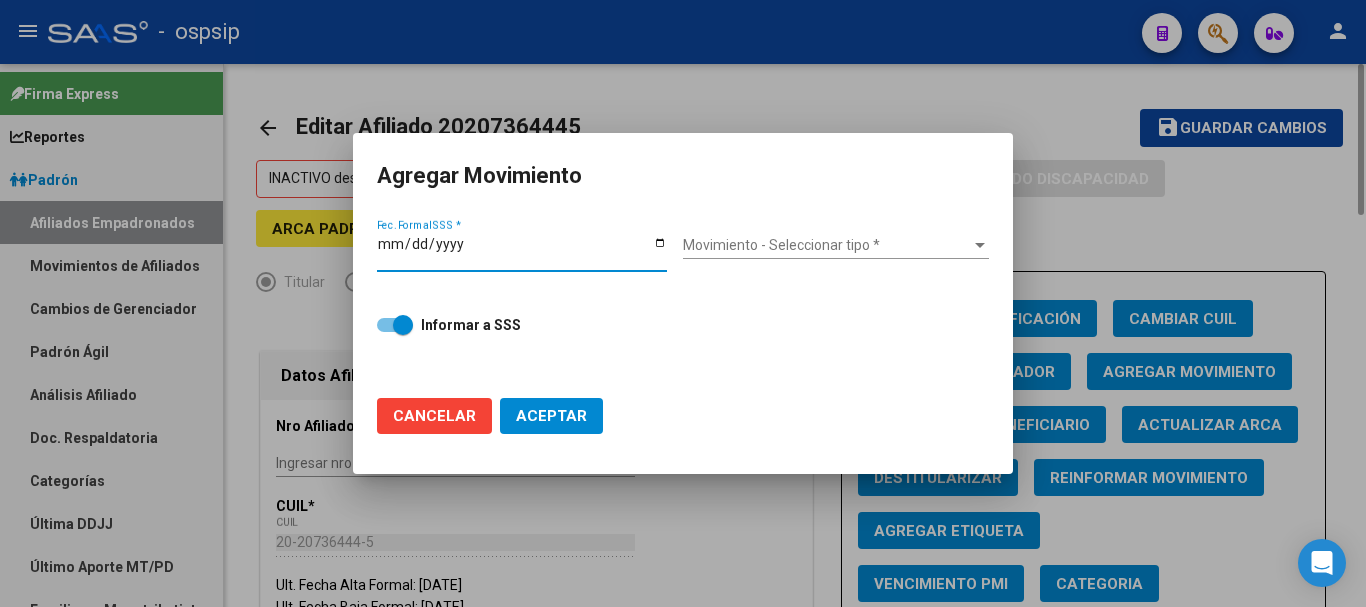 drag, startPoint x: 425, startPoint y: 554, endPoint x: 435, endPoint y: 549, distance: 11.18034 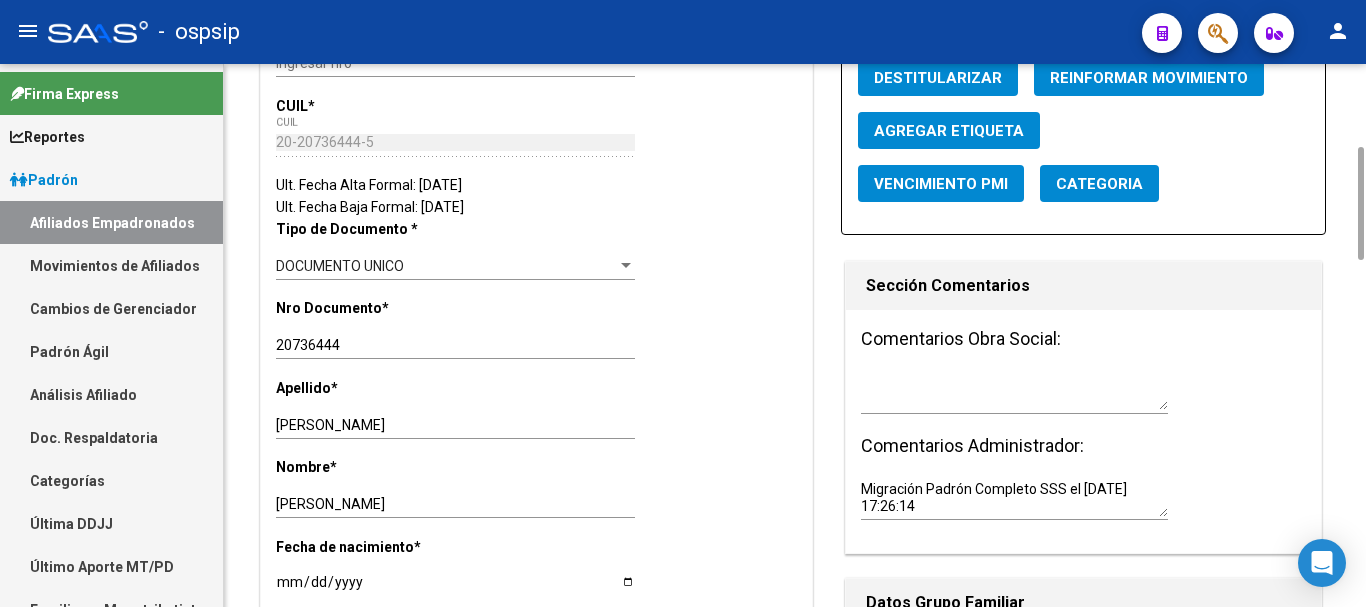 scroll, scrollTop: 0, scrollLeft: 0, axis: both 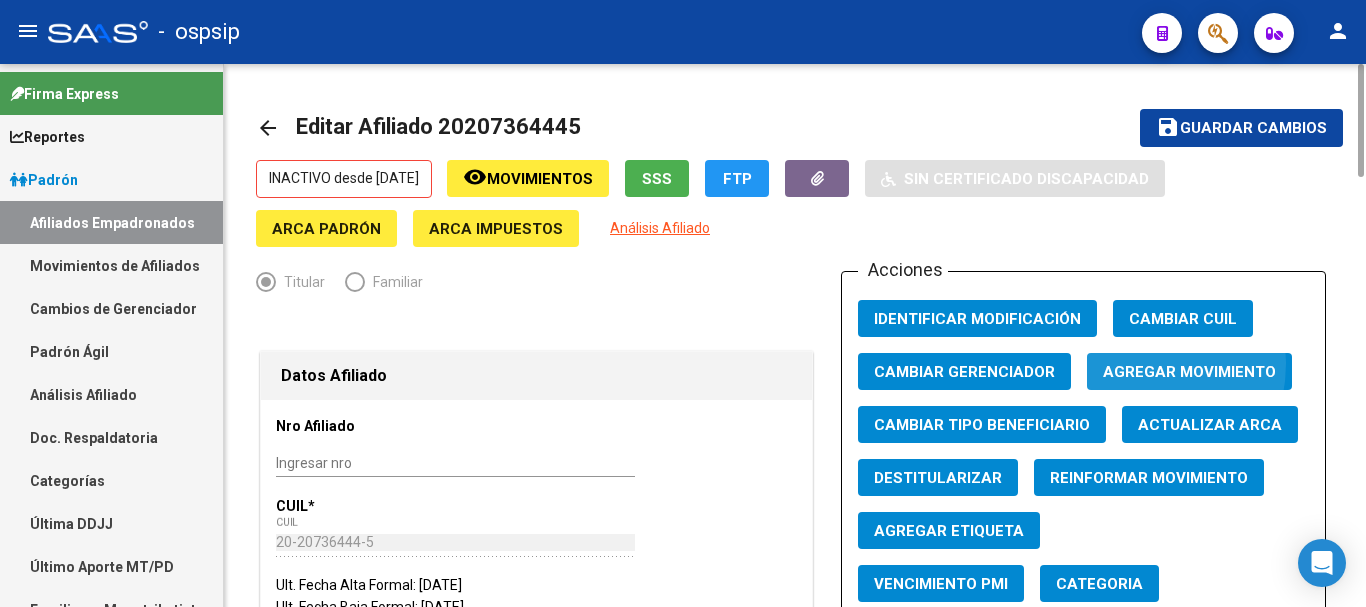 click on "Agregar Movimiento" 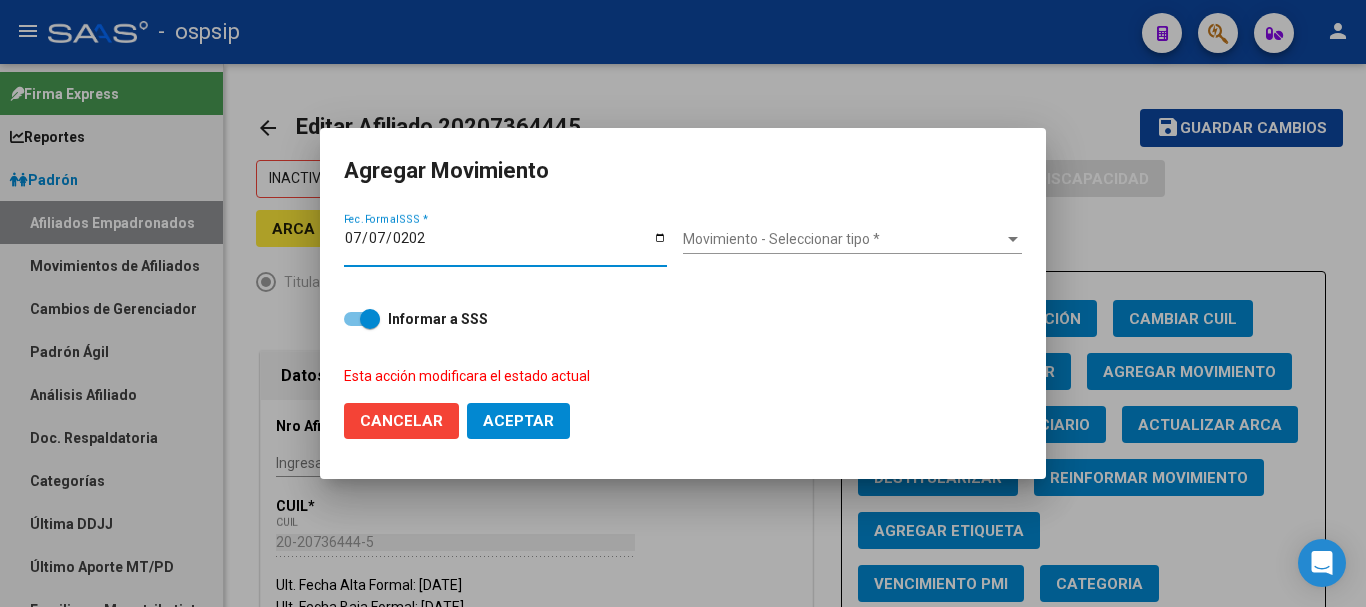 type on "[DATE]" 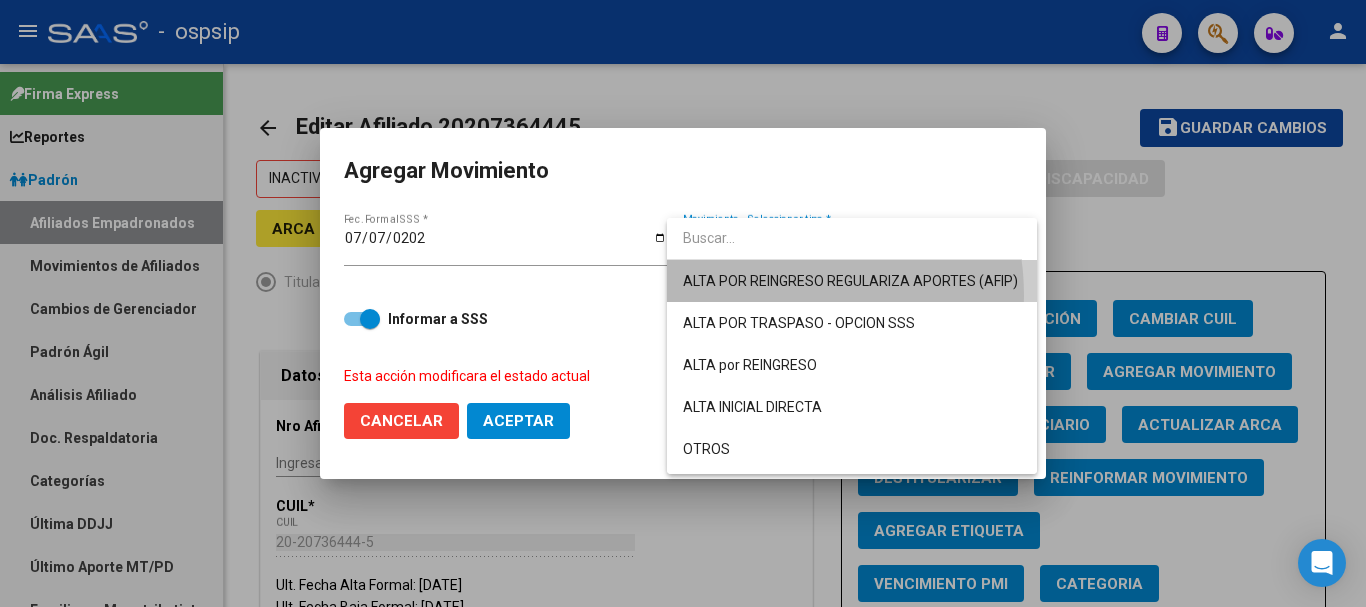 click on "ALTA POR REINGRESO REGULARIZA APORTES (AFIP)" at bounding box center (852, 281) 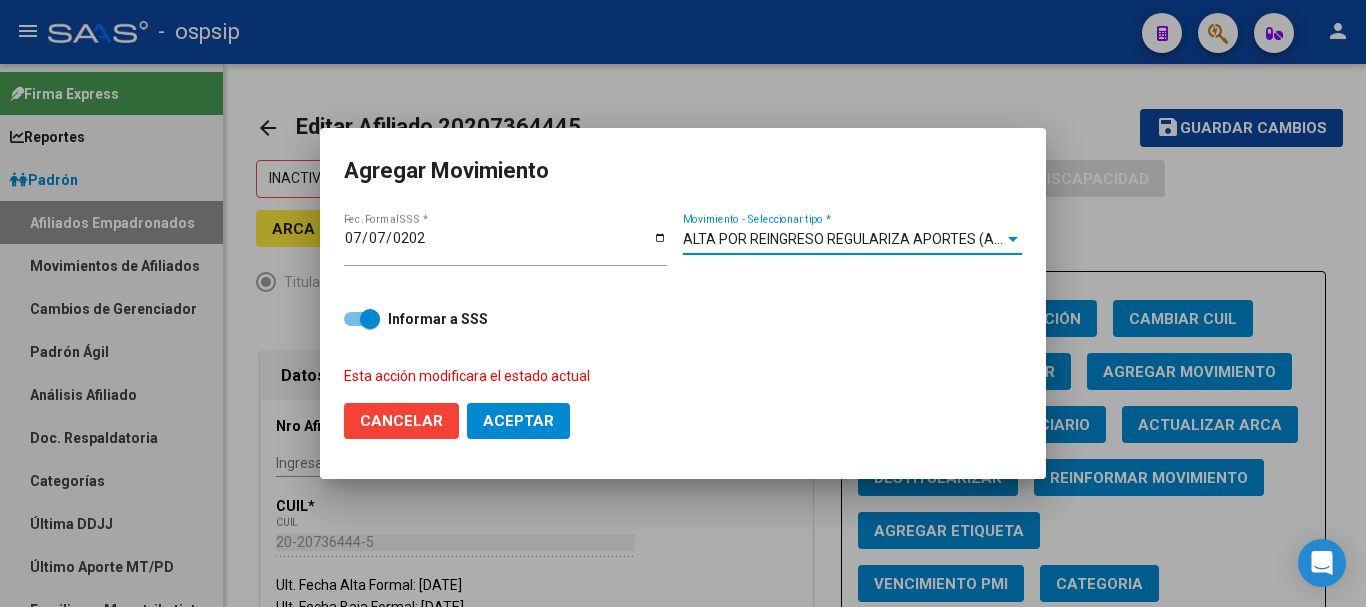 click on "Aceptar" 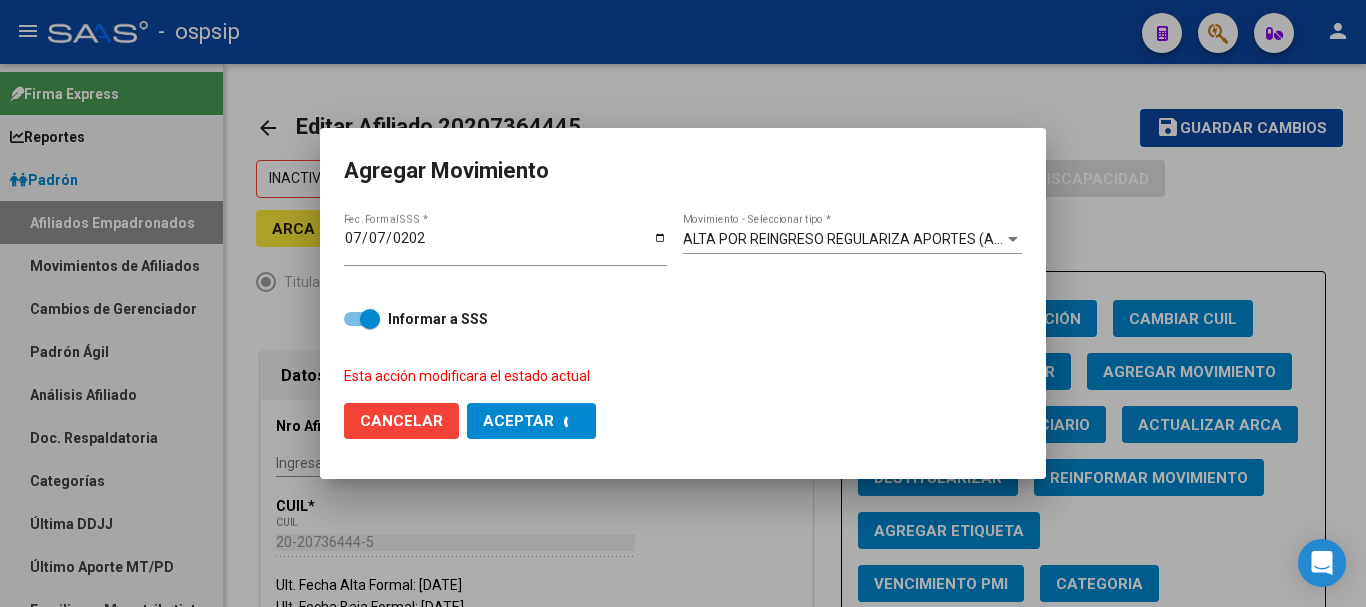 checkbox on "false" 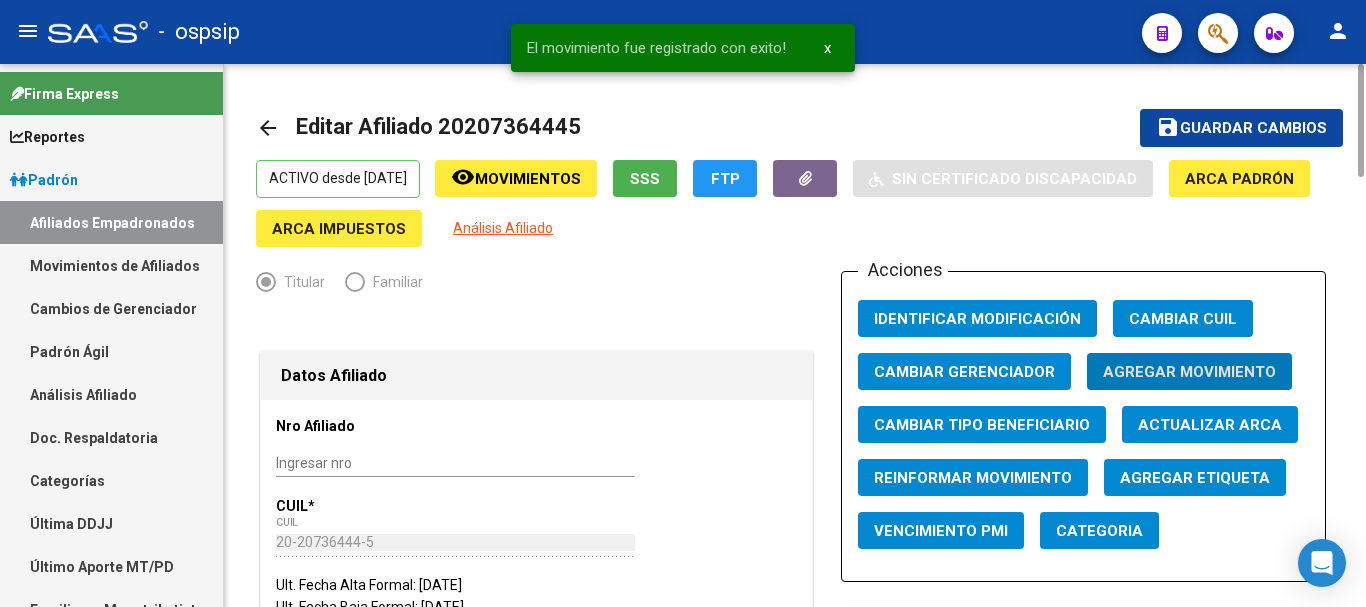 scroll, scrollTop: 600, scrollLeft: 0, axis: vertical 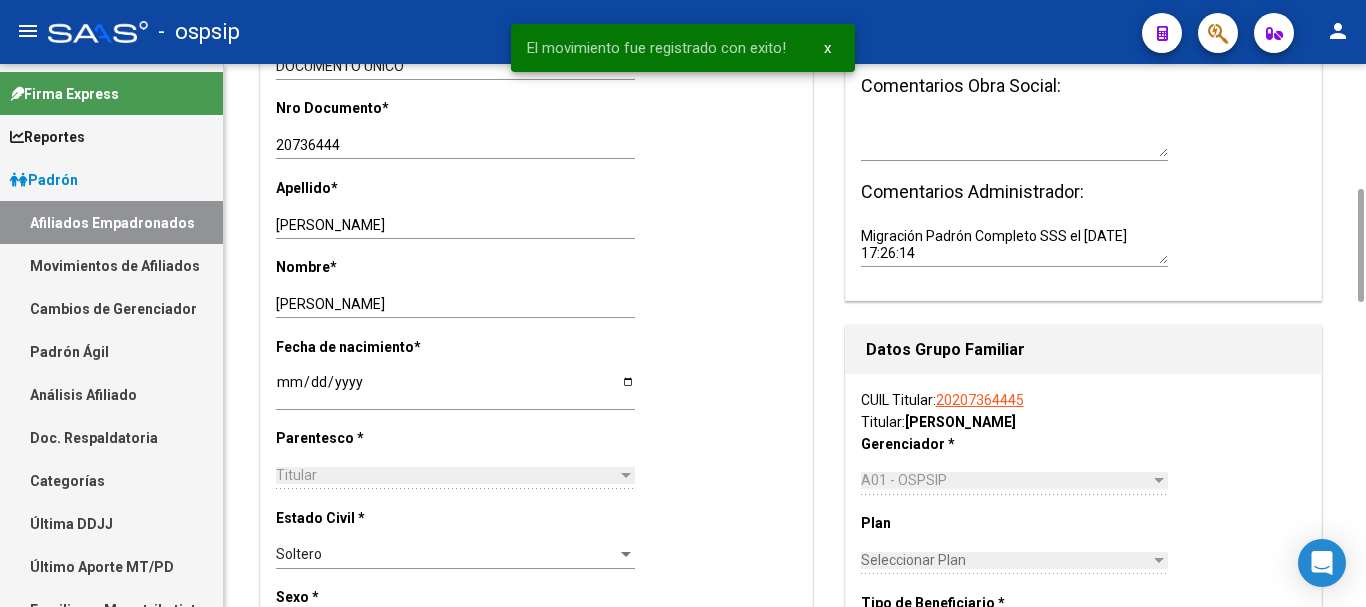 type 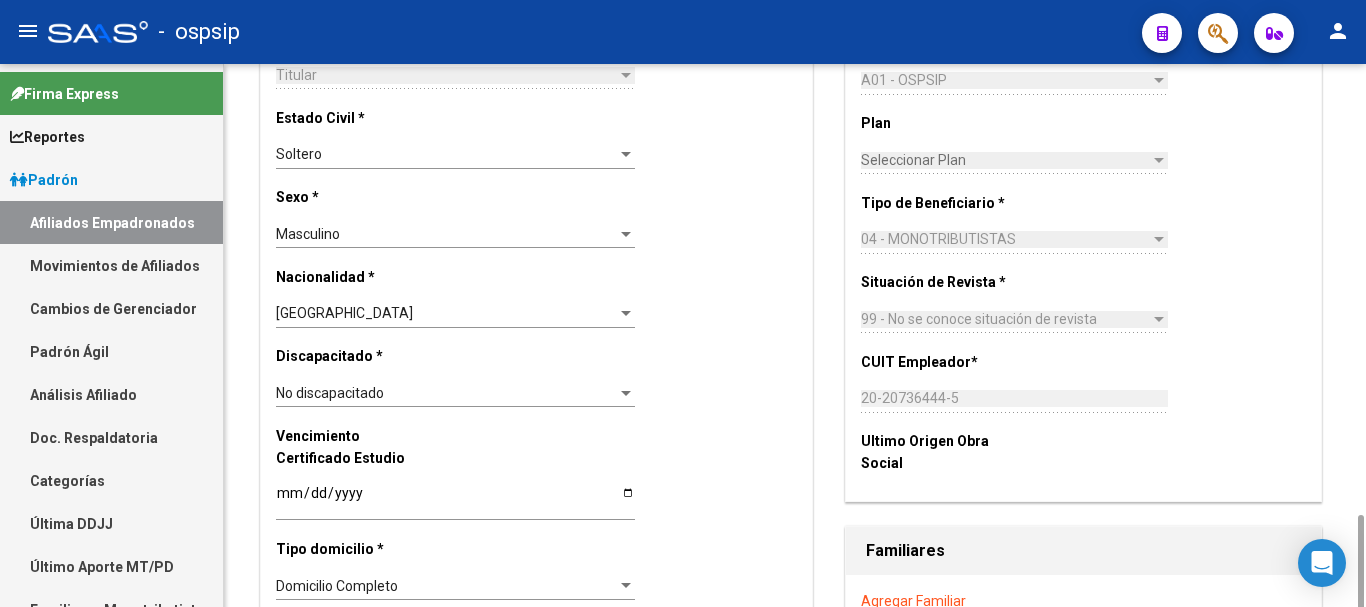 scroll, scrollTop: 1400, scrollLeft: 0, axis: vertical 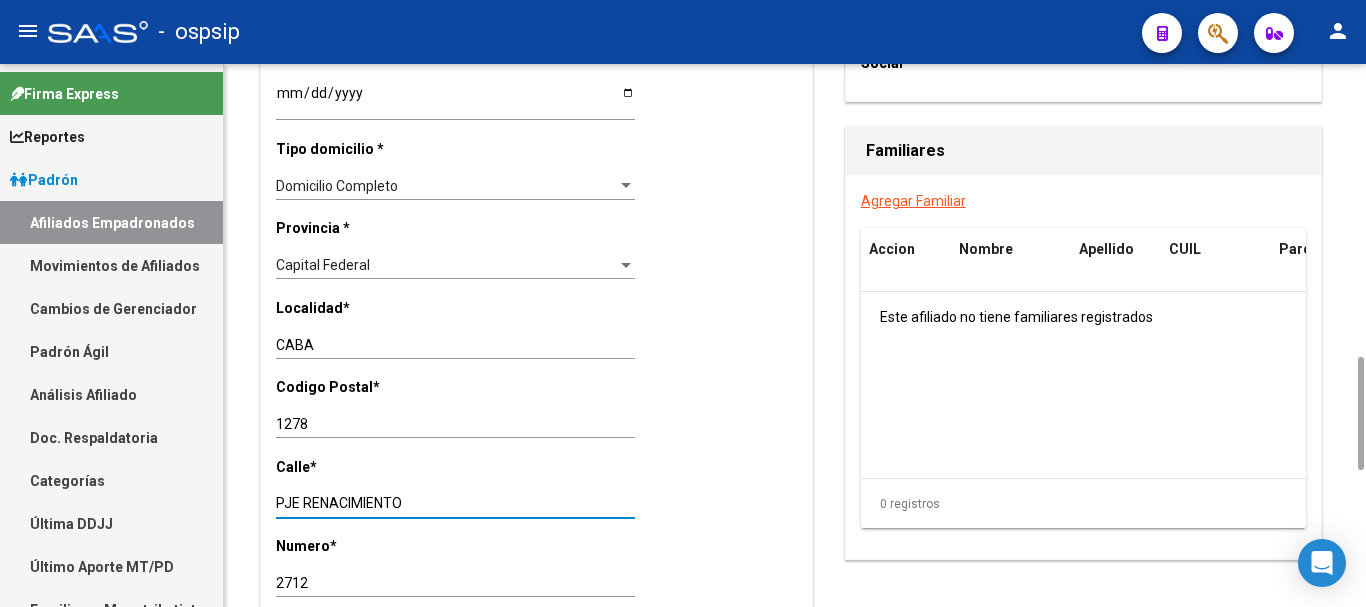 drag, startPoint x: 414, startPoint y: 504, endPoint x: 272, endPoint y: 501, distance: 142.0317 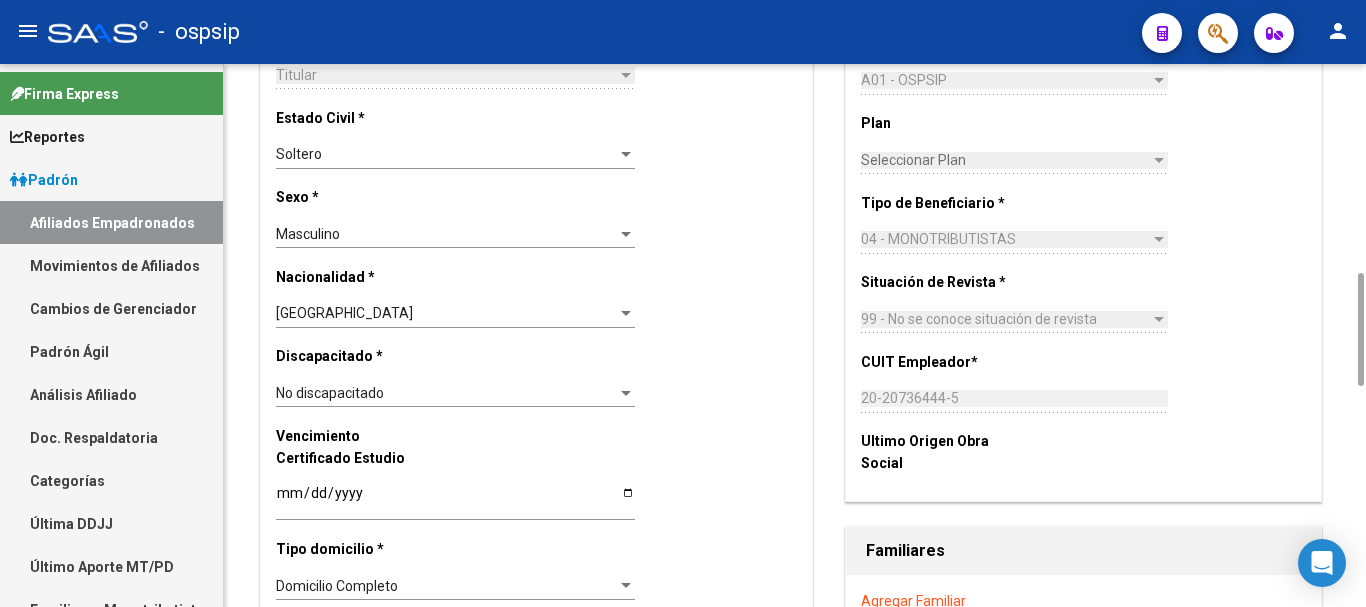 scroll, scrollTop: 0, scrollLeft: 0, axis: both 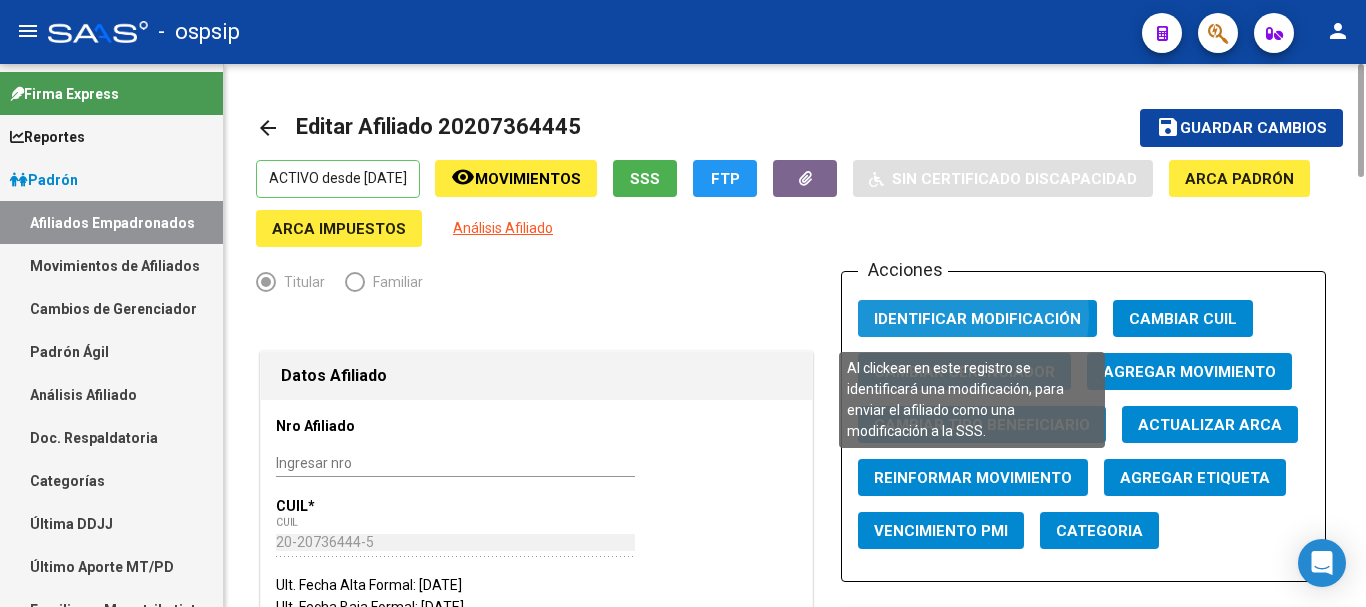 click on "Identificar Modificación" 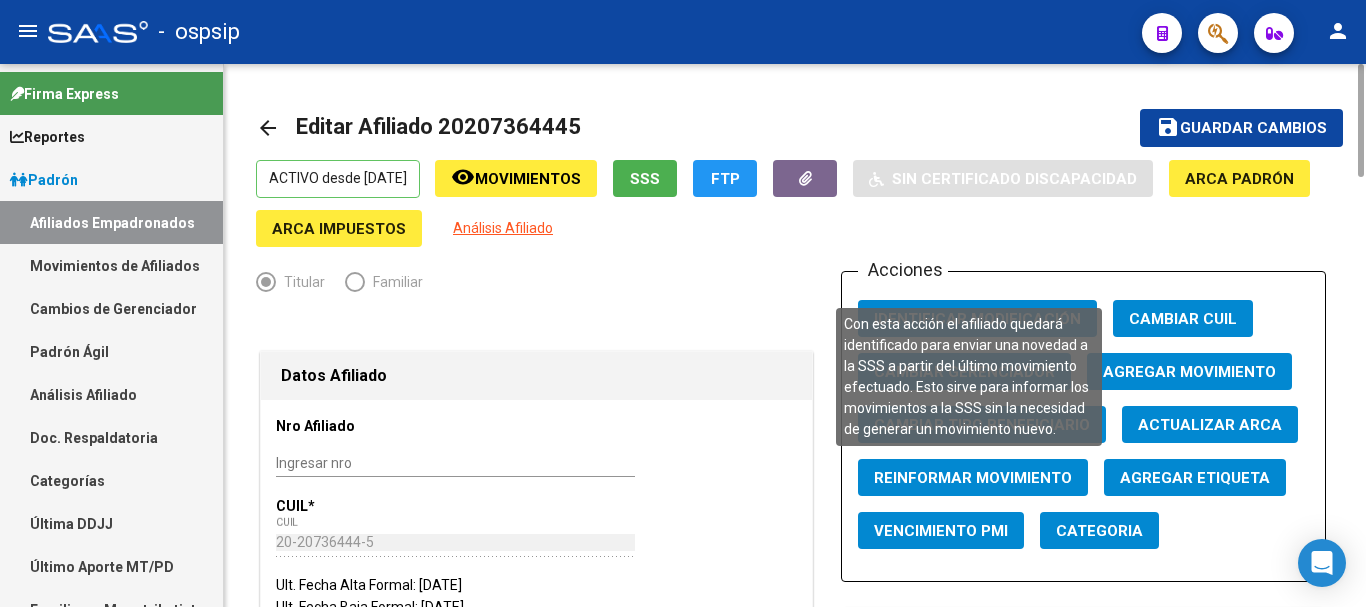 click on "Reinformar Movimiento" 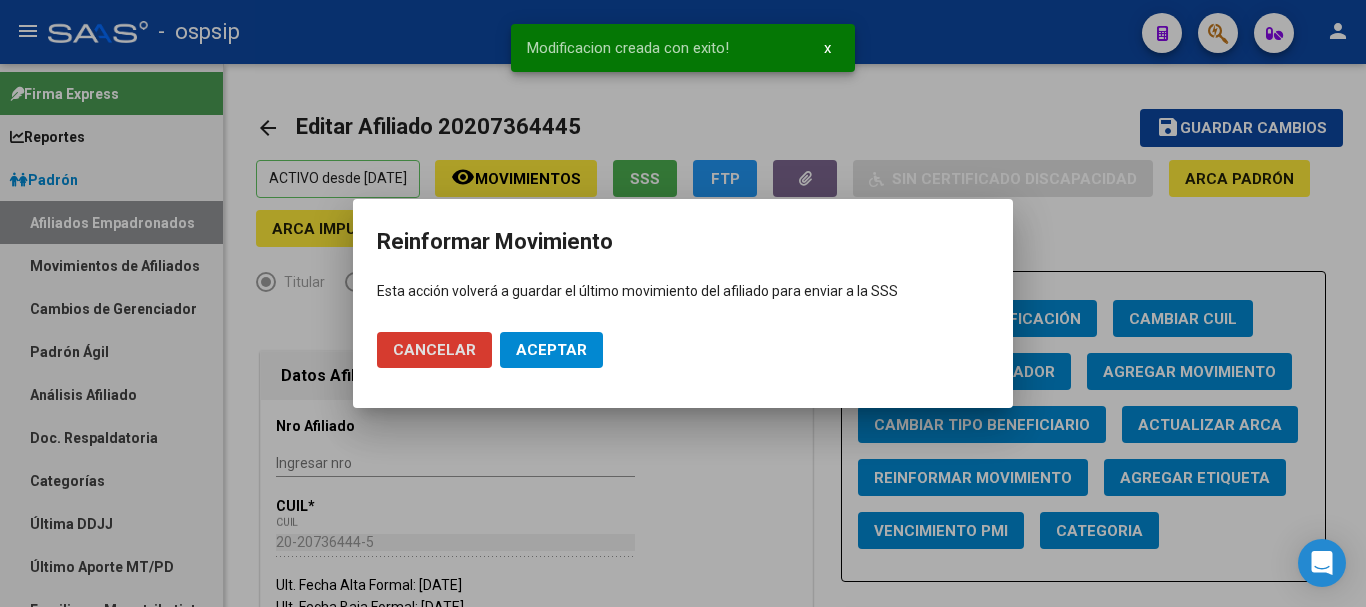 click on "Aceptar" at bounding box center (551, 350) 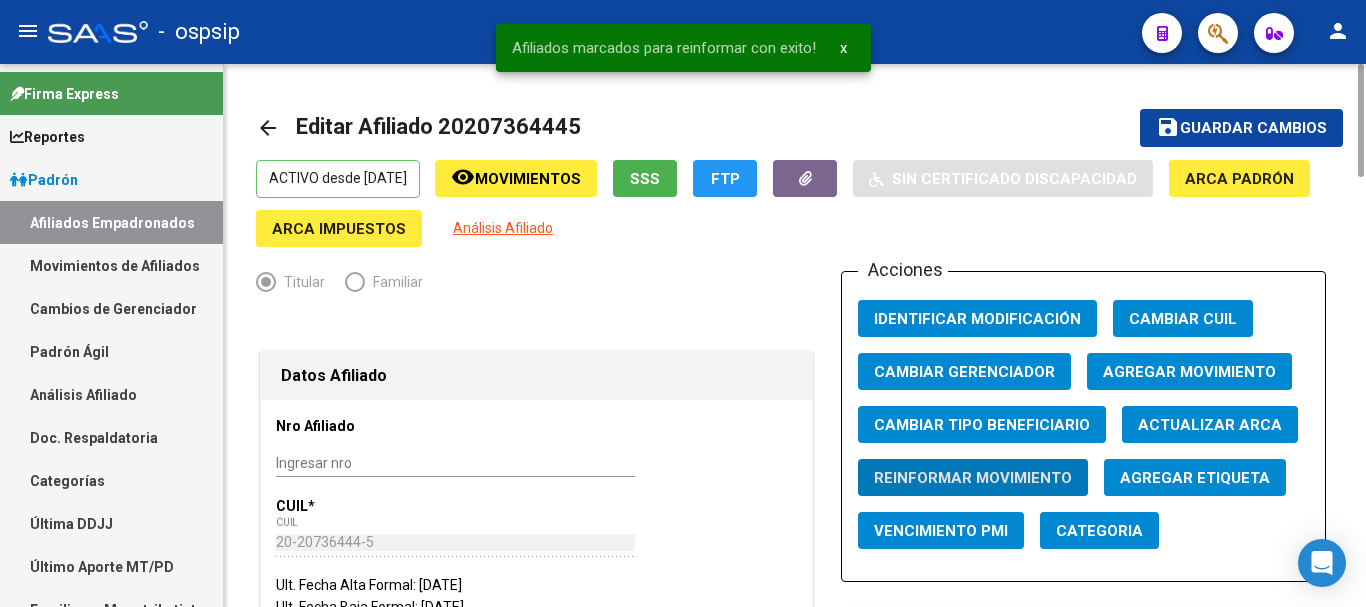 click on "Guardar cambios" 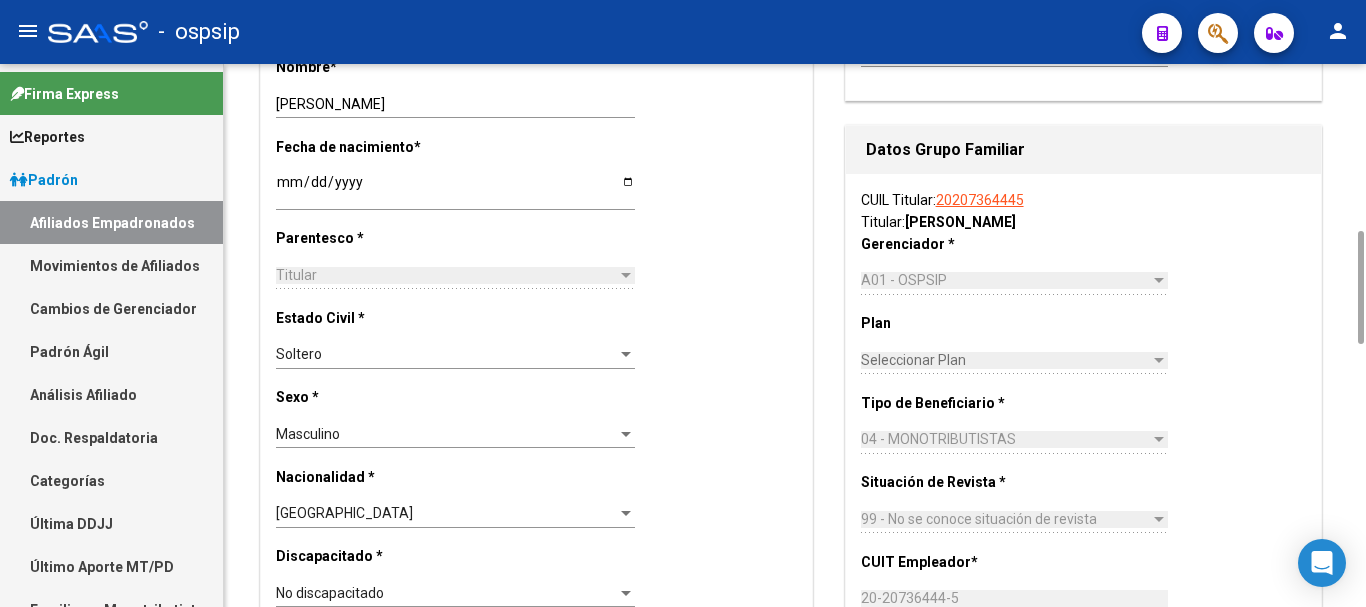 scroll, scrollTop: 0, scrollLeft: 0, axis: both 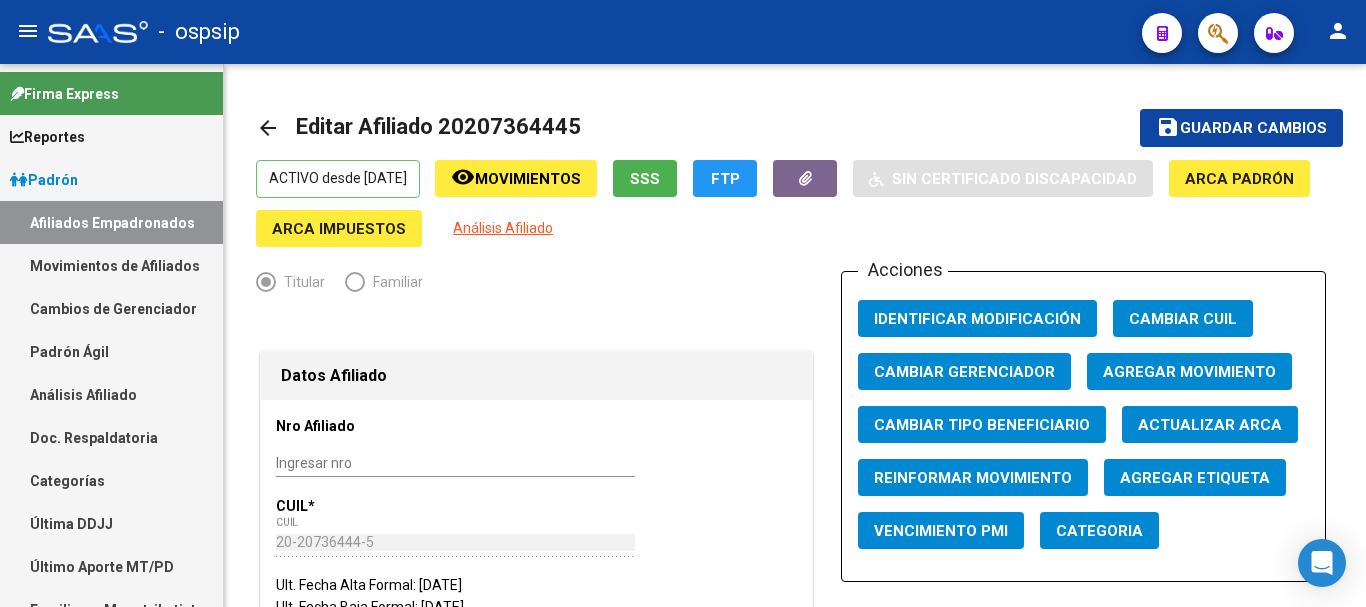 click on "menu -   ospsip  person" 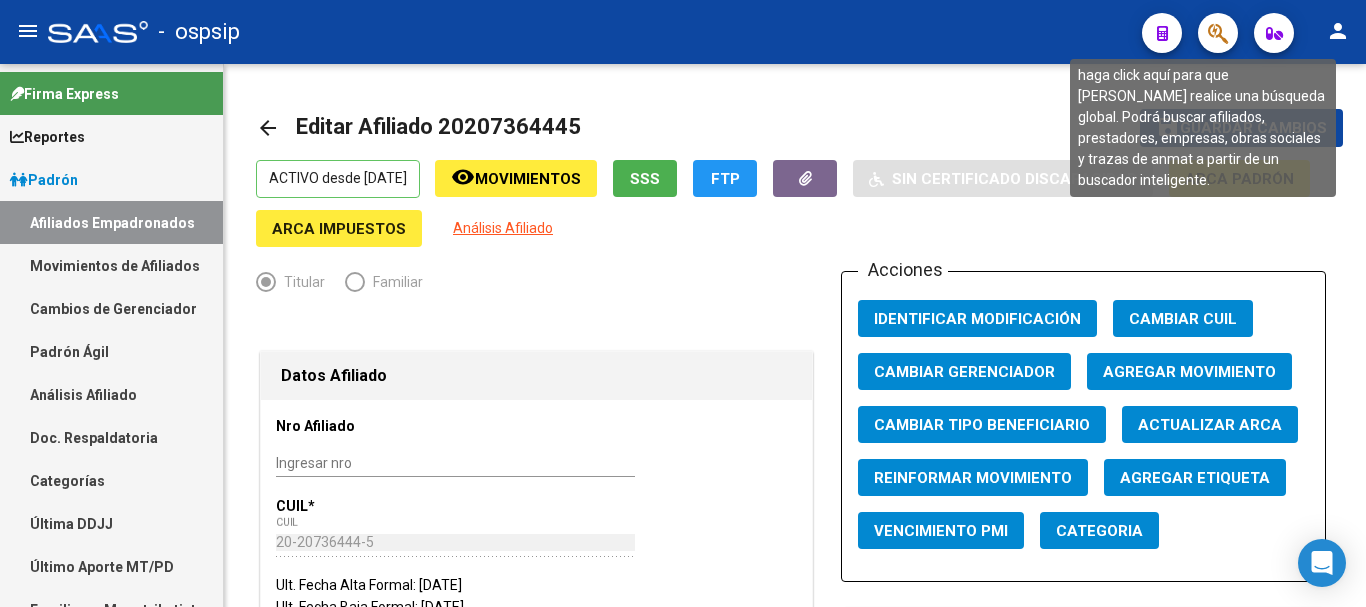 click 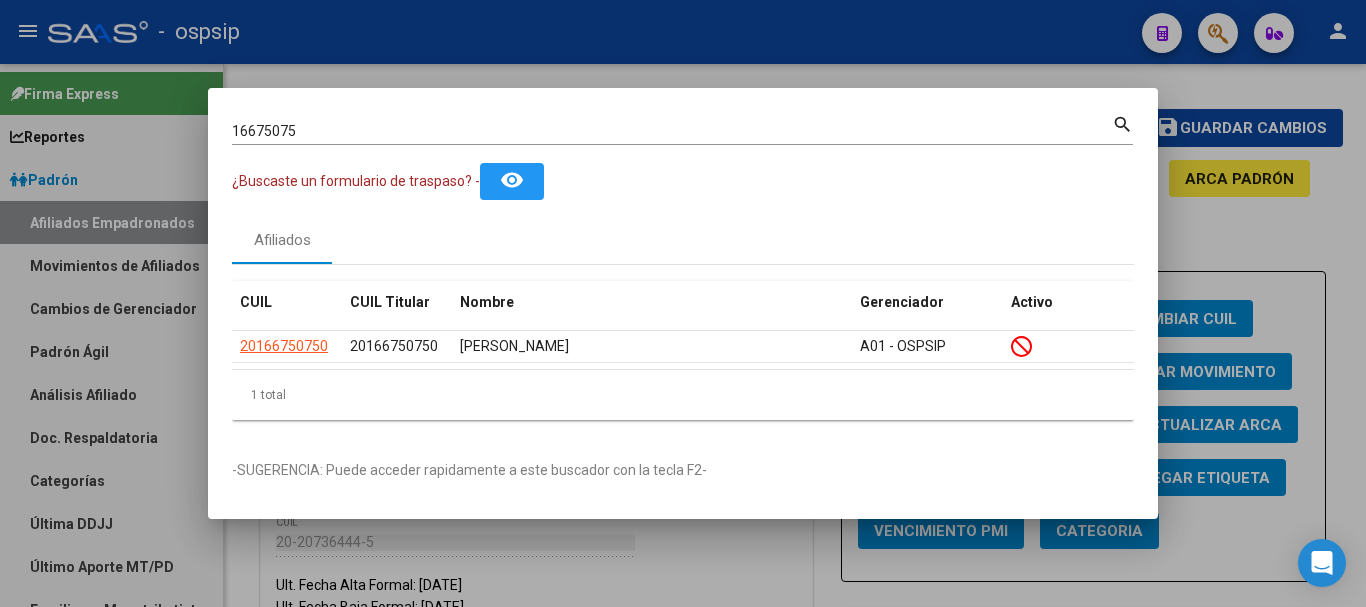 click on "search" at bounding box center (1122, 124) 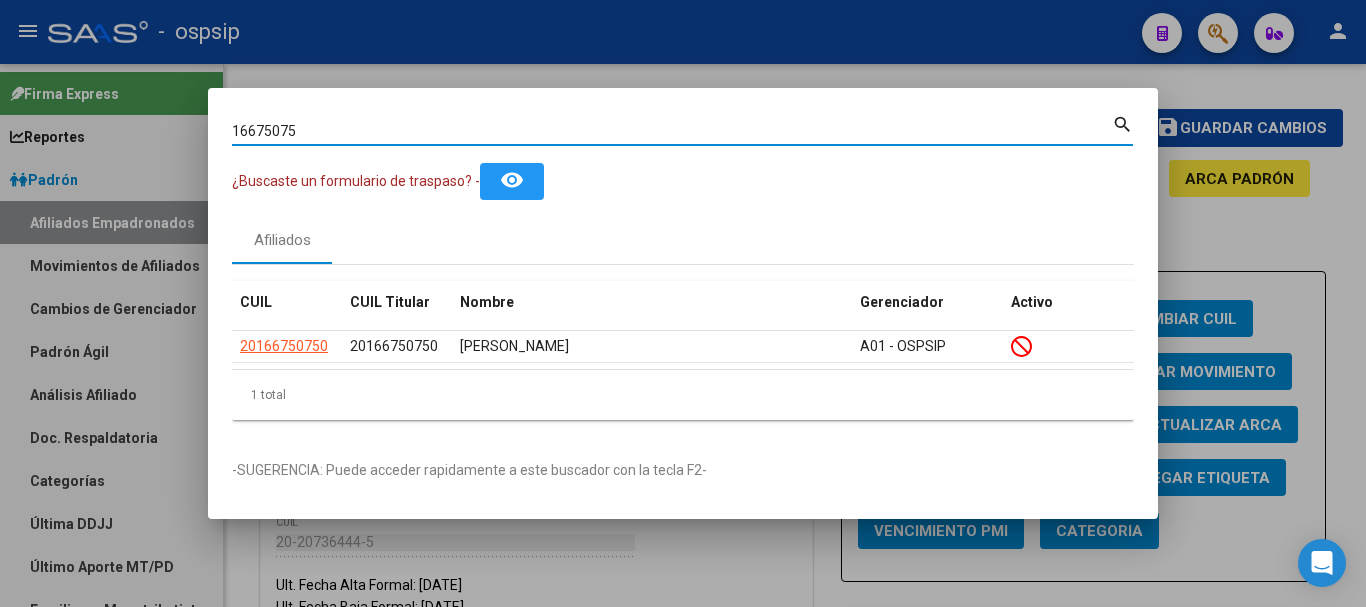 click on "16675075" at bounding box center [672, 131] 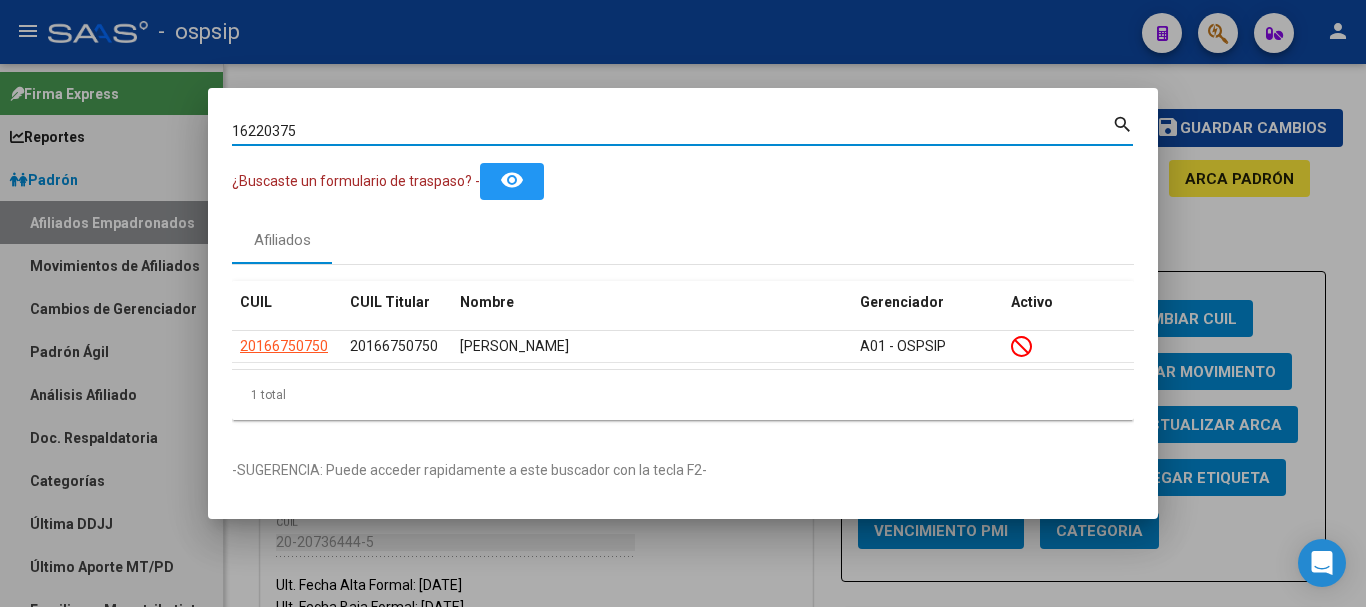 type on "16220375" 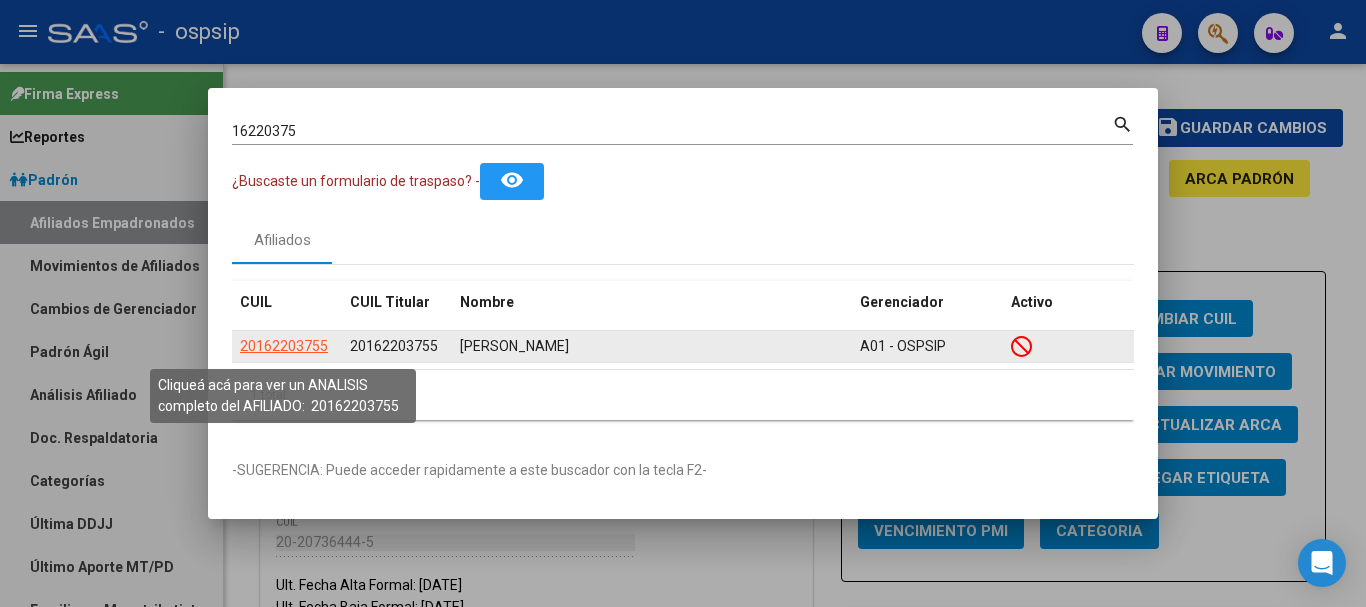 click on "20162203755" 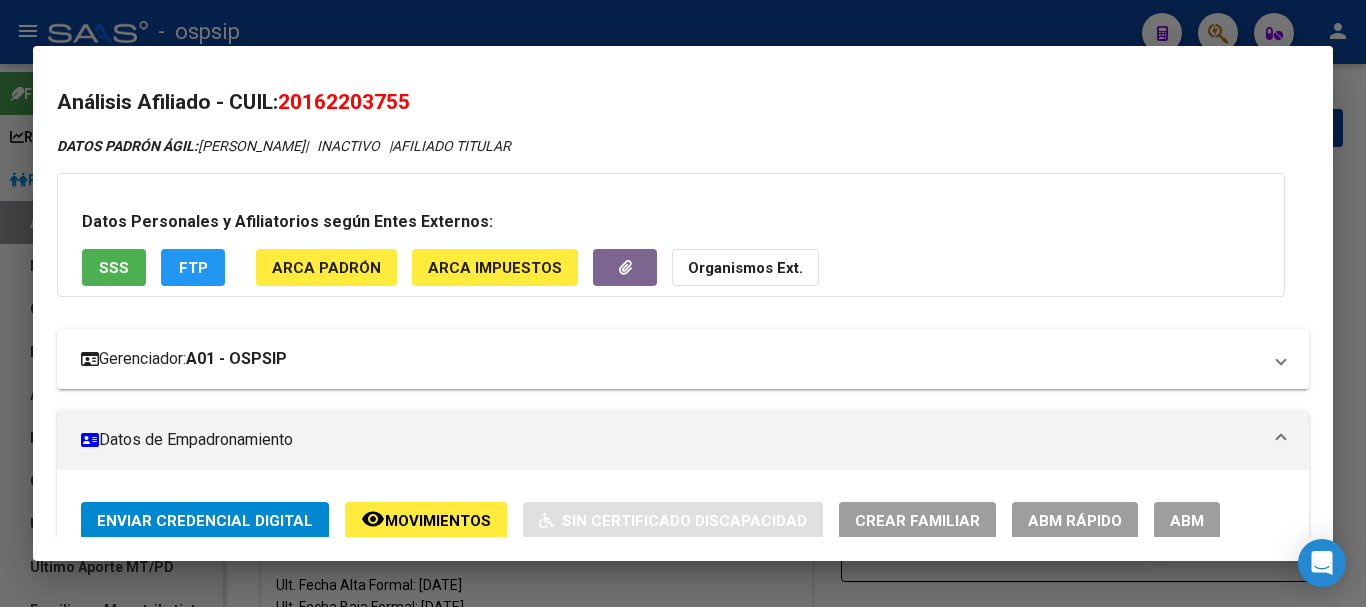 scroll, scrollTop: 200, scrollLeft: 0, axis: vertical 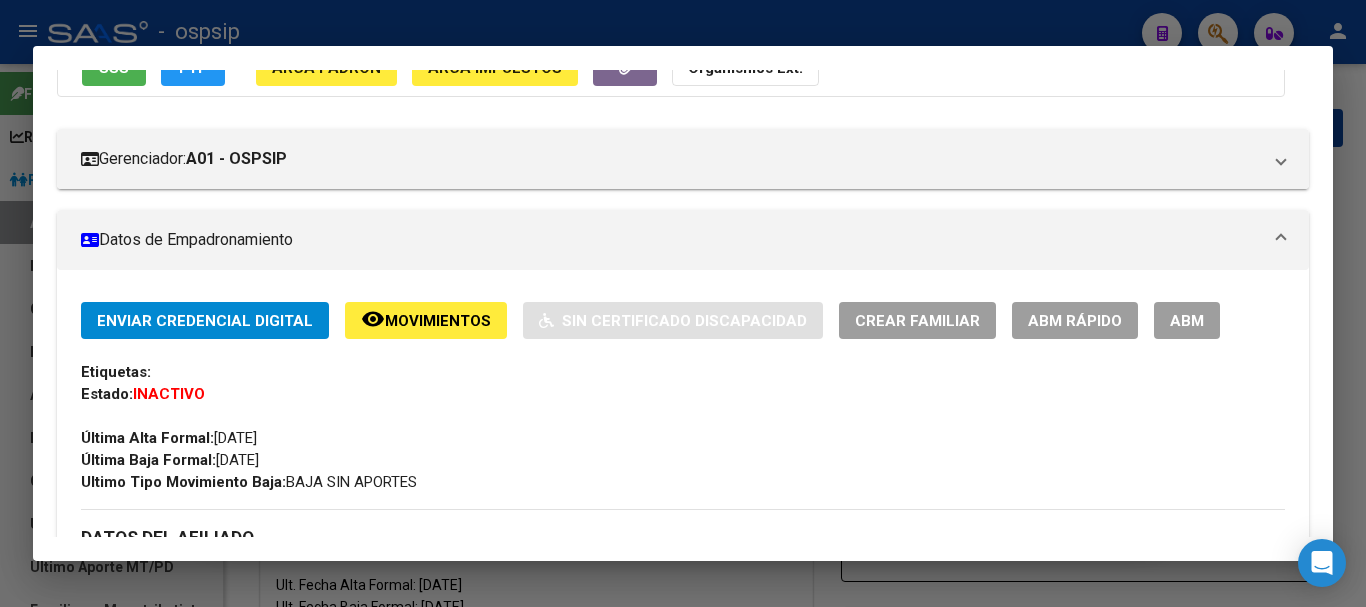 click on "ABM" at bounding box center (1187, 320) 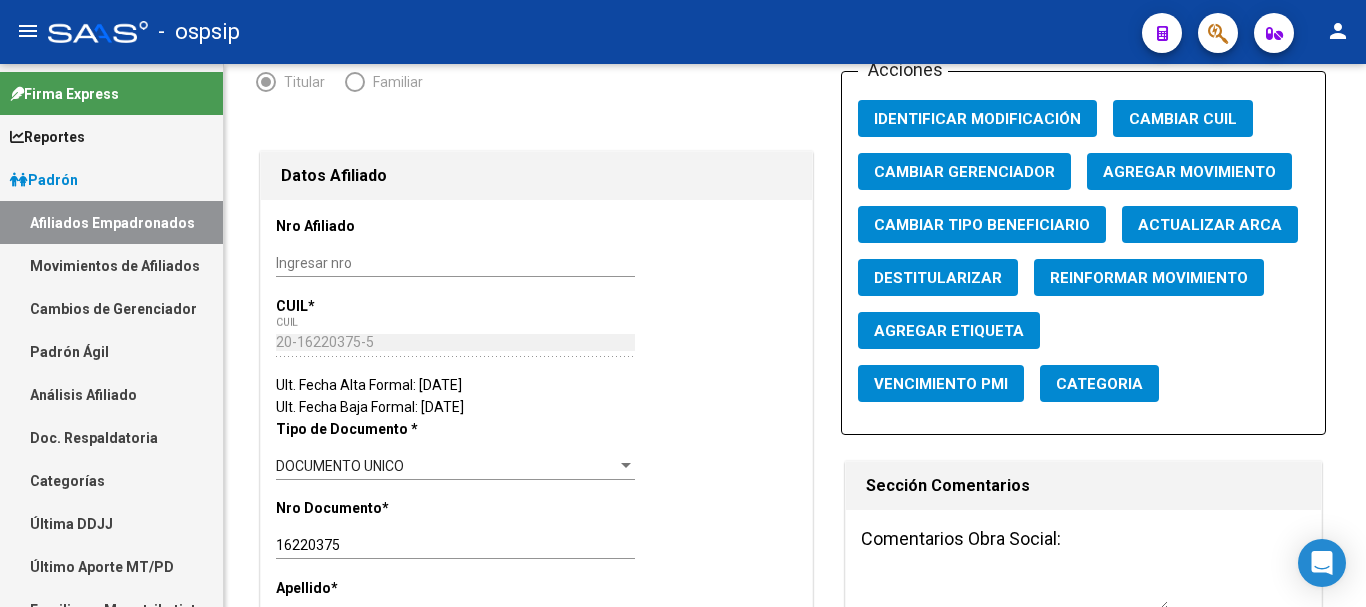 scroll, scrollTop: 0, scrollLeft: 0, axis: both 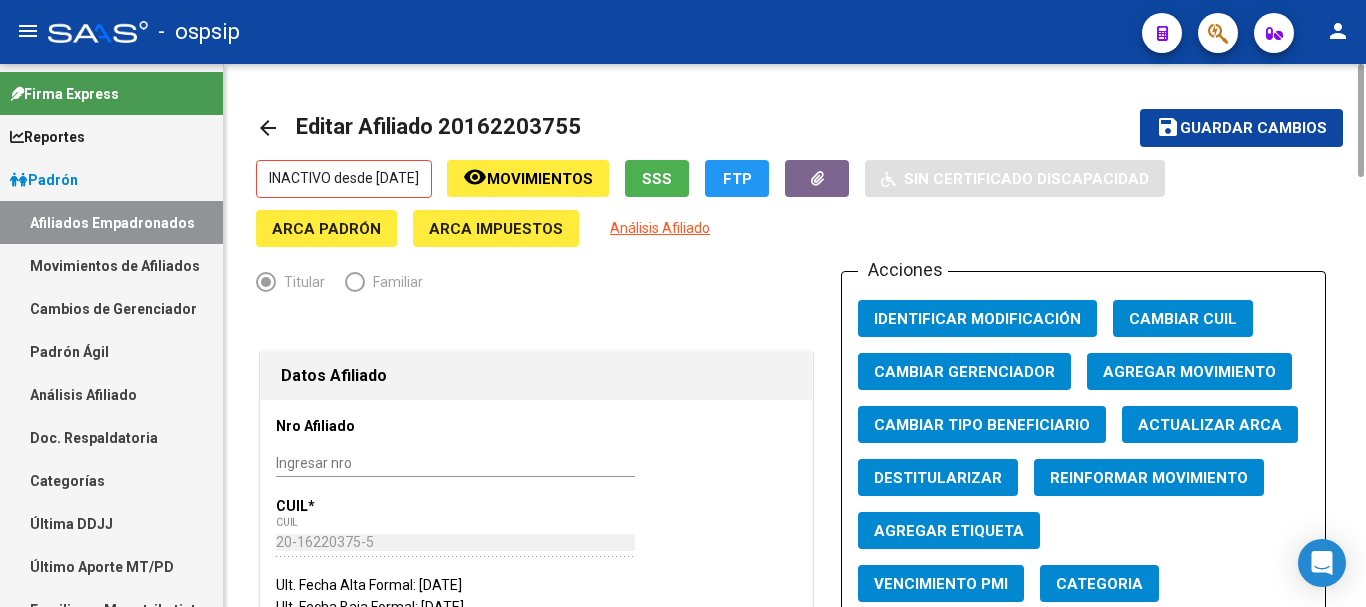 click on "Agregar Movimiento" 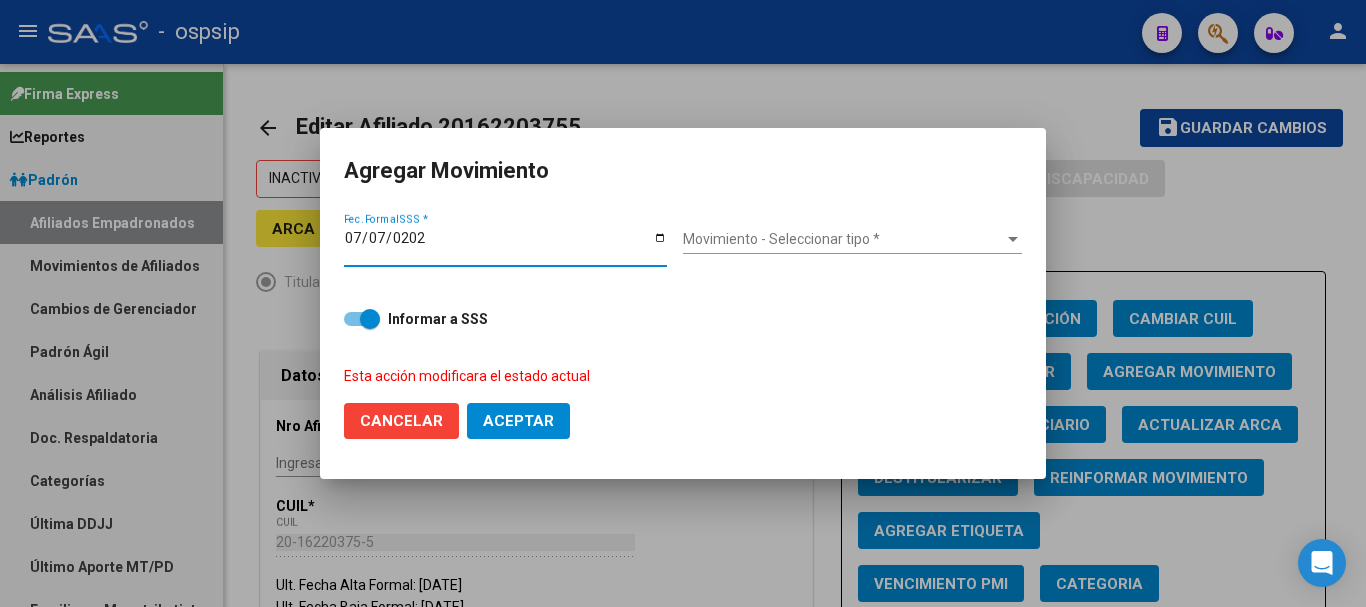 type on "[DATE]" 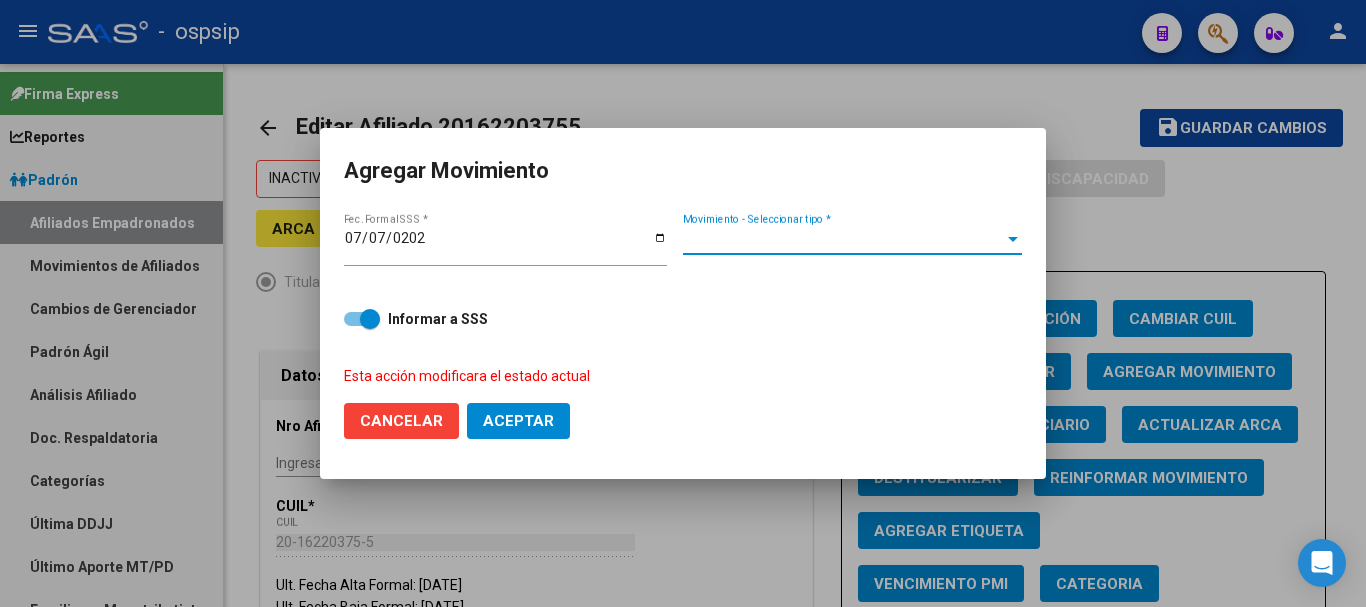 click on "Movimiento - Seleccionar tipo *" at bounding box center [843, 239] 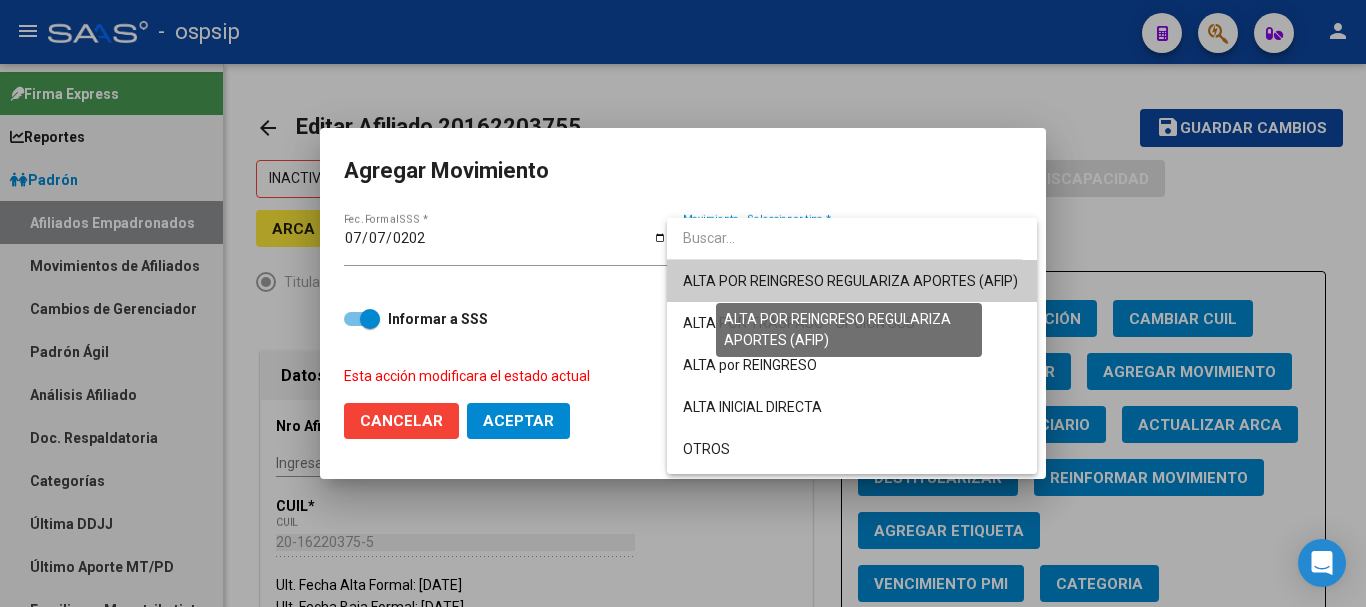 click on "ALTA POR REINGRESO REGULARIZA APORTES (AFIP)" at bounding box center (850, 281) 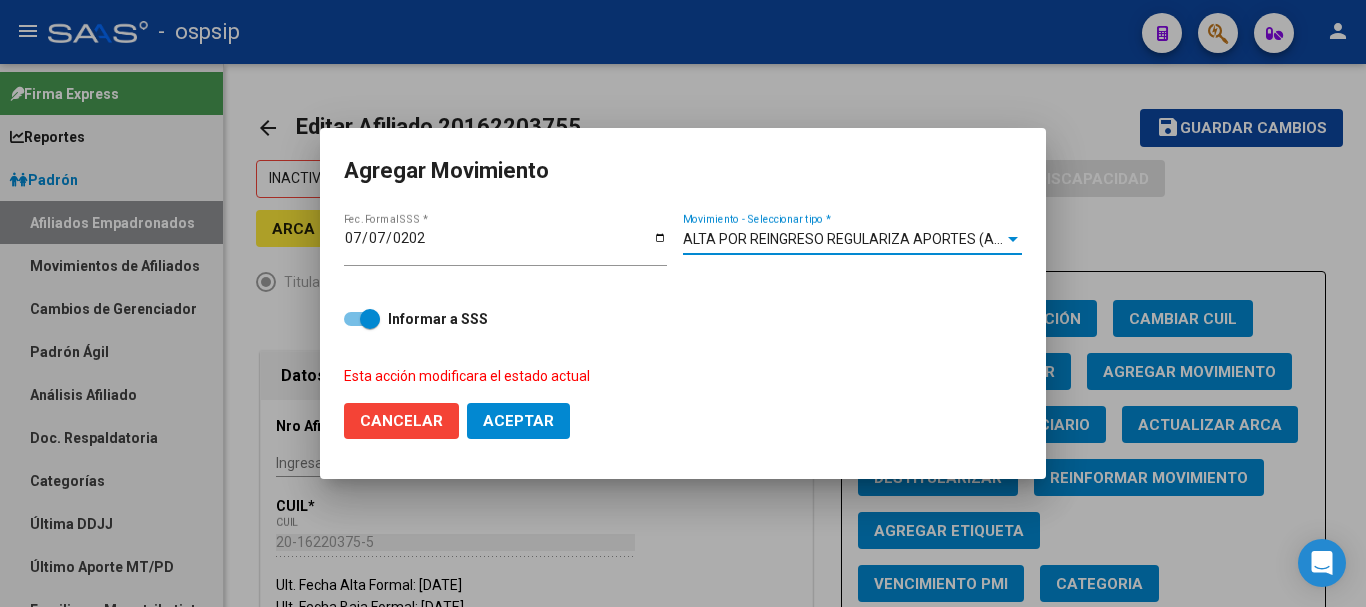 click on "Aceptar" 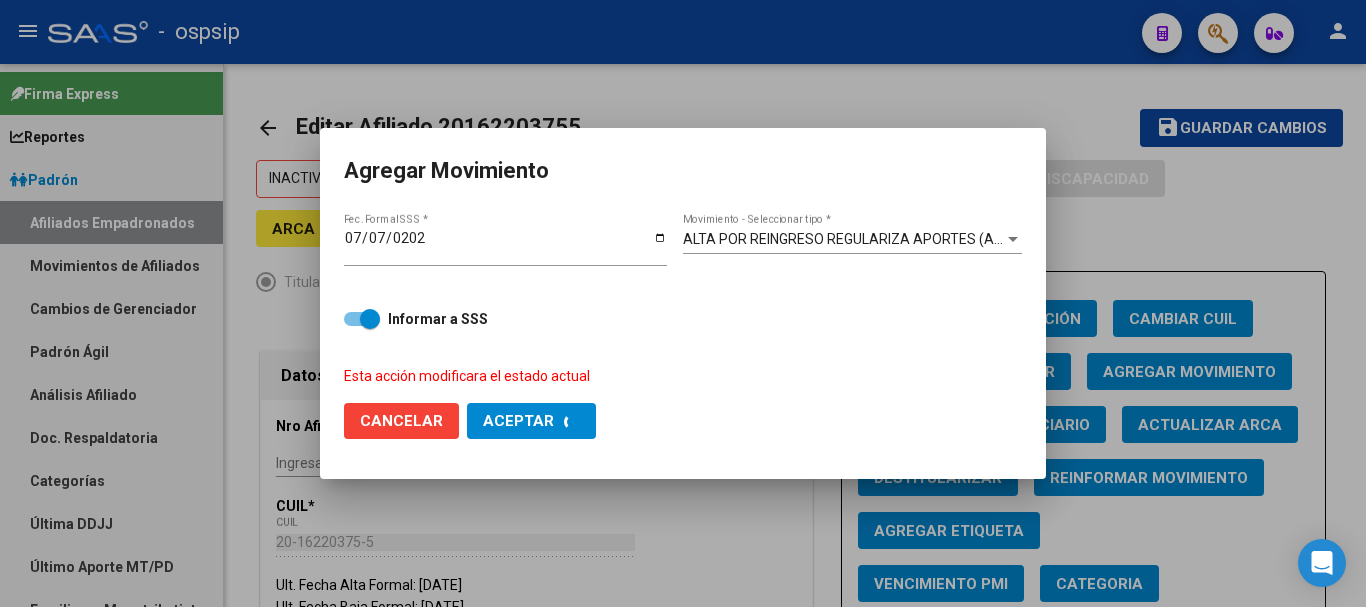 checkbox on "false" 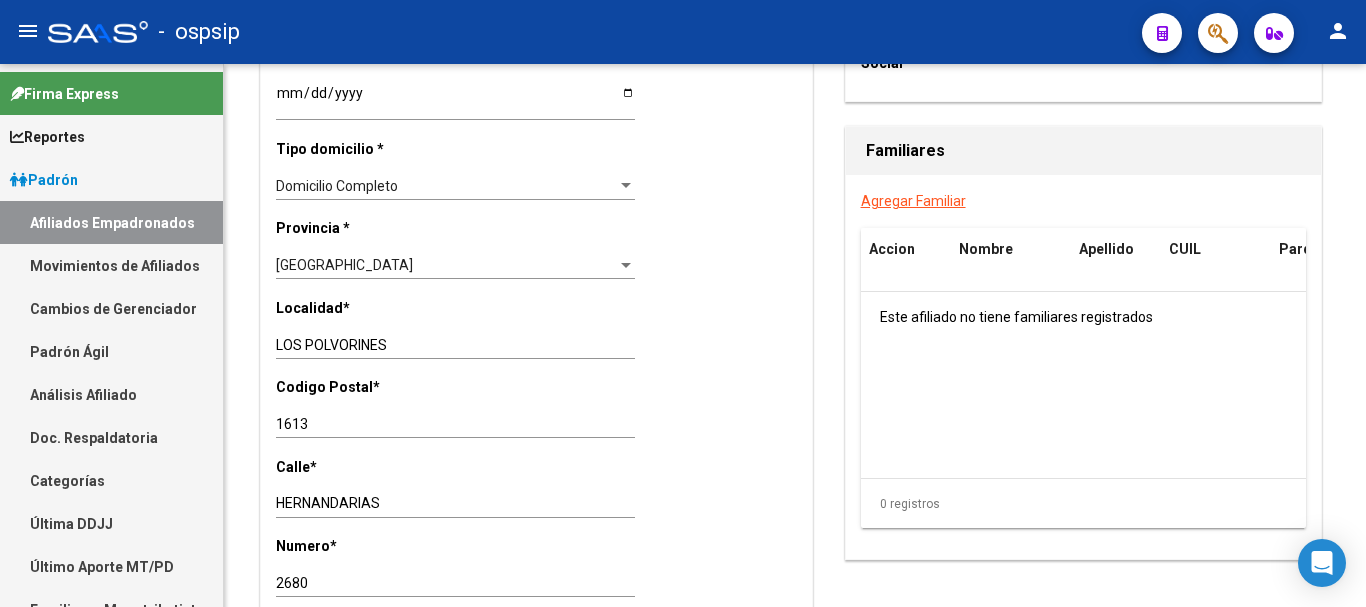 scroll, scrollTop: 1600, scrollLeft: 0, axis: vertical 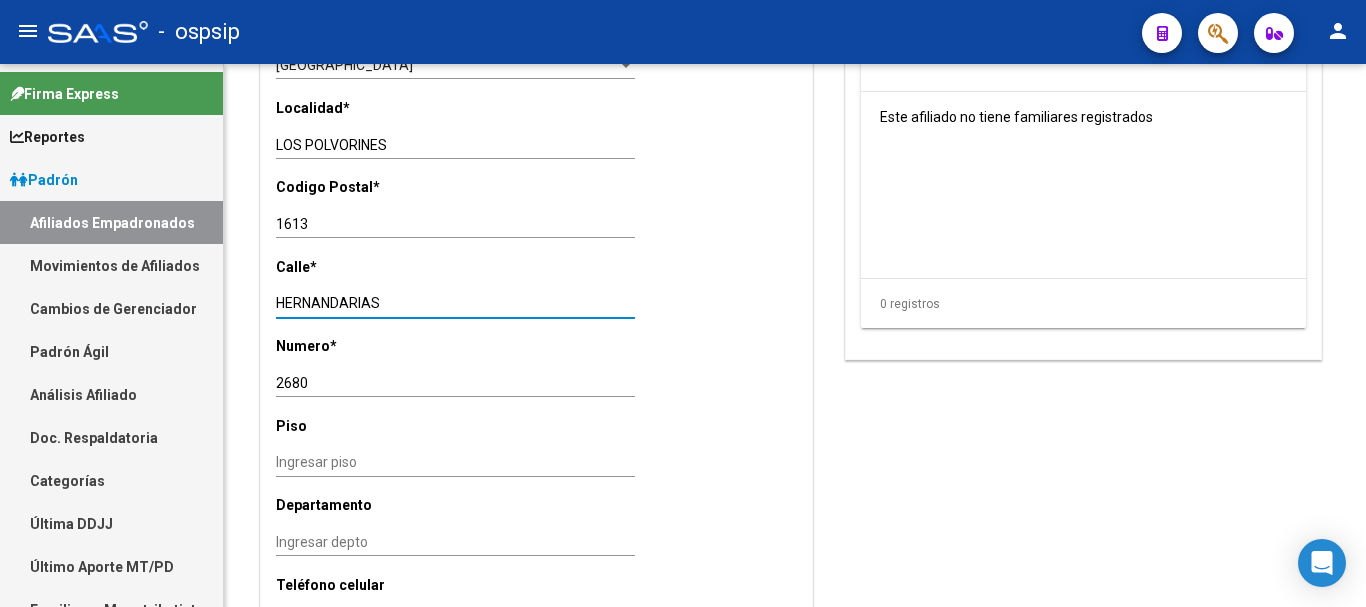 drag, startPoint x: 390, startPoint y: 304, endPoint x: 219, endPoint y: 290, distance: 171.57214 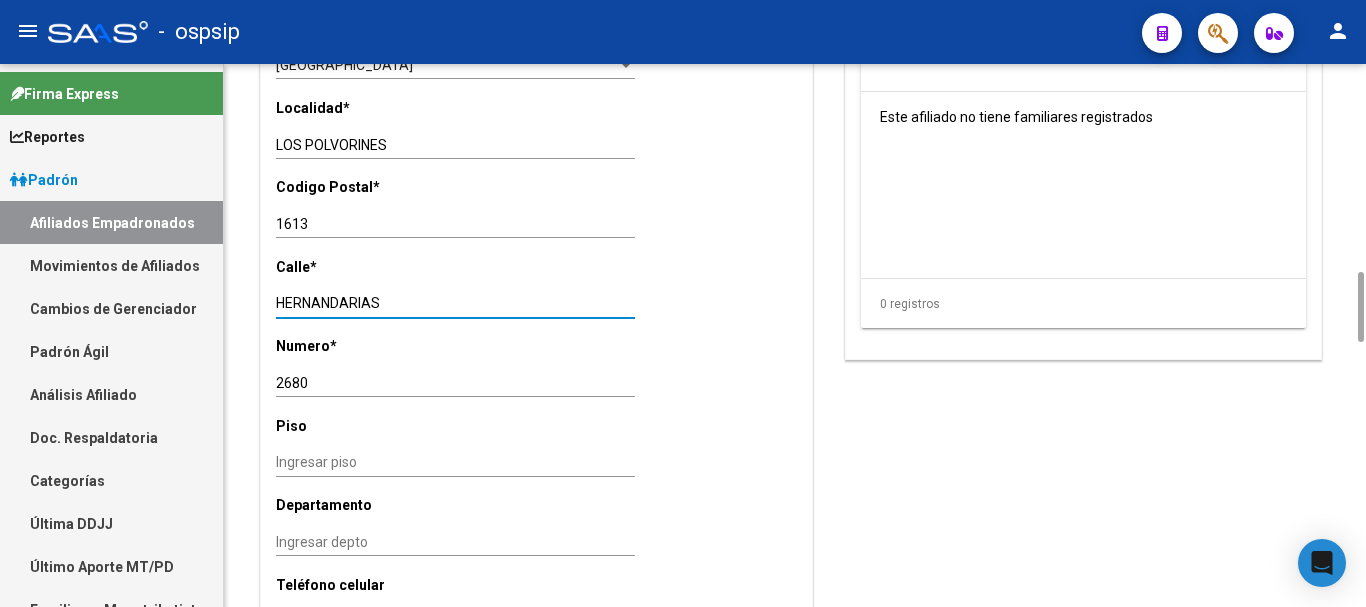 drag, startPoint x: 387, startPoint y: 303, endPoint x: 269, endPoint y: 295, distance: 118.270874 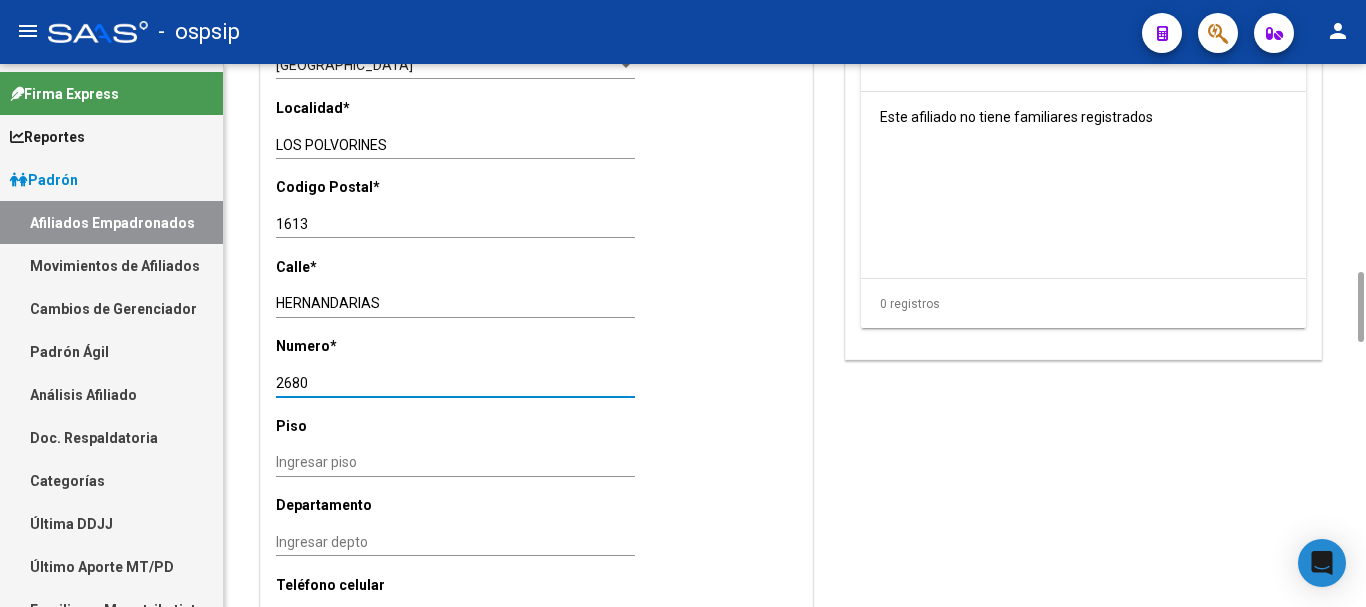 drag, startPoint x: 322, startPoint y: 385, endPoint x: 275, endPoint y: 383, distance: 47.042534 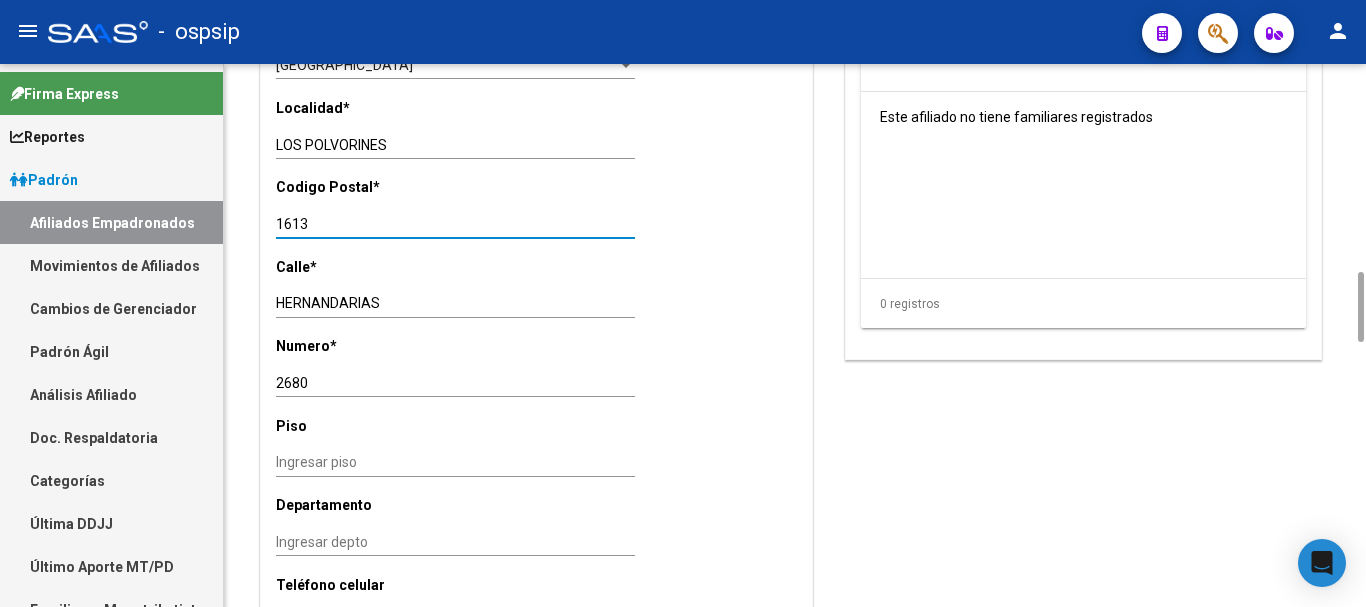 drag, startPoint x: 319, startPoint y: 225, endPoint x: 259, endPoint y: 216, distance: 60.671246 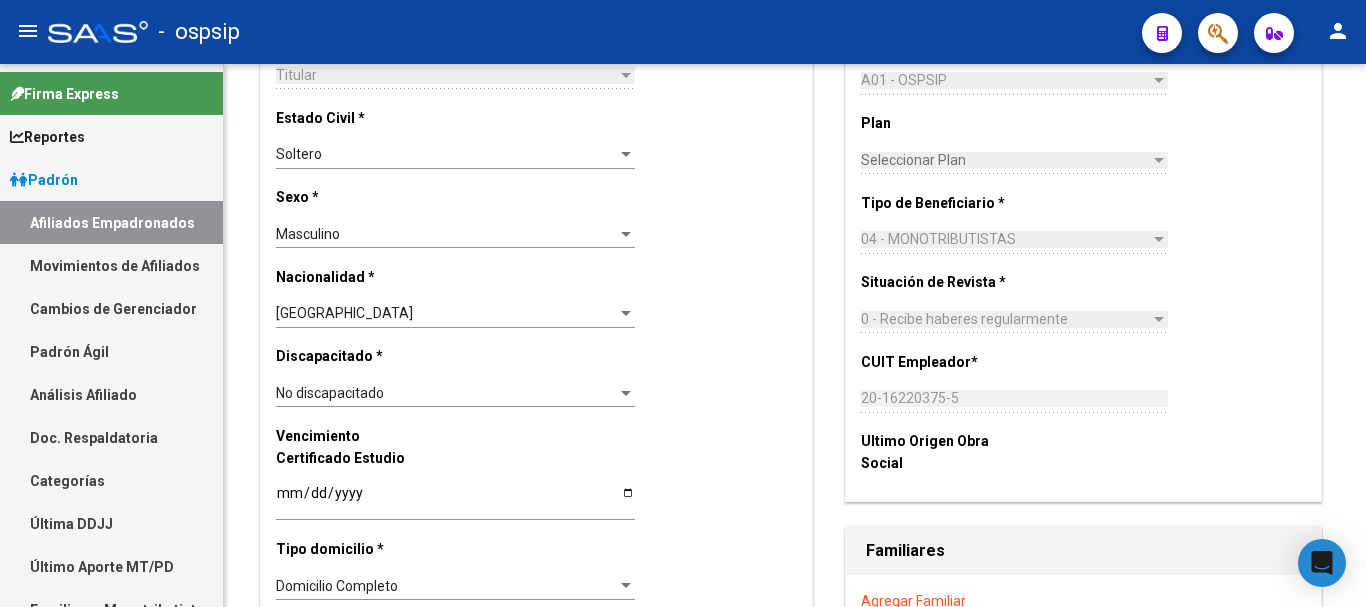 scroll, scrollTop: 0, scrollLeft: 0, axis: both 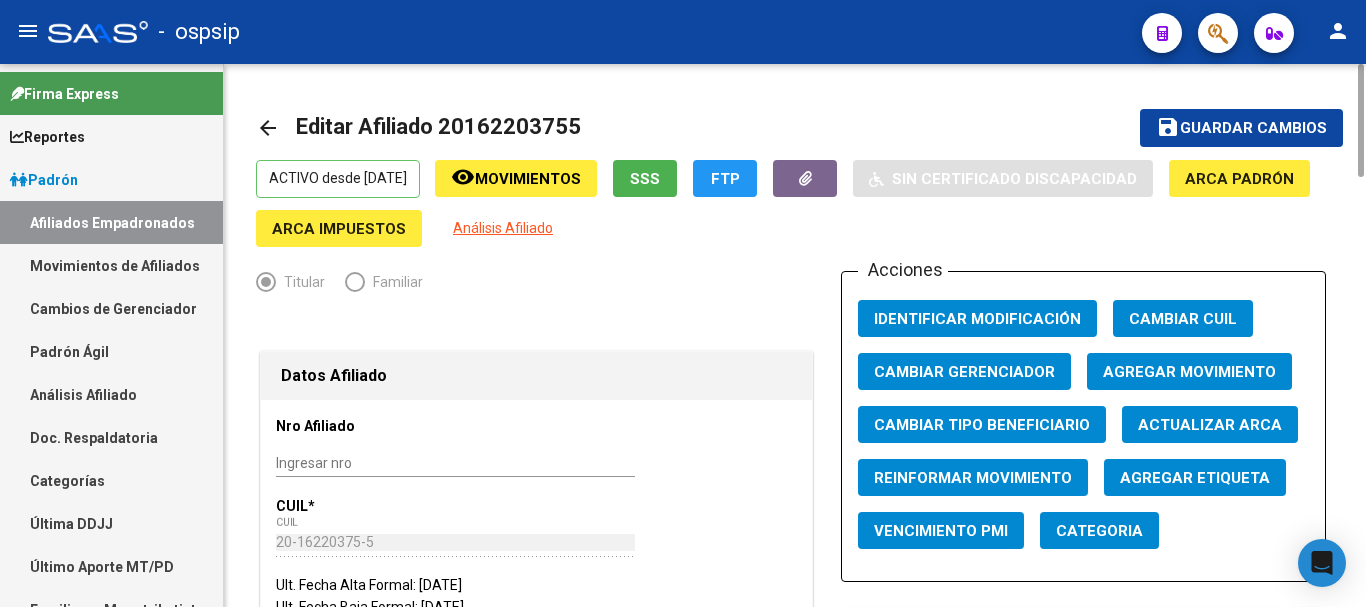 click on "arrow_back" 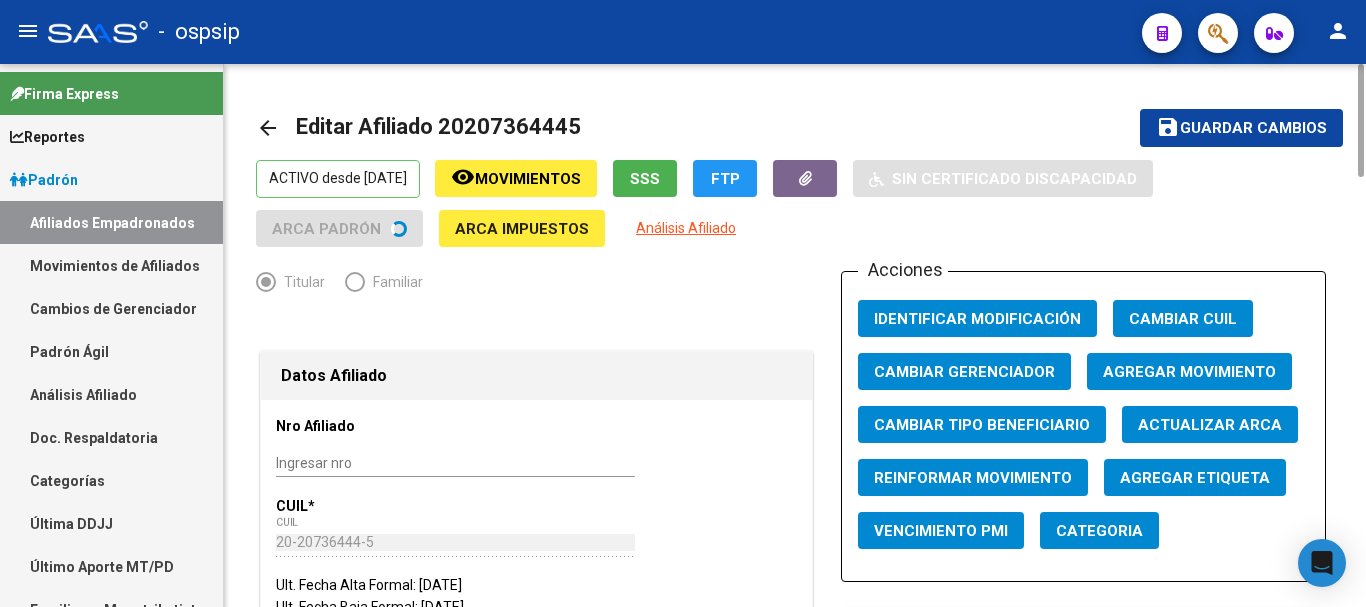 click on "arrow_back" 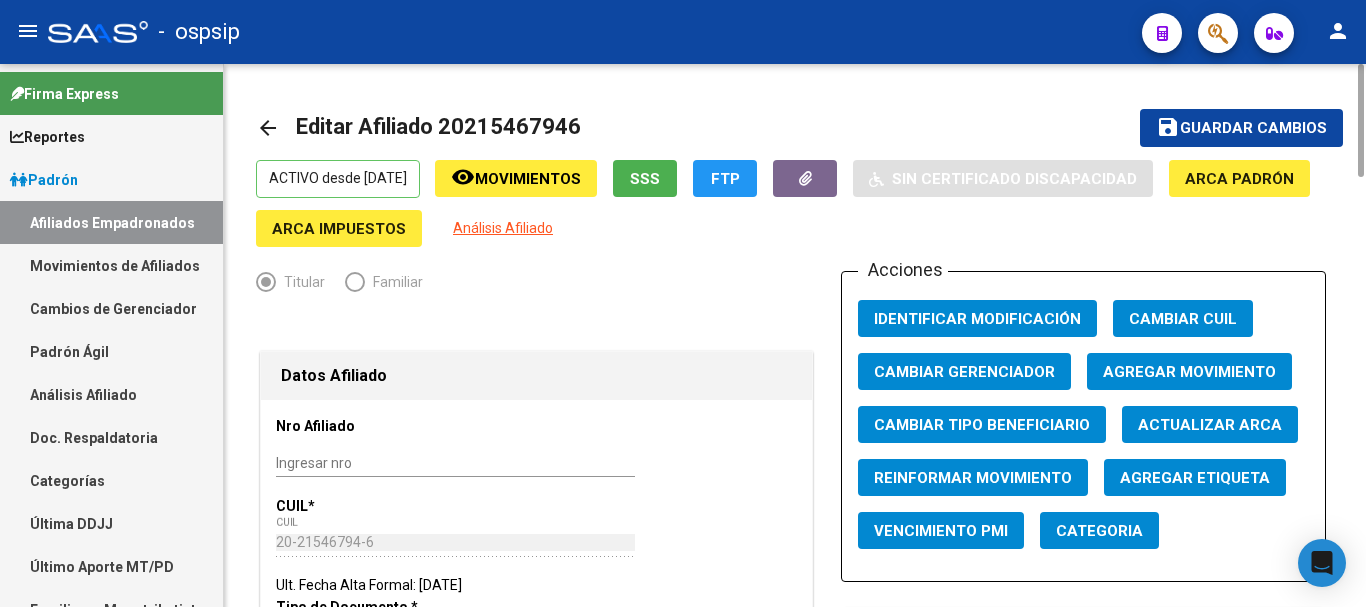click on "menu -   ospsip  person" 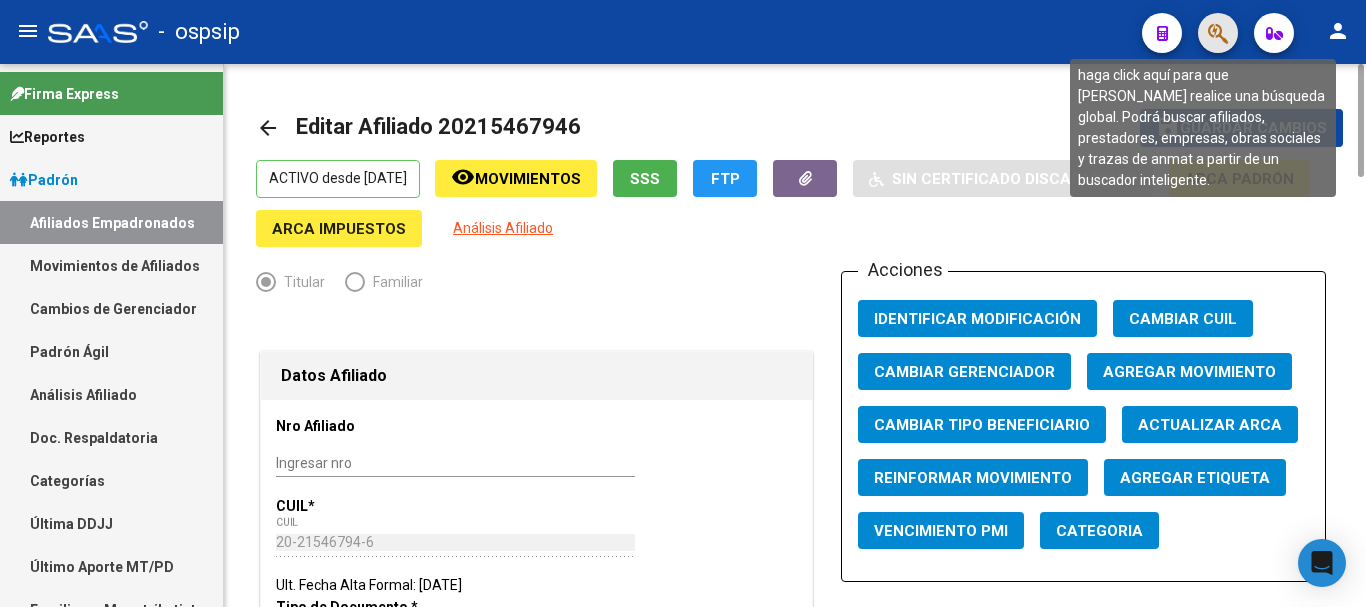 click 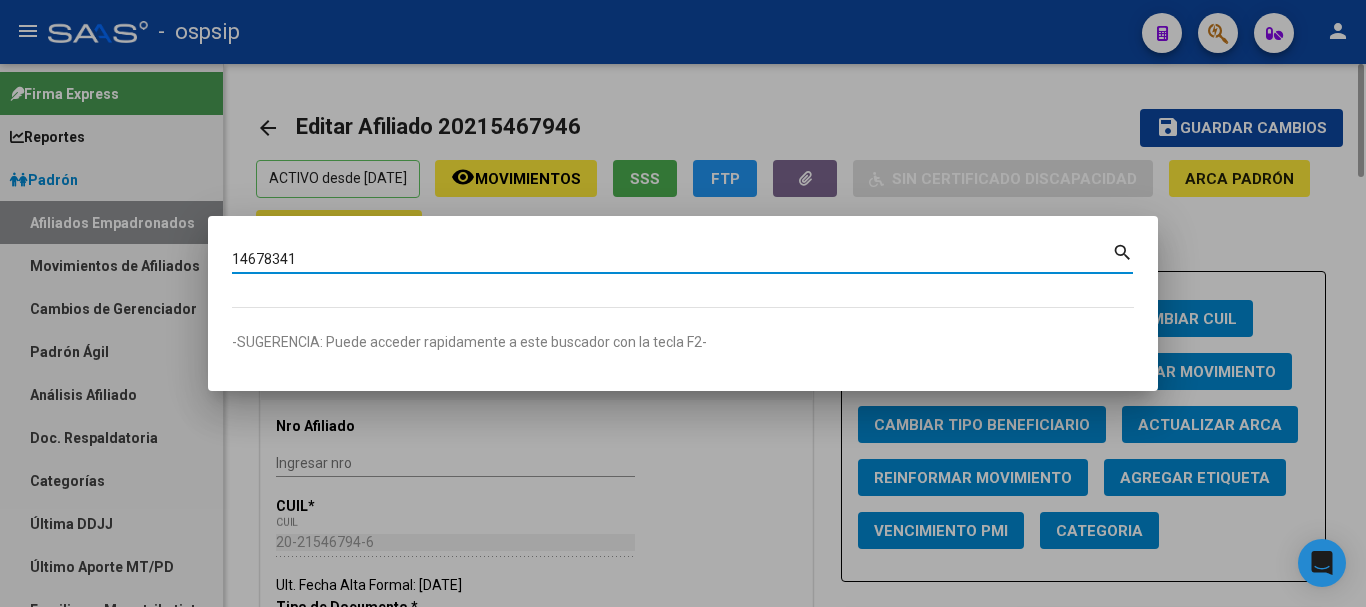 type on "14678341" 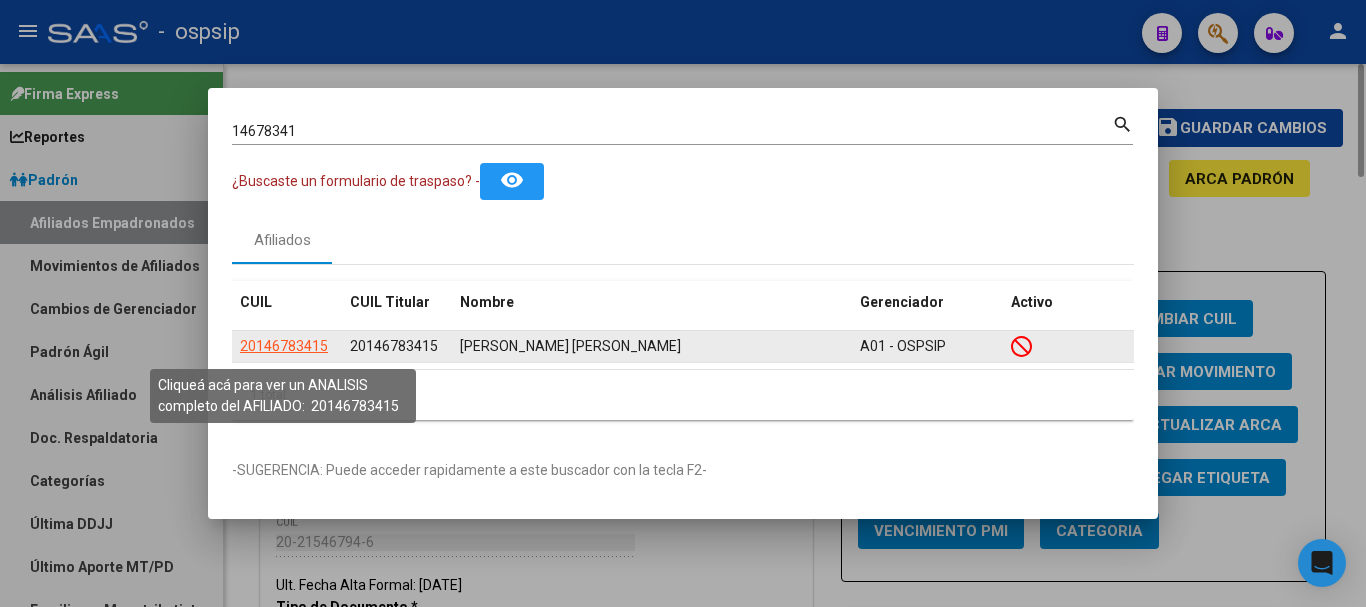 click on "20146783415" 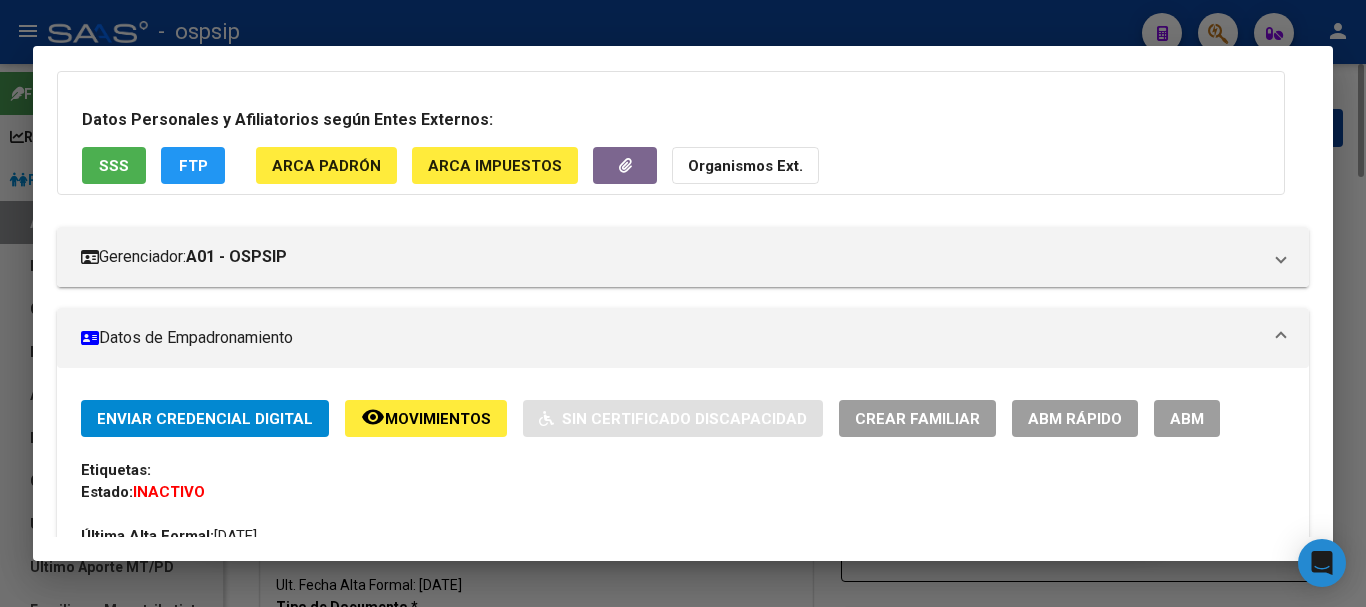 scroll, scrollTop: 100, scrollLeft: 0, axis: vertical 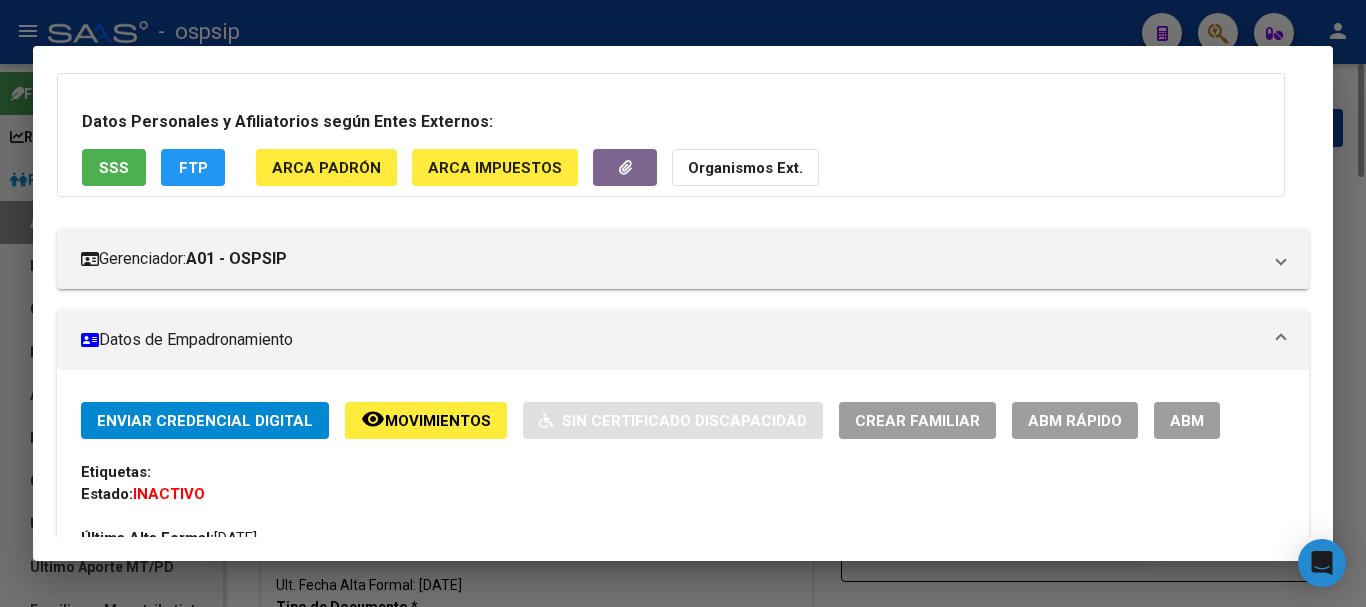 click on "ABM" at bounding box center (1187, 421) 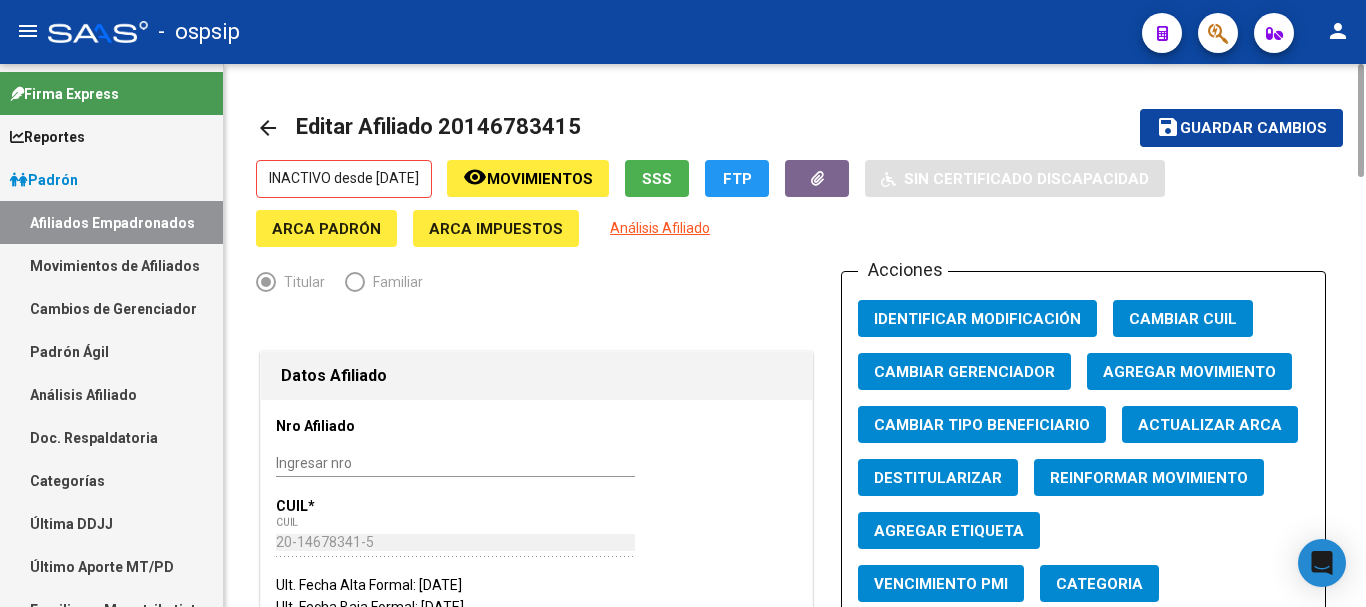click on "Agregar Movimiento" 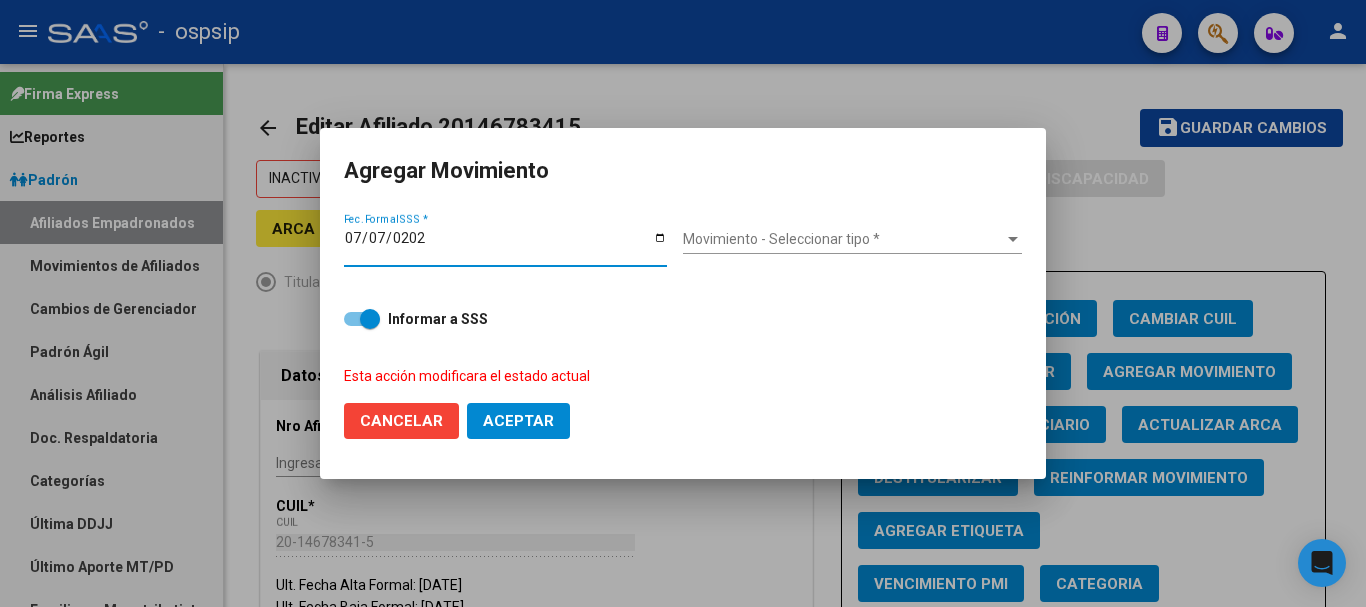 type on "[DATE]" 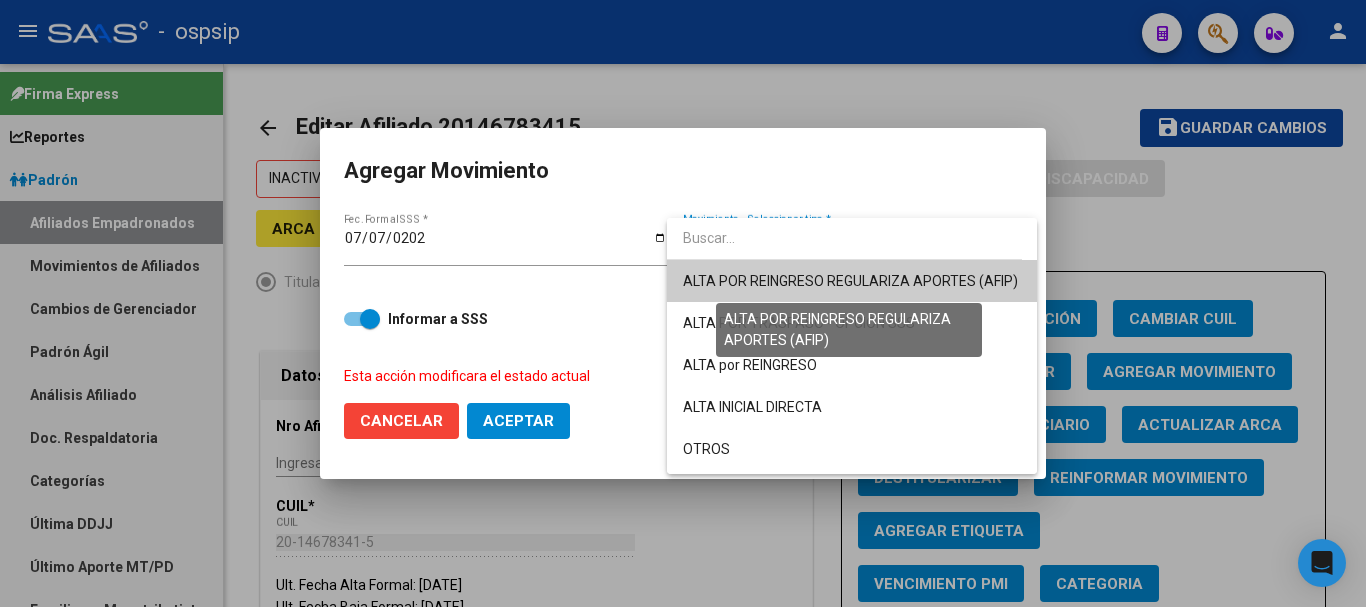 click on "ALTA POR REINGRESO REGULARIZA APORTES (AFIP)" at bounding box center [850, 281] 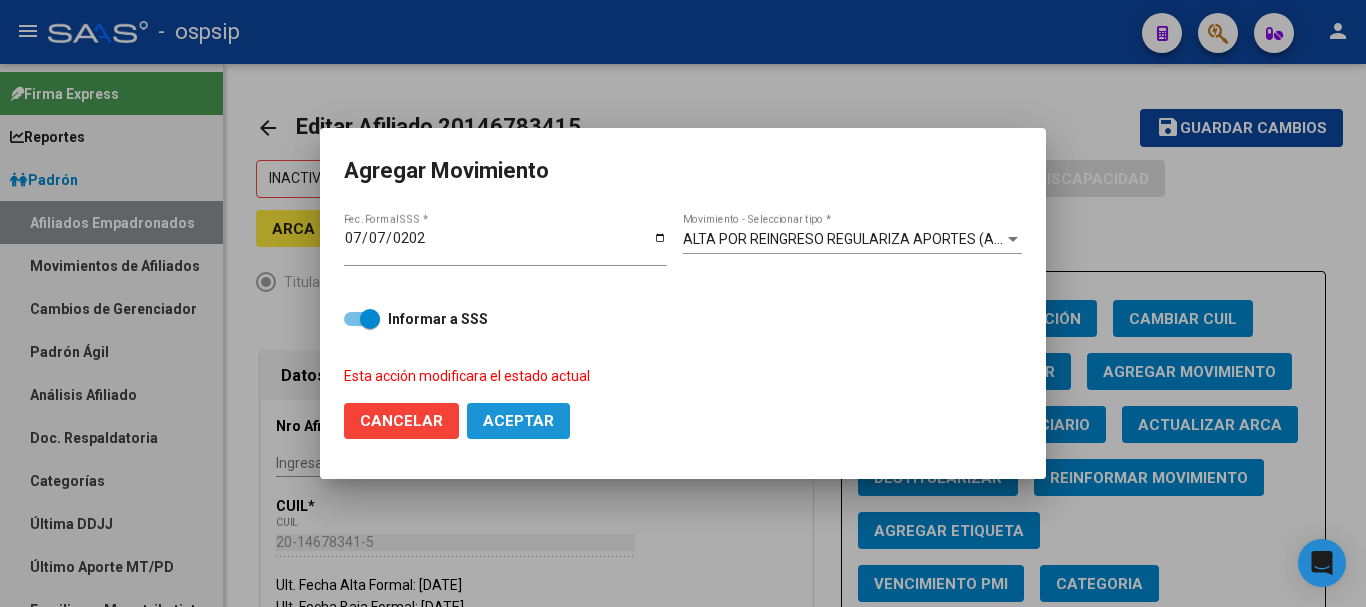 click on "Aceptar" 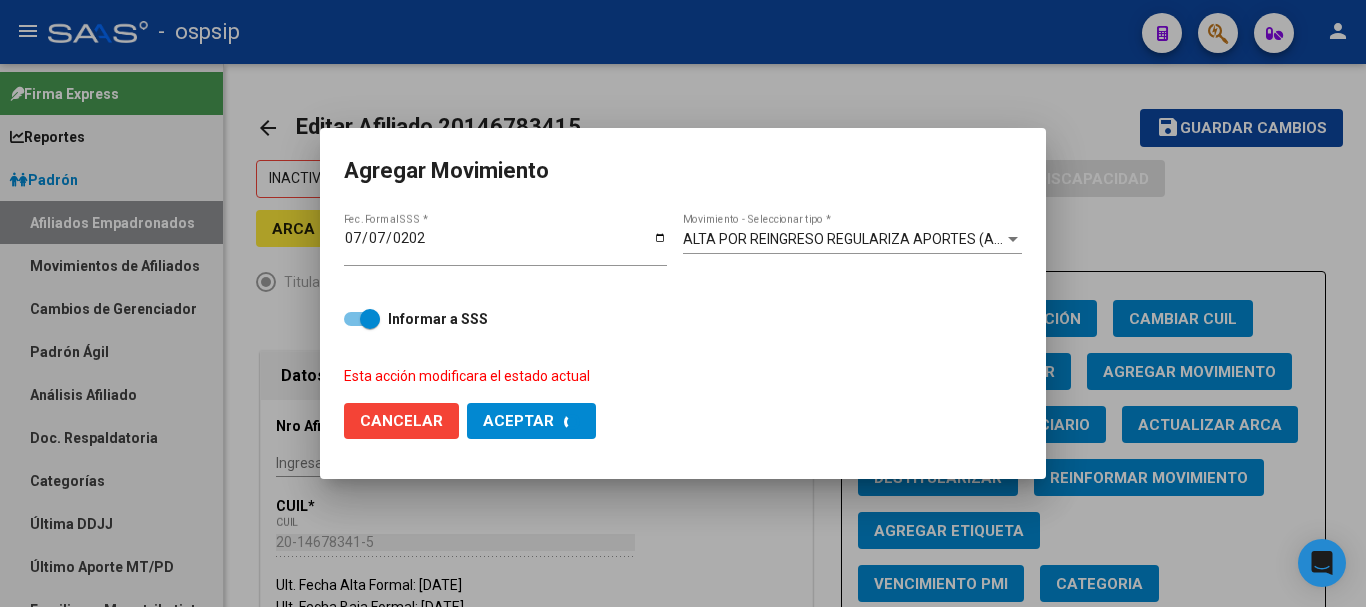 checkbox on "false" 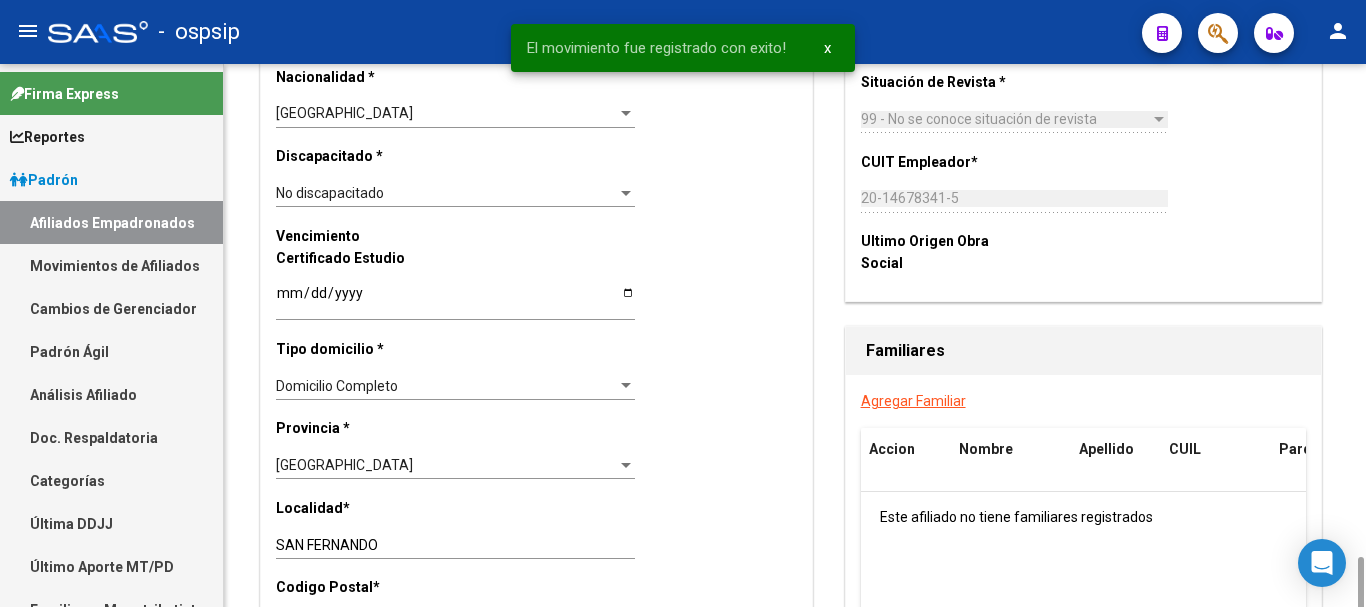 scroll, scrollTop: 1400, scrollLeft: 0, axis: vertical 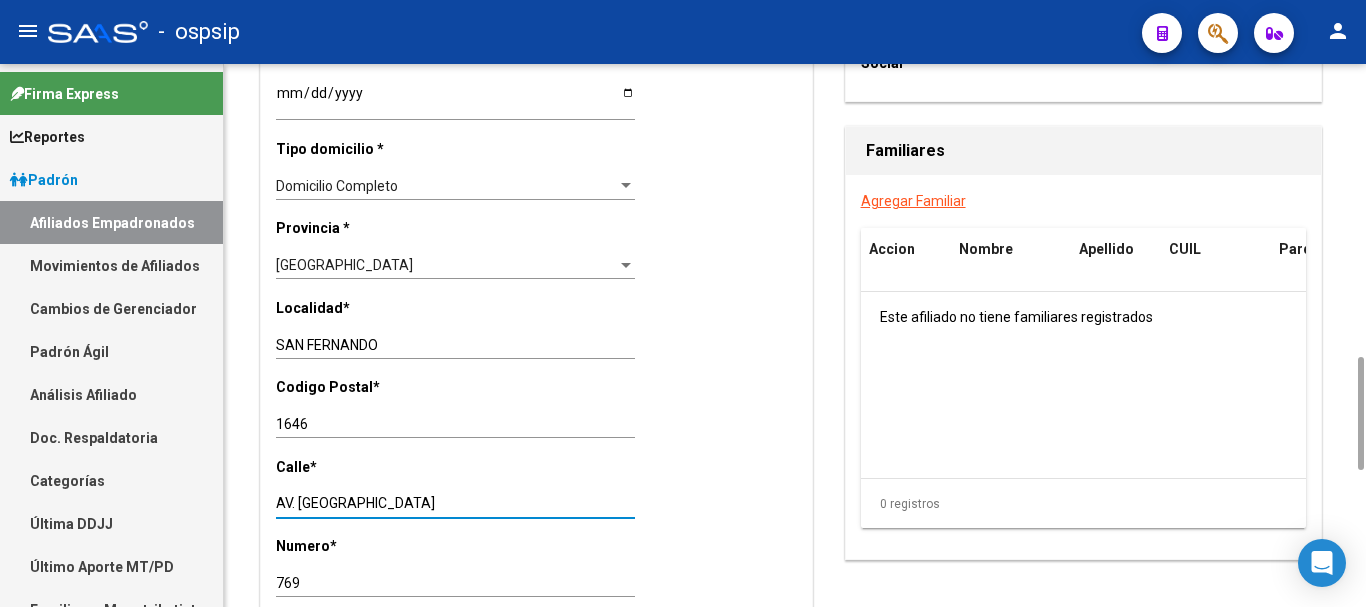 drag, startPoint x: 391, startPoint y: 503, endPoint x: 271, endPoint y: 502, distance: 120.004166 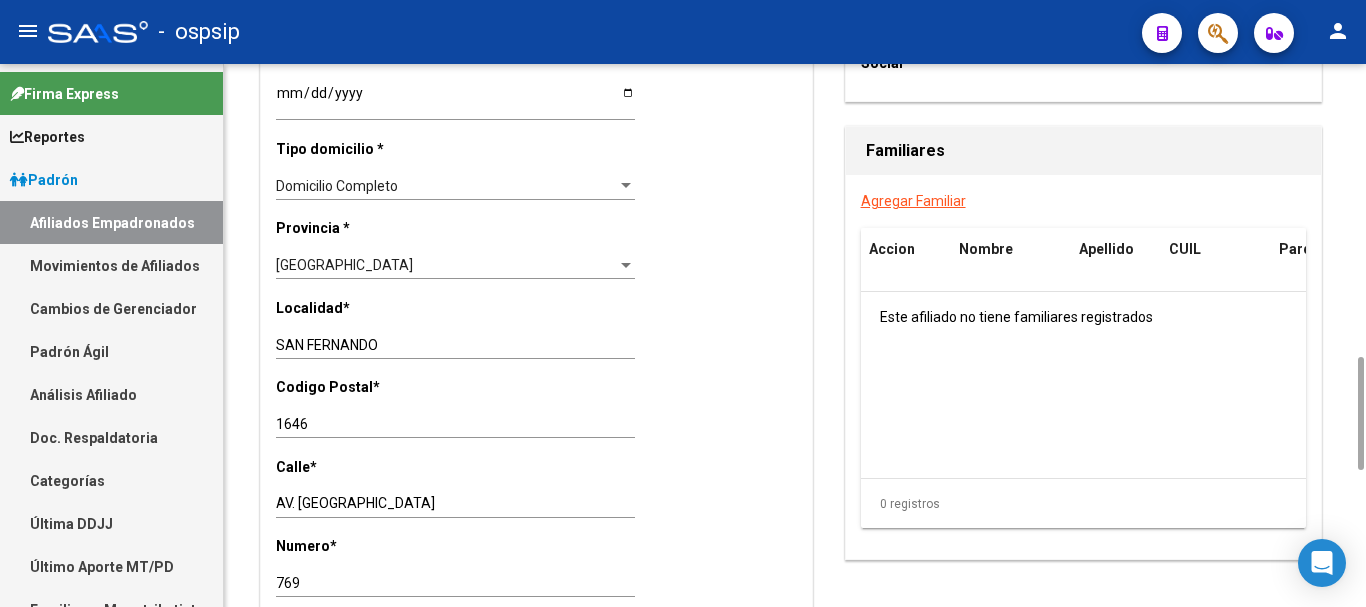 click on "AV. [GEOGRAPHIC_DATA]" at bounding box center (455, 503) 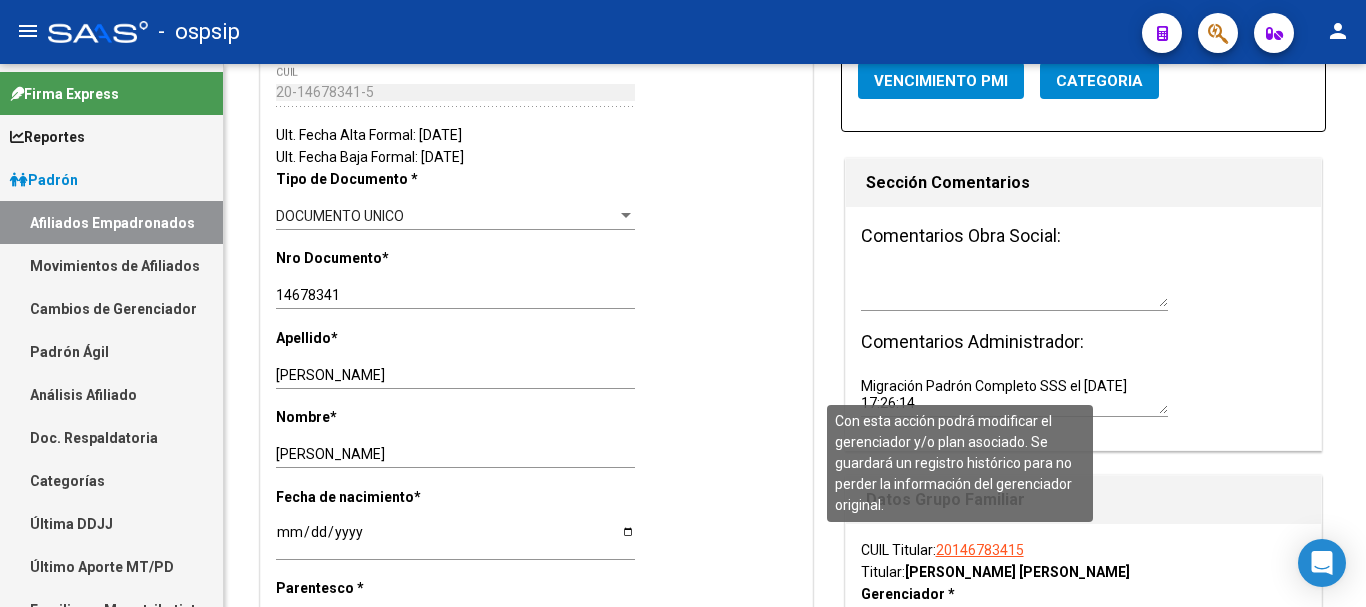 scroll, scrollTop: 0, scrollLeft: 0, axis: both 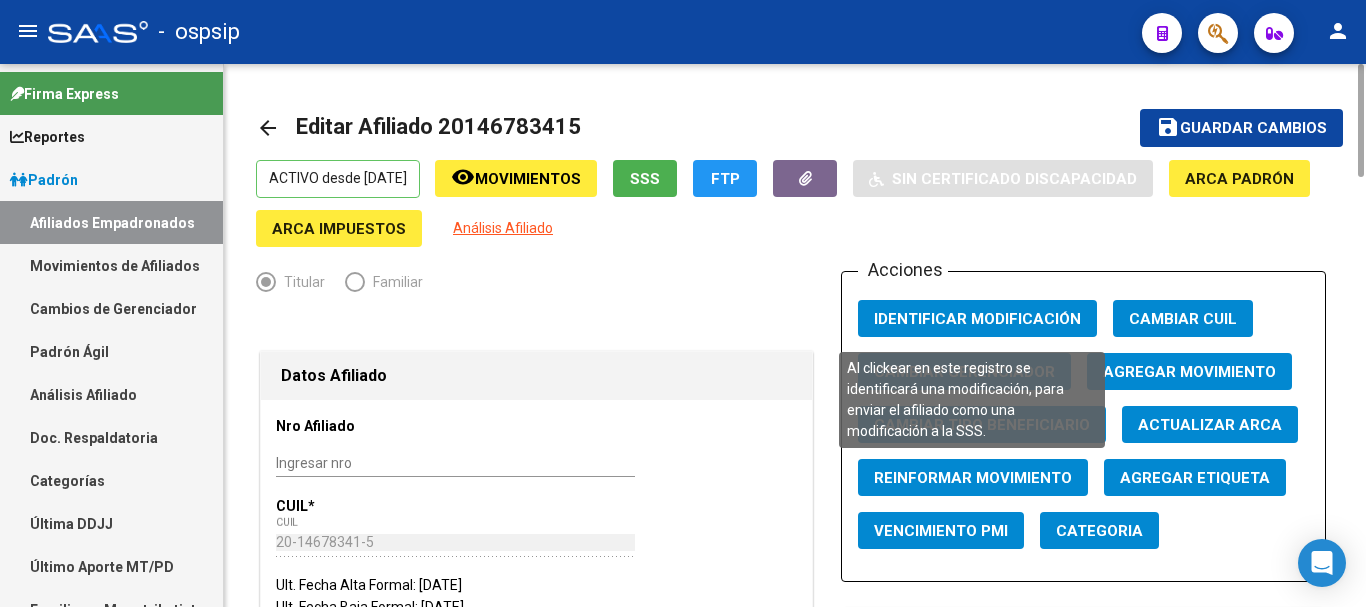 drag, startPoint x: 952, startPoint y: 313, endPoint x: 960, endPoint y: 322, distance: 12.0415945 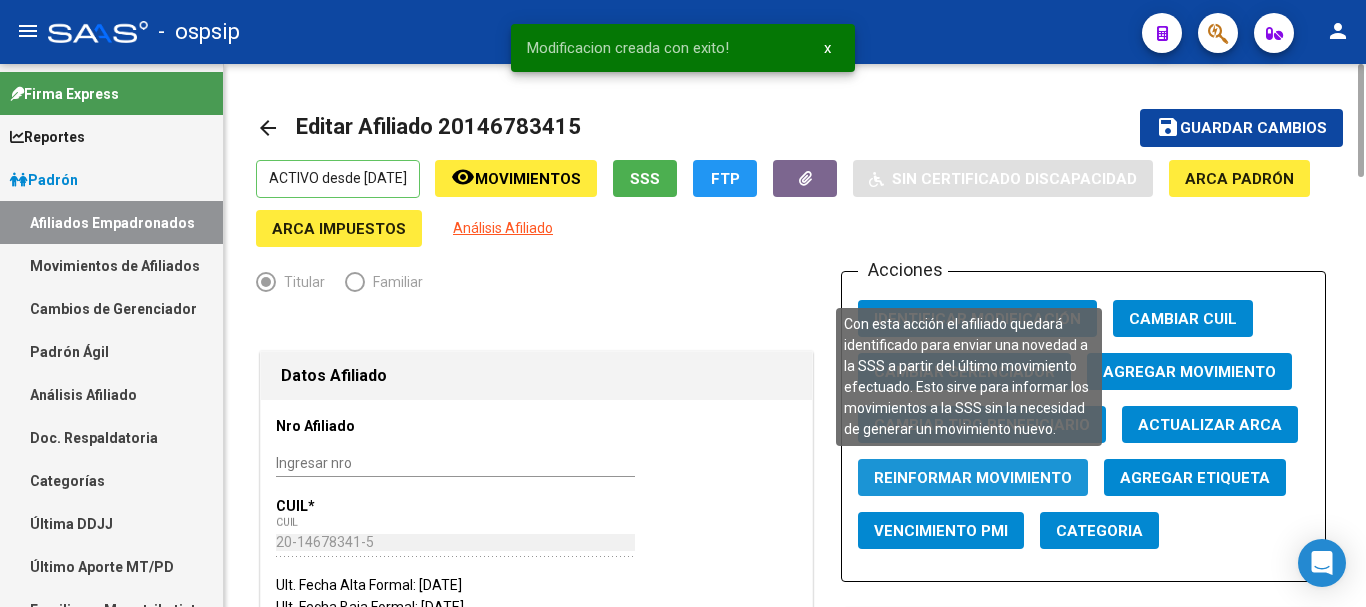 click on "Reinformar Movimiento" 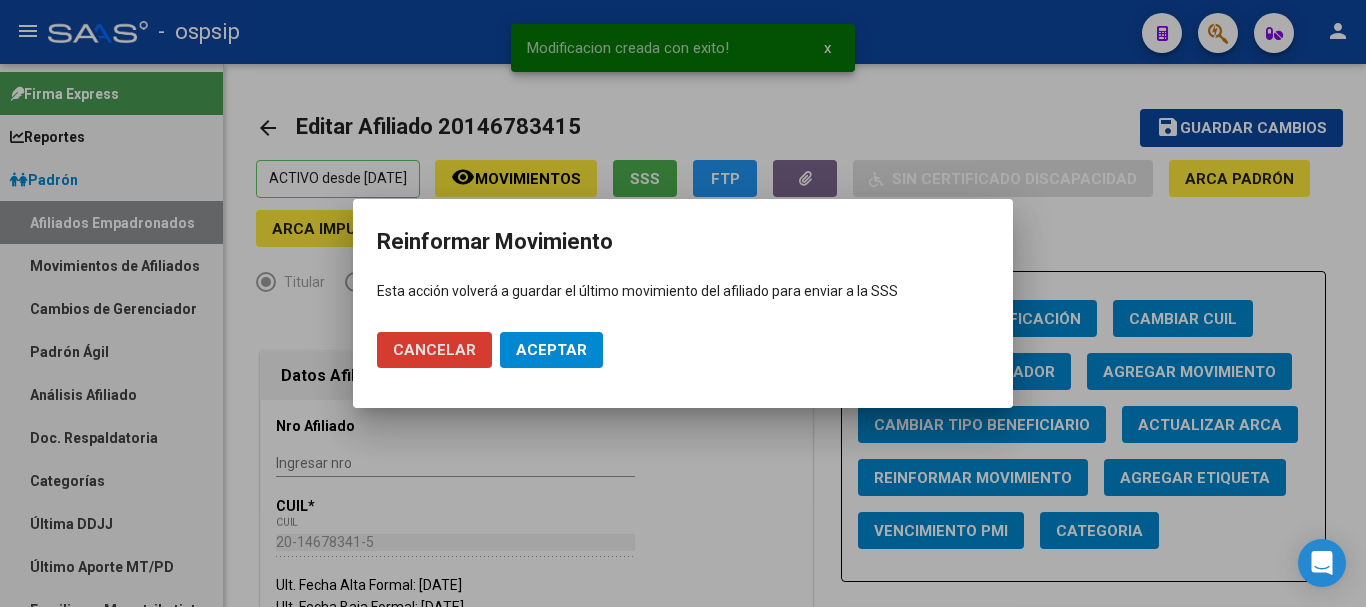 drag, startPoint x: 535, startPoint y: 345, endPoint x: 546, endPoint y: 345, distance: 11 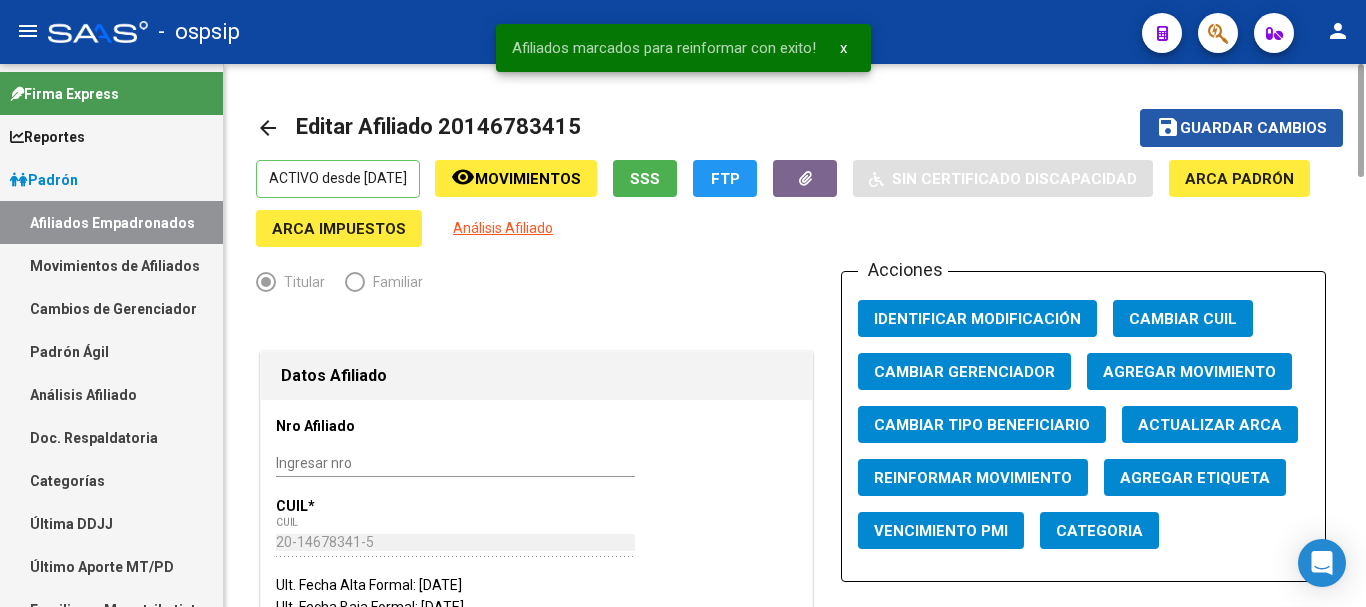 click on "Guardar cambios" 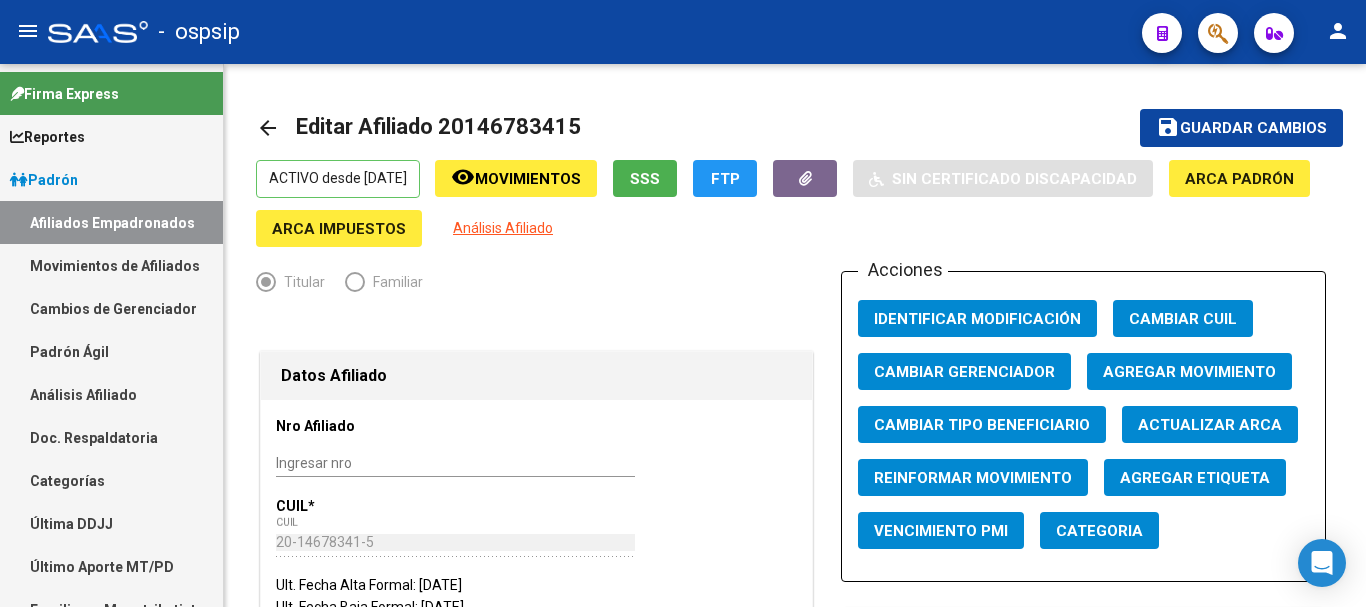 click 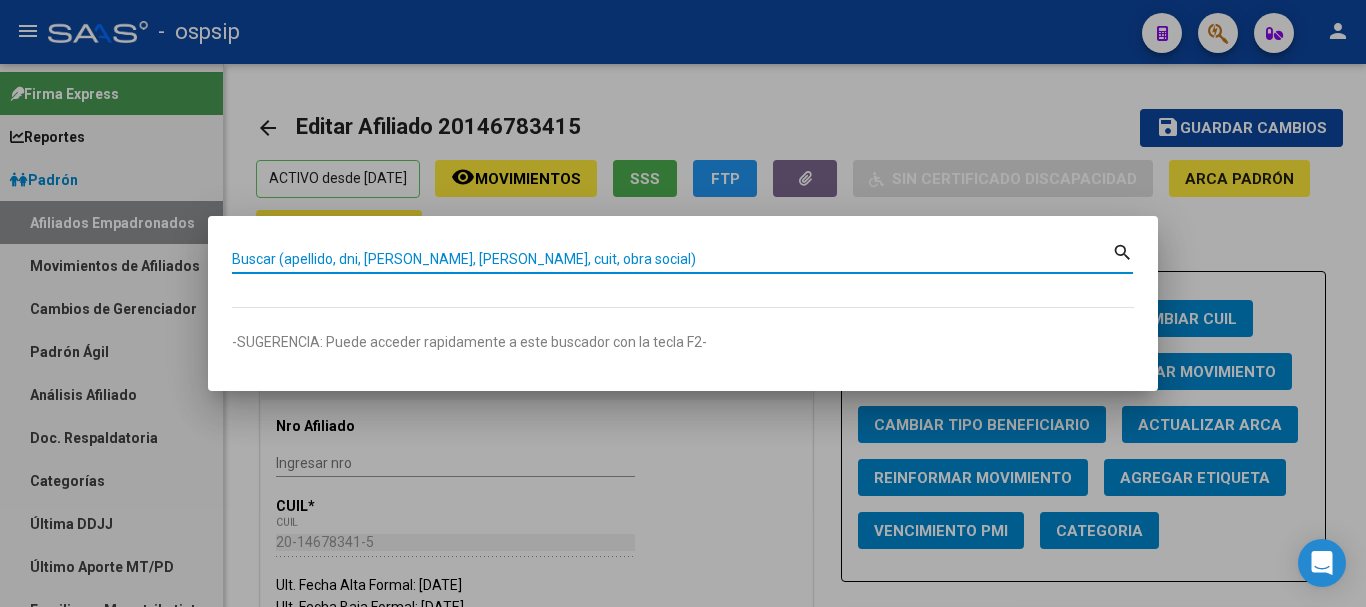paste on "14611972" 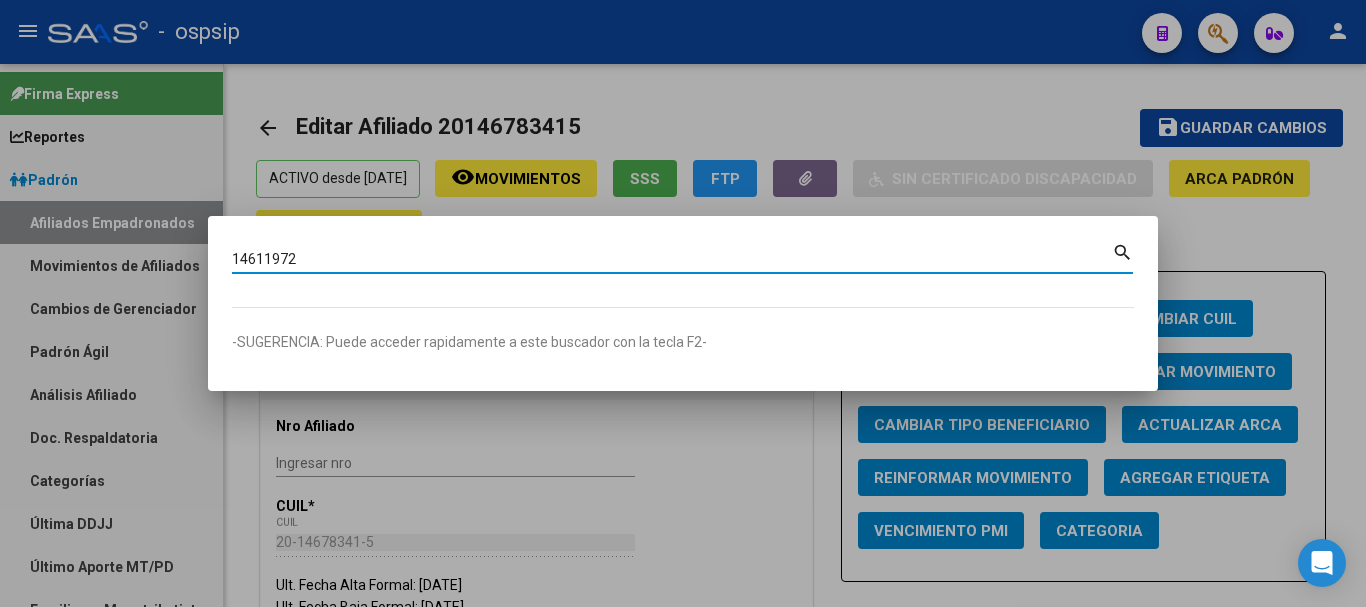 type on "14611972" 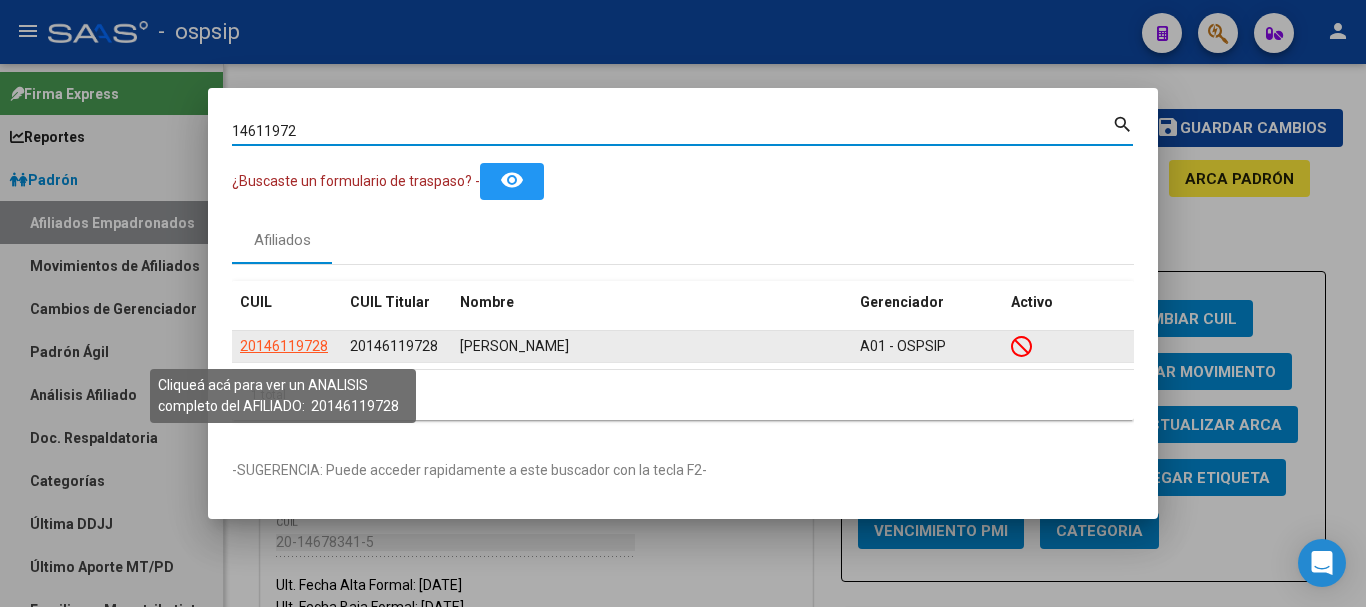 click on "20146119728" 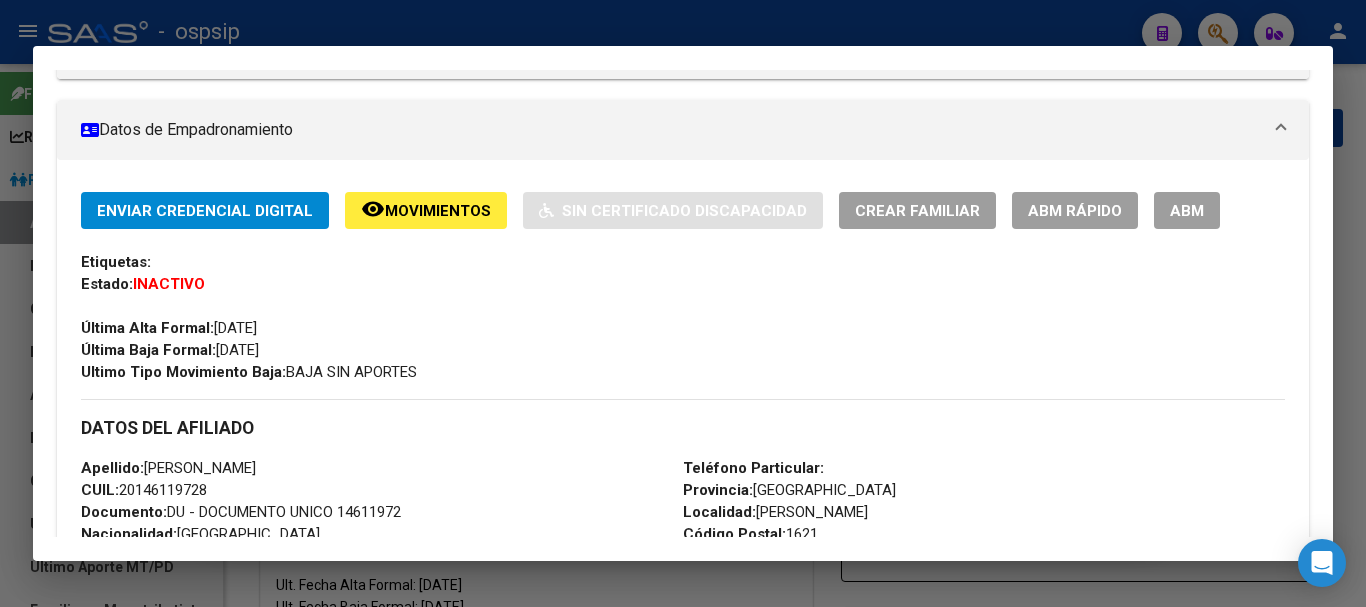 scroll, scrollTop: 200, scrollLeft: 0, axis: vertical 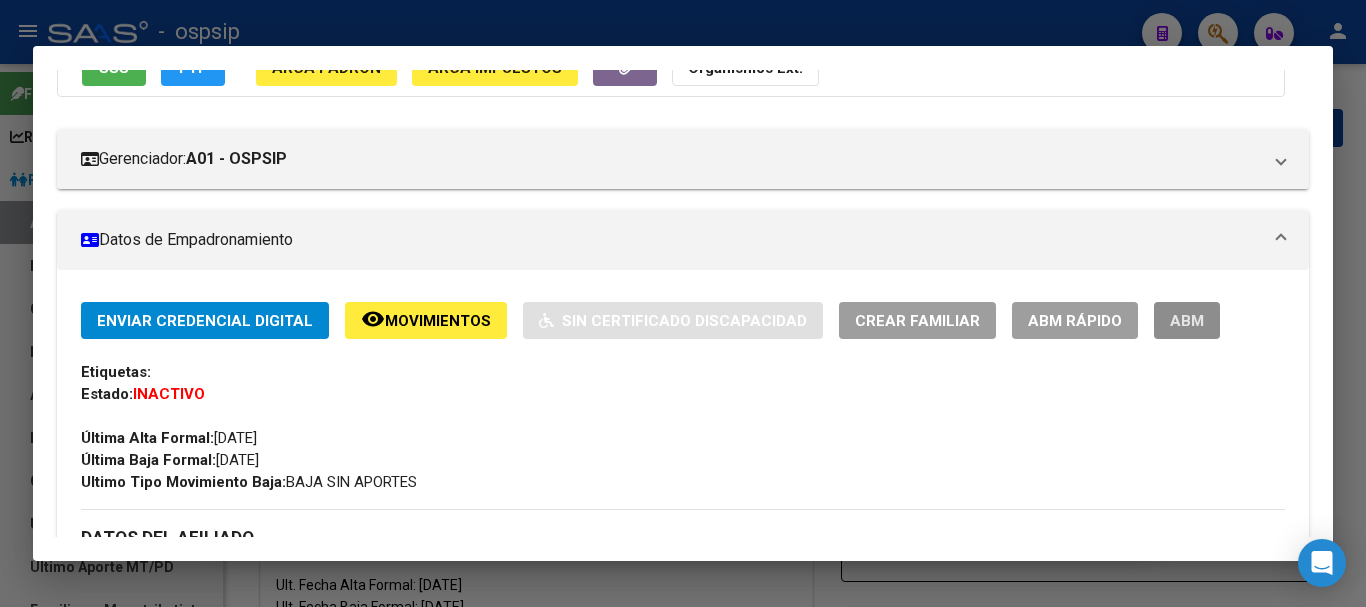 click on "ABM" at bounding box center (1187, 320) 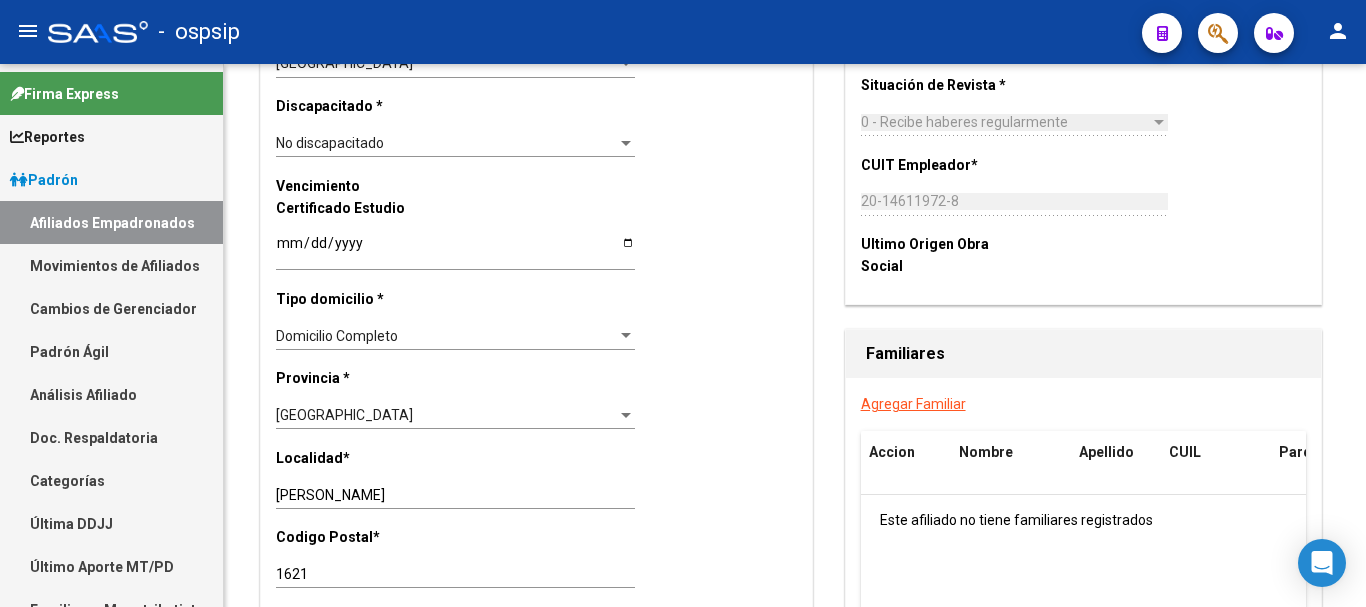 scroll, scrollTop: 2050, scrollLeft: 0, axis: vertical 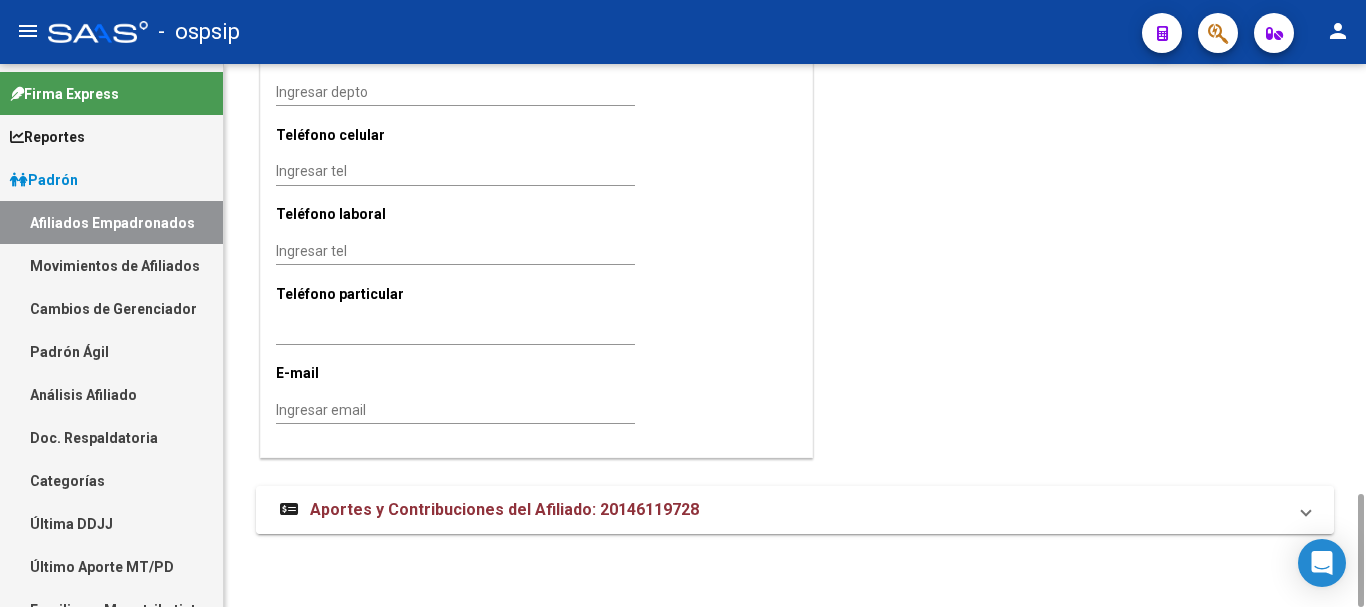 click on "Aportes y Contribuciones del Afiliado: 20146119728" at bounding box center (504, 509) 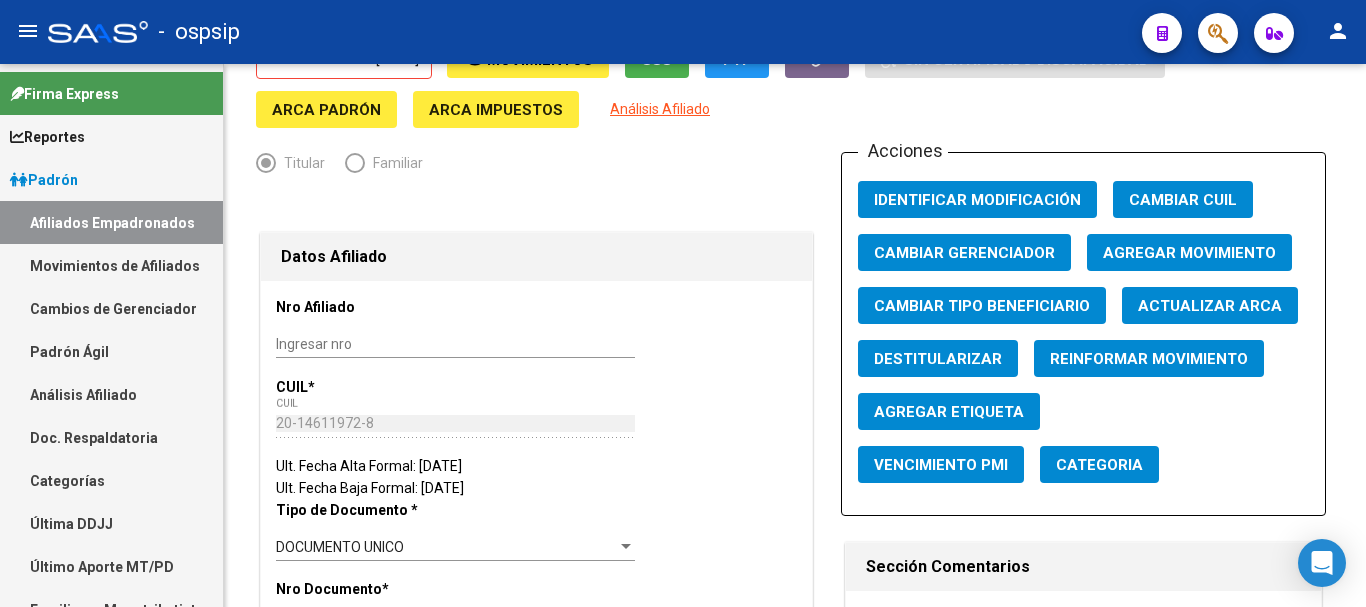 scroll, scrollTop: 0, scrollLeft: 0, axis: both 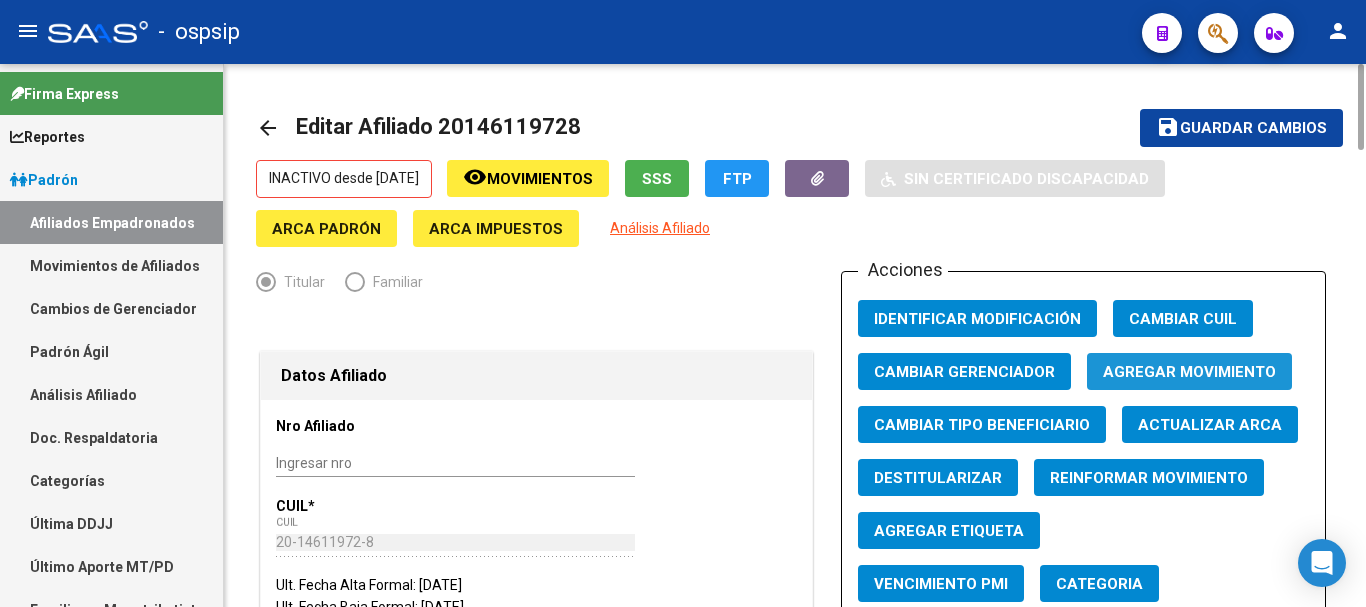 click on "Agregar Movimiento" 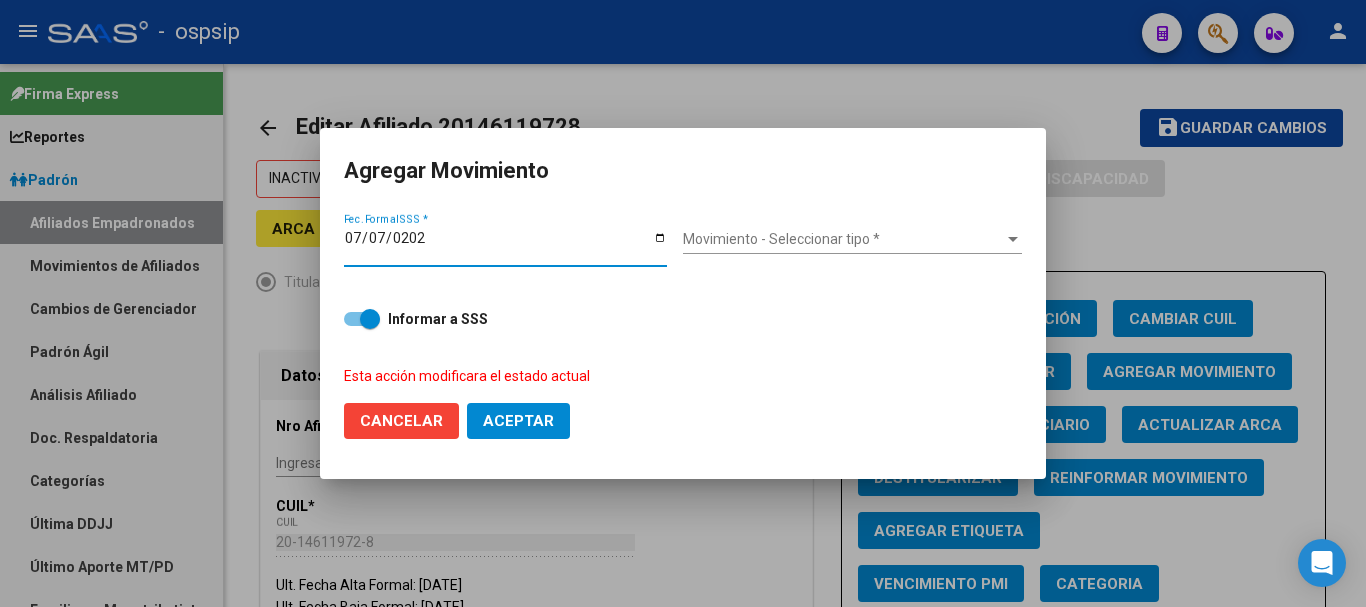 type on "[DATE]" 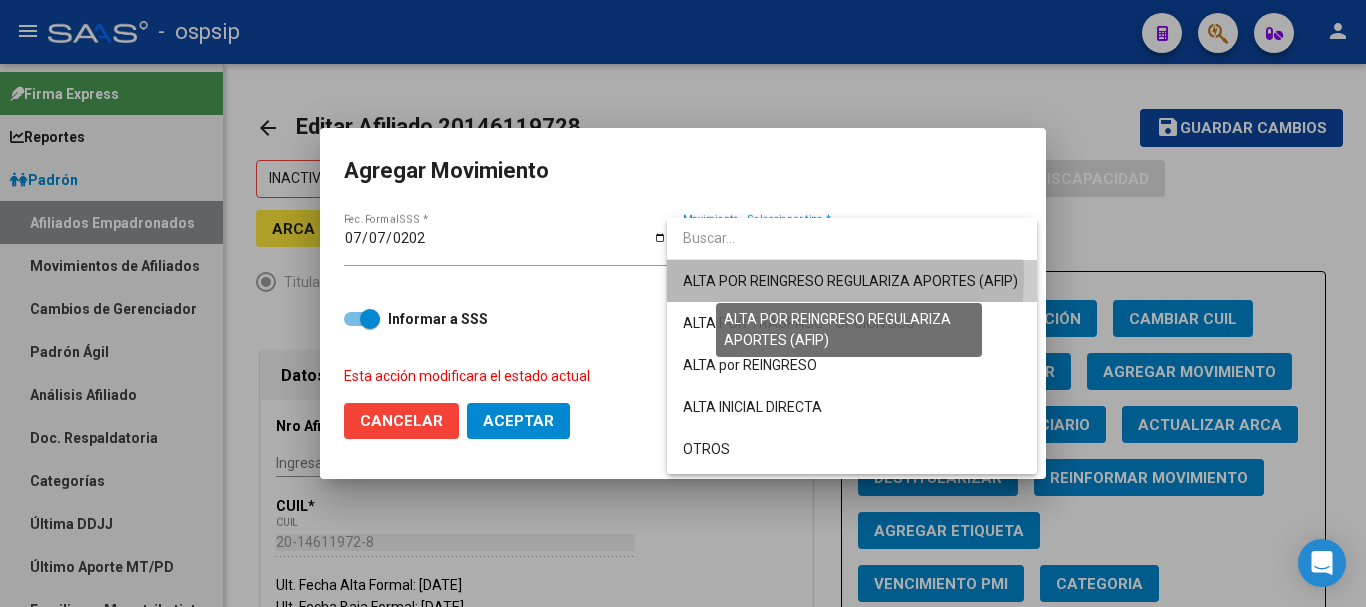 click on "ALTA POR REINGRESO REGULARIZA APORTES (AFIP)" at bounding box center [850, 281] 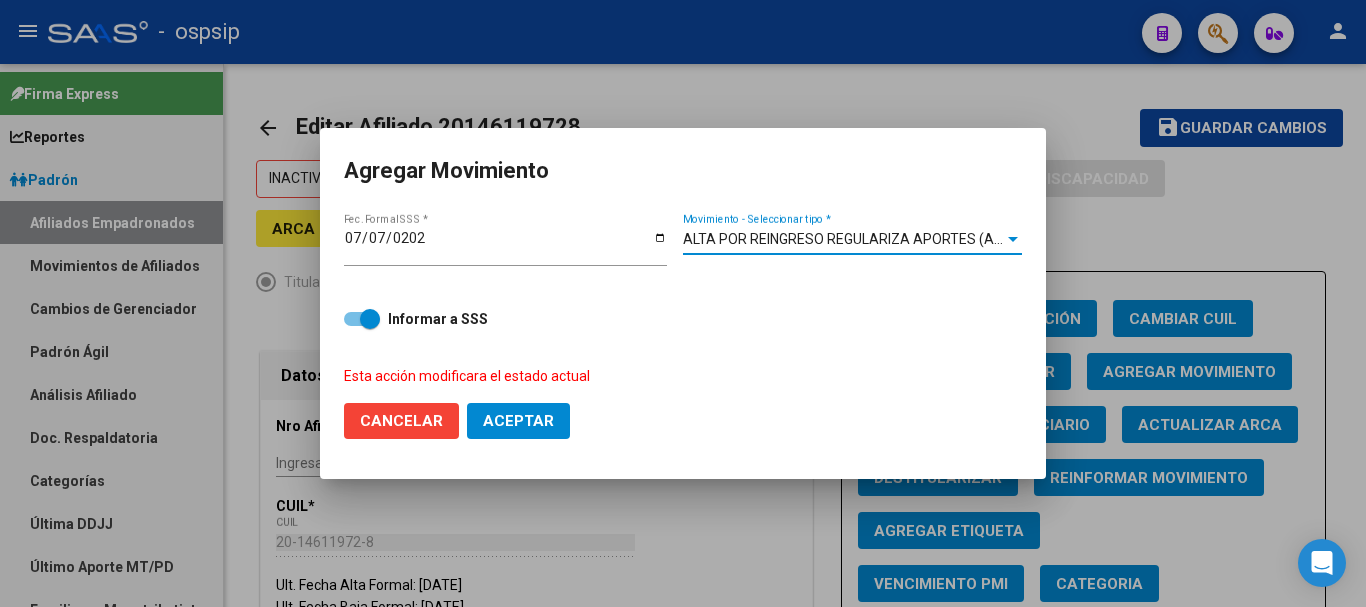 click on "Aceptar" 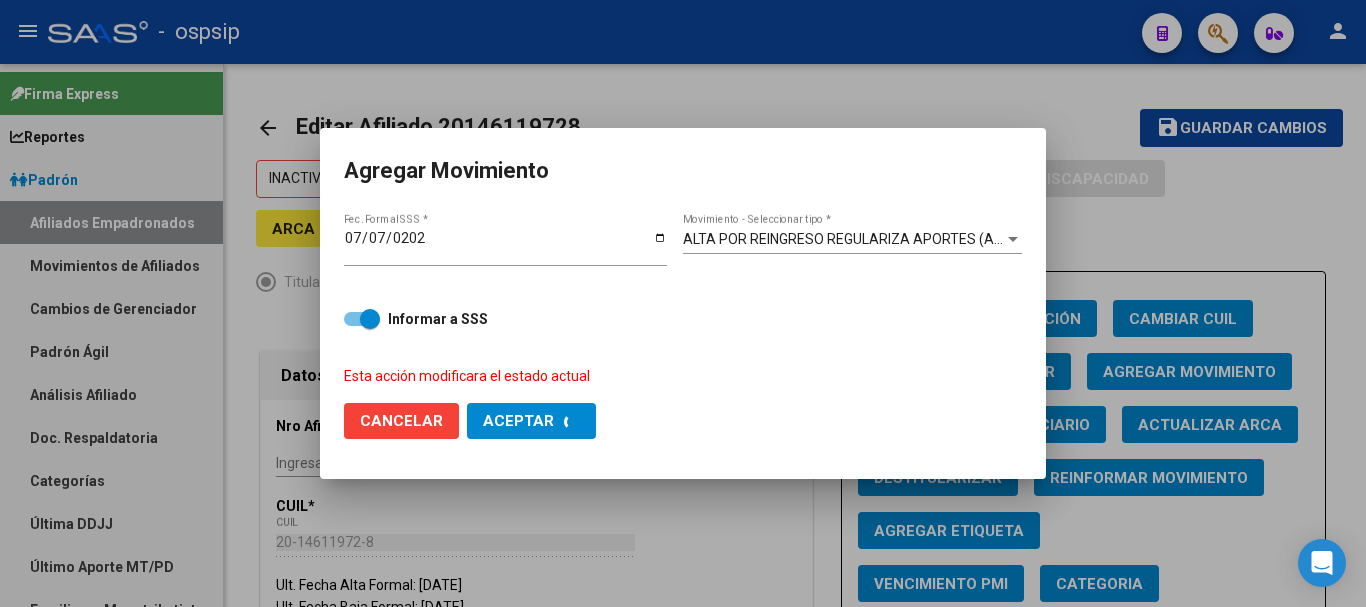 checkbox on "false" 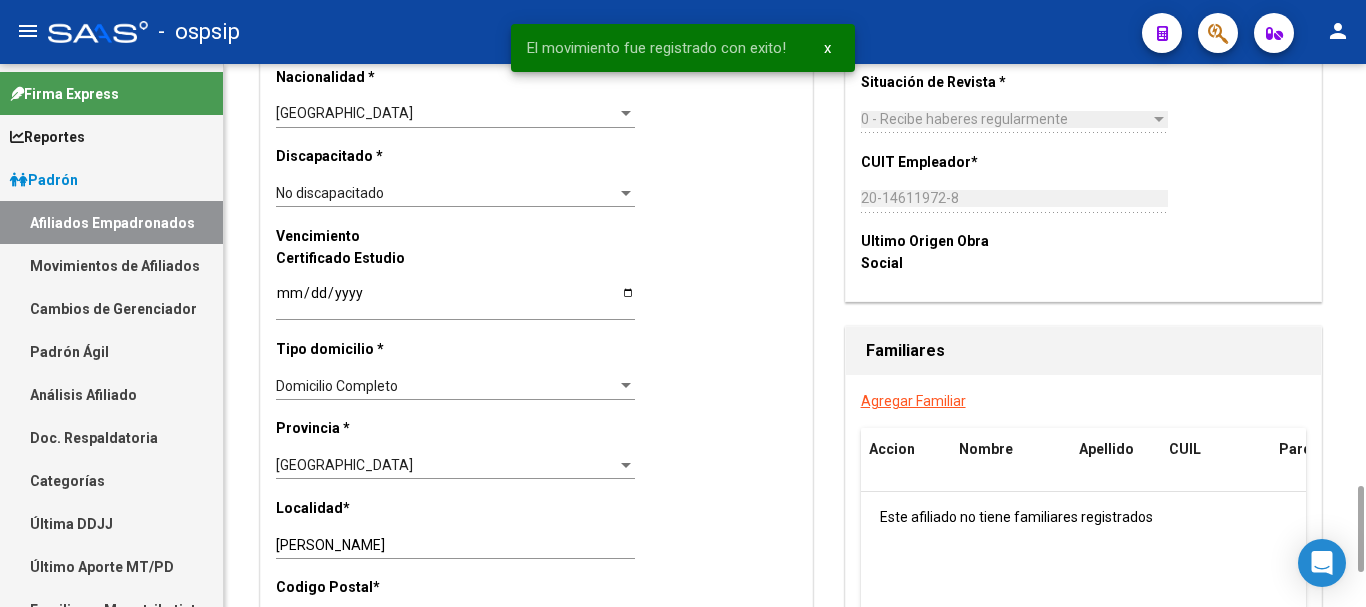 scroll, scrollTop: 1400, scrollLeft: 0, axis: vertical 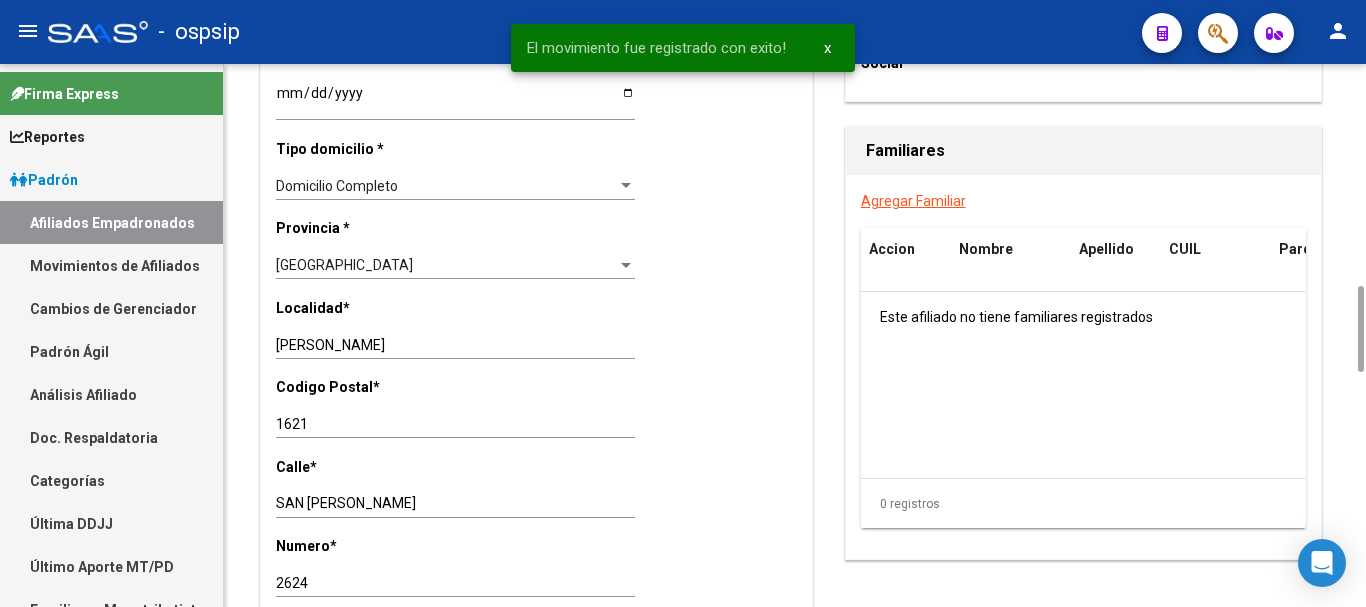 type 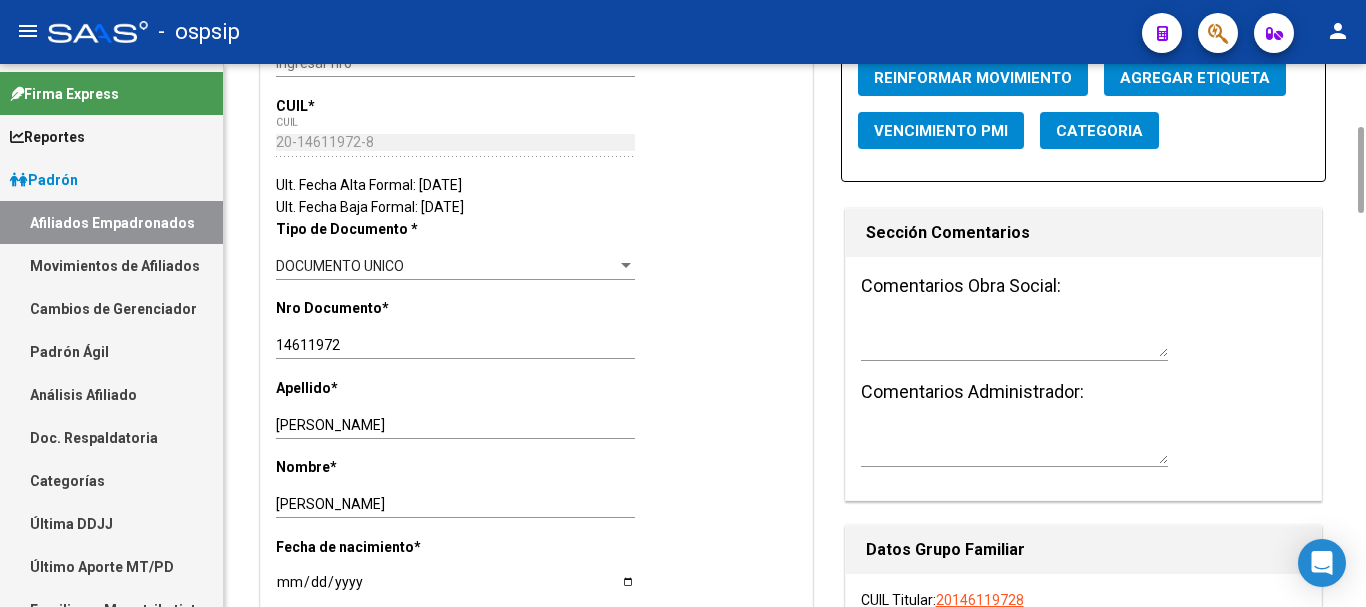 scroll, scrollTop: 0, scrollLeft: 0, axis: both 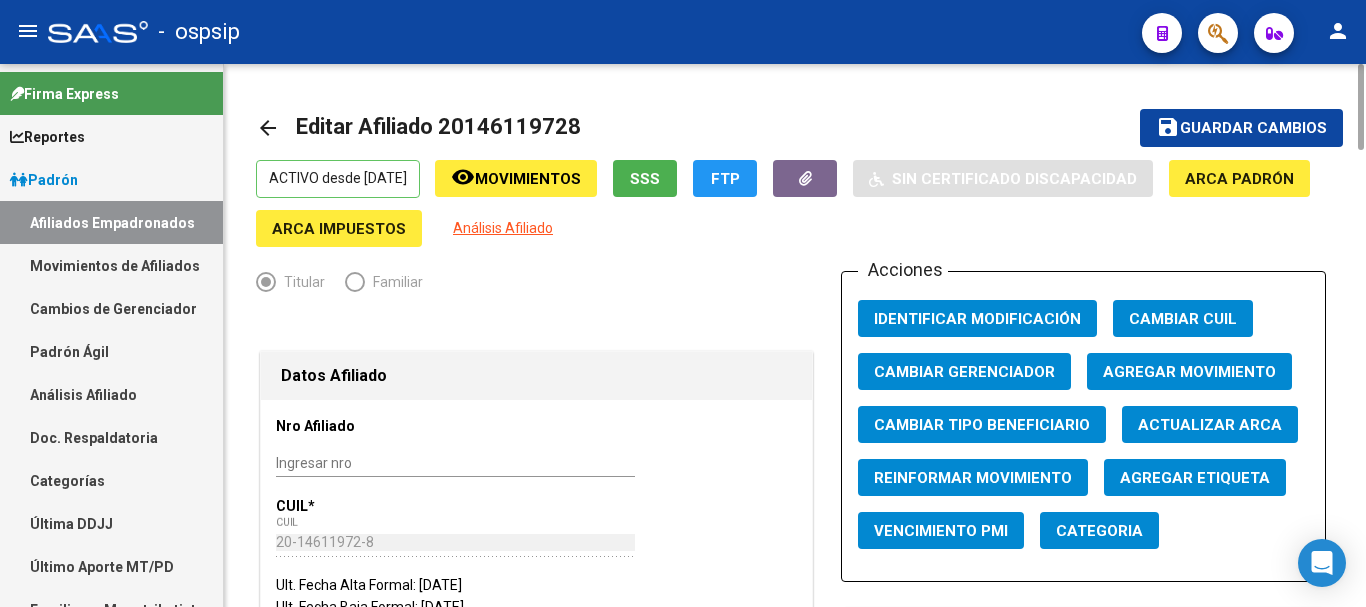 drag, startPoint x: 564, startPoint y: 127, endPoint x: 471, endPoint y: 125, distance: 93.0215 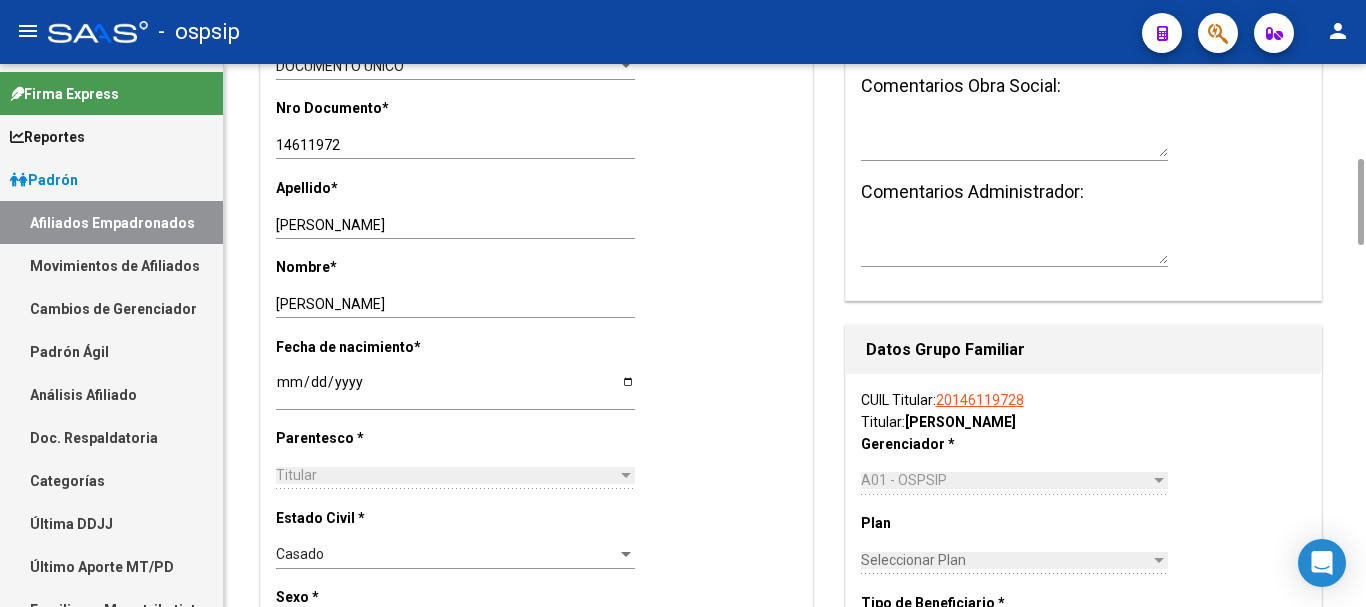 scroll, scrollTop: 1400, scrollLeft: 0, axis: vertical 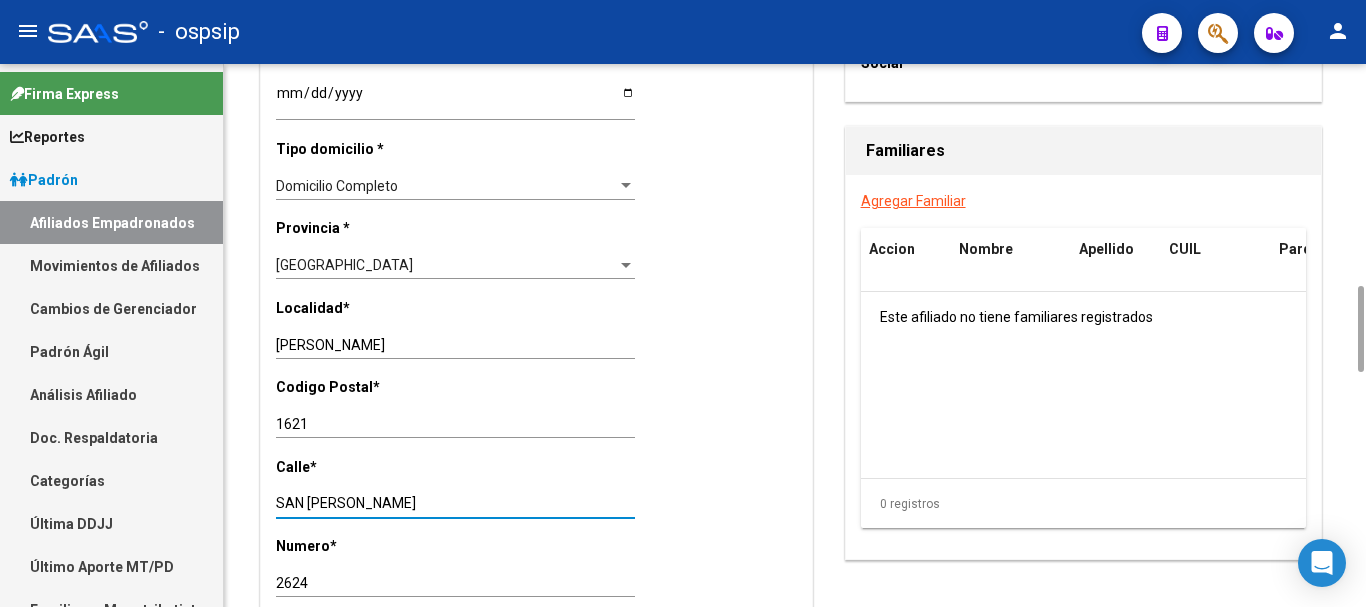 drag, startPoint x: 396, startPoint y: 510, endPoint x: 271, endPoint y: 519, distance: 125.32358 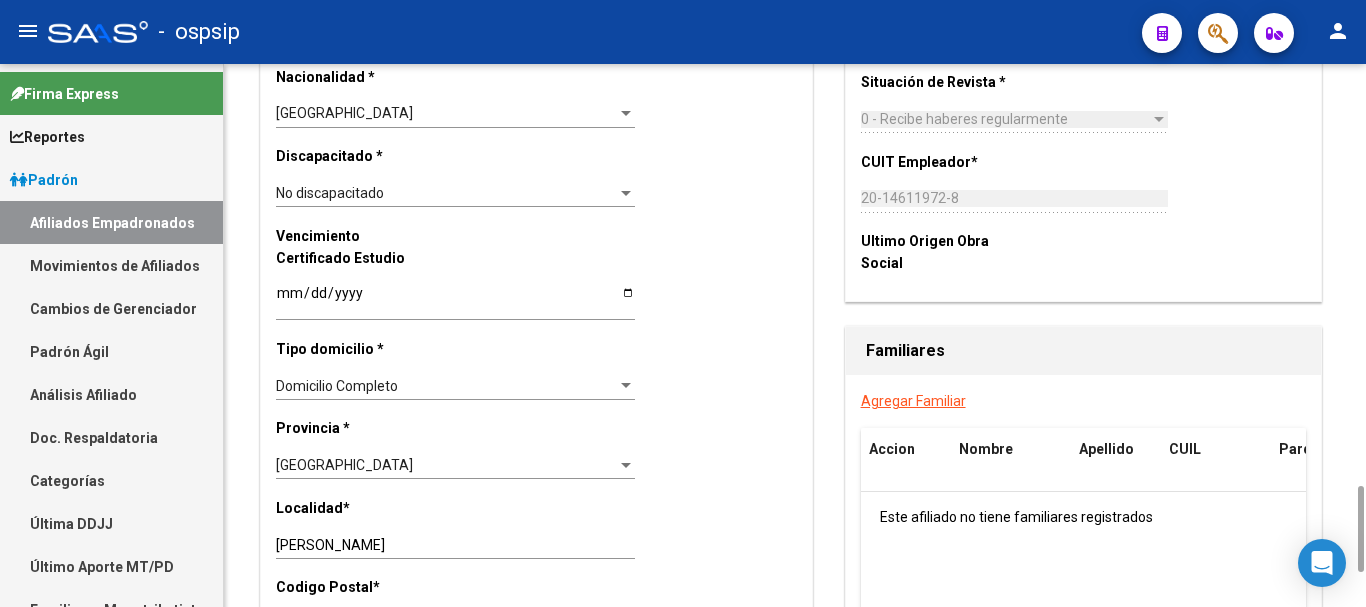 scroll, scrollTop: 1400, scrollLeft: 0, axis: vertical 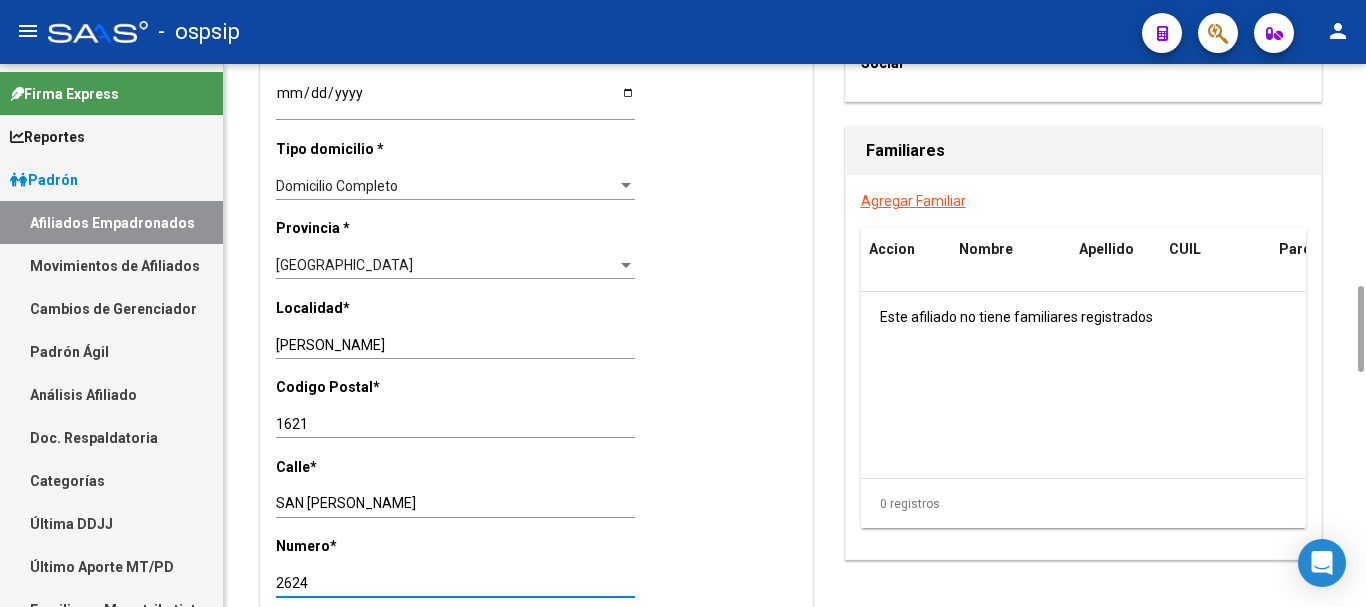 drag, startPoint x: 321, startPoint y: 584, endPoint x: 260, endPoint y: 577, distance: 61.400326 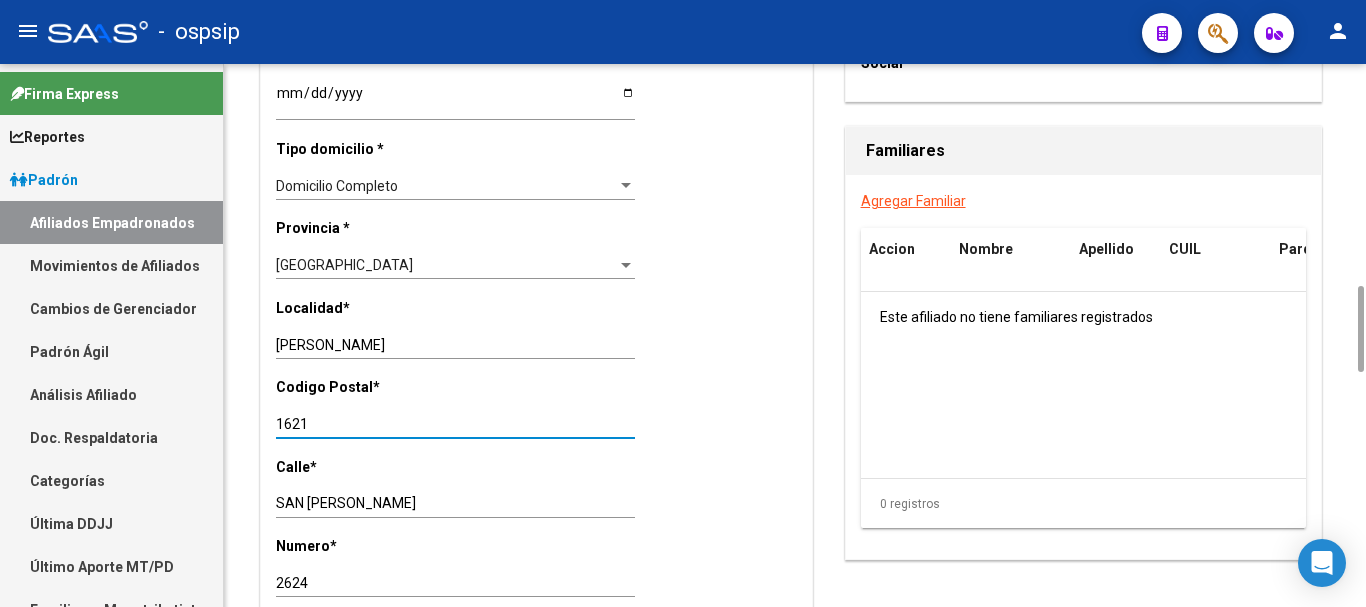 drag, startPoint x: 311, startPoint y: 425, endPoint x: 277, endPoint y: 420, distance: 34.36568 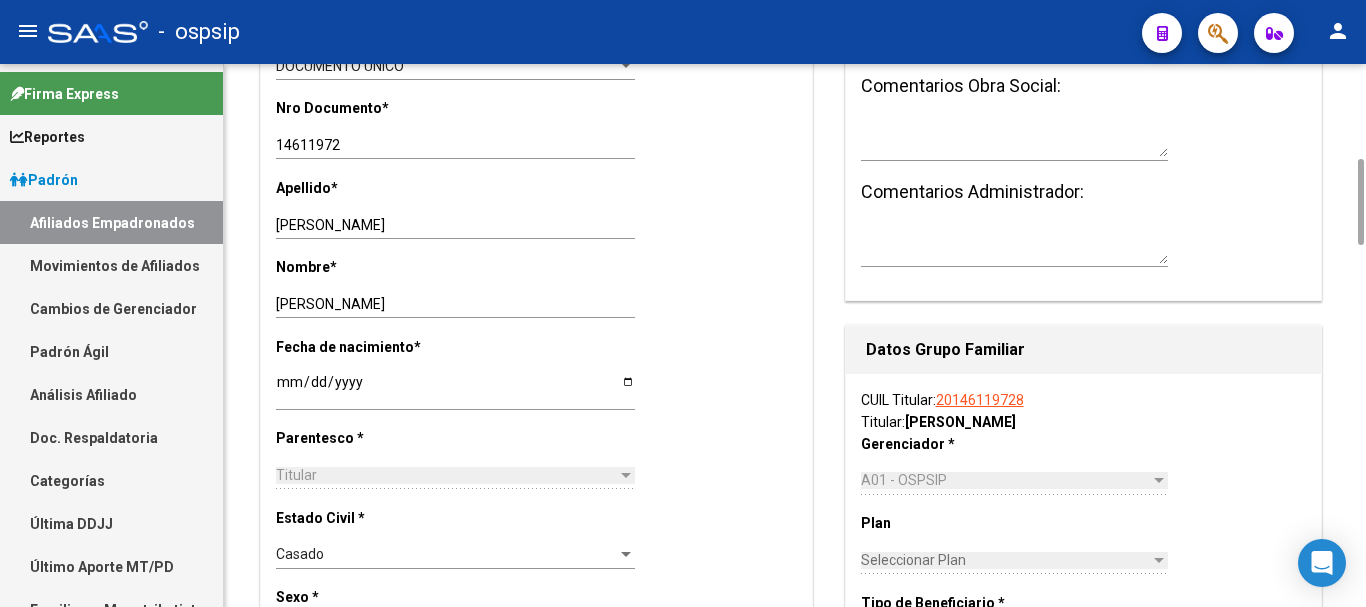 scroll, scrollTop: 0, scrollLeft: 0, axis: both 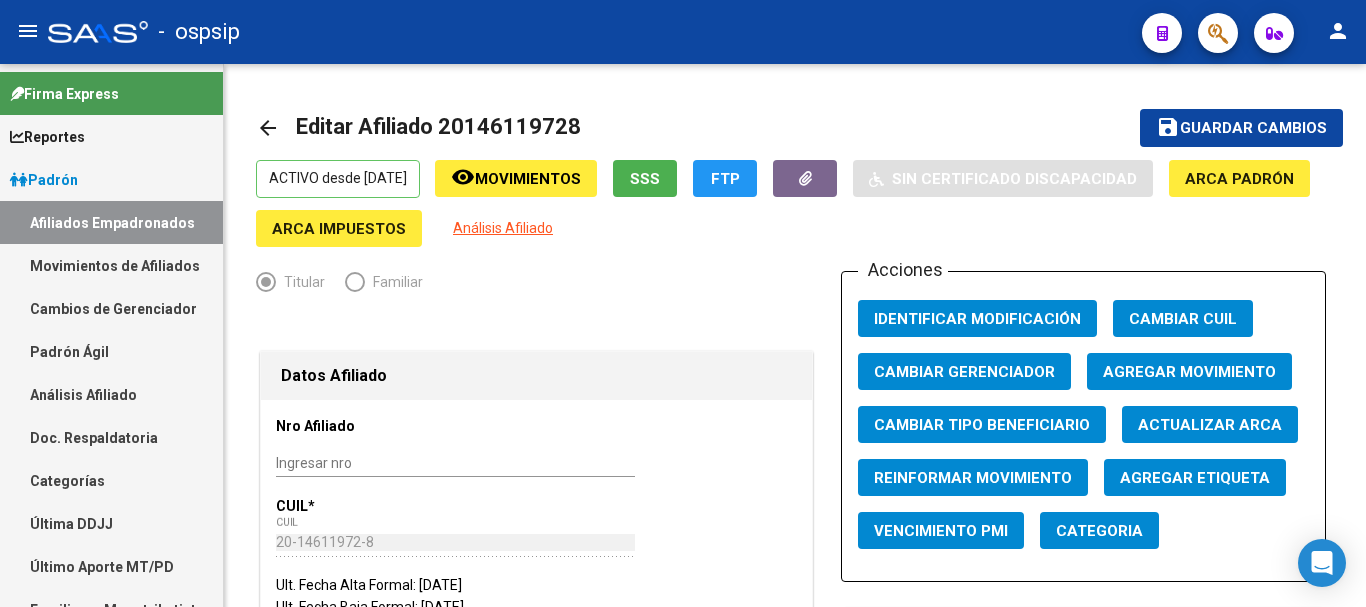 click 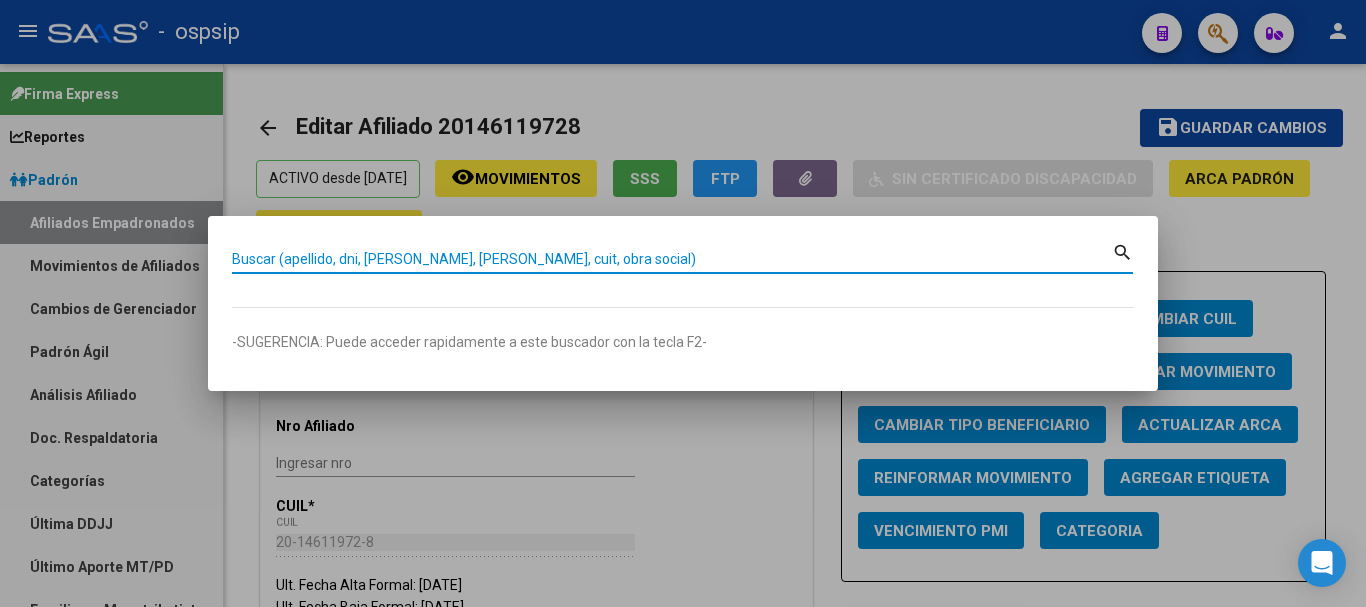 paste on "27359127" 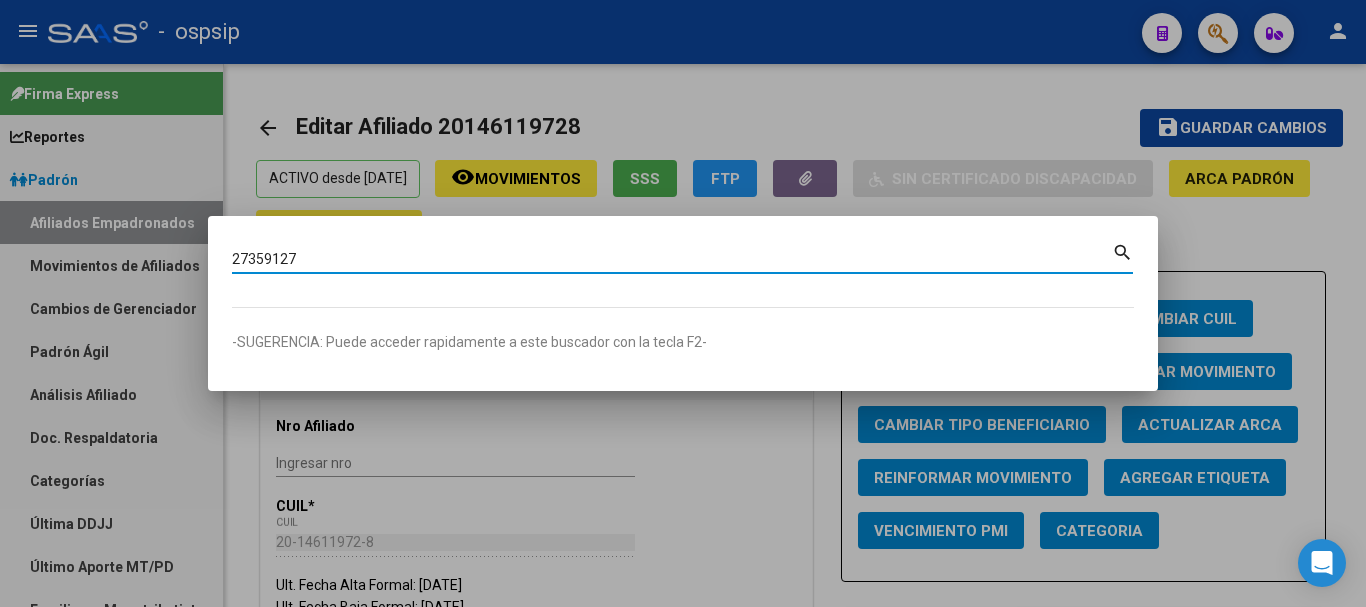 type on "27359127" 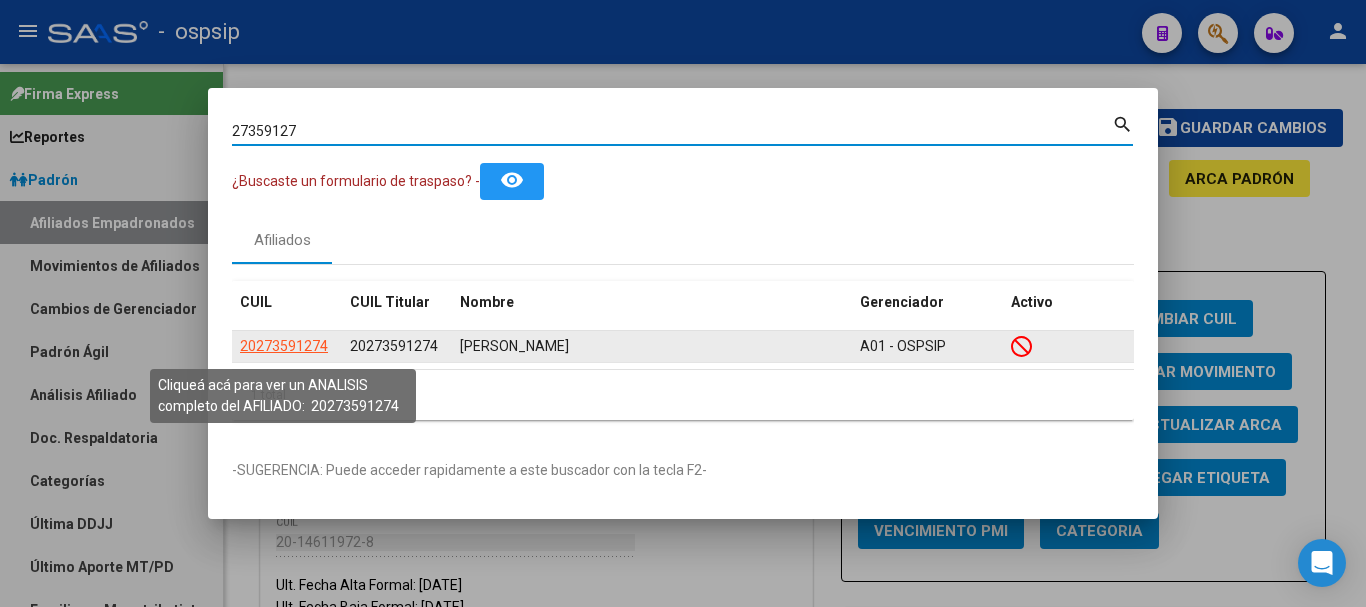 click on "20273591274" 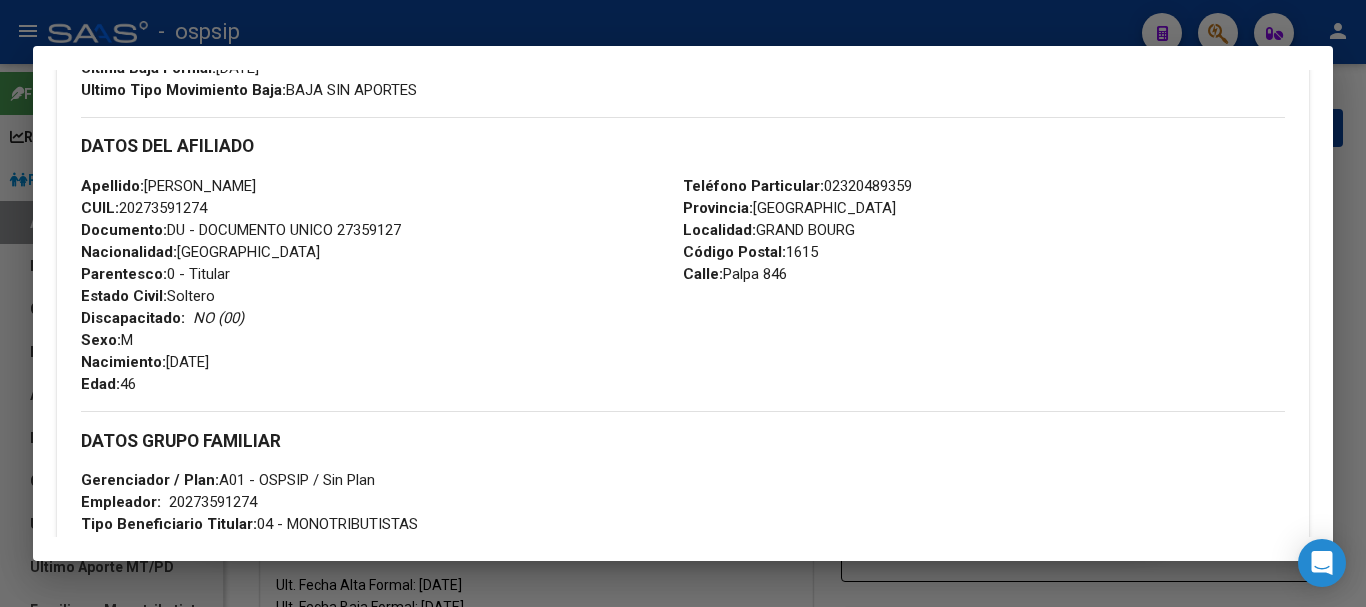 scroll, scrollTop: 192, scrollLeft: 0, axis: vertical 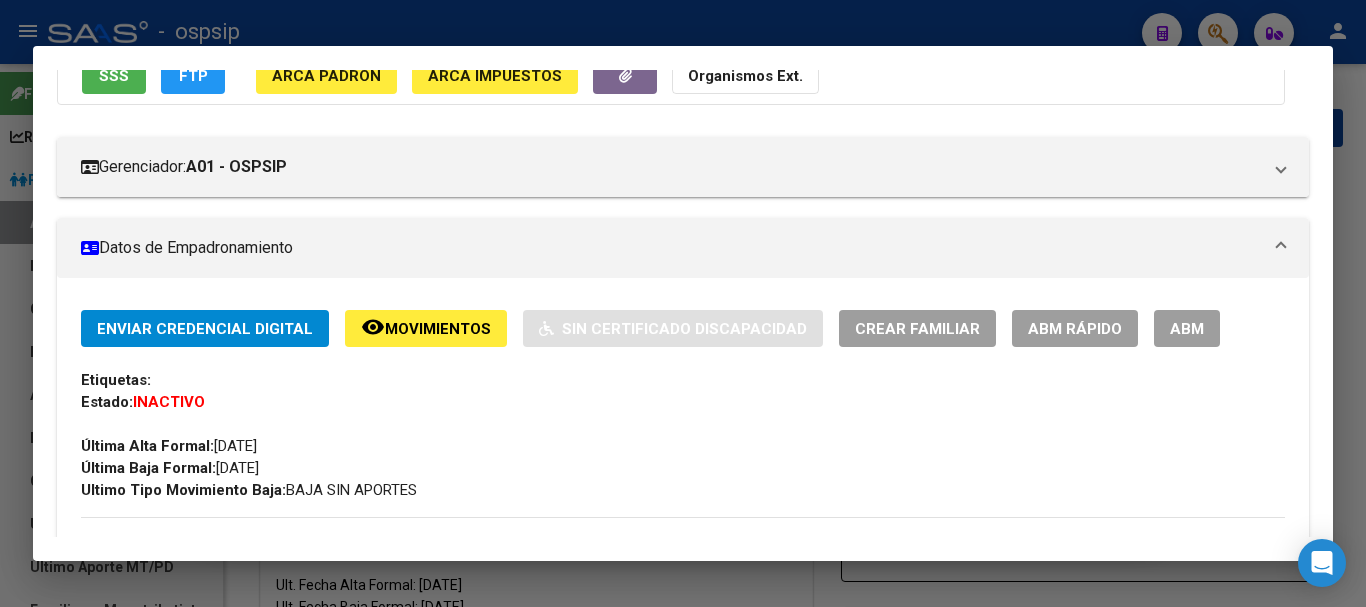 click on "ABM" at bounding box center [1187, 328] 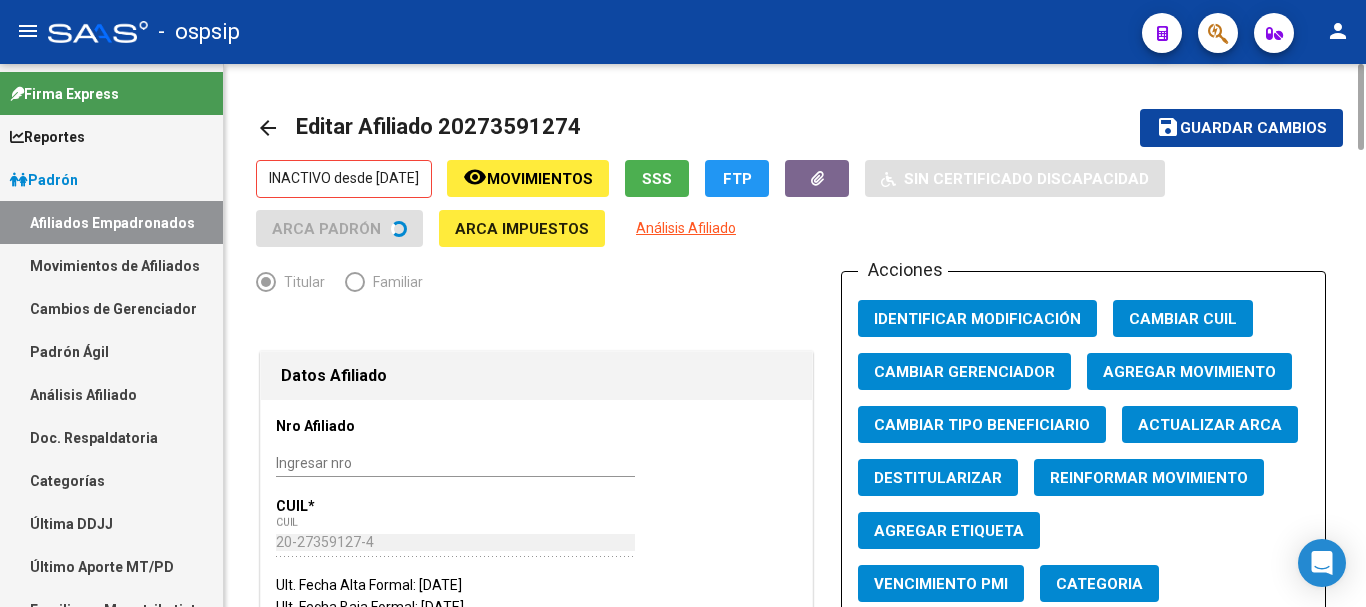click on "Agregar Movimiento" 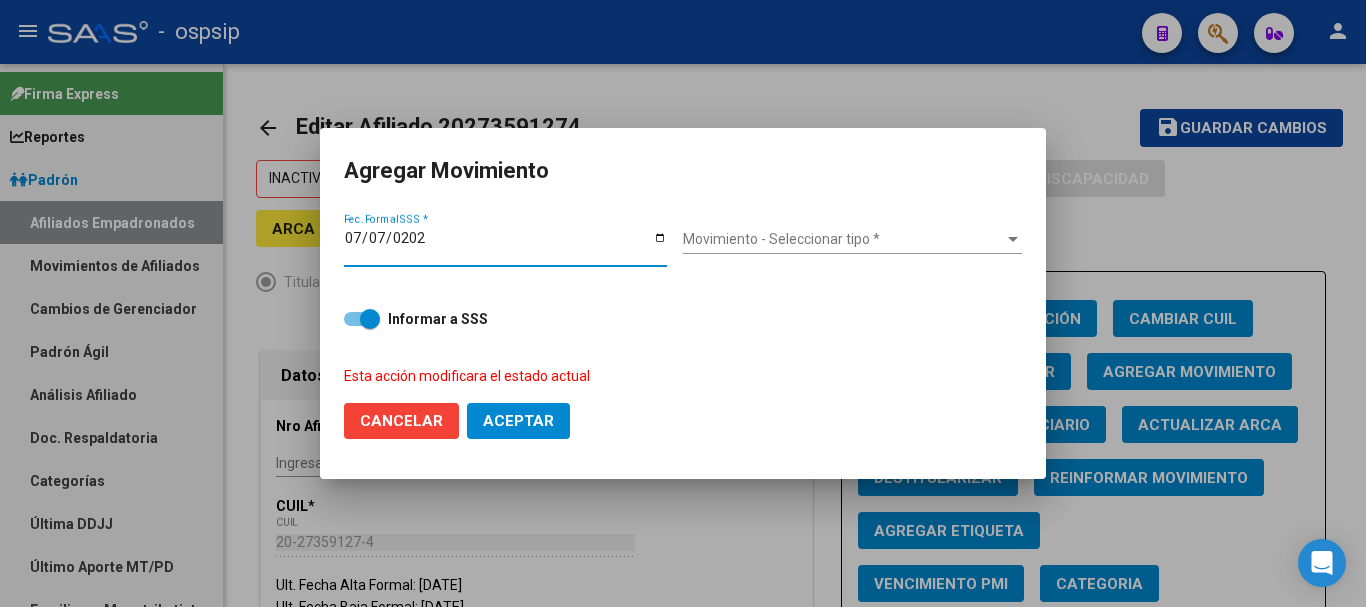 type on "[DATE]" 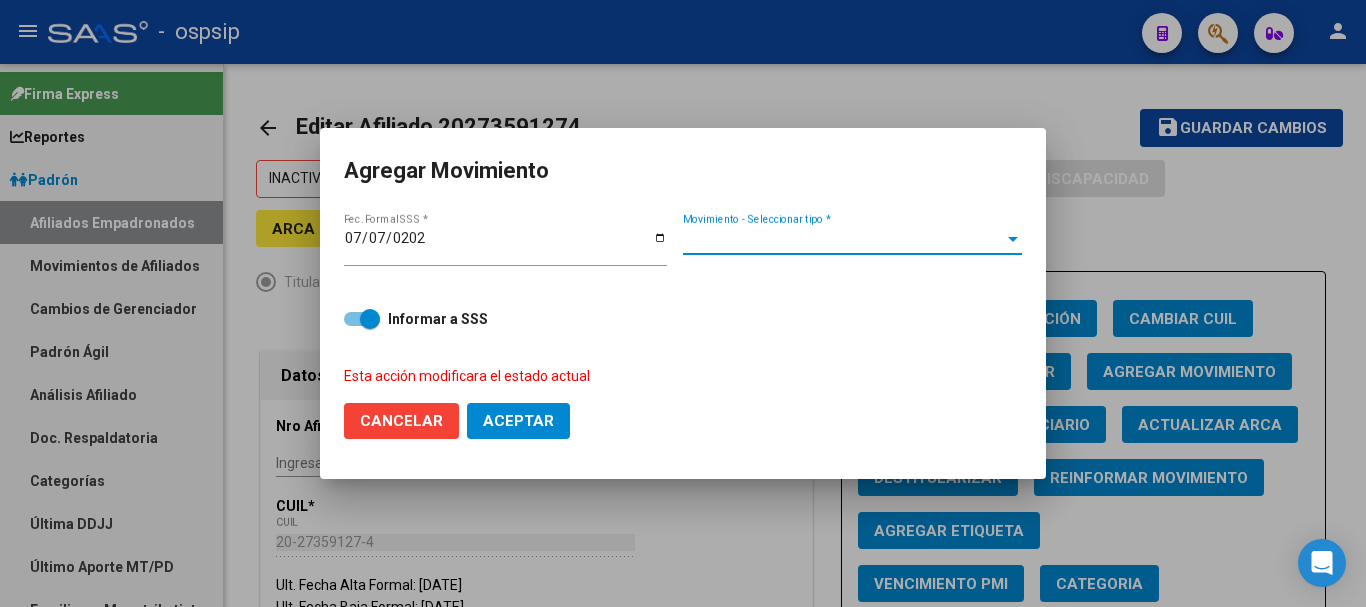 click on "Movimiento - Seleccionar tipo *" at bounding box center [843, 239] 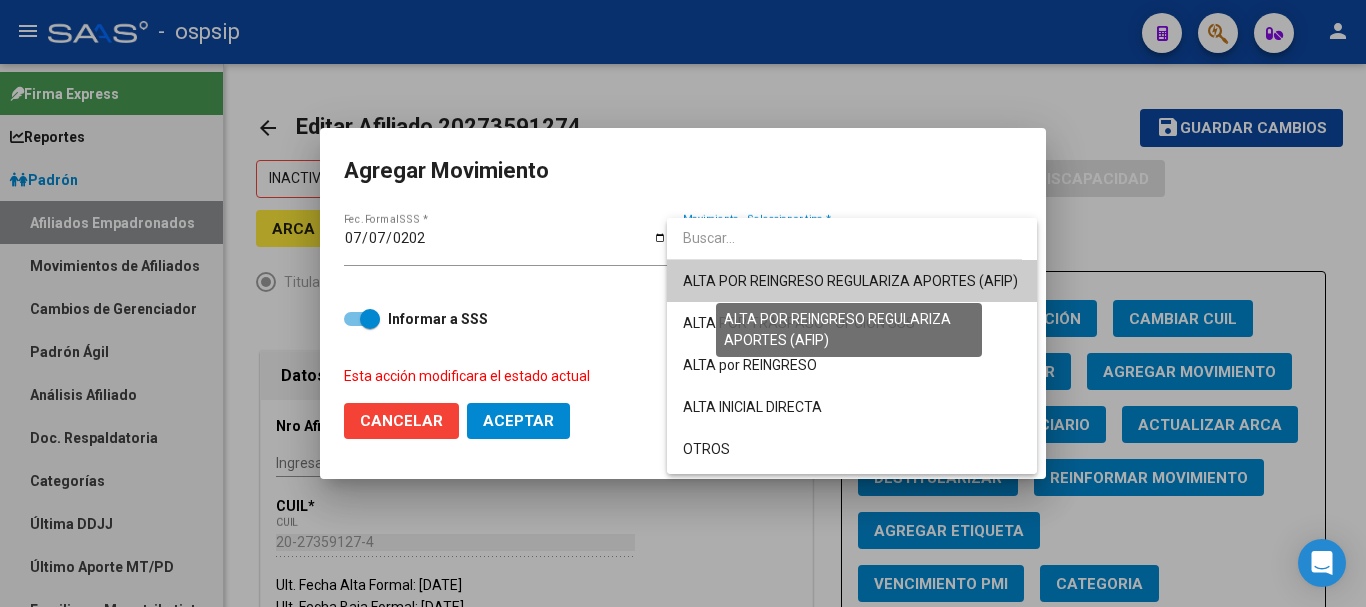click on "ALTA POR REINGRESO REGULARIZA APORTES (AFIP)" at bounding box center [850, 281] 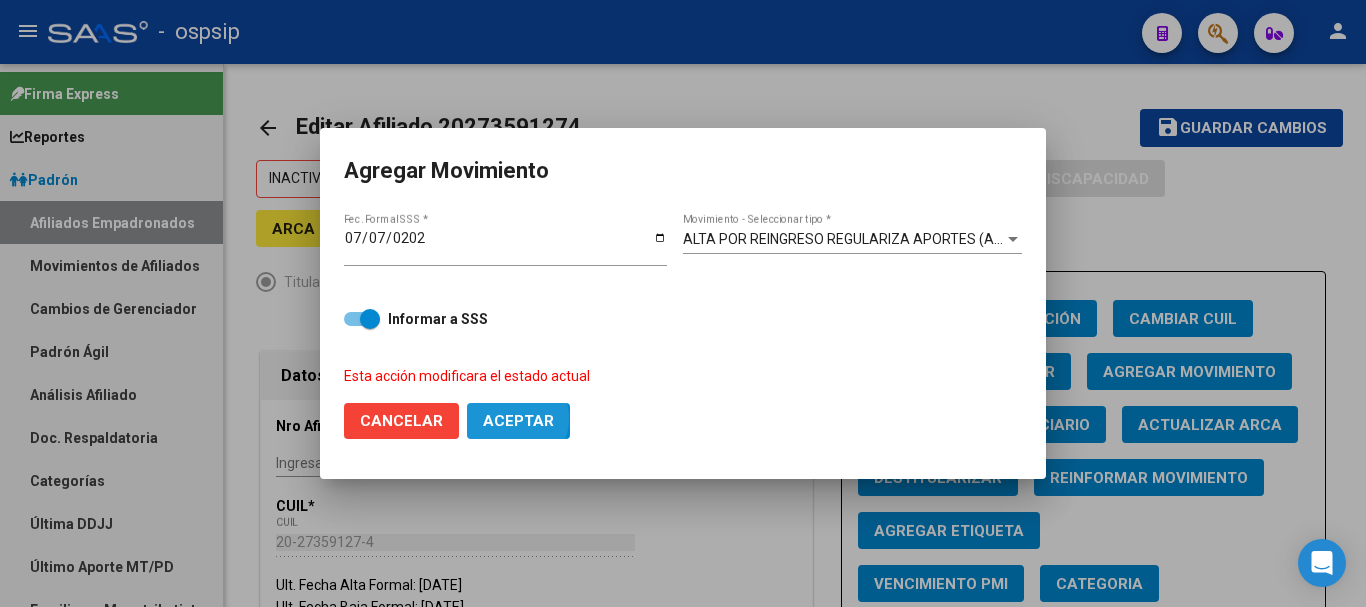 click on "Aceptar" 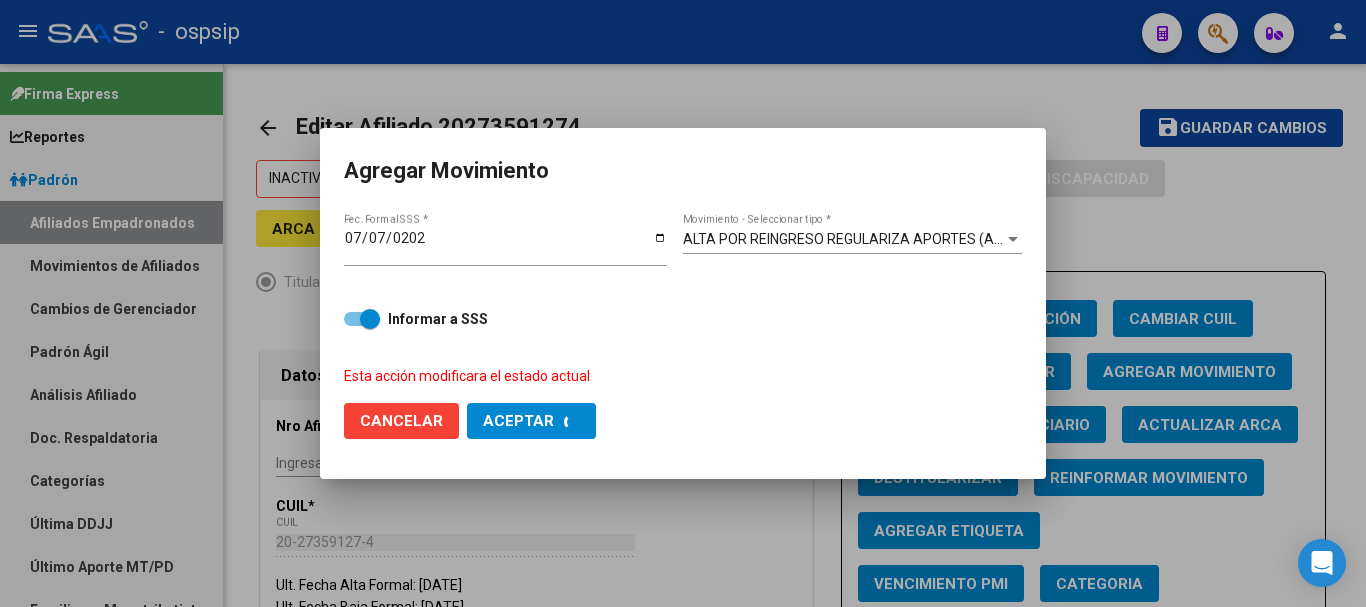 checkbox on "false" 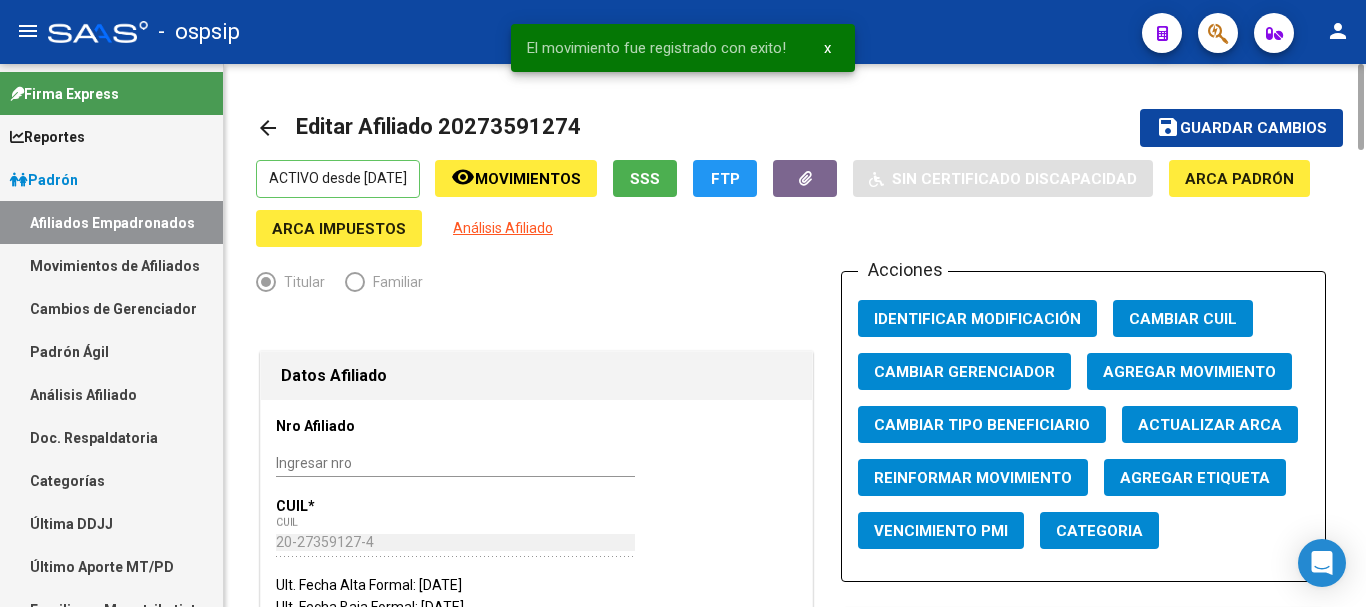 drag, startPoint x: 562, startPoint y: 123, endPoint x: 466, endPoint y: 124, distance: 96.00521 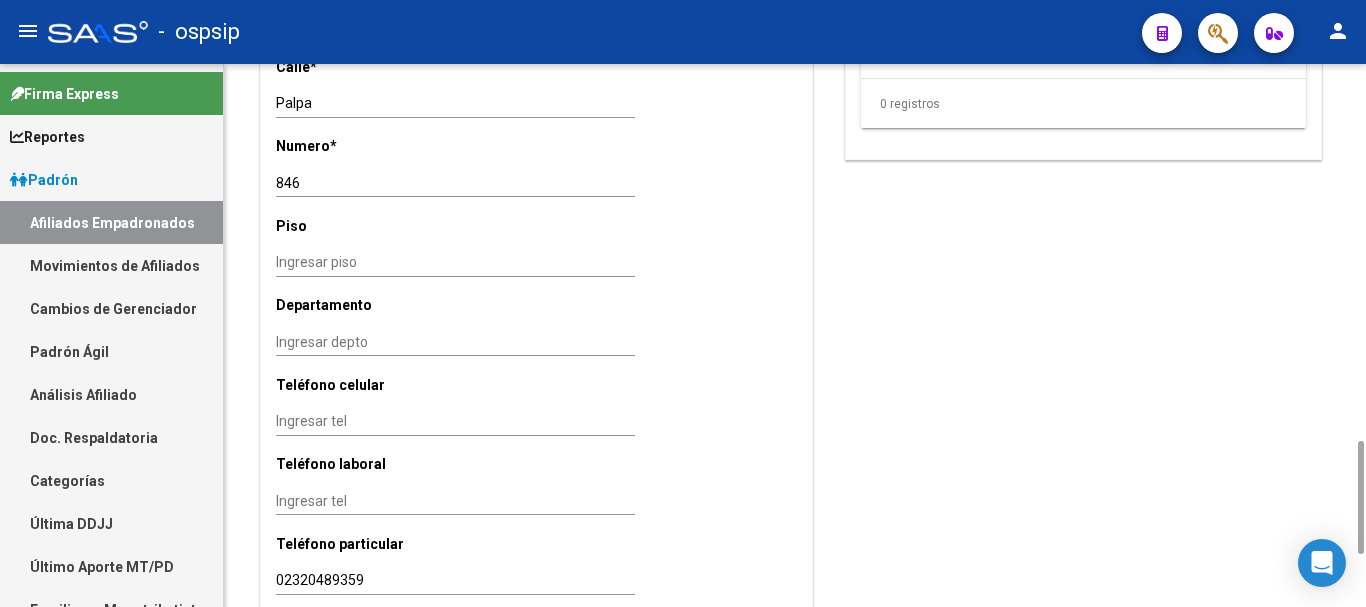 scroll, scrollTop: 1600, scrollLeft: 0, axis: vertical 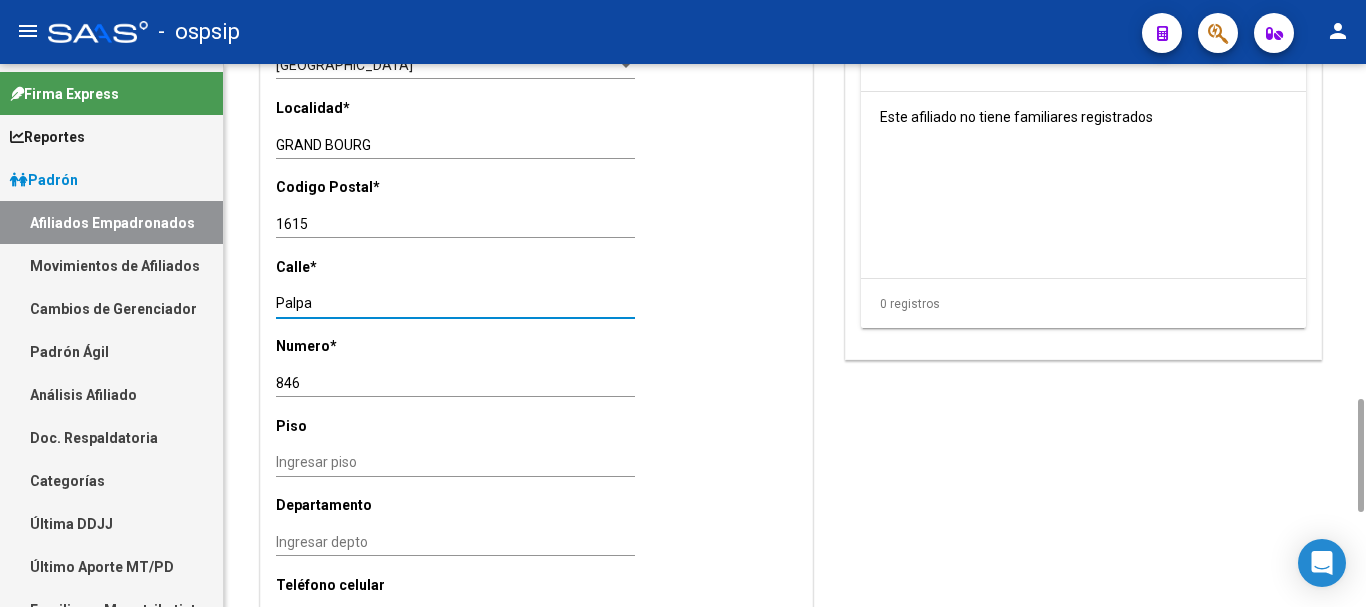 drag, startPoint x: 323, startPoint y: 309, endPoint x: 251, endPoint y: 301, distance: 72.443085 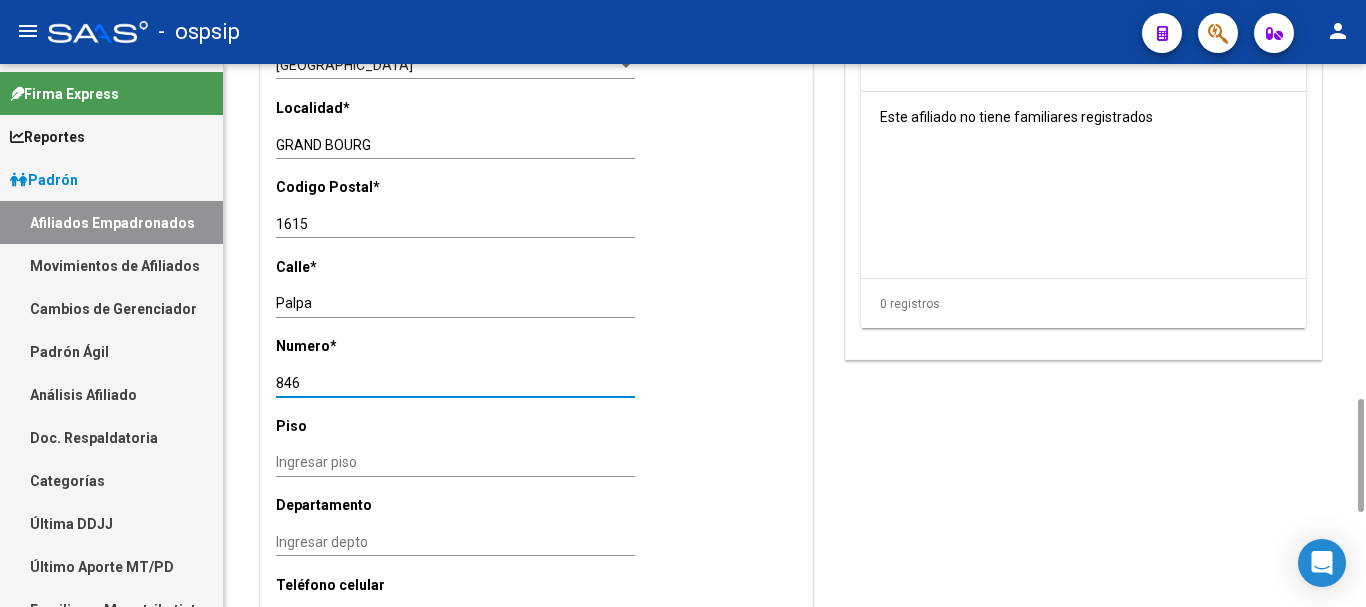 drag, startPoint x: 309, startPoint y: 381, endPoint x: 274, endPoint y: 380, distance: 35.014282 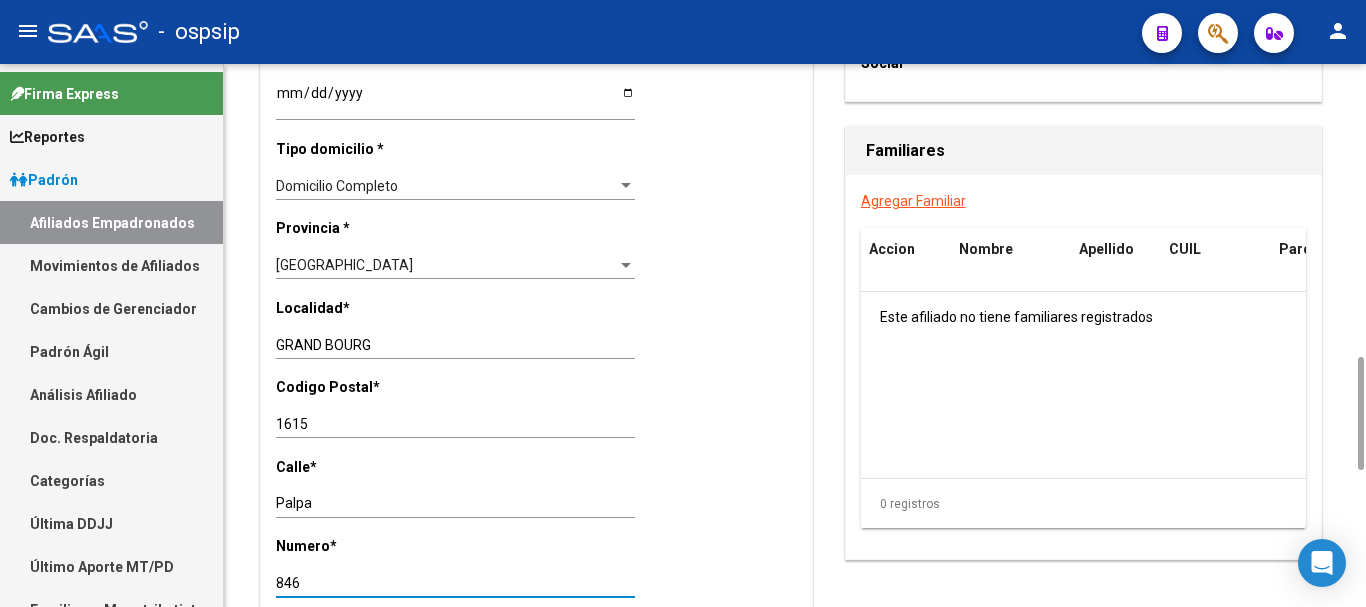 scroll, scrollTop: 1600, scrollLeft: 0, axis: vertical 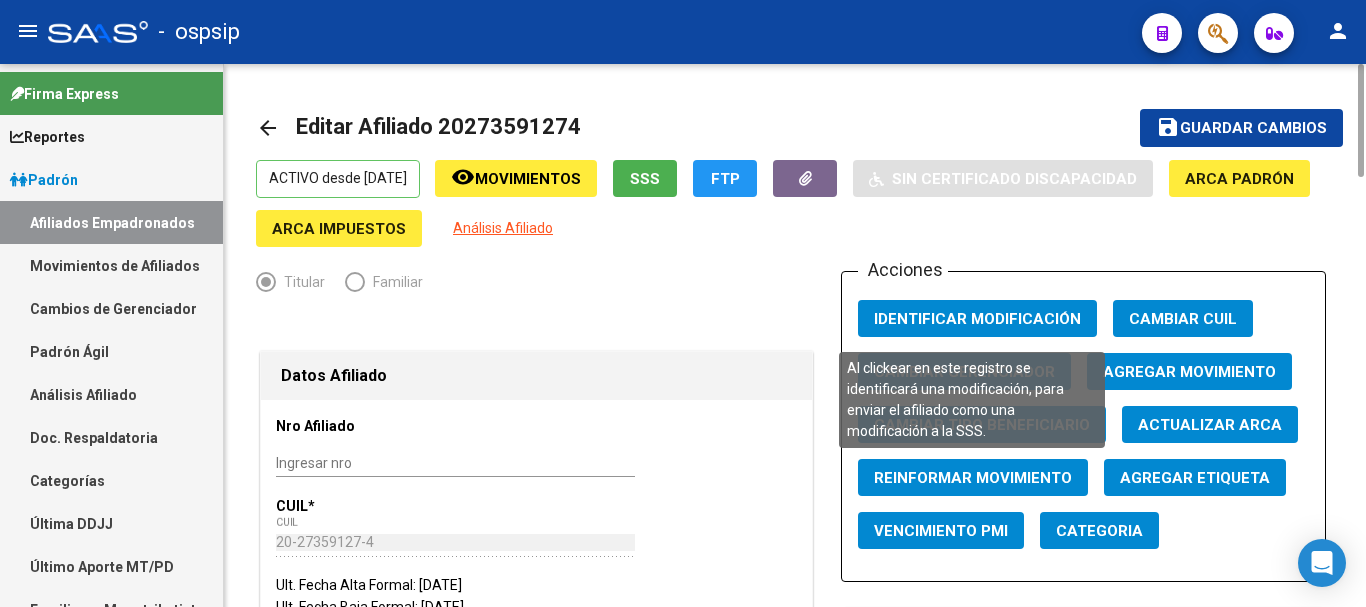 click on "Identificar Modificación" 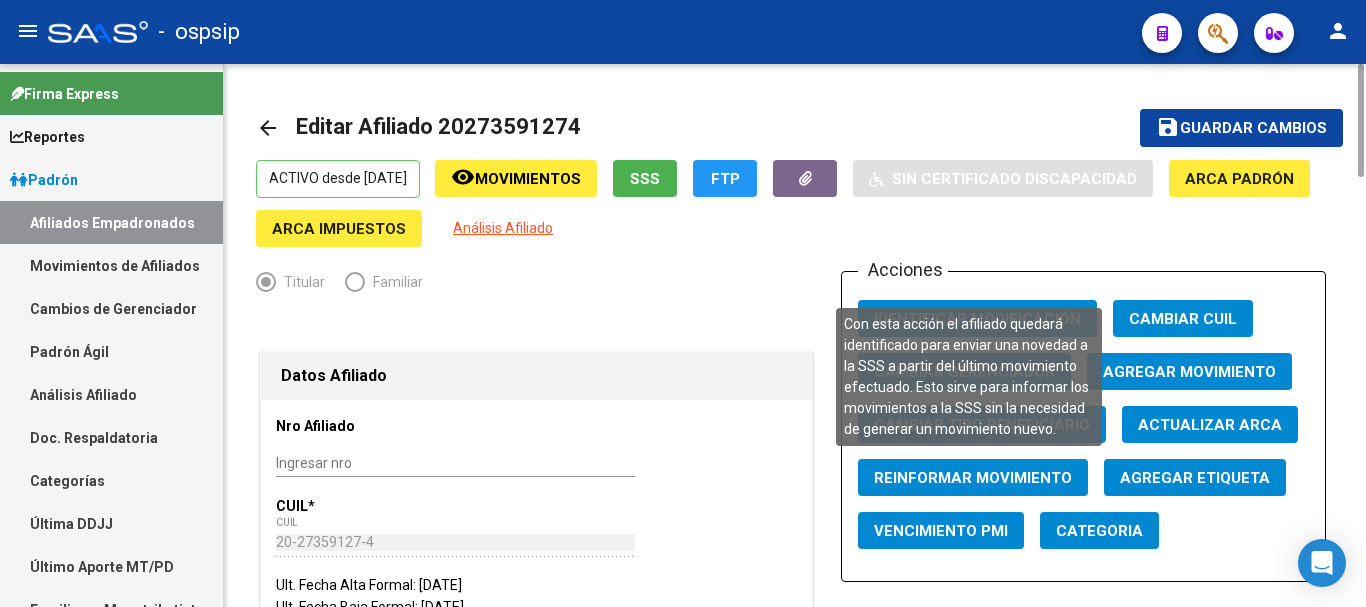 click on "Reinformar Movimiento" 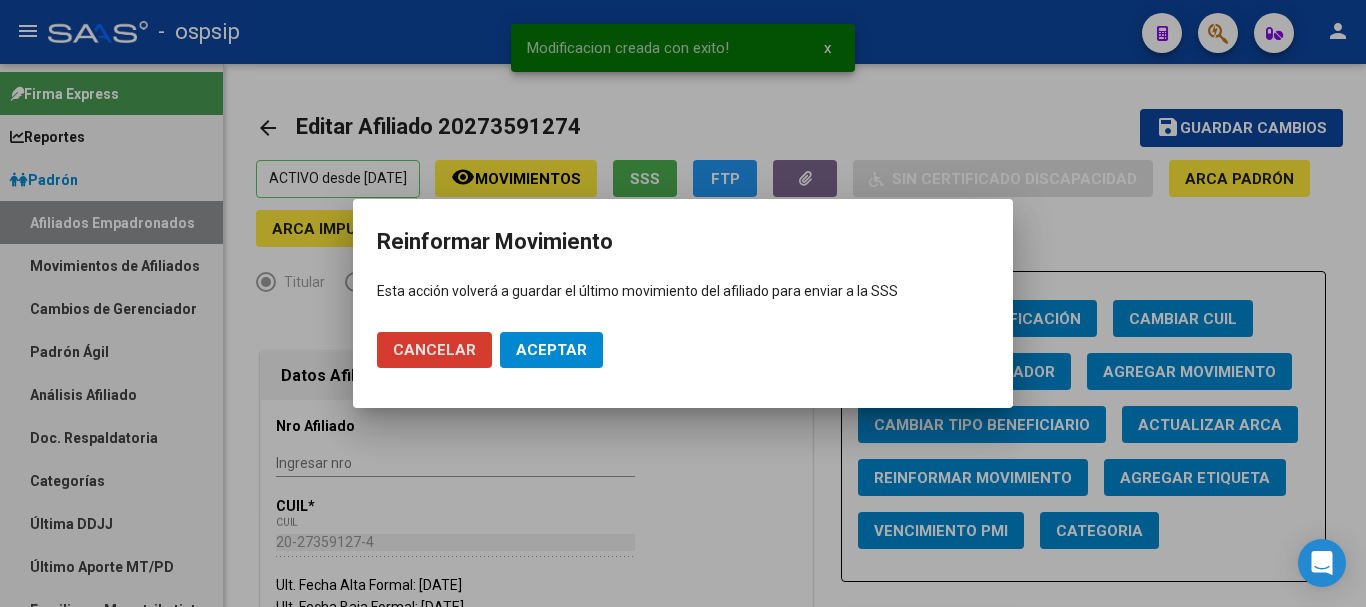 click on "Aceptar" at bounding box center [551, 350] 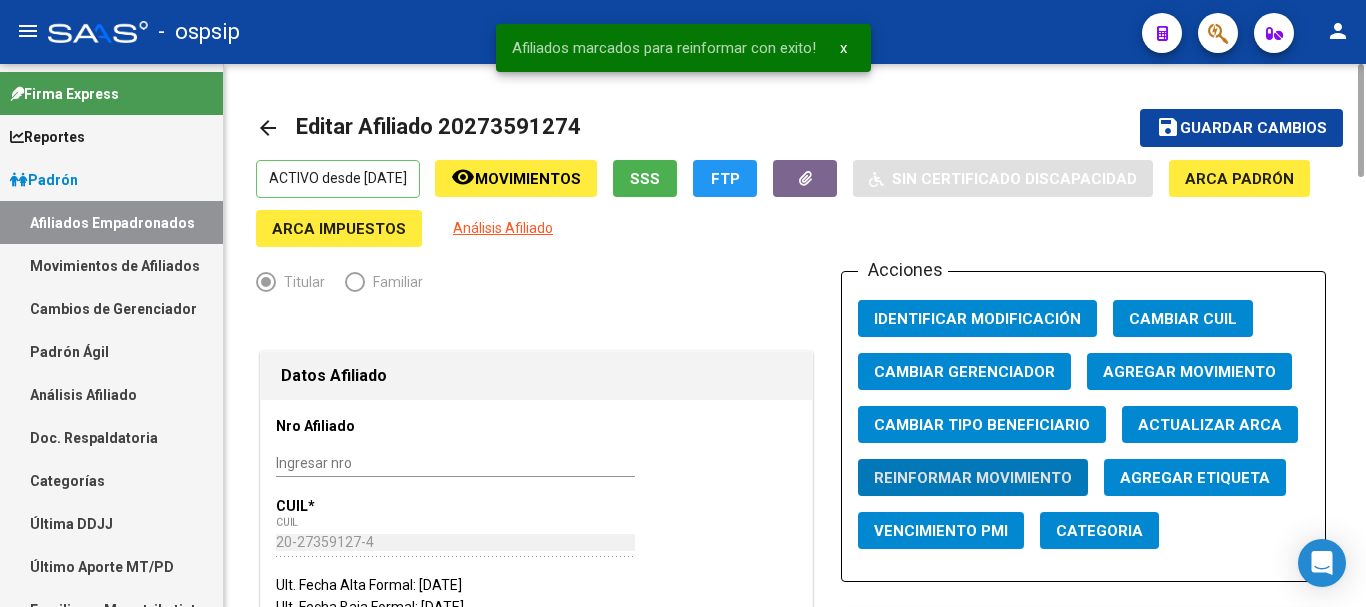 click on "Guardar cambios" 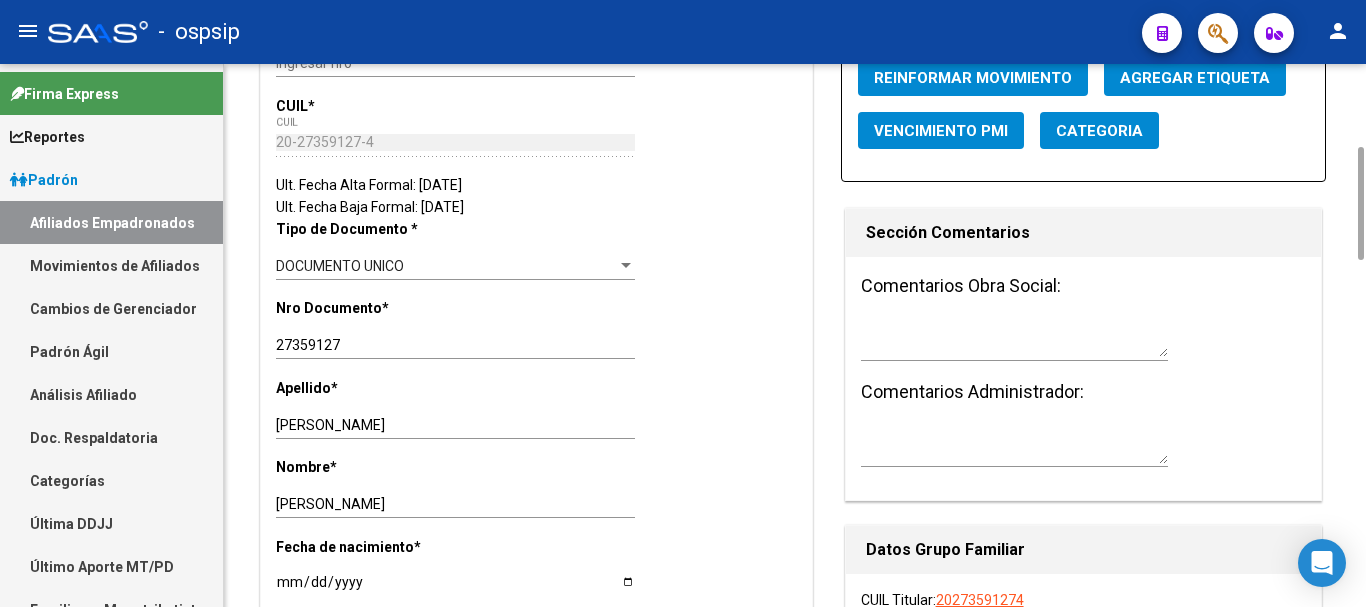 scroll, scrollTop: 0, scrollLeft: 0, axis: both 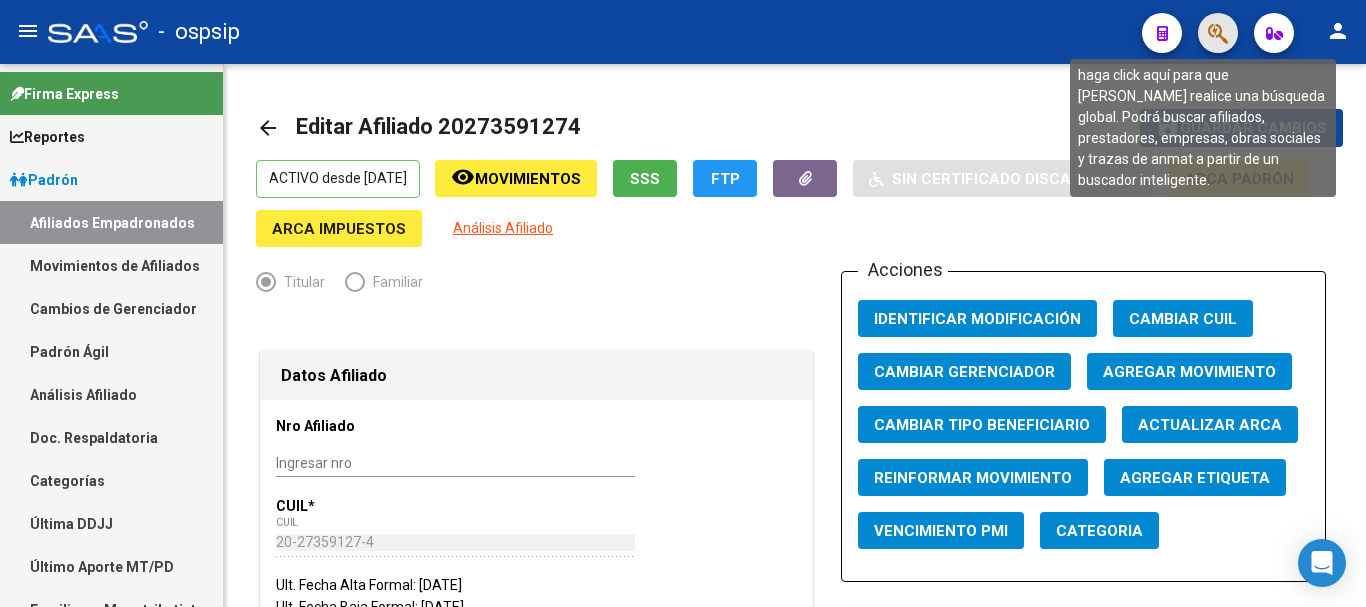 click 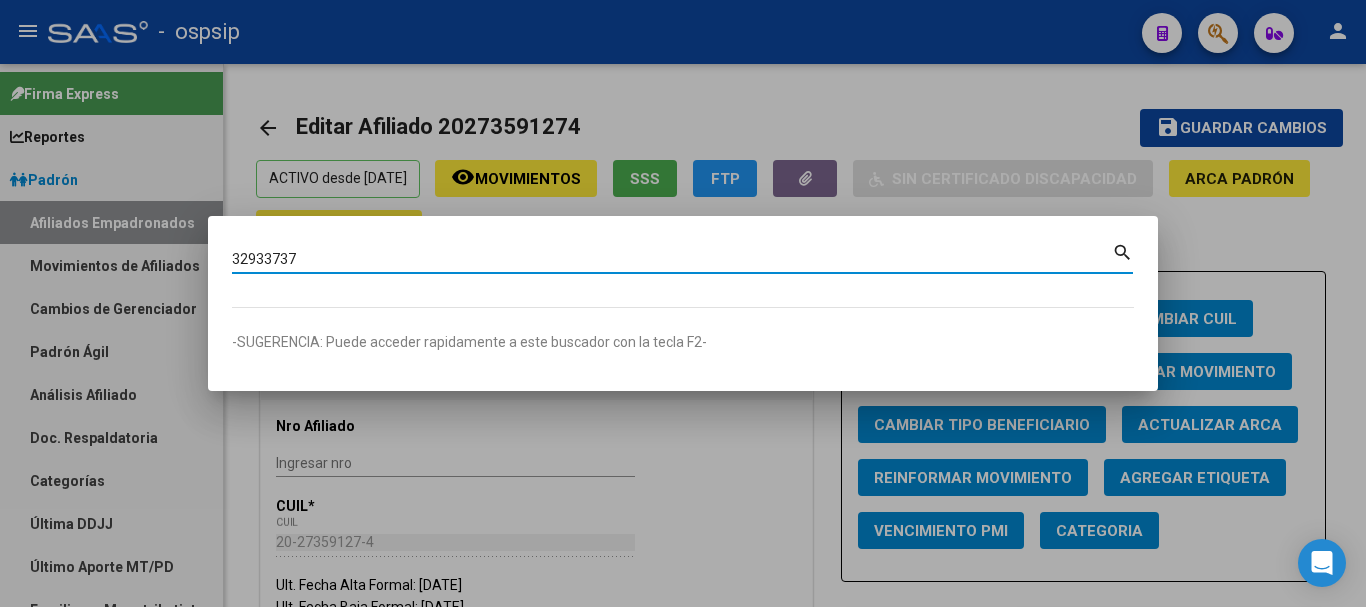 type on "32933737" 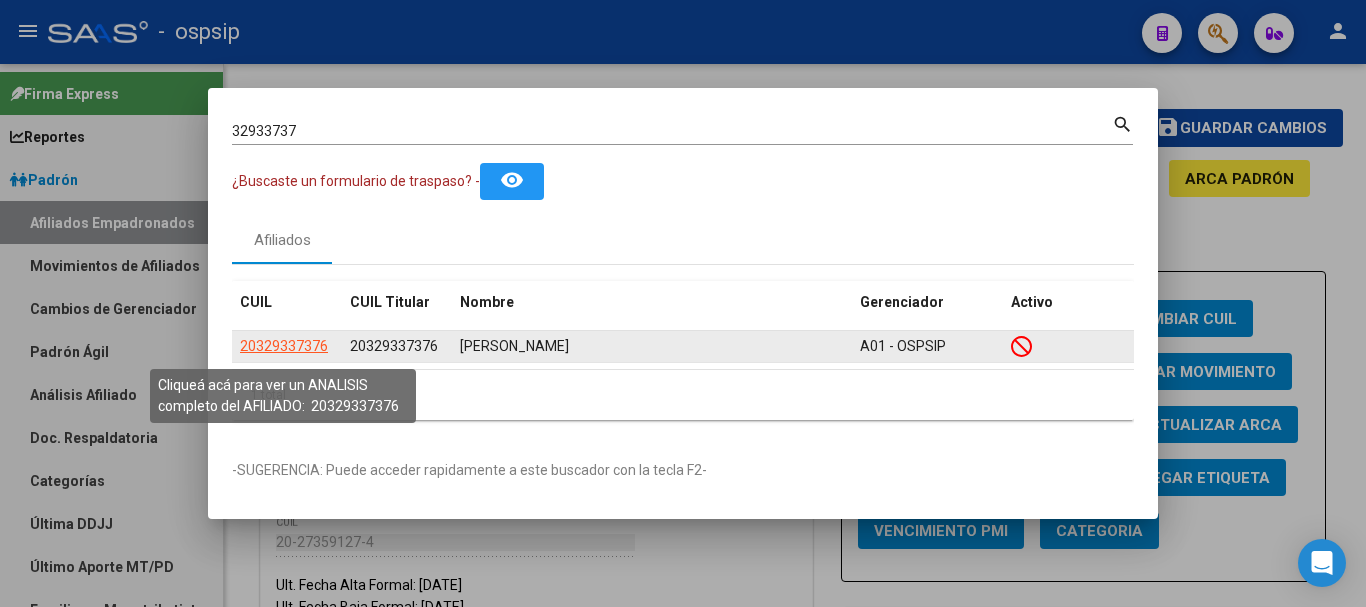 click on "20329337376" 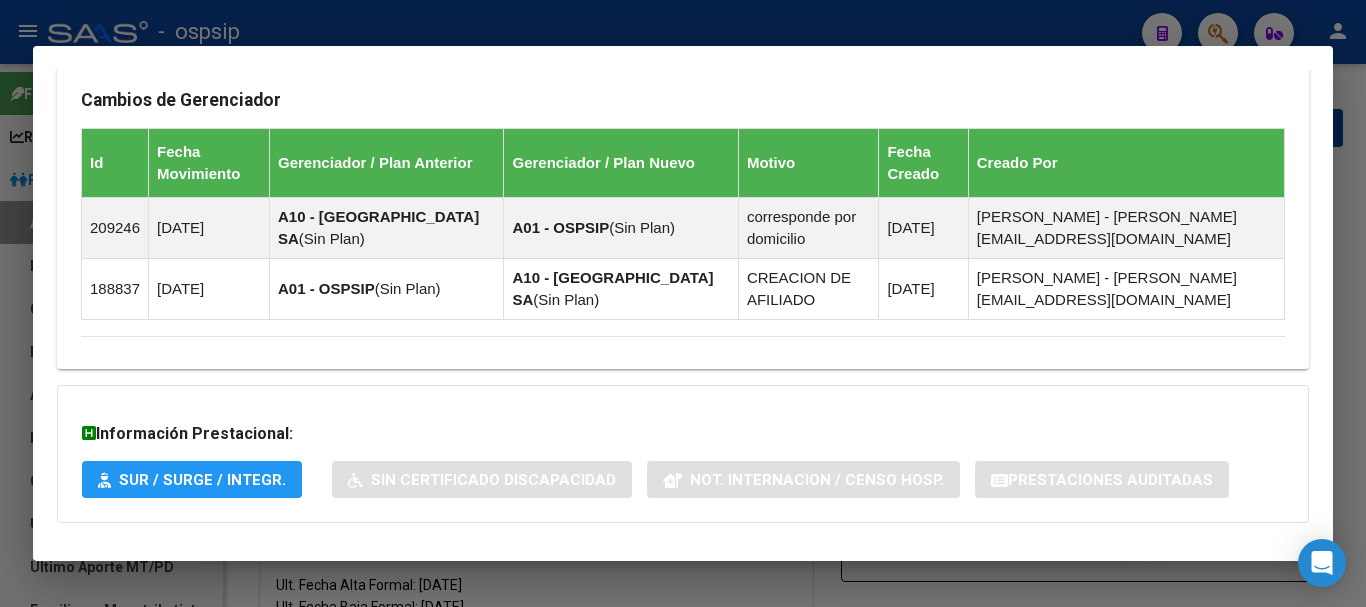 scroll, scrollTop: 1277, scrollLeft: 0, axis: vertical 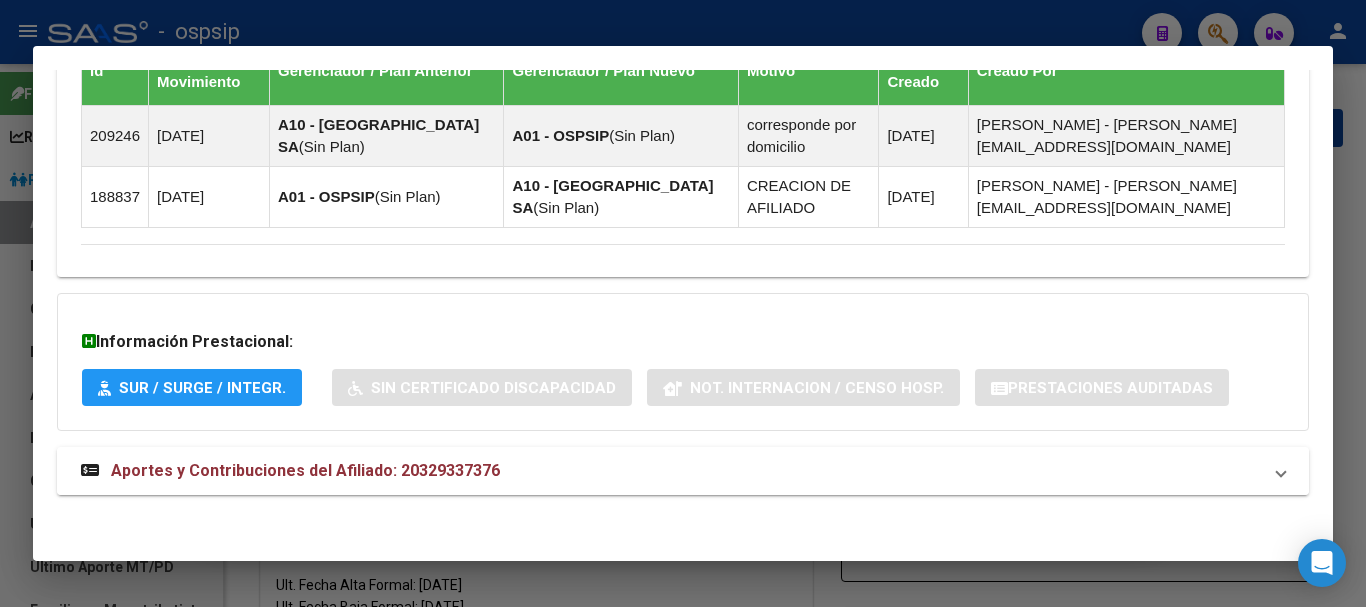click on "Aportes y Contribuciones del Afiliado: 20329337376" at bounding box center [683, 471] 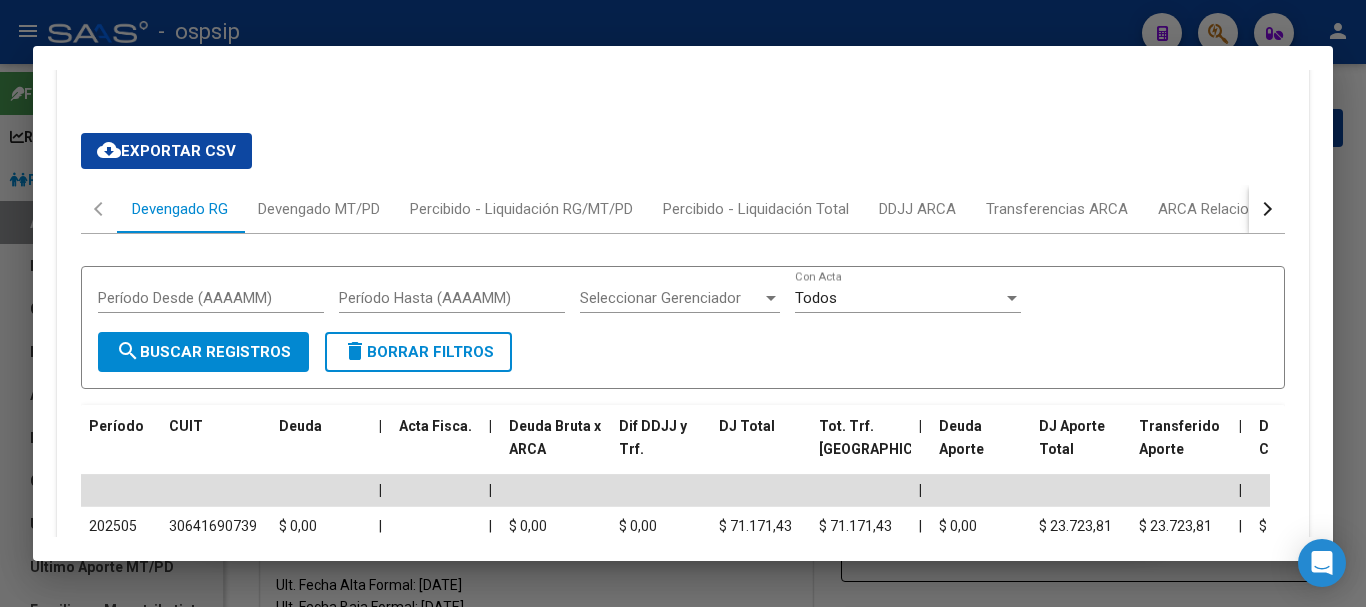 scroll, scrollTop: 1694, scrollLeft: 0, axis: vertical 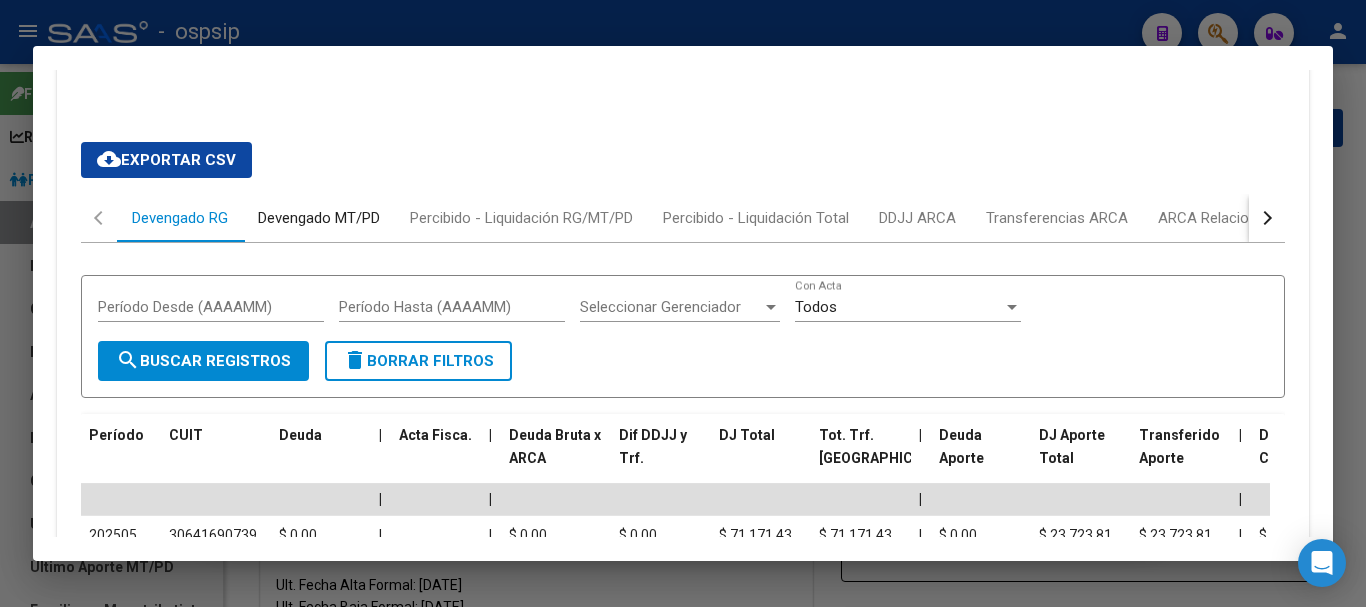 click on "Devengado MT/PD" at bounding box center (319, 218) 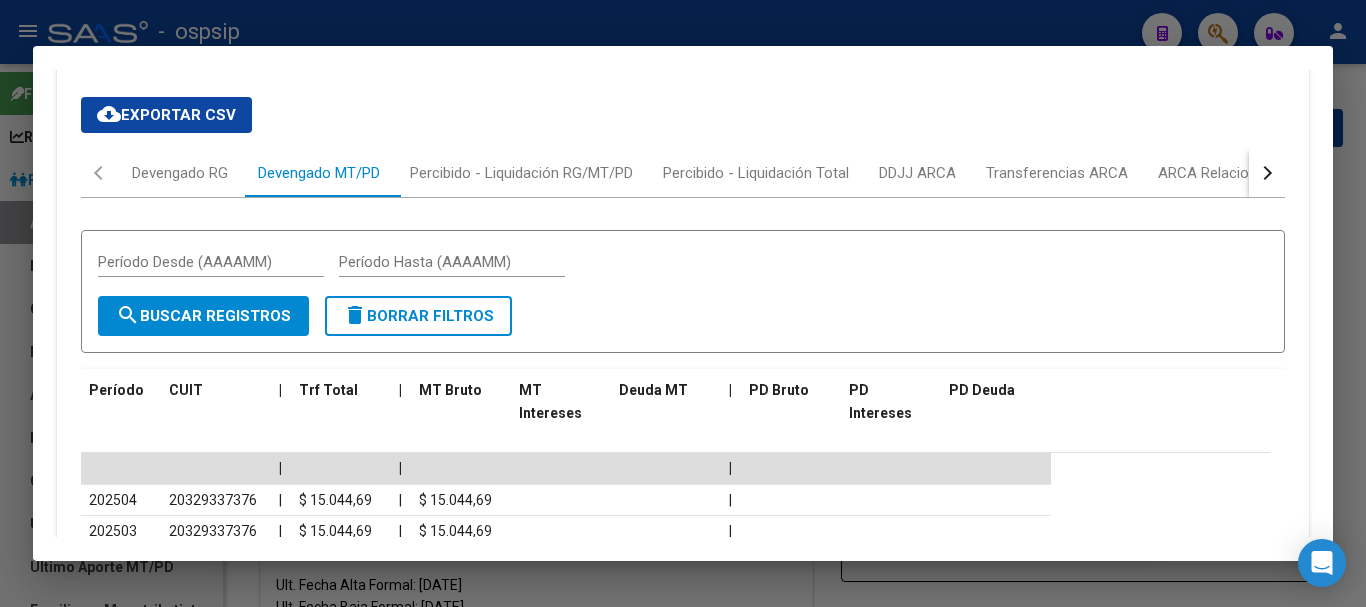 scroll, scrollTop: 1694, scrollLeft: 0, axis: vertical 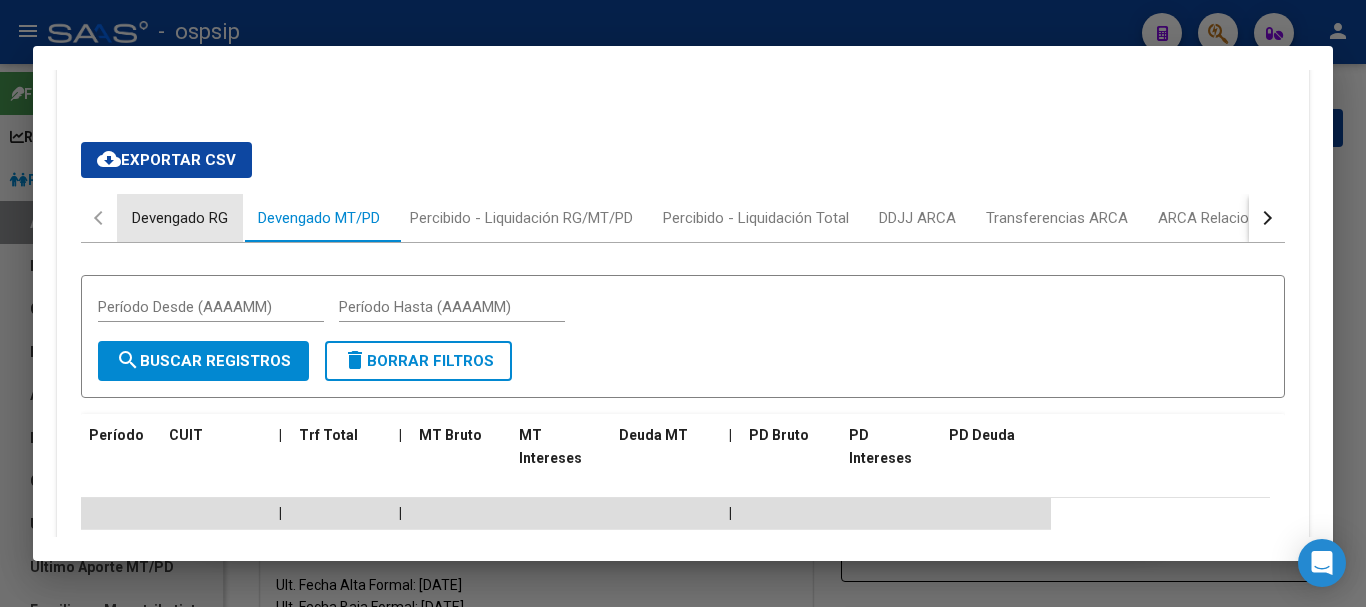 click on "Devengado RG" at bounding box center [180, 218] 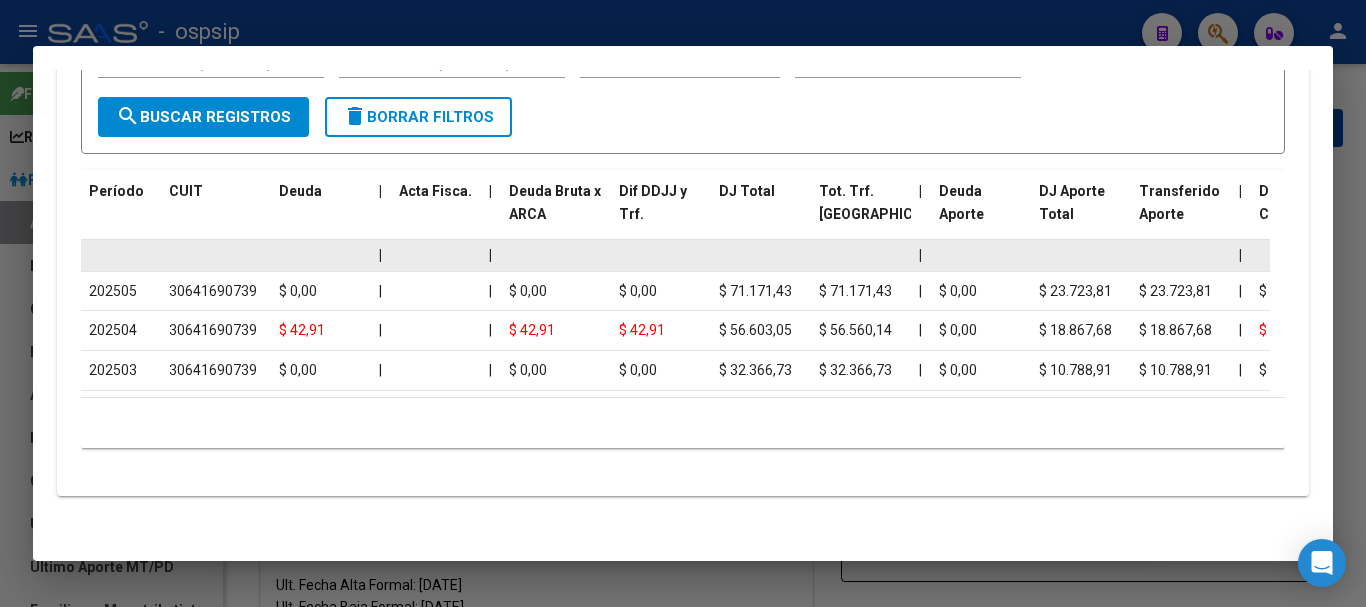 scroll, scrollTop: 1956, scrollLeft: 0, axis: vertical 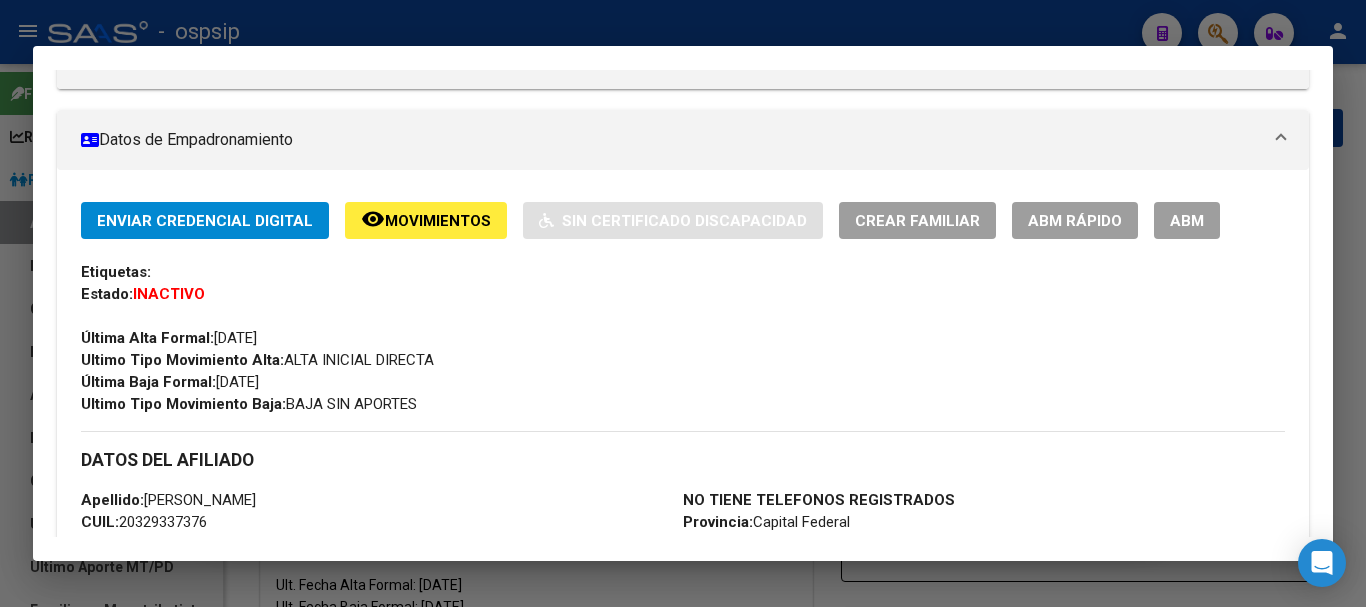 click on "ABM" at bounding box center (1187, 221) 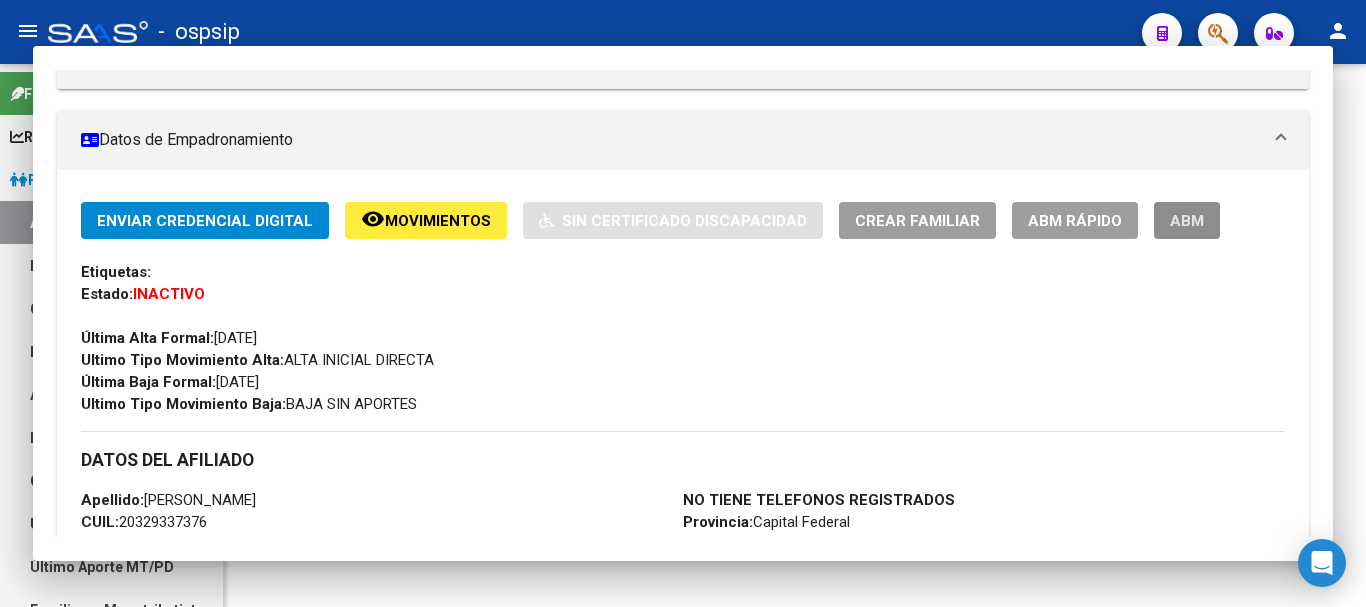 type 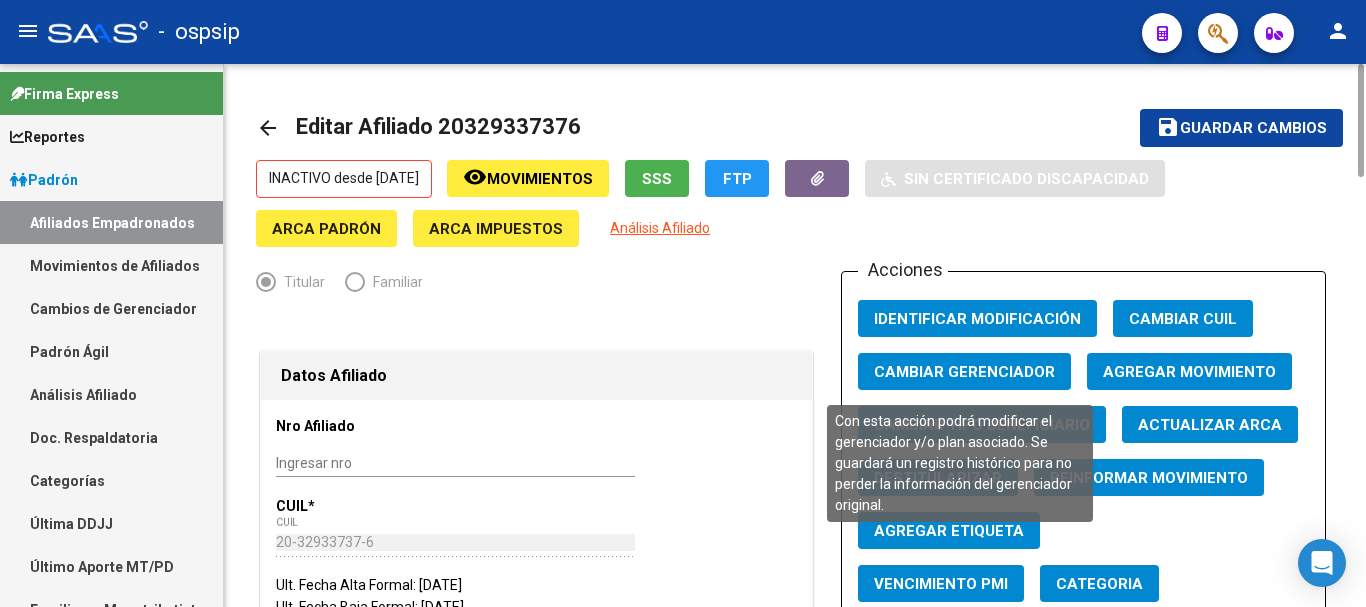 click on "Cambiar Gerenciador" 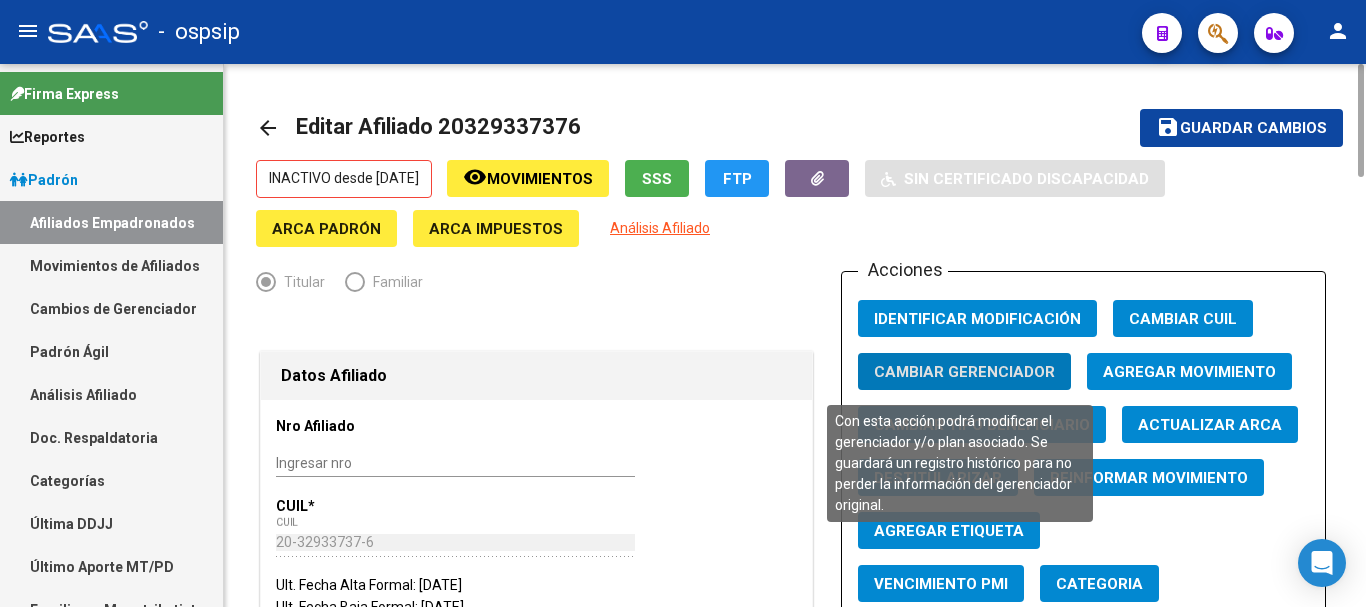 type 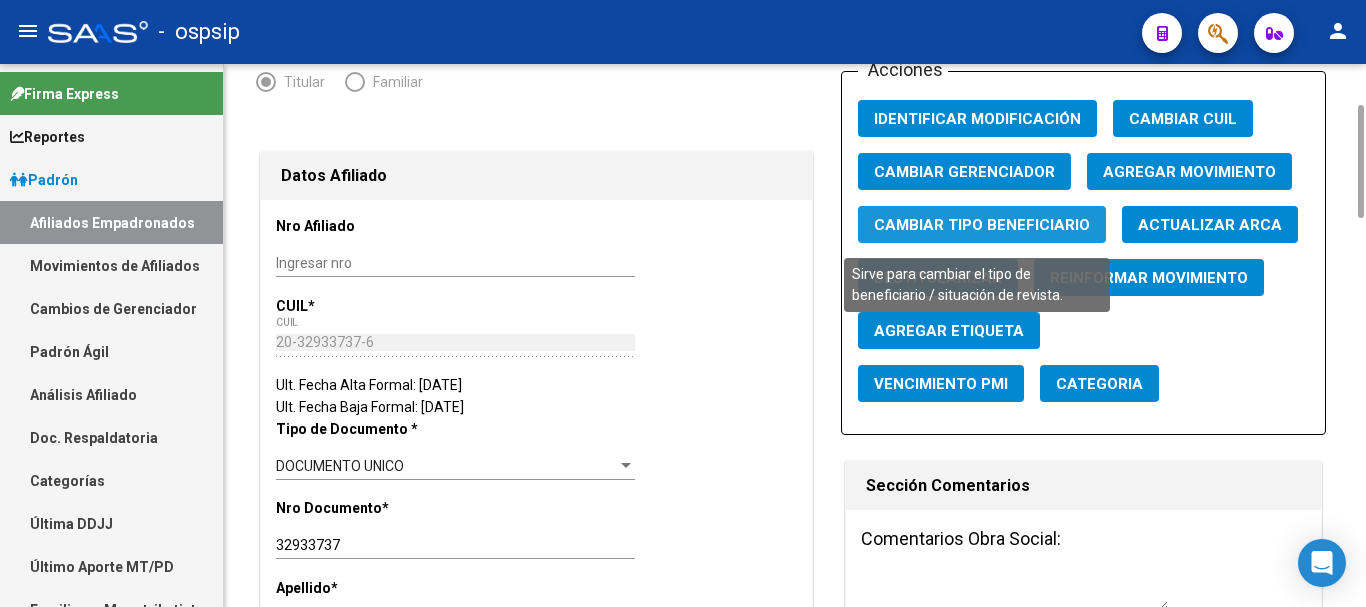 click on "Cambiar Tipo Beneficiario" 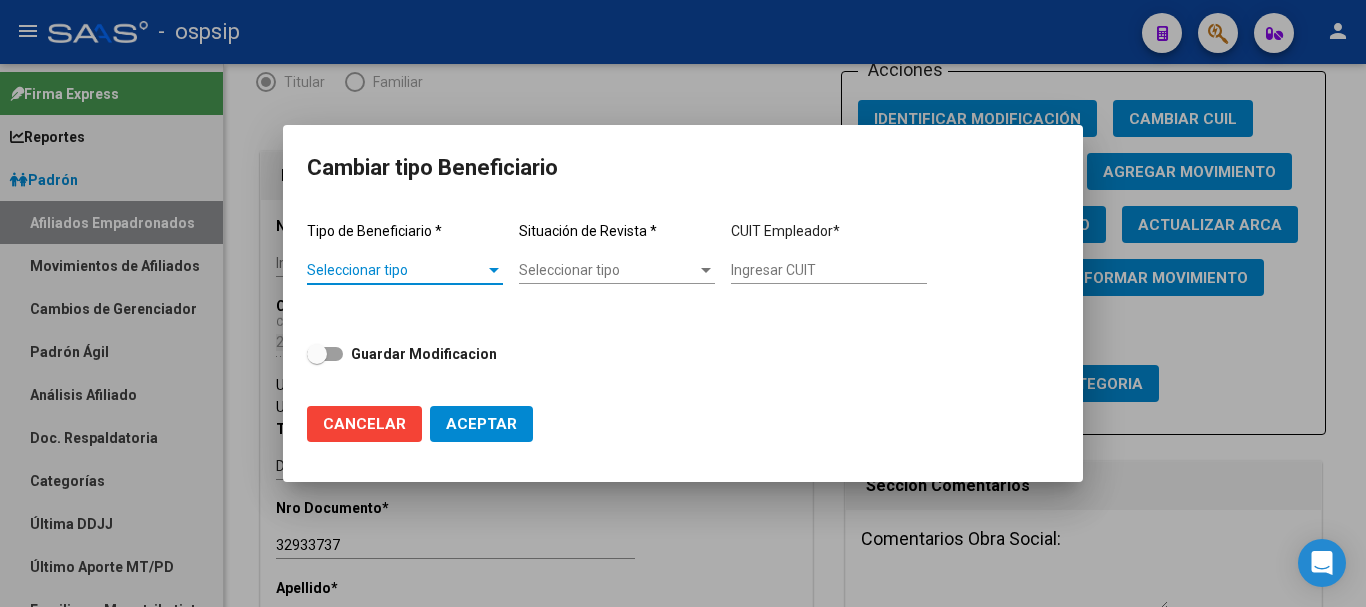 click on "Seleccionar tipo" at bounding box center (396, 270) 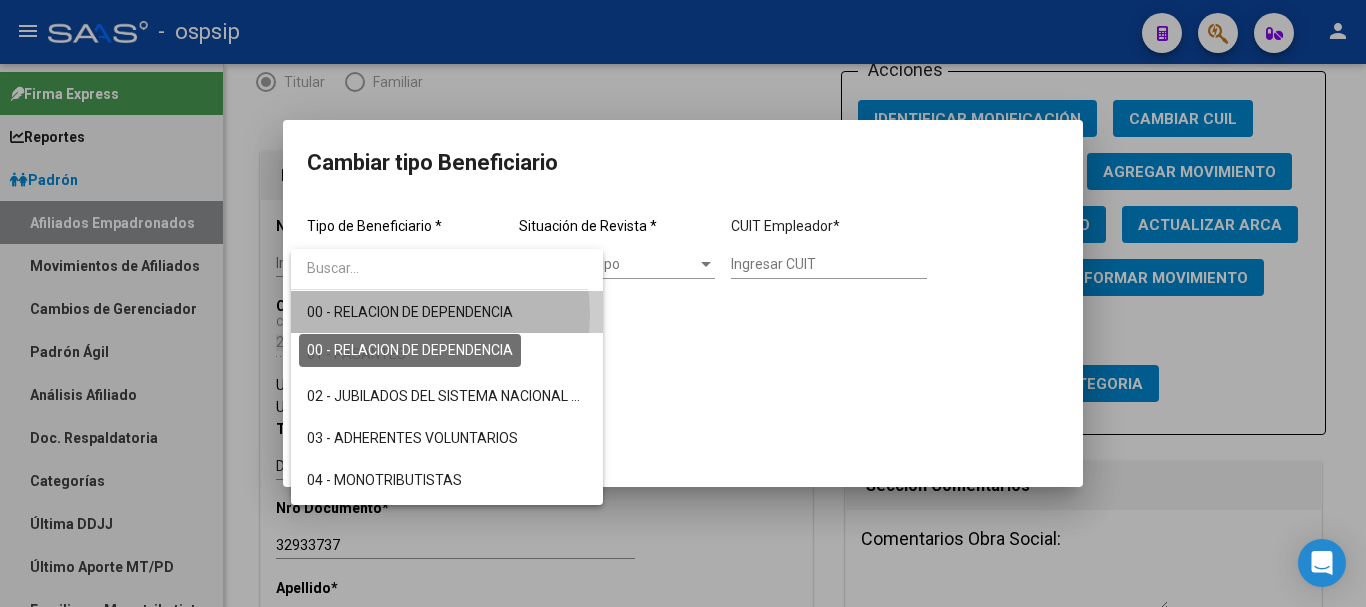 click on "00 - RELACION DE DEPENDENCIA" at bounding box center [410, 312] 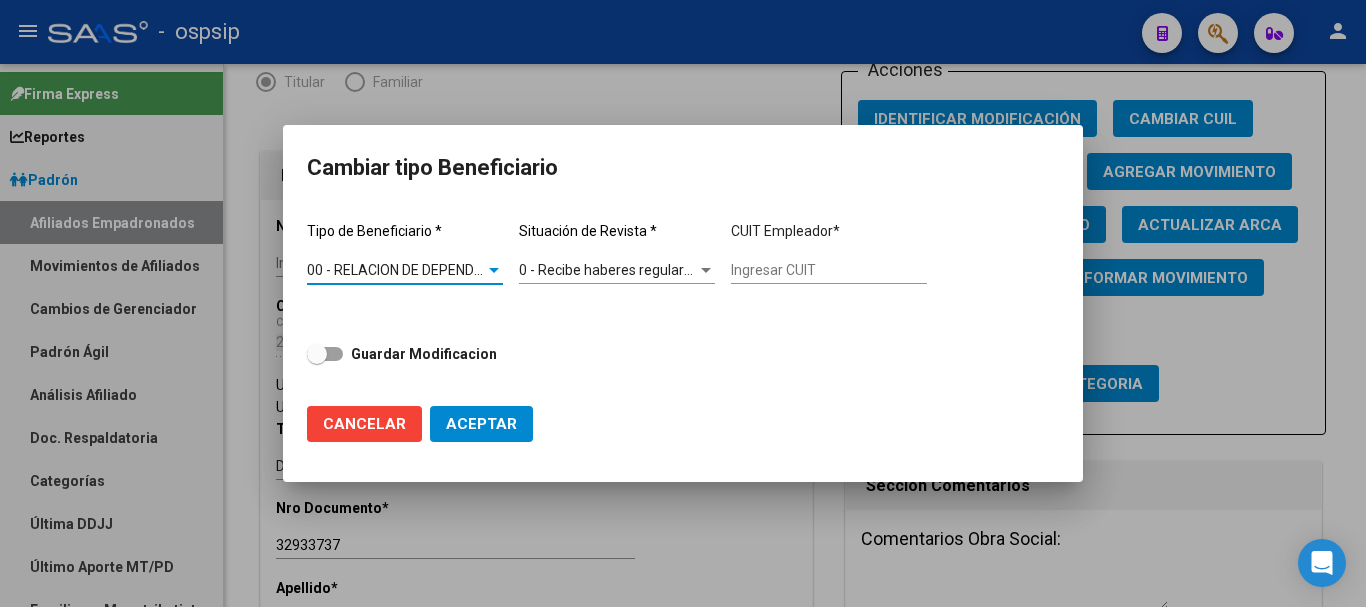 type on "30-64169073-9" 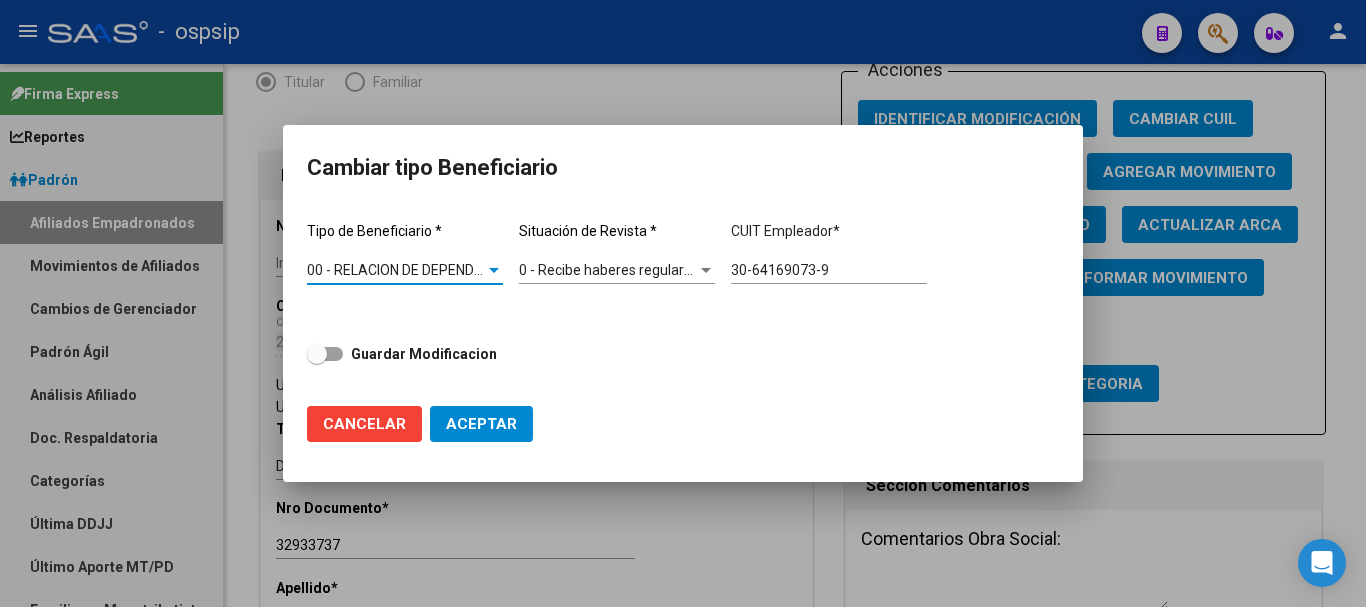 click on "Guardar Modificacion" at bounding box center (402, 354) 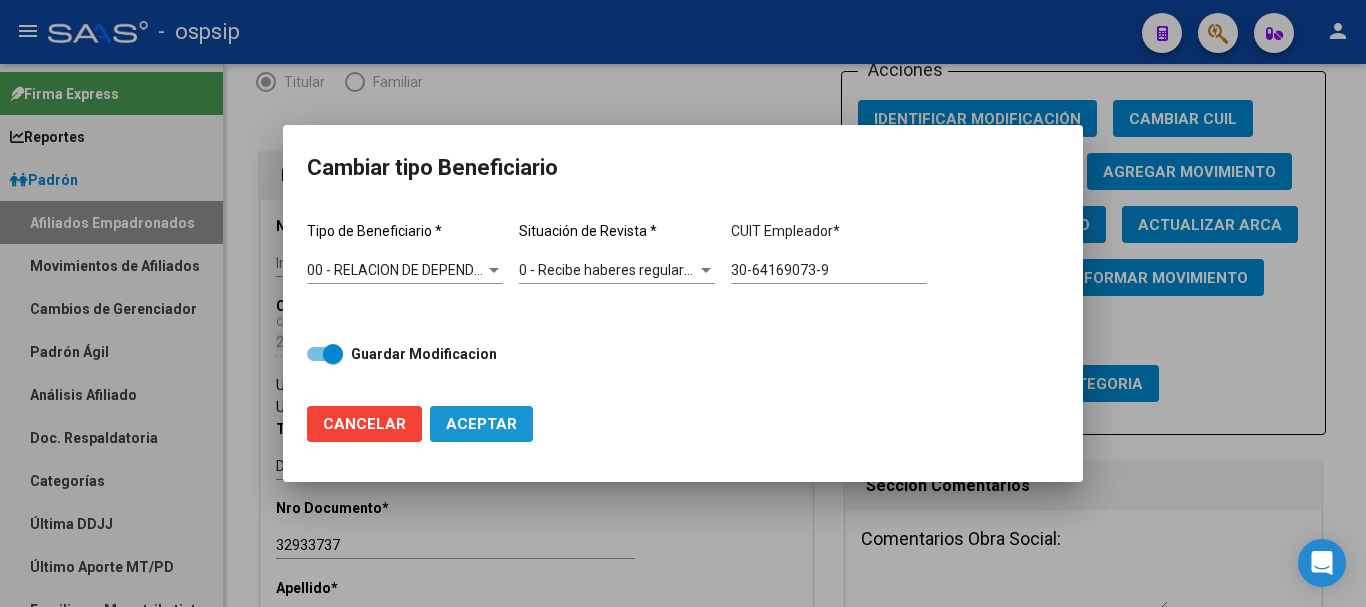 click on "Aceptar" 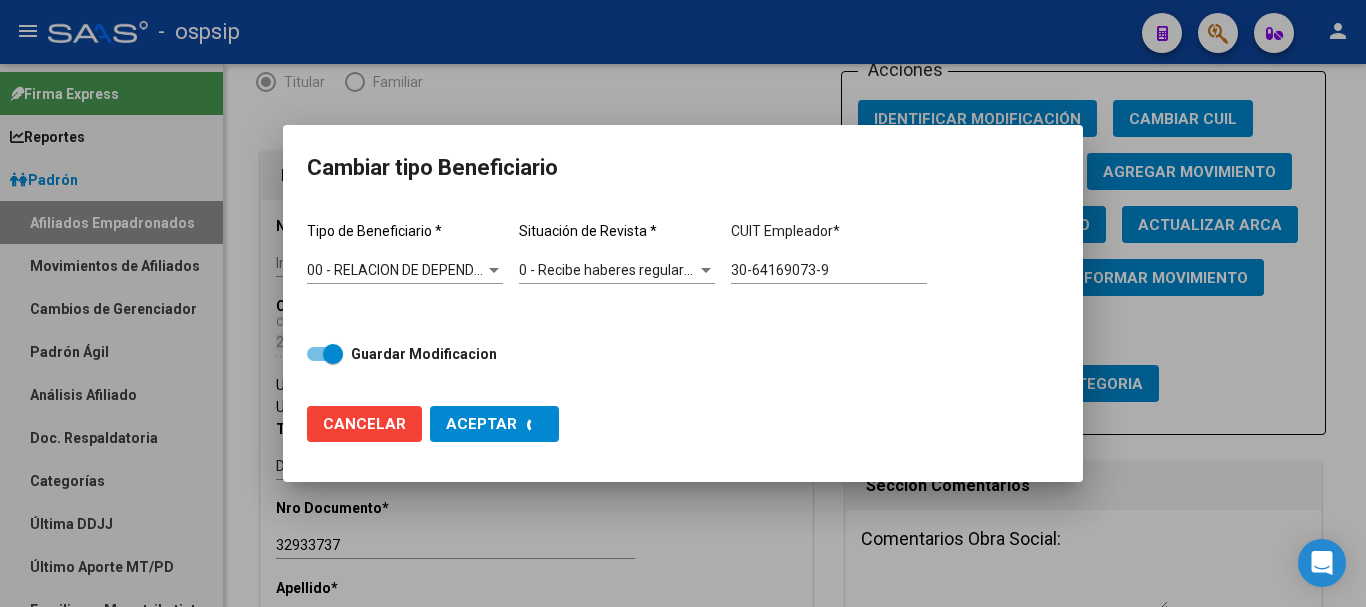 type on "30-64169073-9" 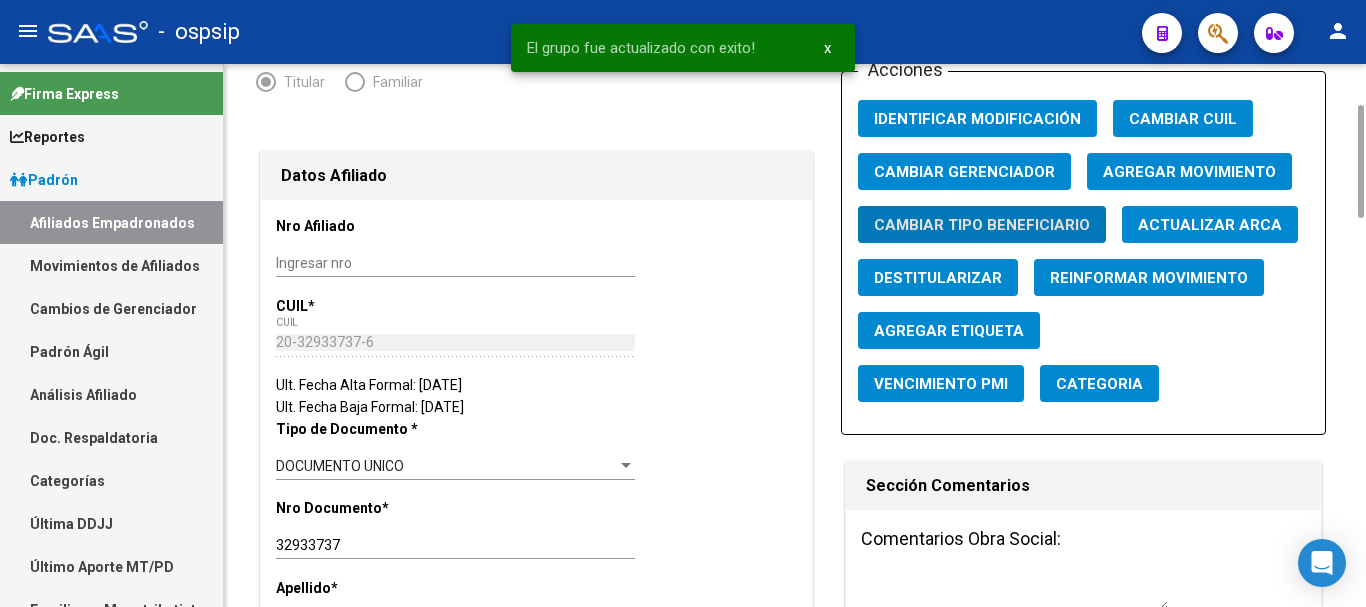 scroll, scrollTop: 0, scrollLeft: 0, axis: both 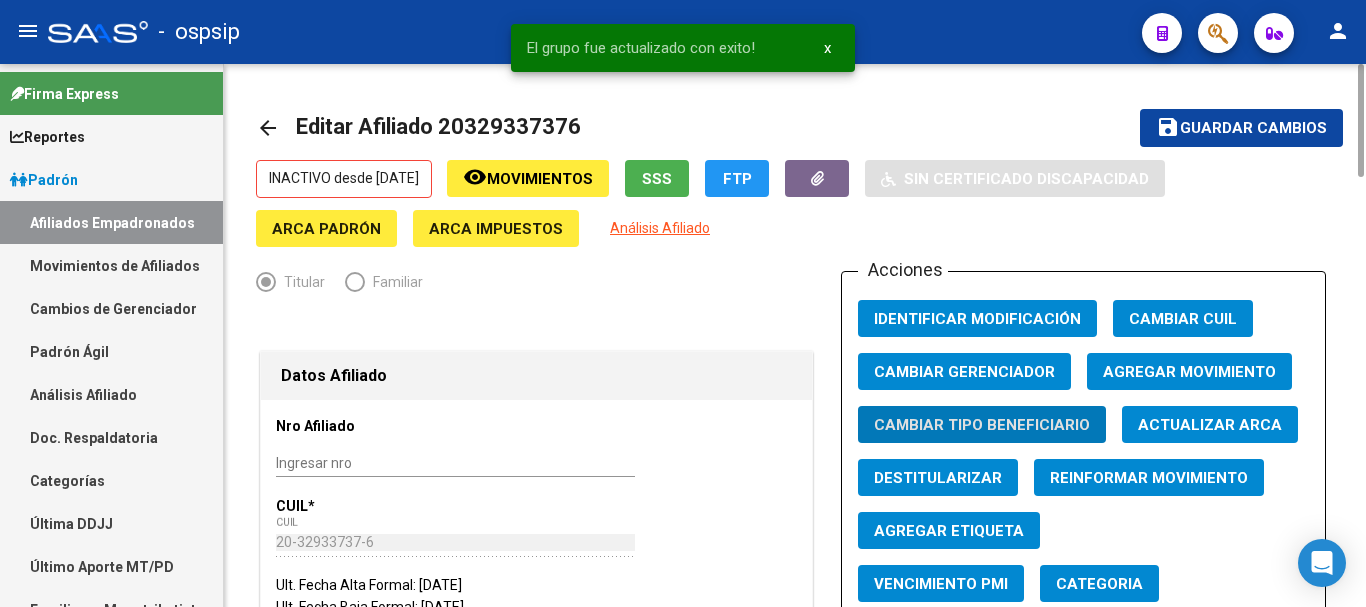 click on "Agregar Movimiento" 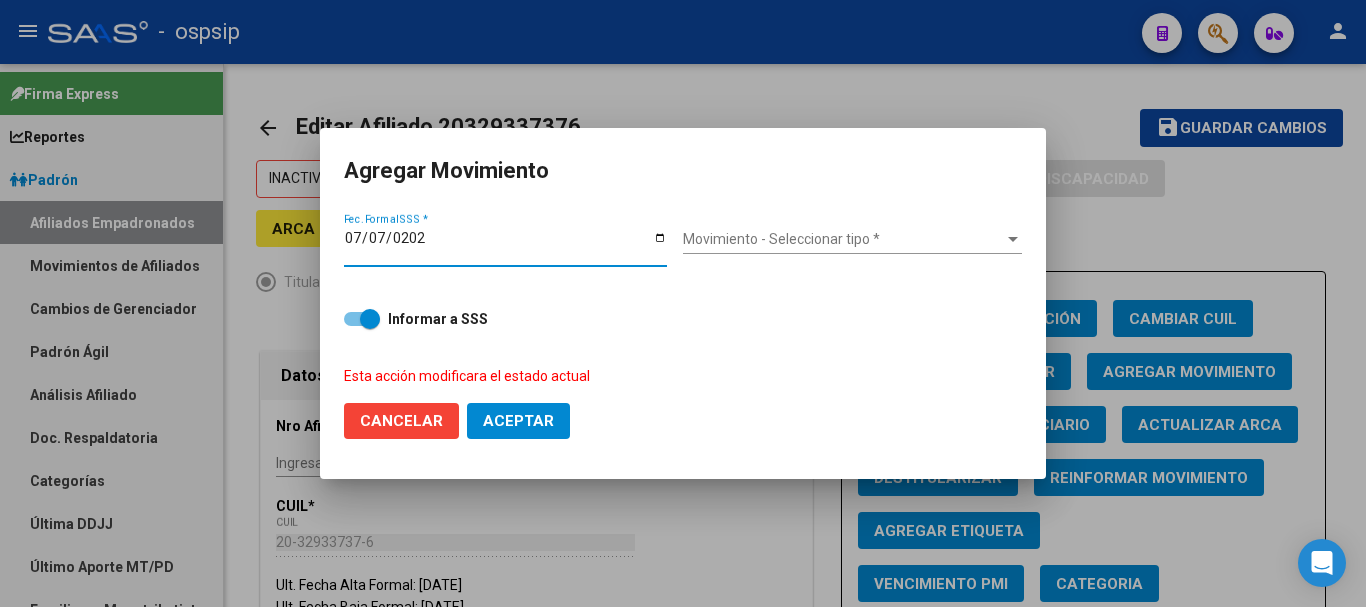 type on "[DATE]" 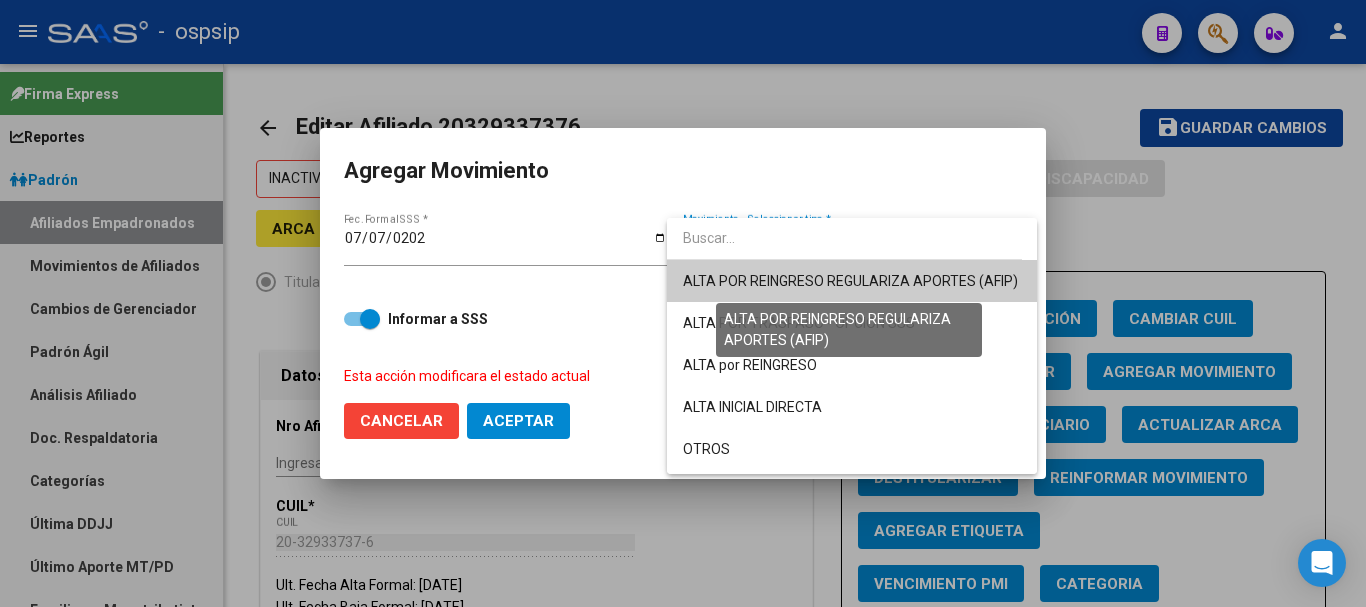 click on "ALTA POR REINGRESO REGULARIZA APORTES (AFIP)" at bounding box center [850, 281] 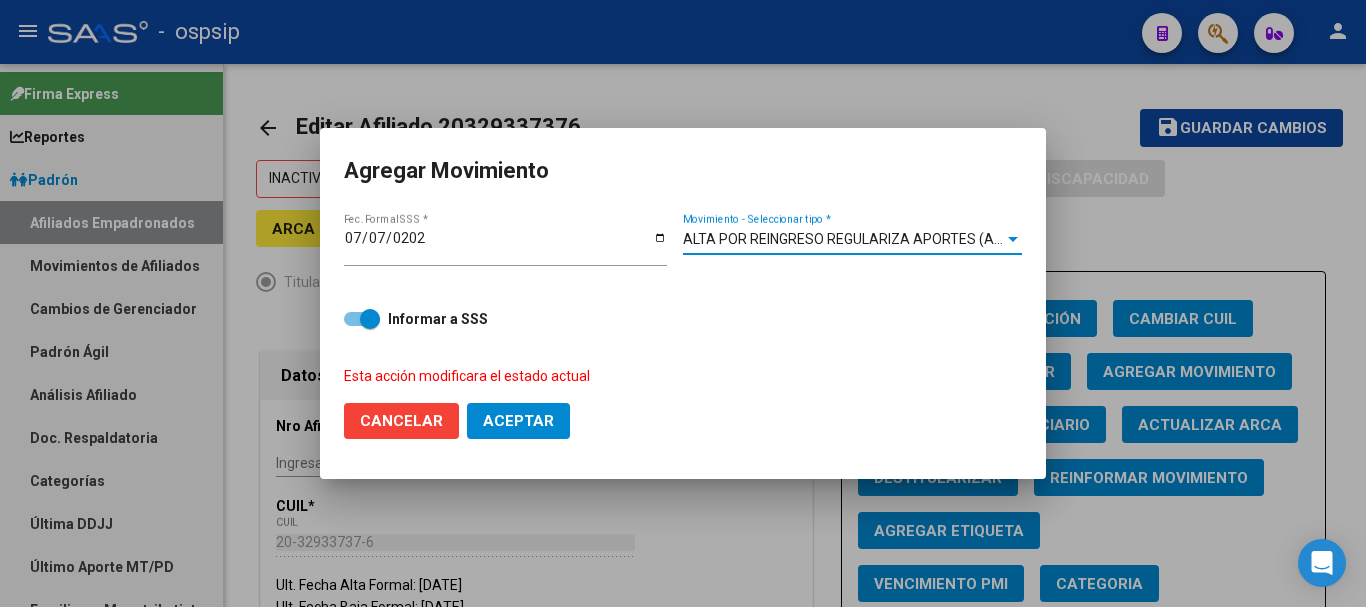 click on "Aceptar" 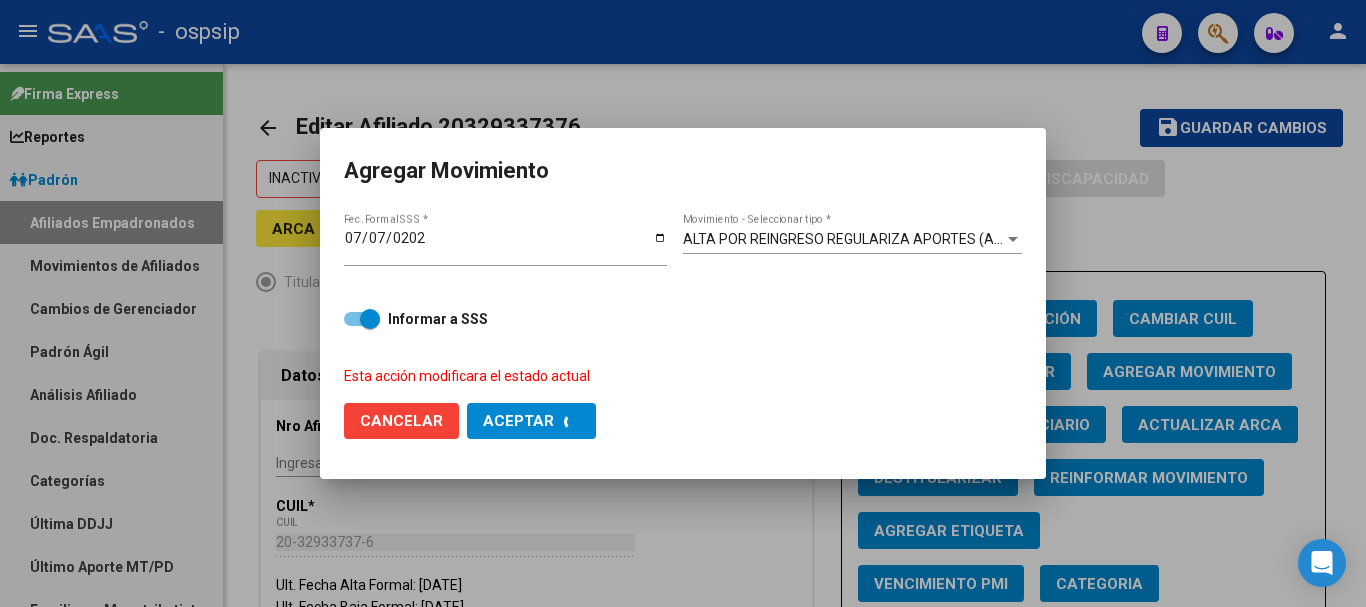 checkbox on "false" 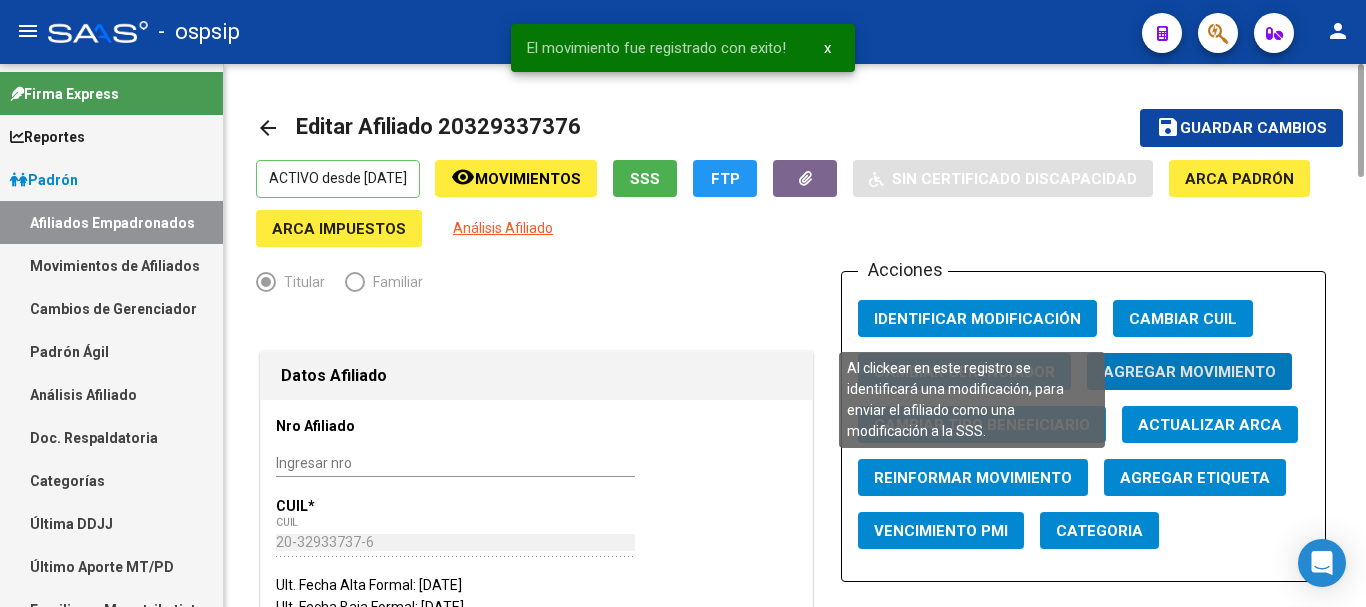 click on "Identificar Modificación" 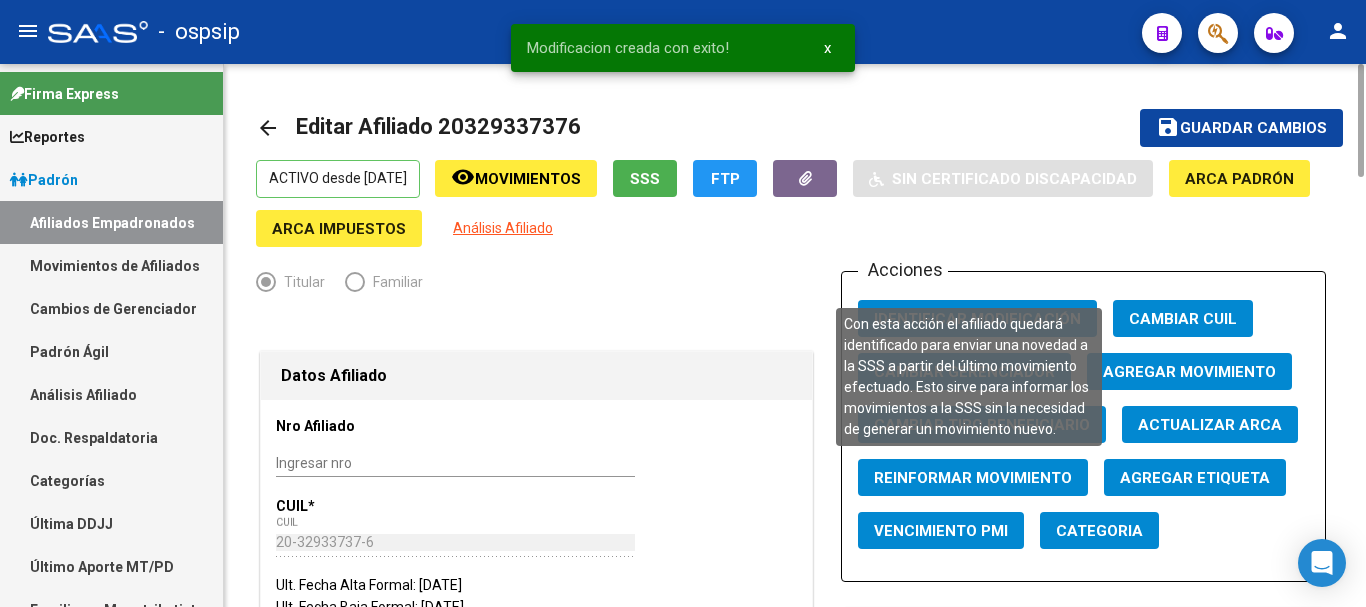 click on "Reinformar Movimiento" 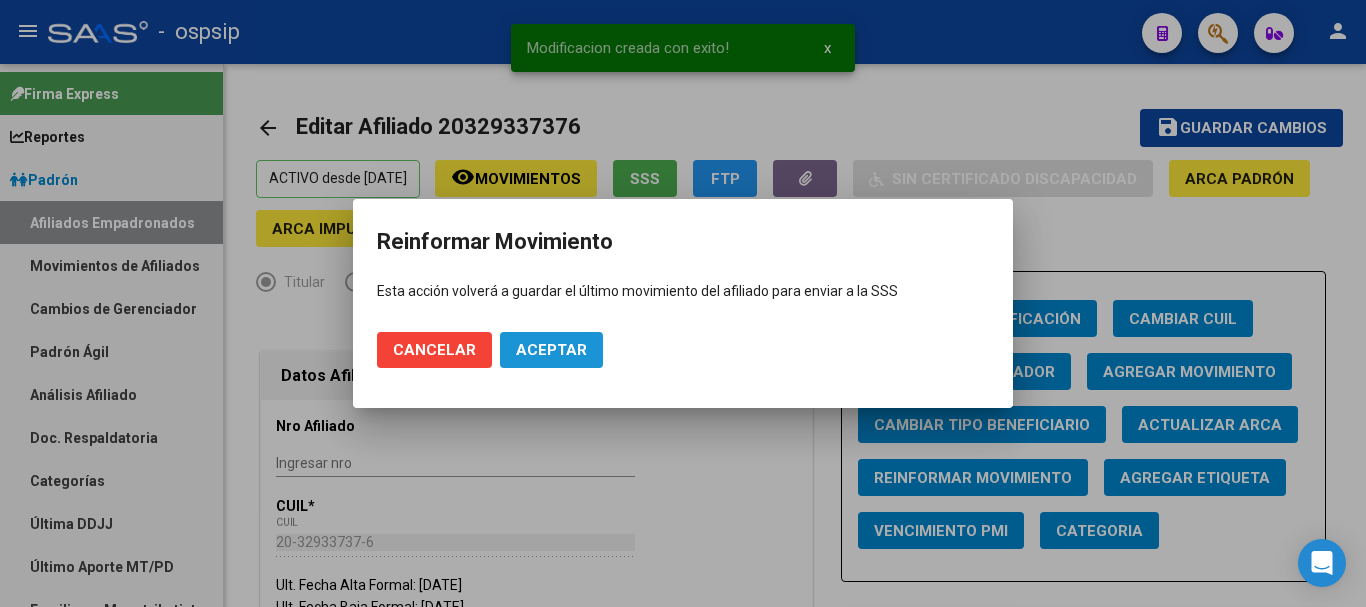click on "Aceptar" at bounding box center (551, 350) 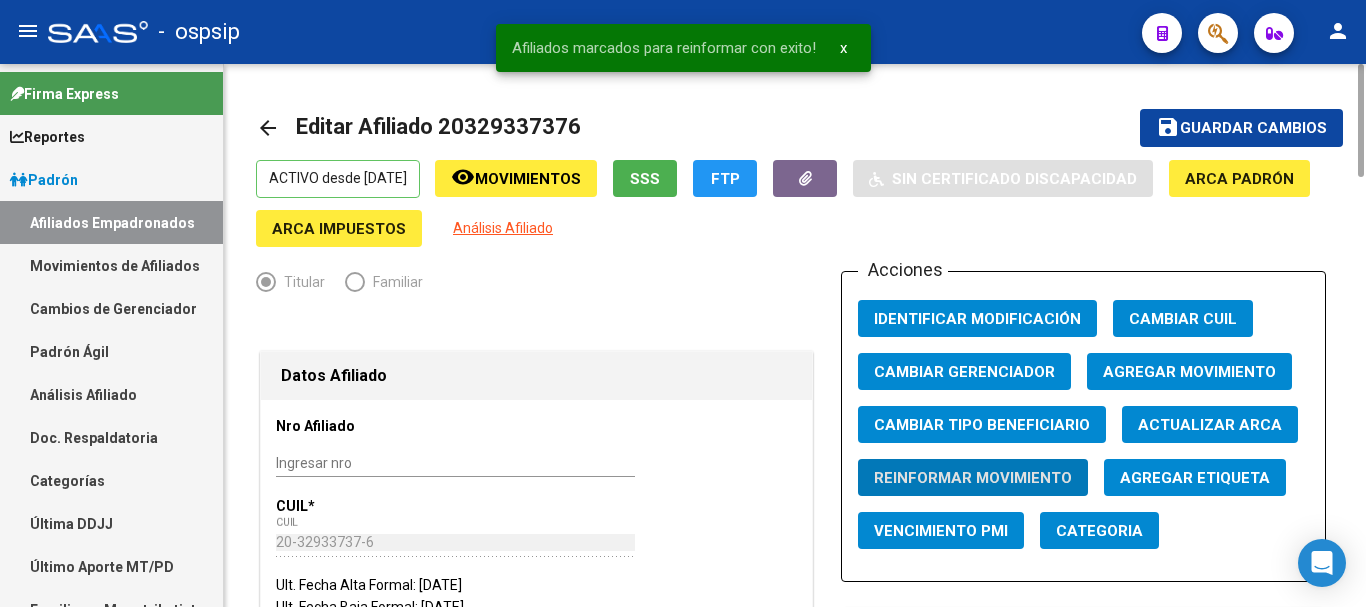 click on "save Guardar cambios" 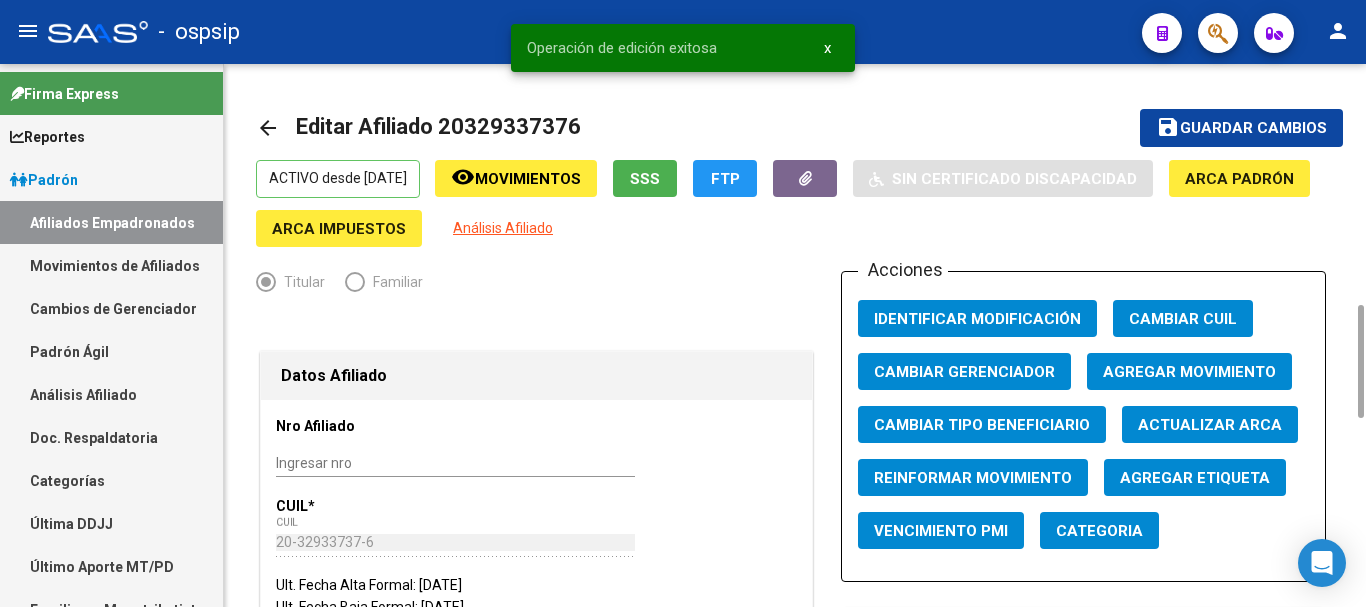 scroll, scrollTop: 400, scrollLeft: 0, axis: vertical 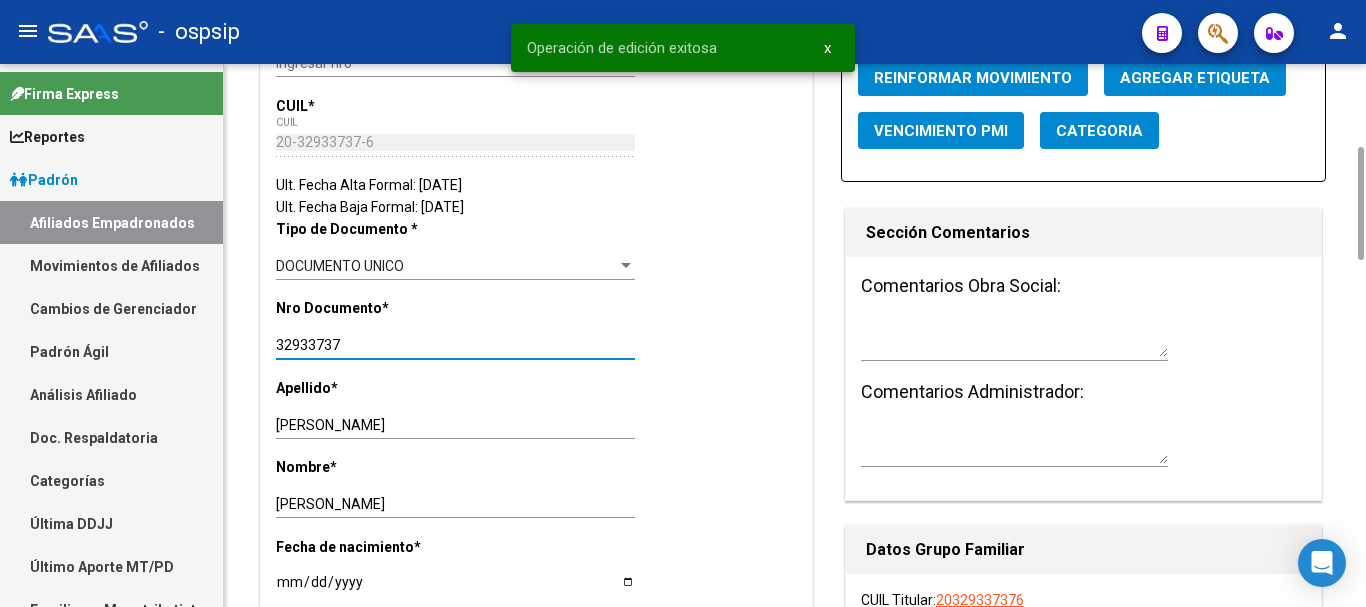 drag, startPoint x: 347, startPoint y: 344, endPoint x: 261, endPoint y: 338, distance: 86.209045 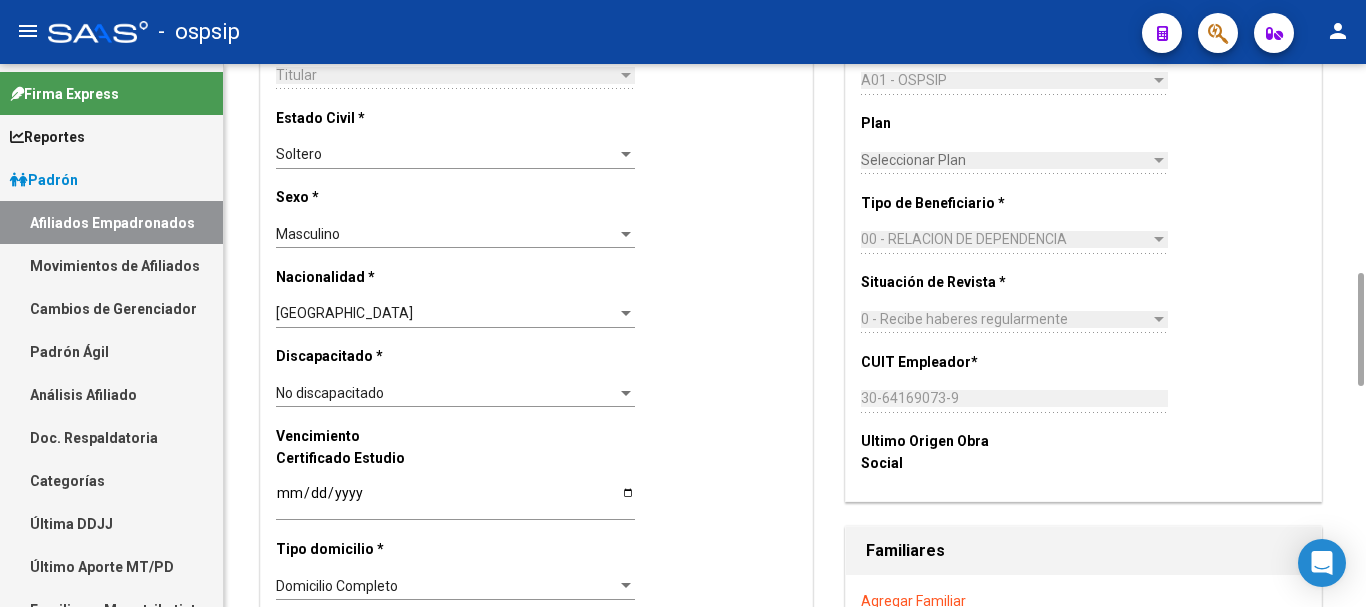scroll, scrollTop: 1400, scrollLeft: 0, axis: vertical 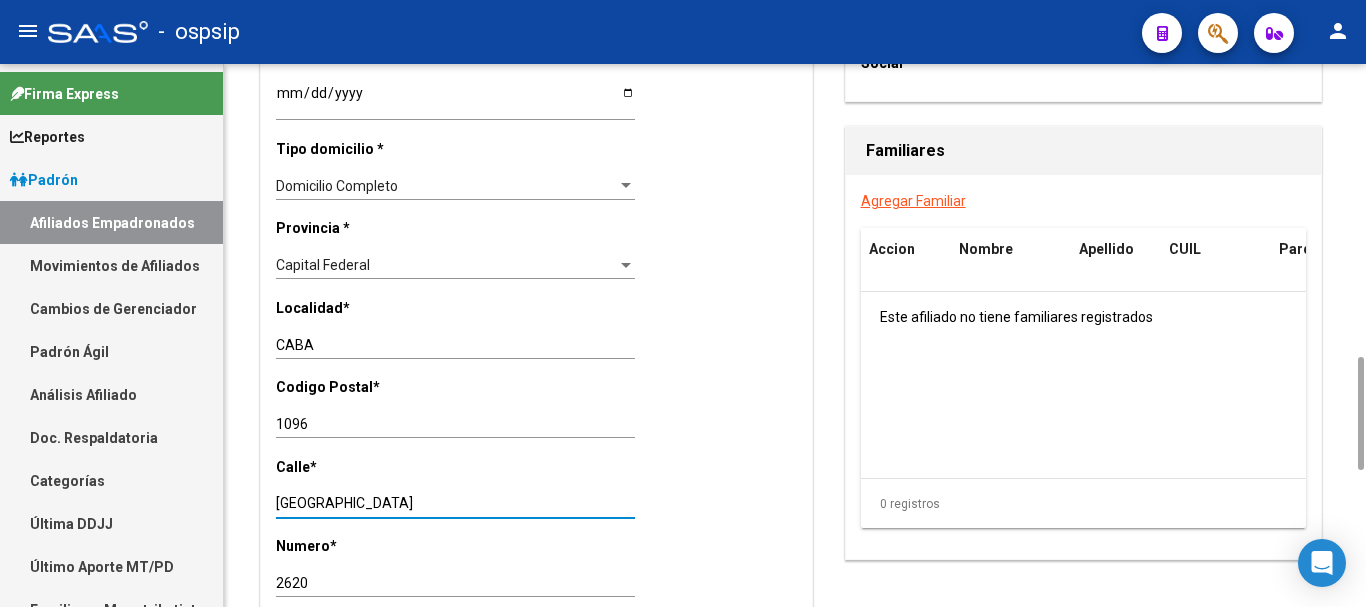 click on "[GEOGRAPHIC_DATA]" at bounding box center (455, 503) 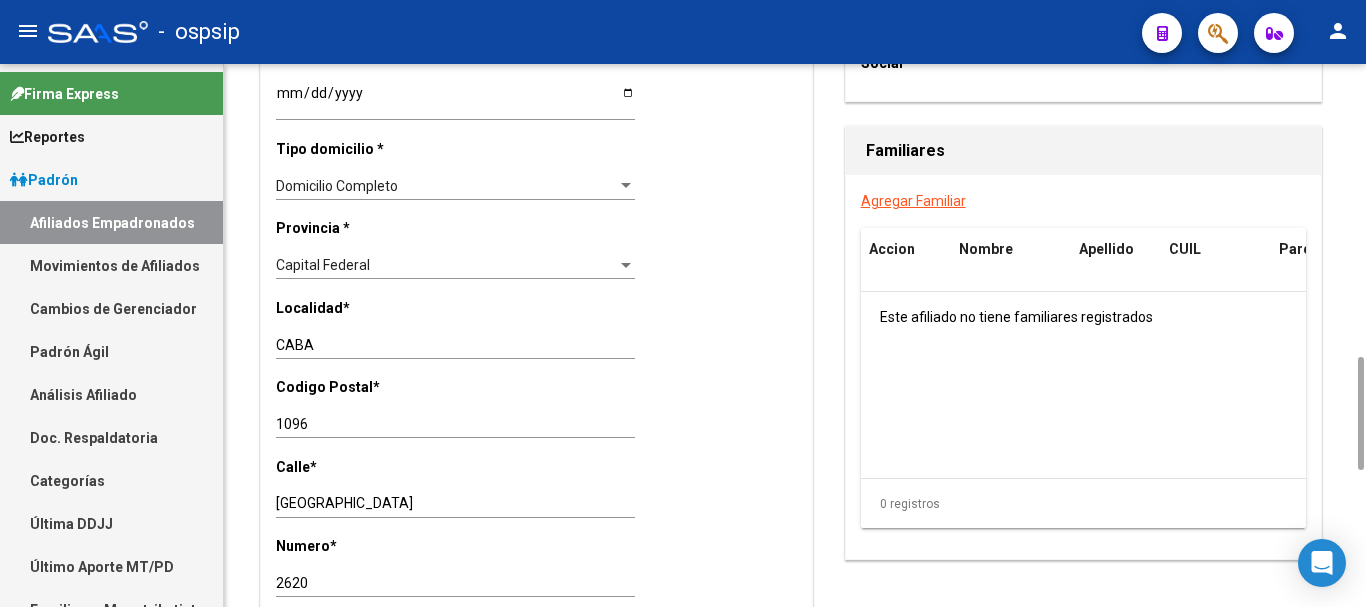 scroll, scrollTop: 1000, scrollLeft: 0, axis: vertical 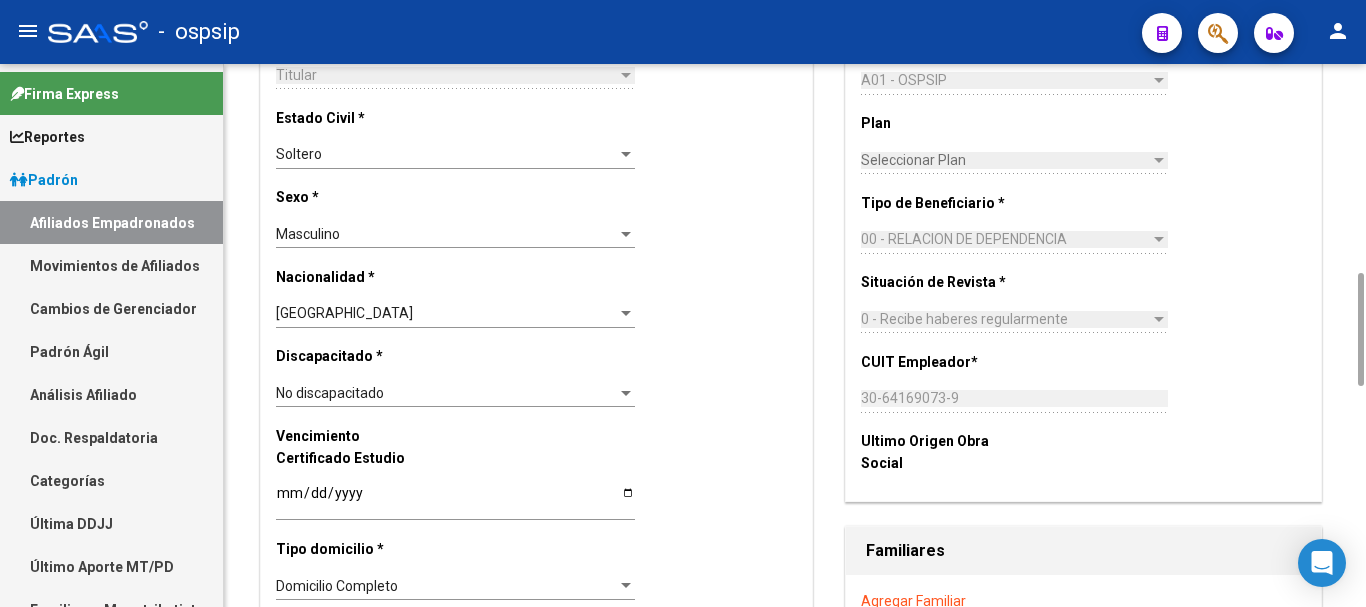 click on "CUIL Titular:   20329337376   Titular:   [PERSON_NAME] ,  [PERSON_NAME] * A01 - OSPSIP Seleccionar Gerenciador  Plan  Seleccionar Plan Seleccionar Plan  Tipo de Beneficiario * 00 - RELACION DE DEPENDENCIA Seleccionar tipo  Situación de Revista * 0 - Recibe haberes regularmente Seleccionar tipo CUIT Empleador  *   30-64169073-9 Ingresar CUIT  Ultimo Origen Obra Social" 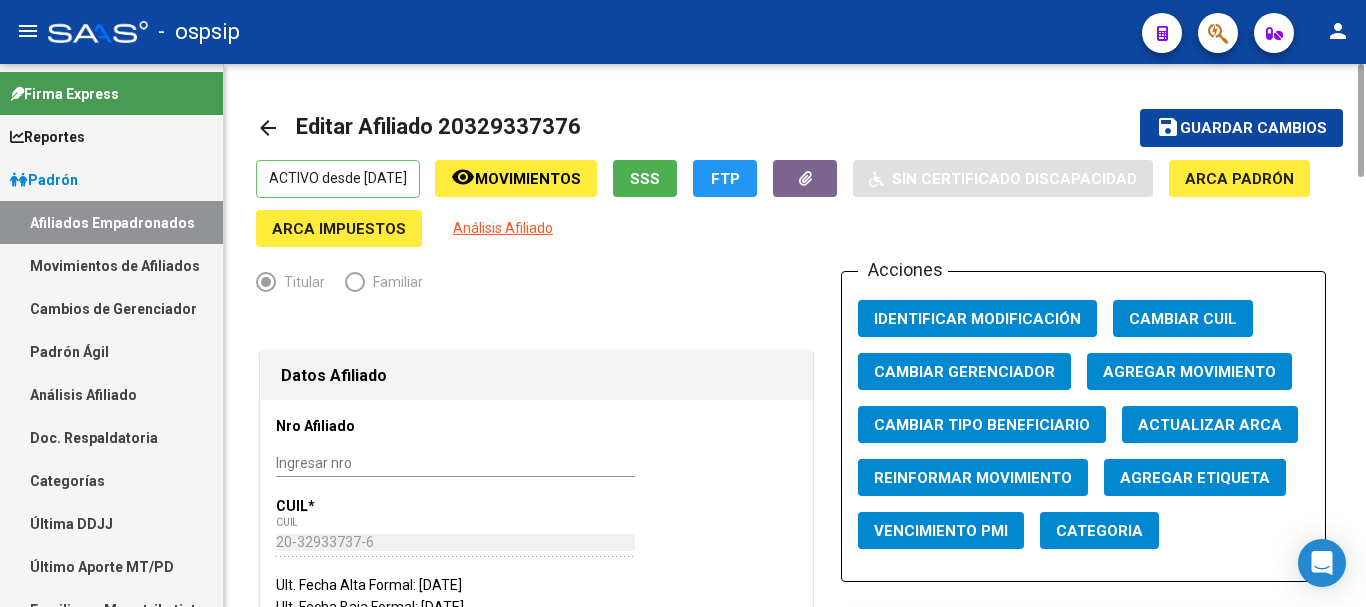 click on "Guardar cambios" 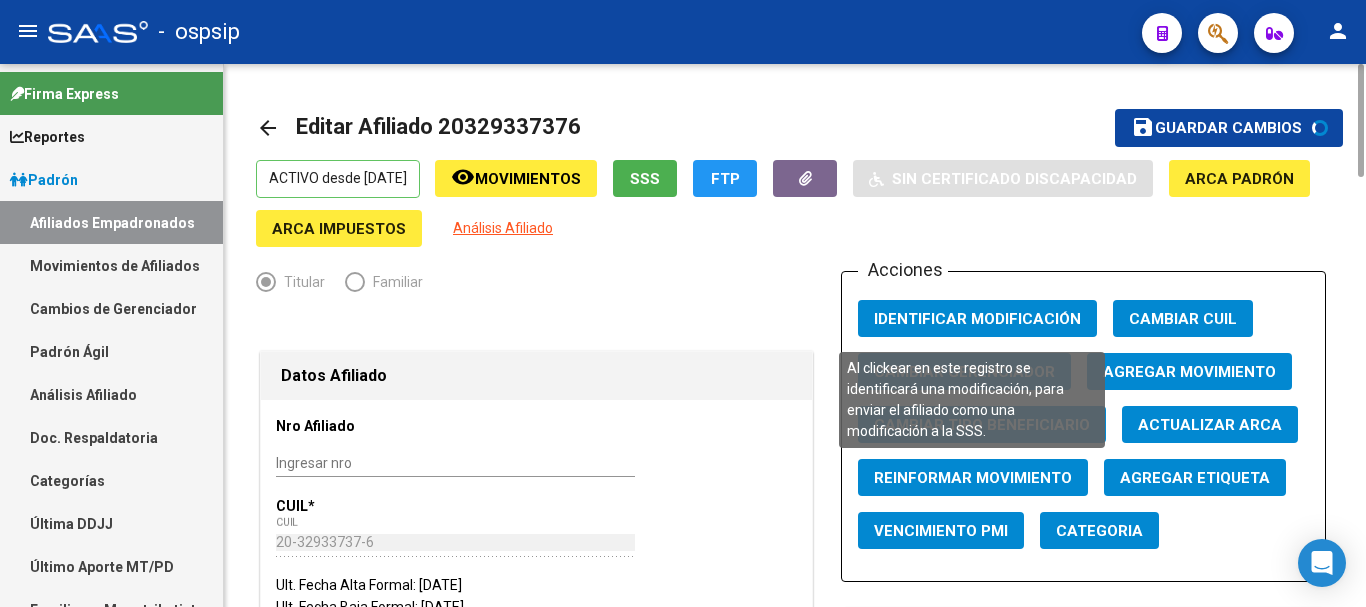 click on "Identificar Modificación" 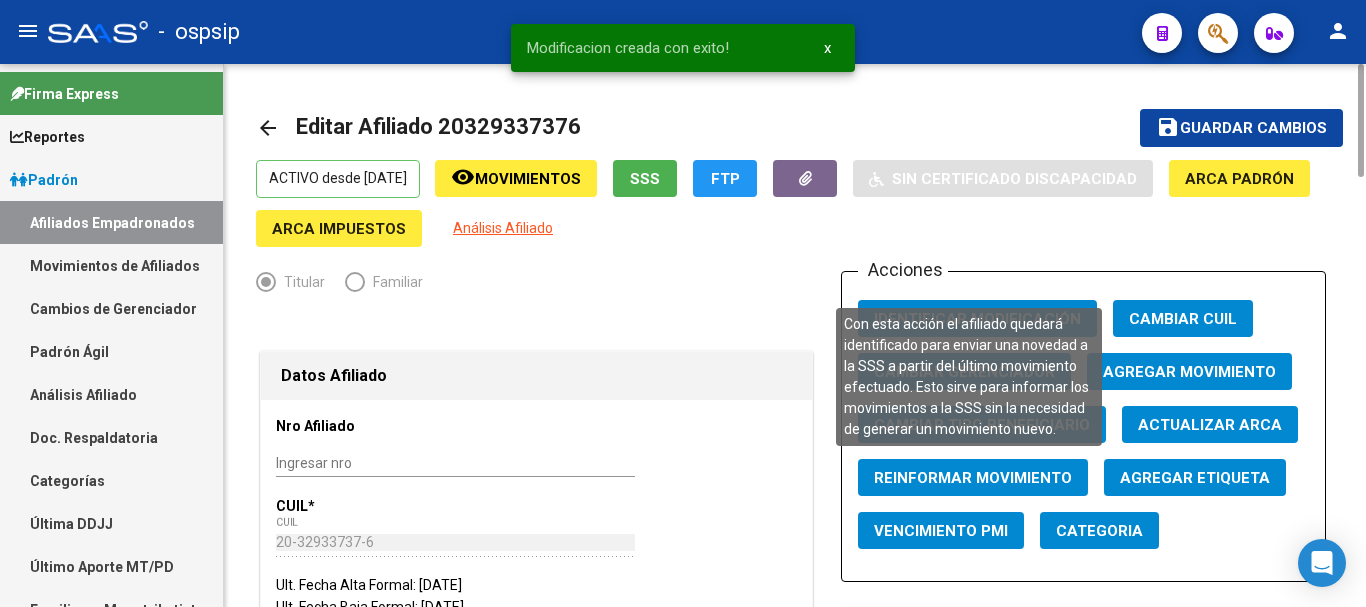 click on "Reinformar Movimiento" 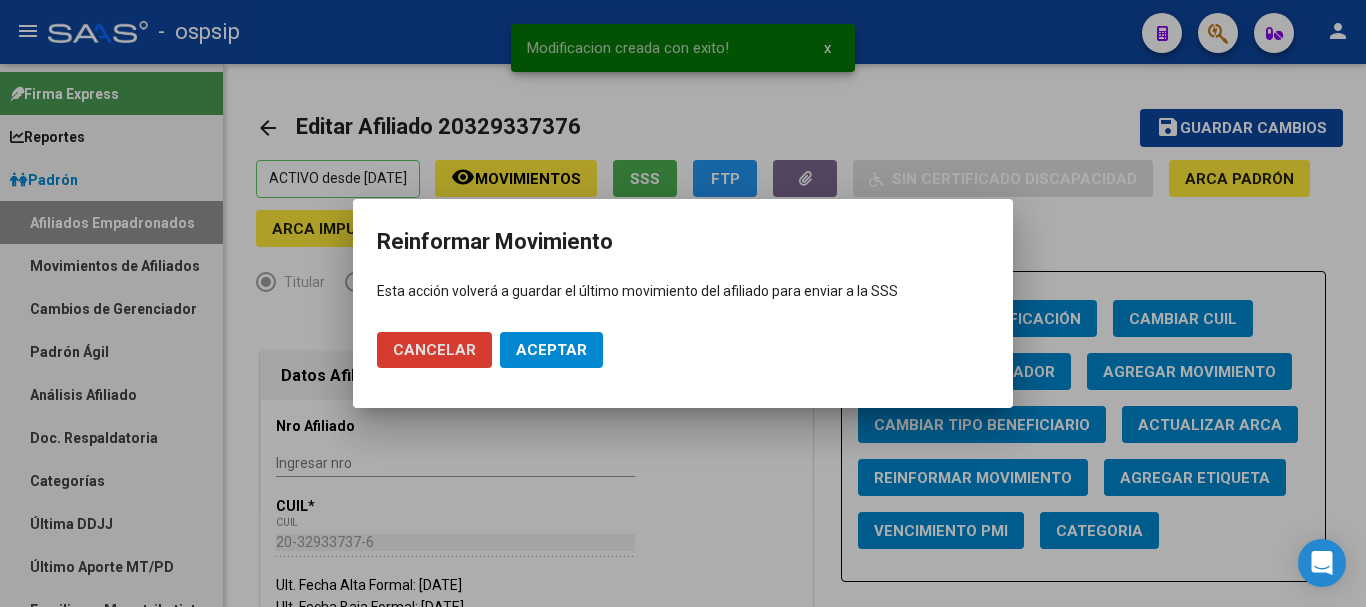 click on "Aceptar" at bounding box center (551, 350) 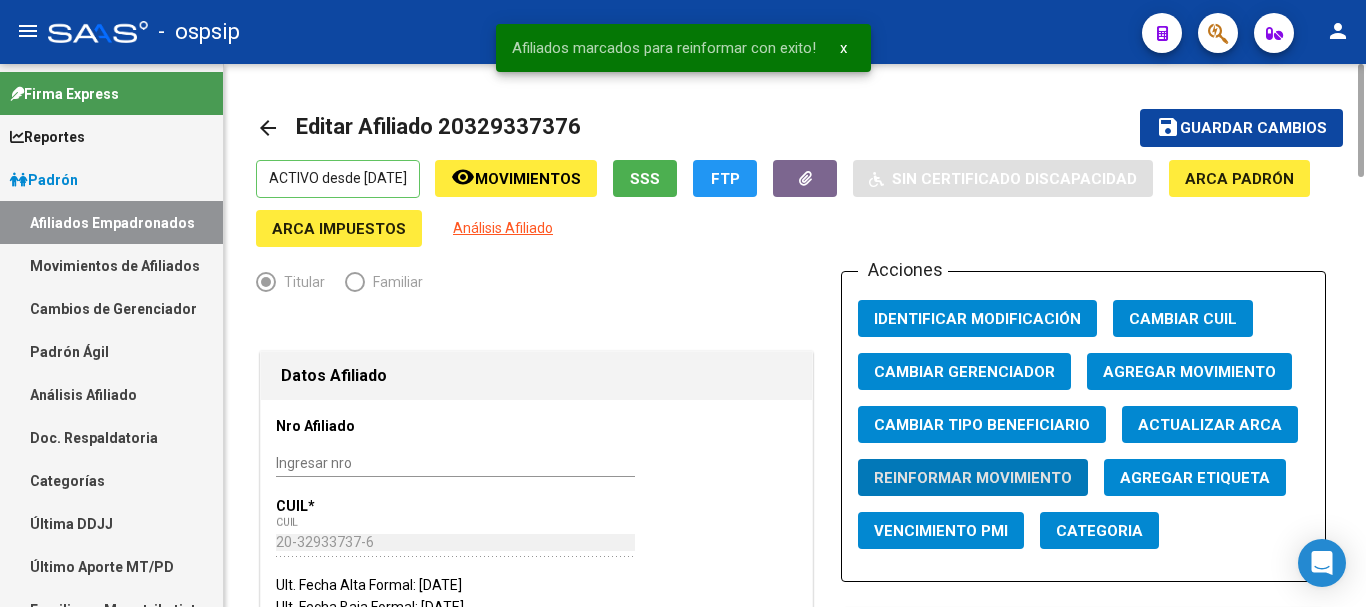 type 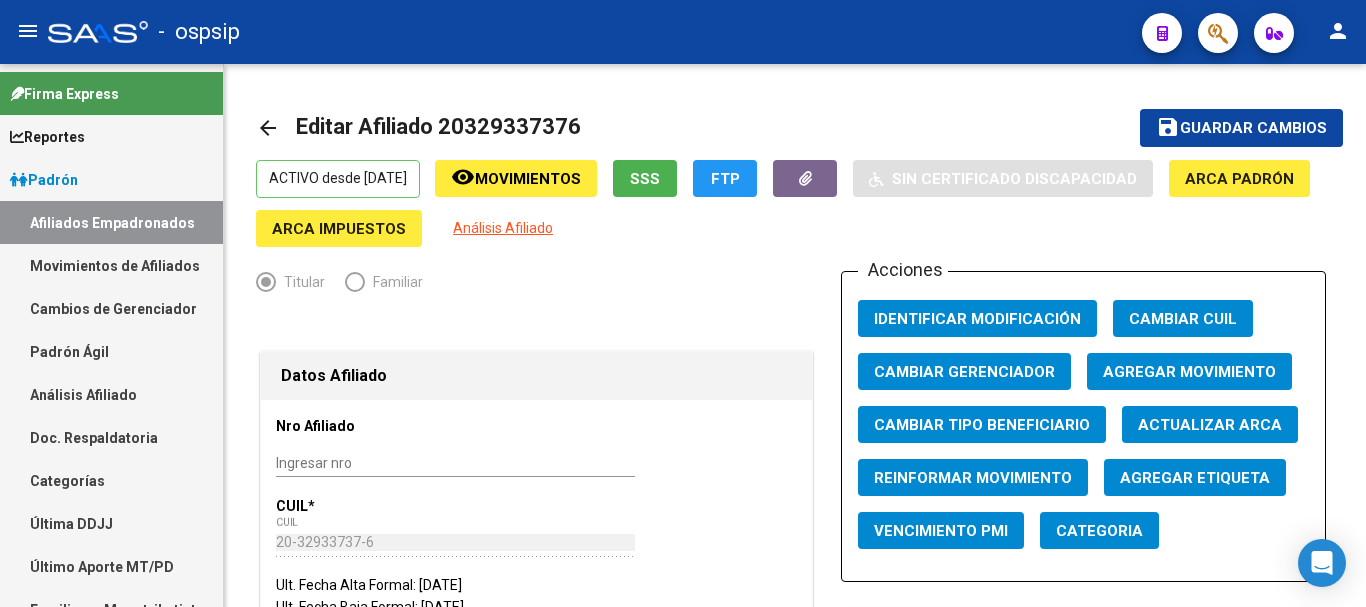 click 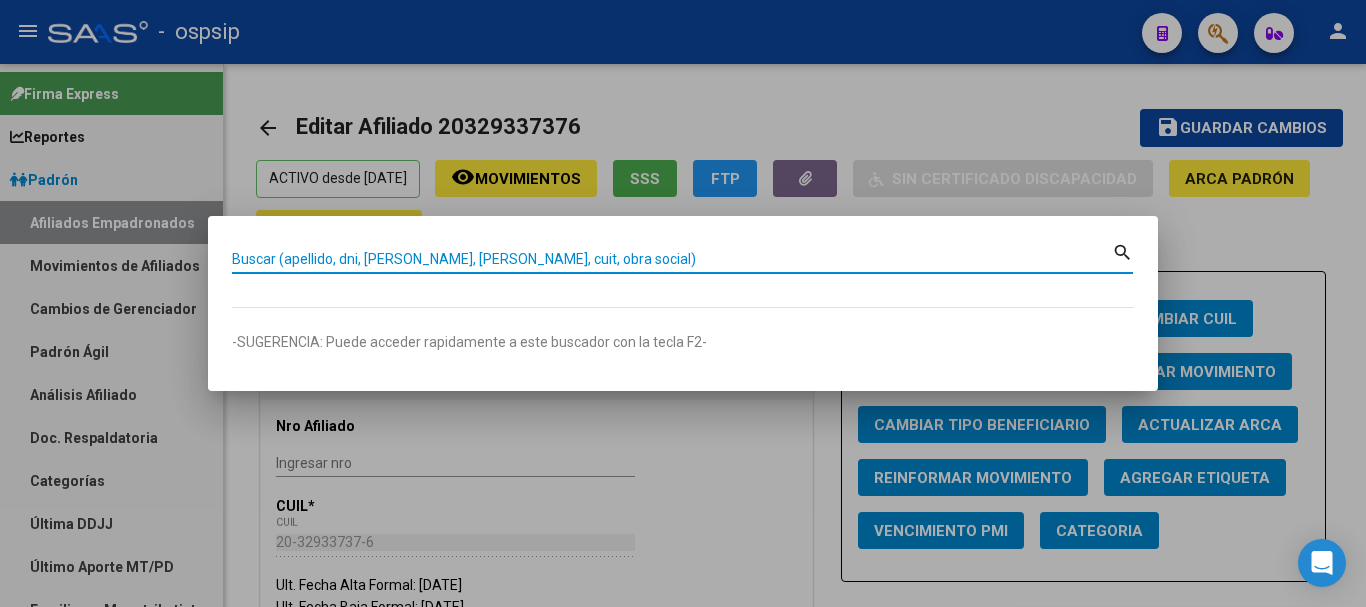 paste on "24856606" 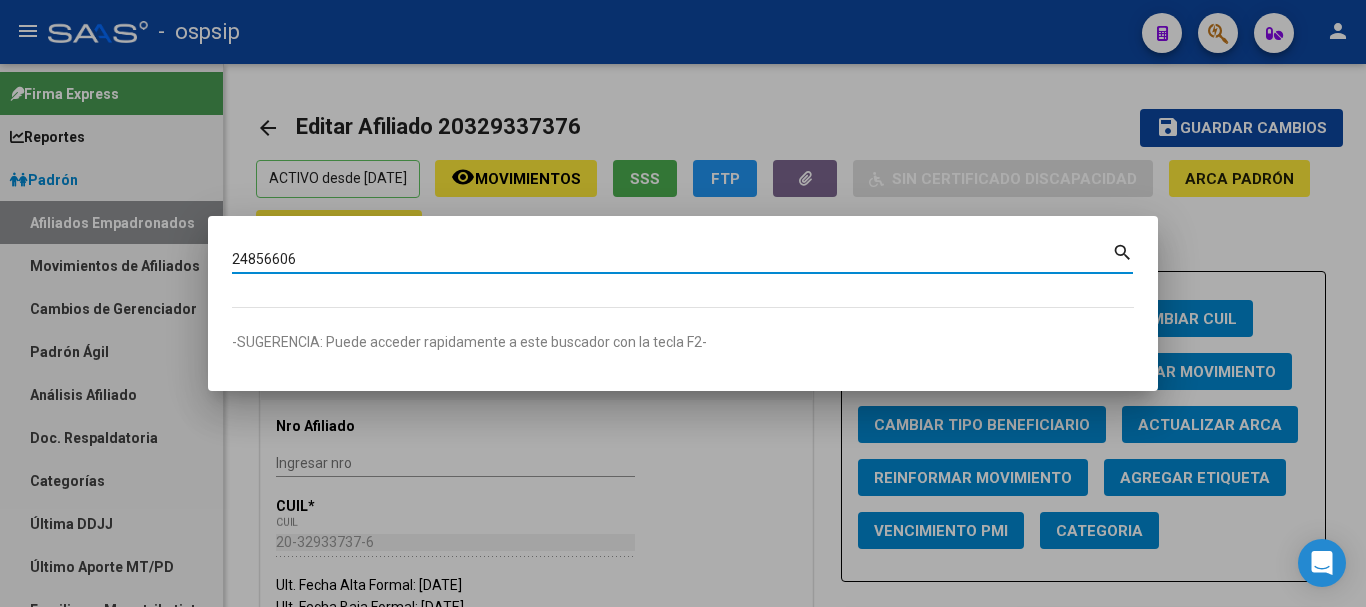 type on "24856606" 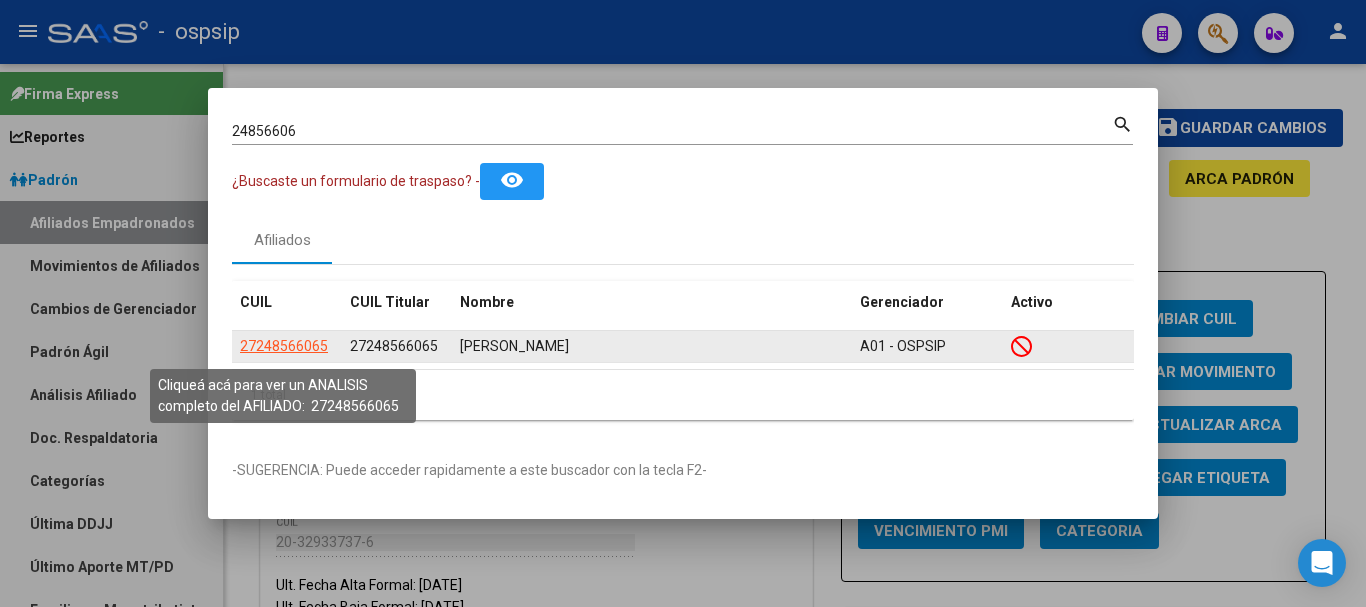 click on "27248566065" 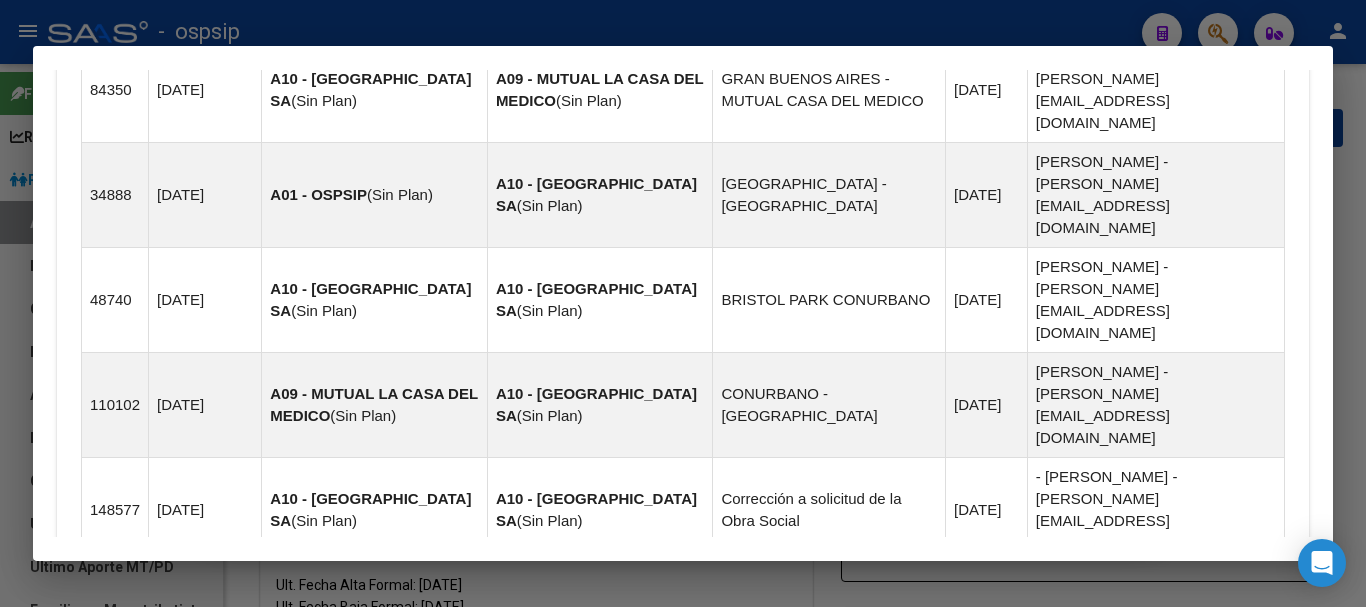 scroll, scrollTop: 1559, scrollLeft: 0, axis: vertical 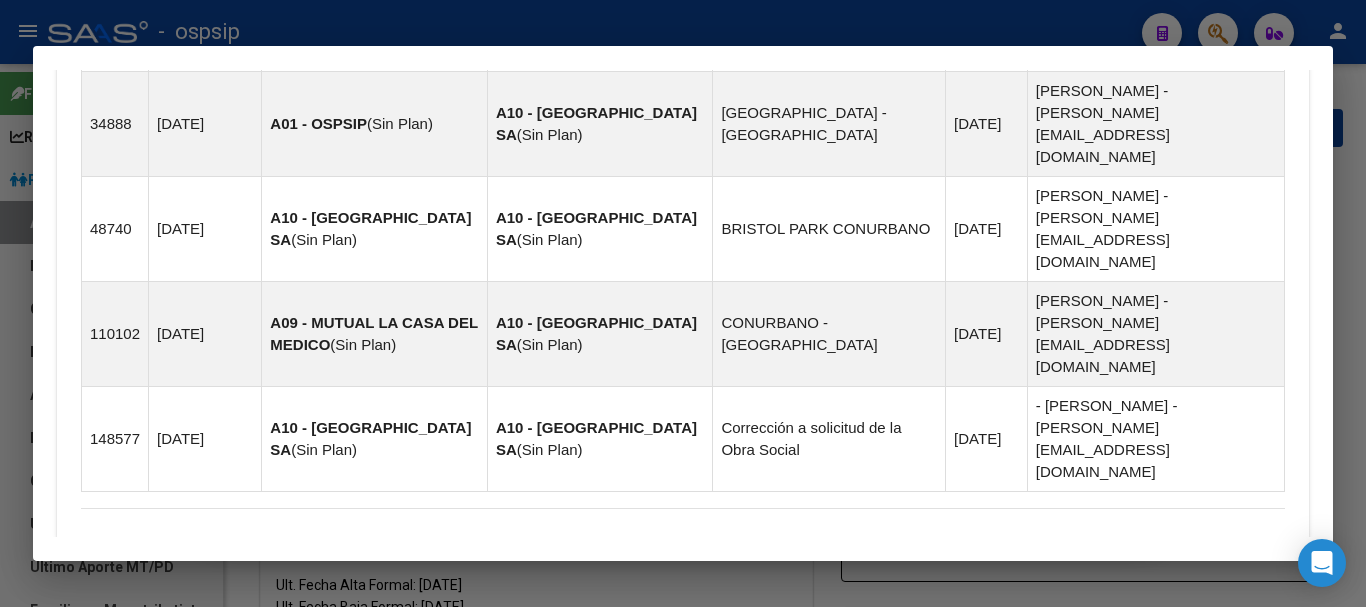 click on "Aportes y Contribuciones del Afiliado: 27248566065" at bounding box center [305, 734] 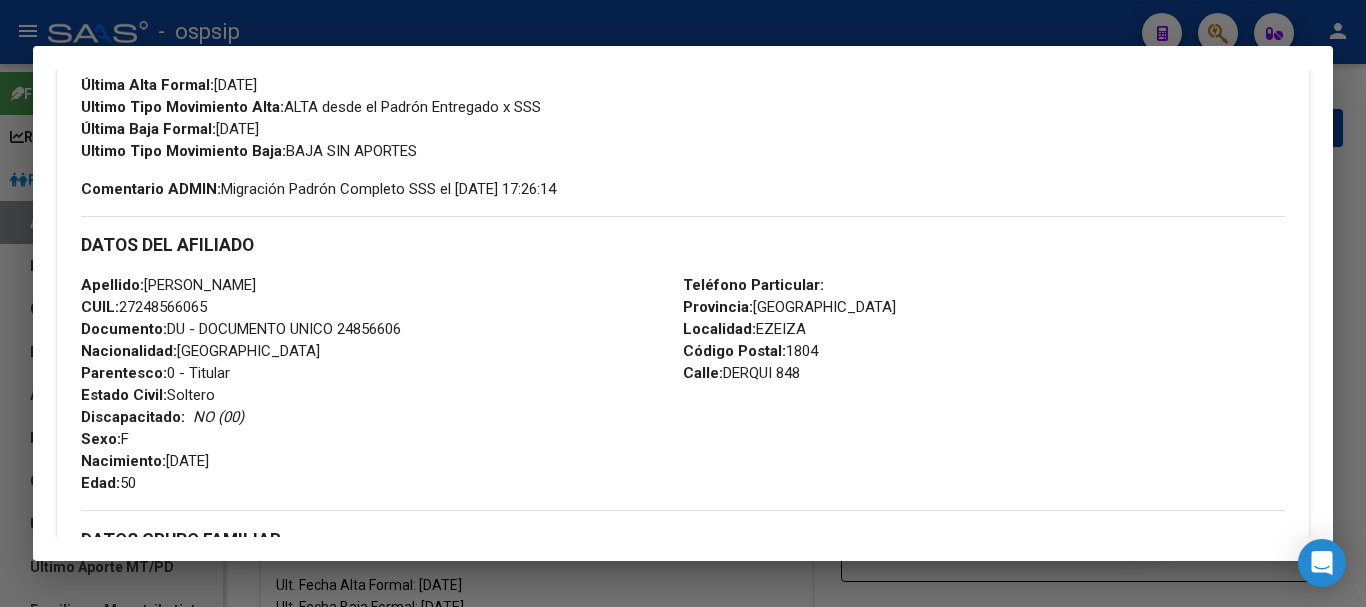 scroll, scrollTop: 259, scrollLeft: 0, axis: vertical 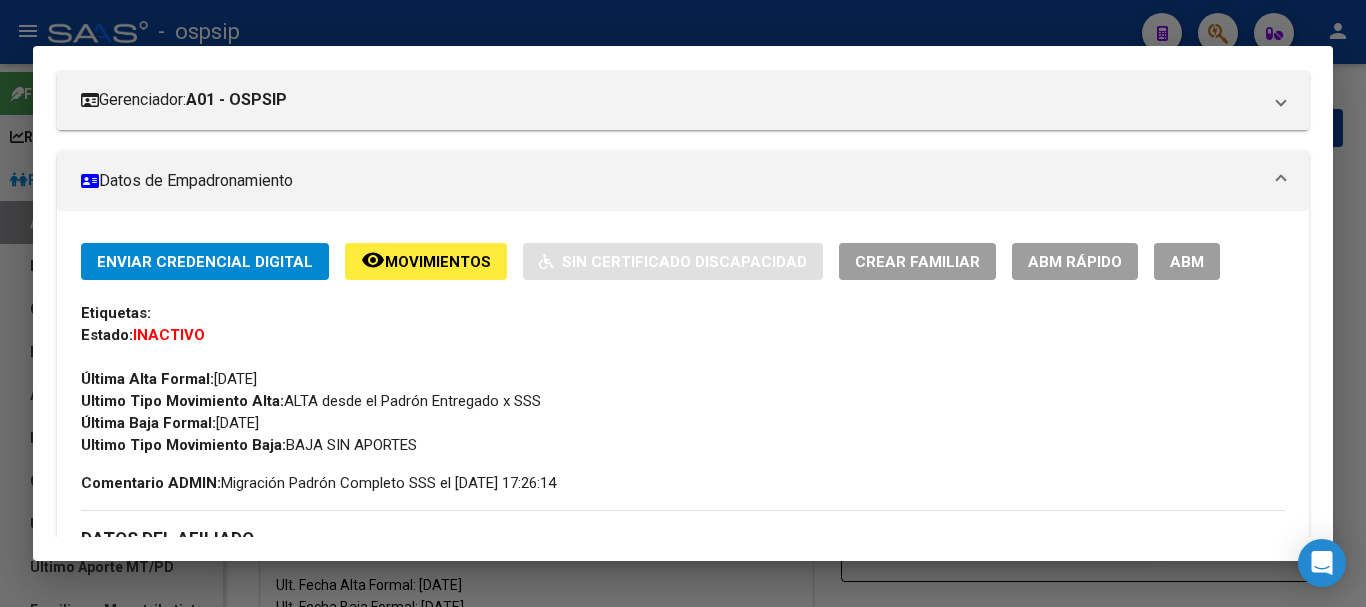 click on "ABM" at bounding box center (1187, 262) 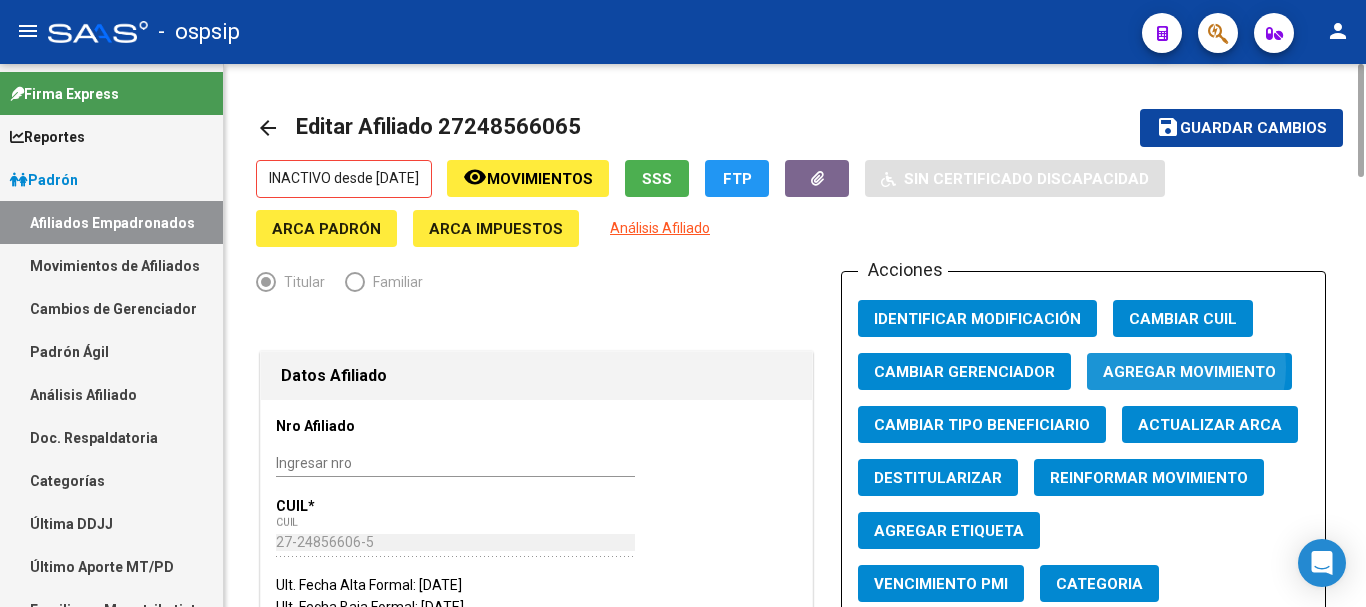 click on "Agregar Movimiento" 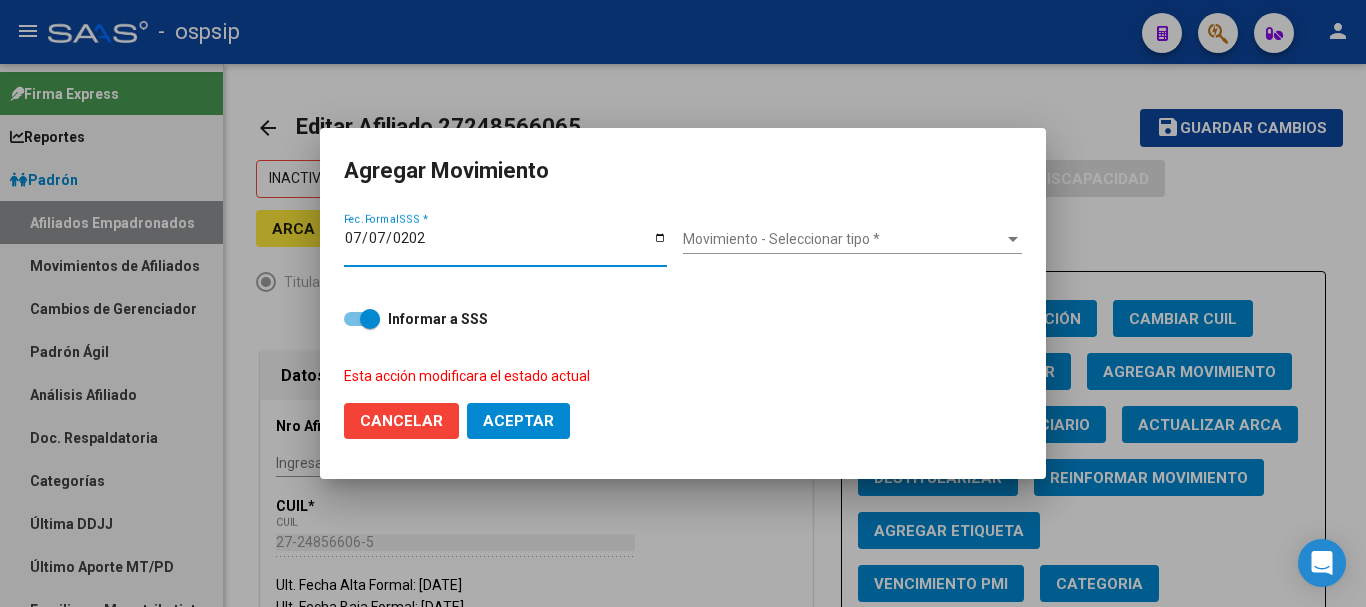 type on "[DATE]" 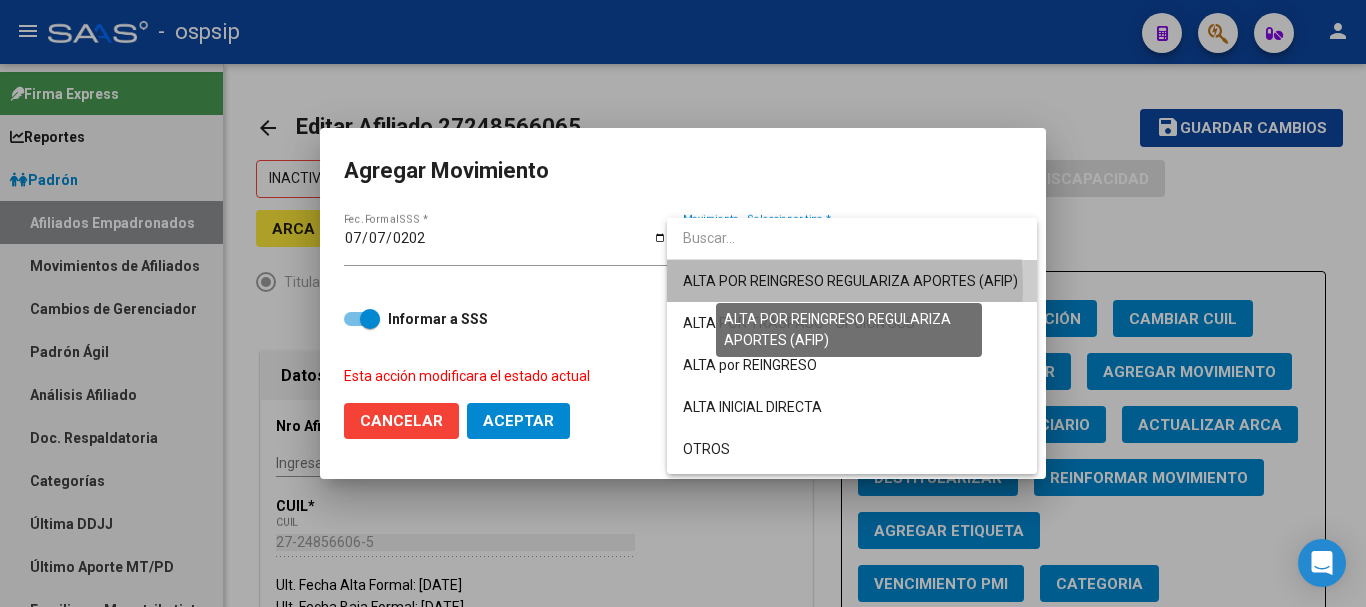 click on "ALTA POR REINGRESO REGULARIZA APORTES (AFIP)" at bounding box center (850, 281) 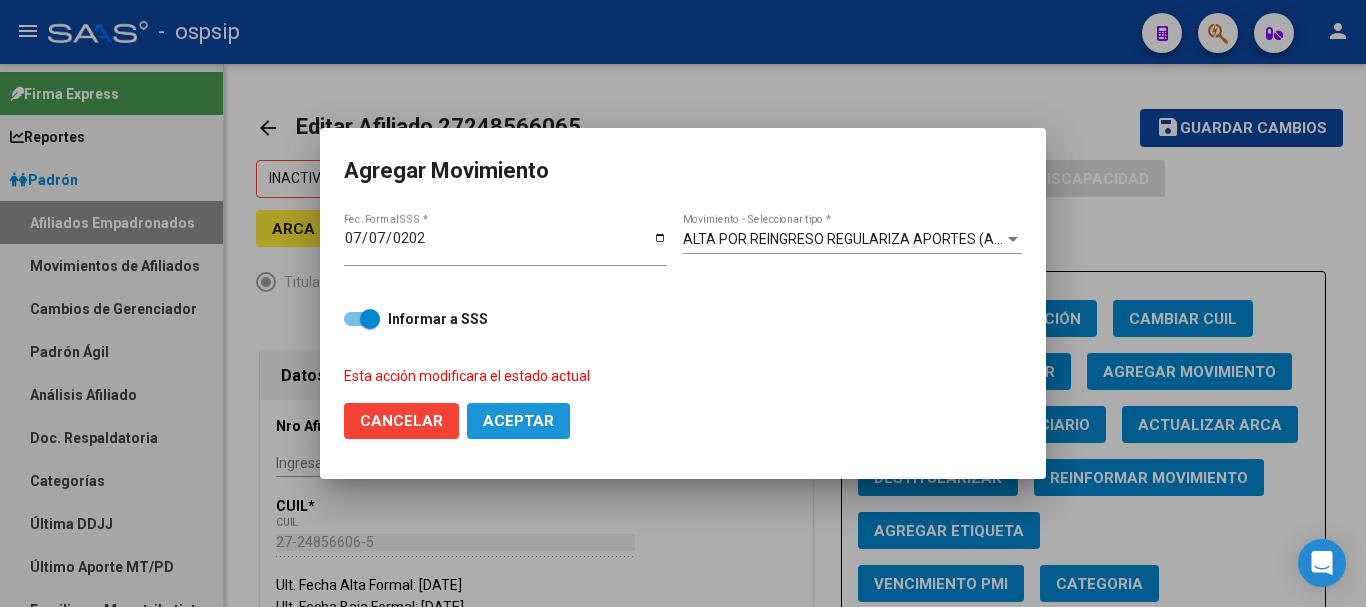 click on "Aceptar" 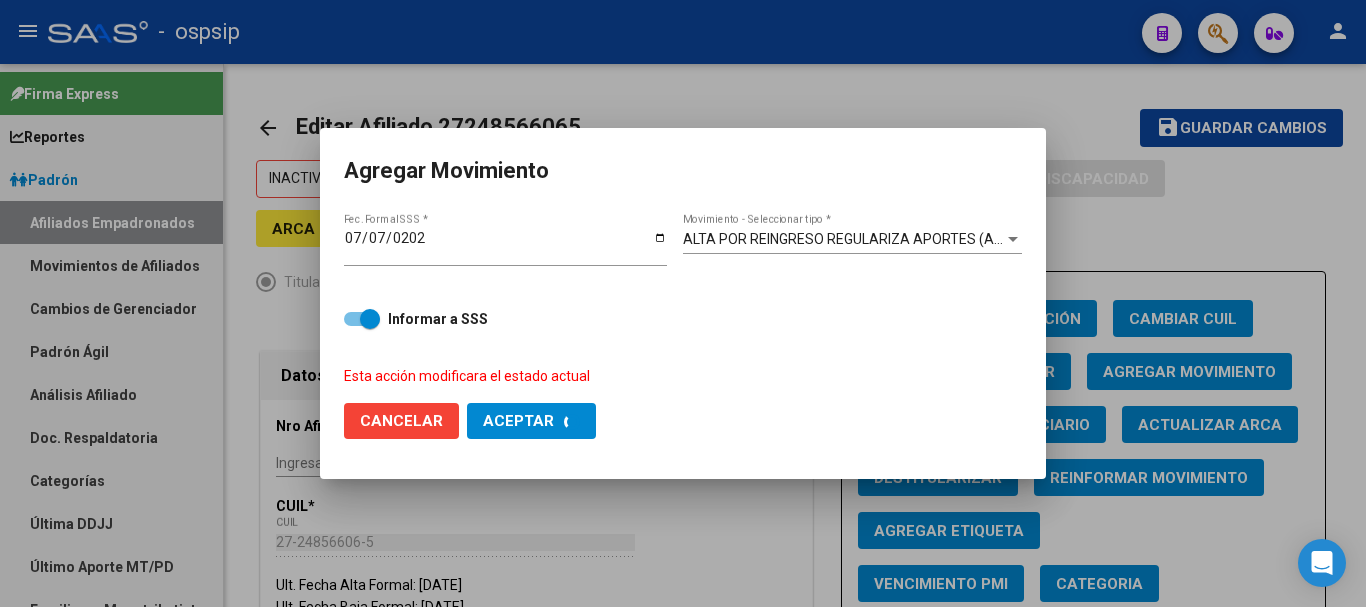 checkbox on "false" 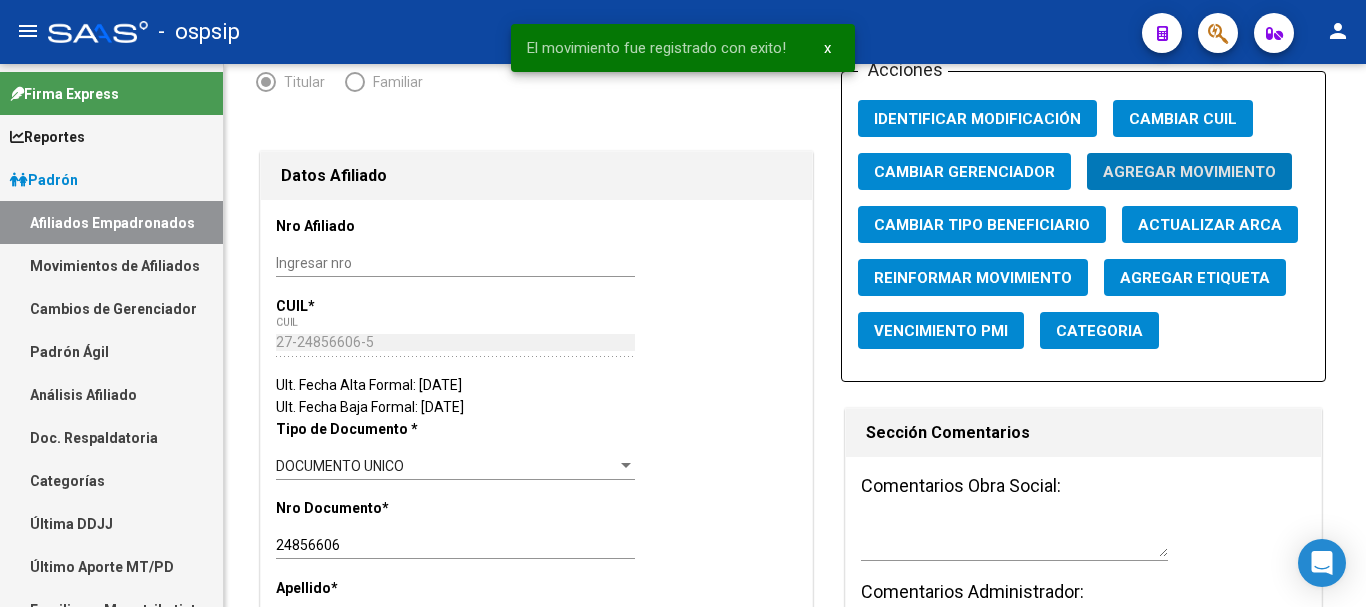scroll, scrollTop: 0, scrollLeft: 0, axis: both 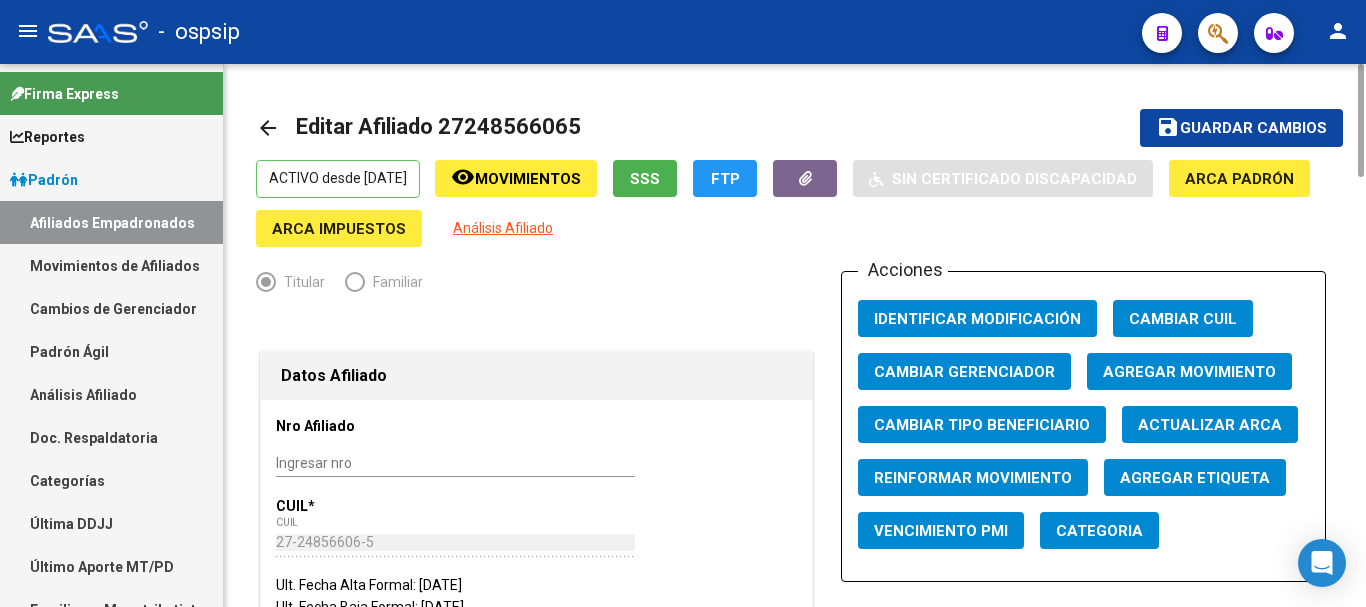 drag, startPoint x: 566, startPoint y: 128, endPoint x: 466, endPoint y: 131, distance: 100.04499 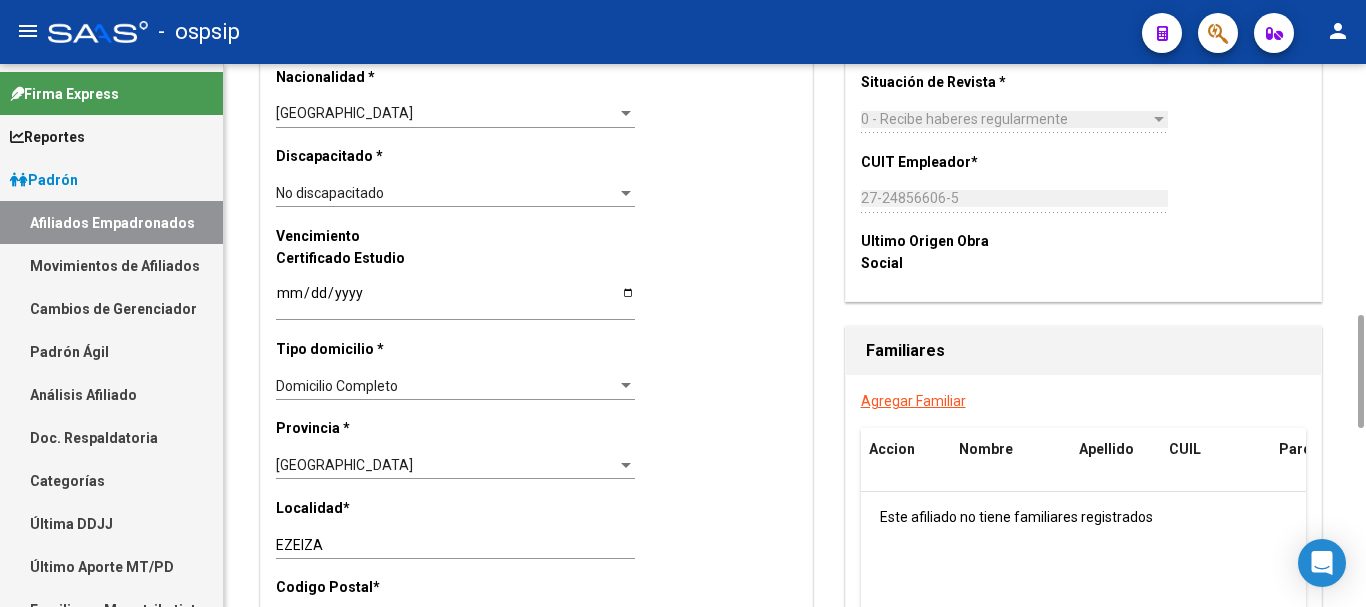 scroll, scrollTop: 1600, scrollLeft: 0, axis: vertical 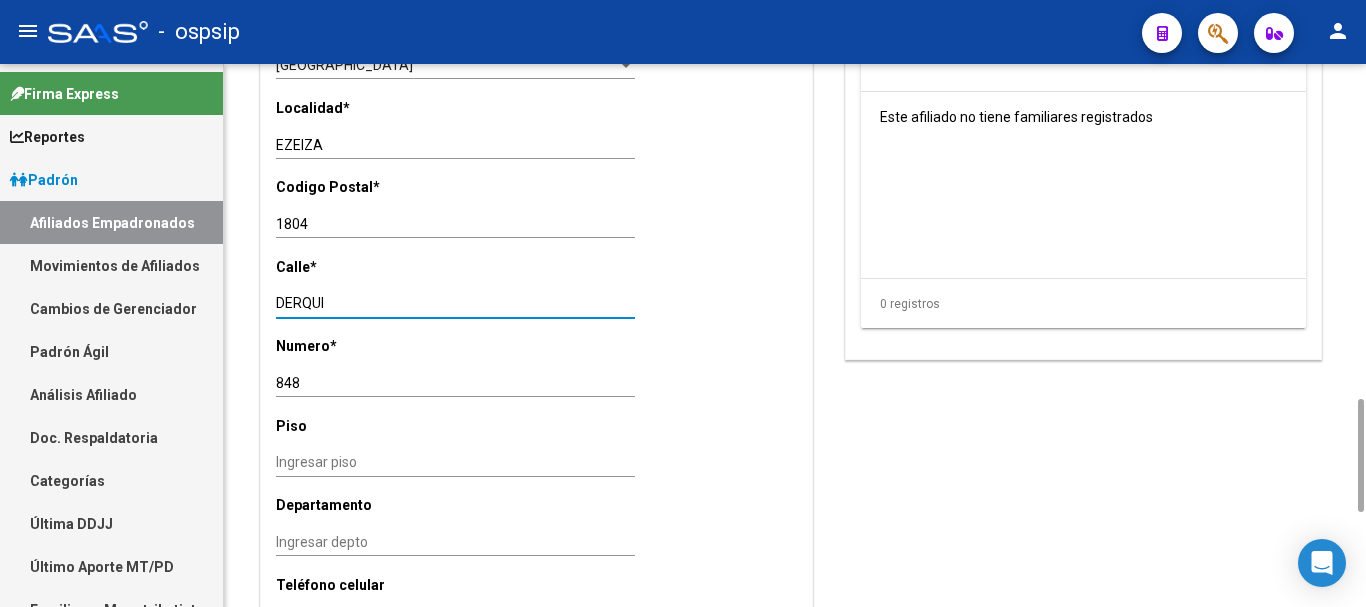 drag, startPoint x: 342, startPoint y: 308, endPoint x: 263, endPoint y: 299, distance: 79.51101 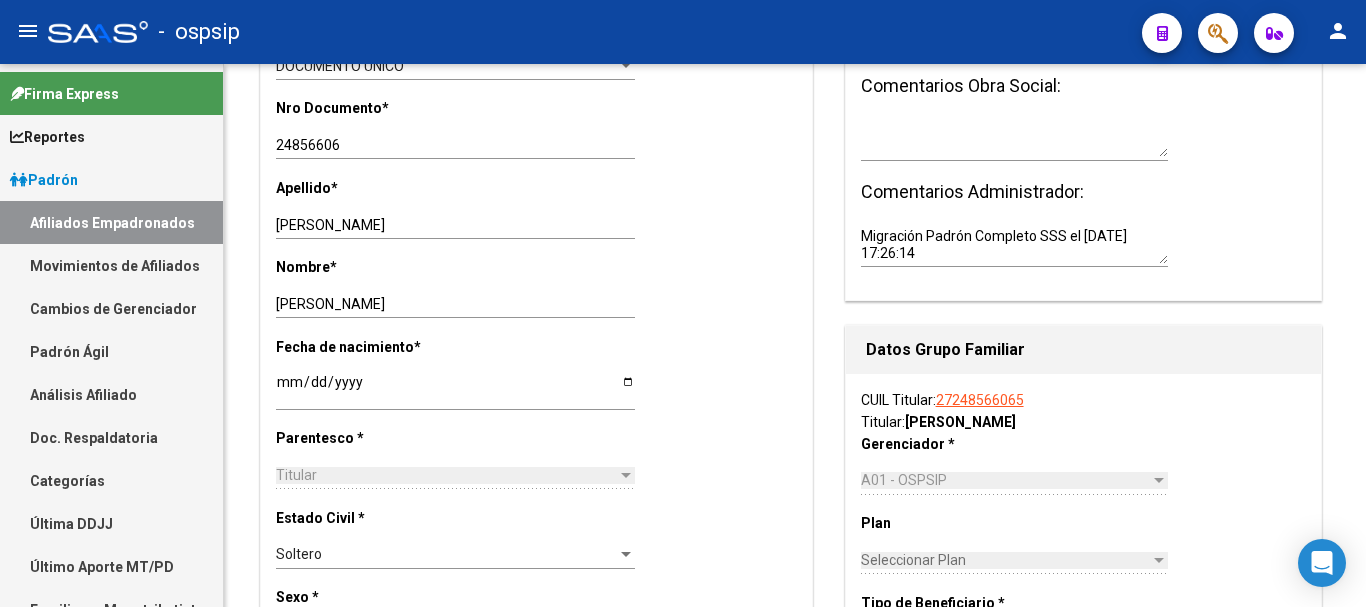 scroll, scrollTop: 0, scrollLeft: 0, axis: both 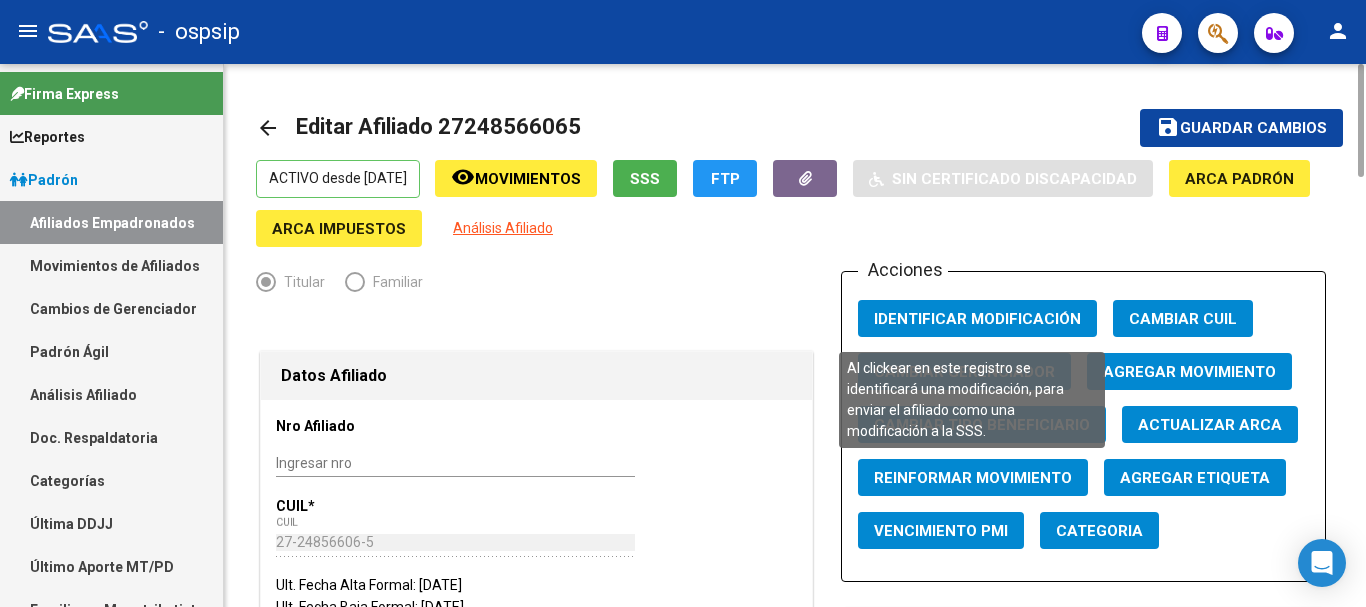click on "Identificar Modificación" 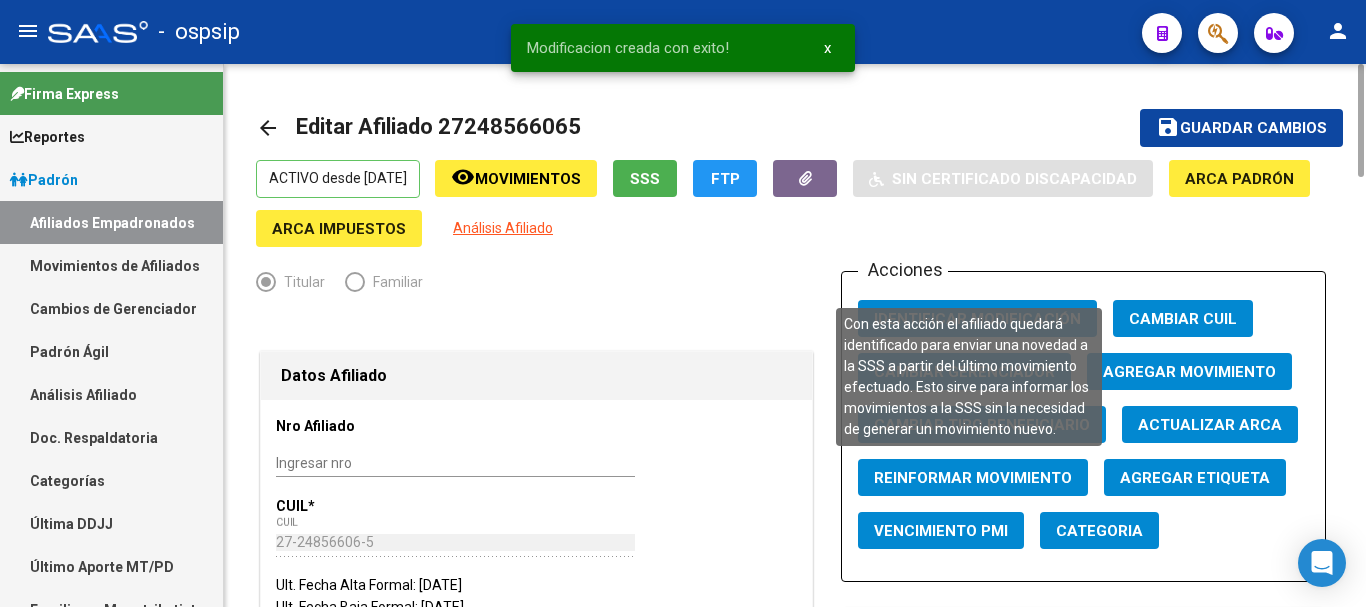 click on "Reinformar Movimiento" 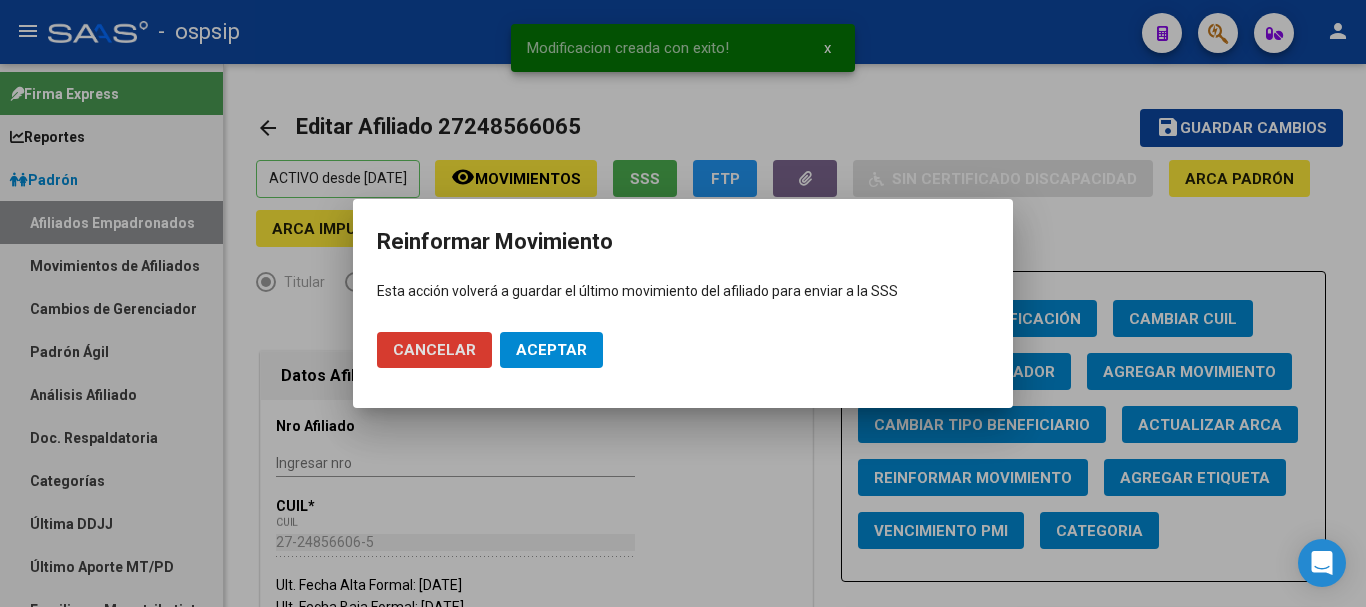 click on "Aceptar" at bounding box center [551, 350] 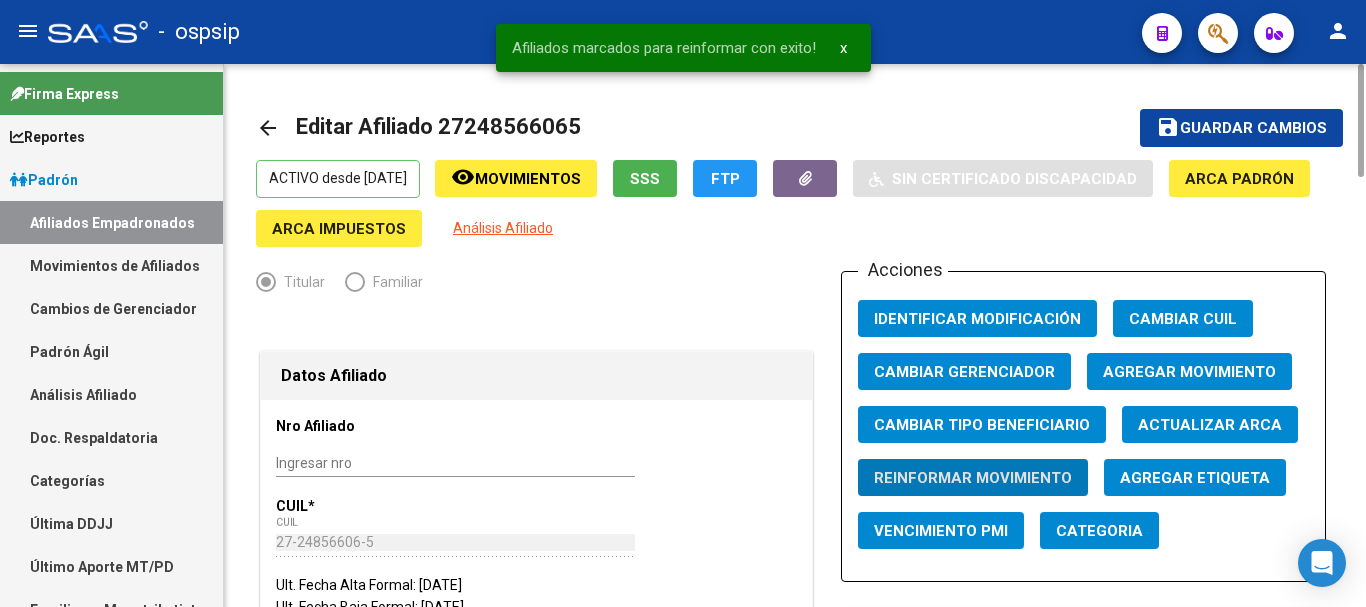 click on "Guardar cambios" 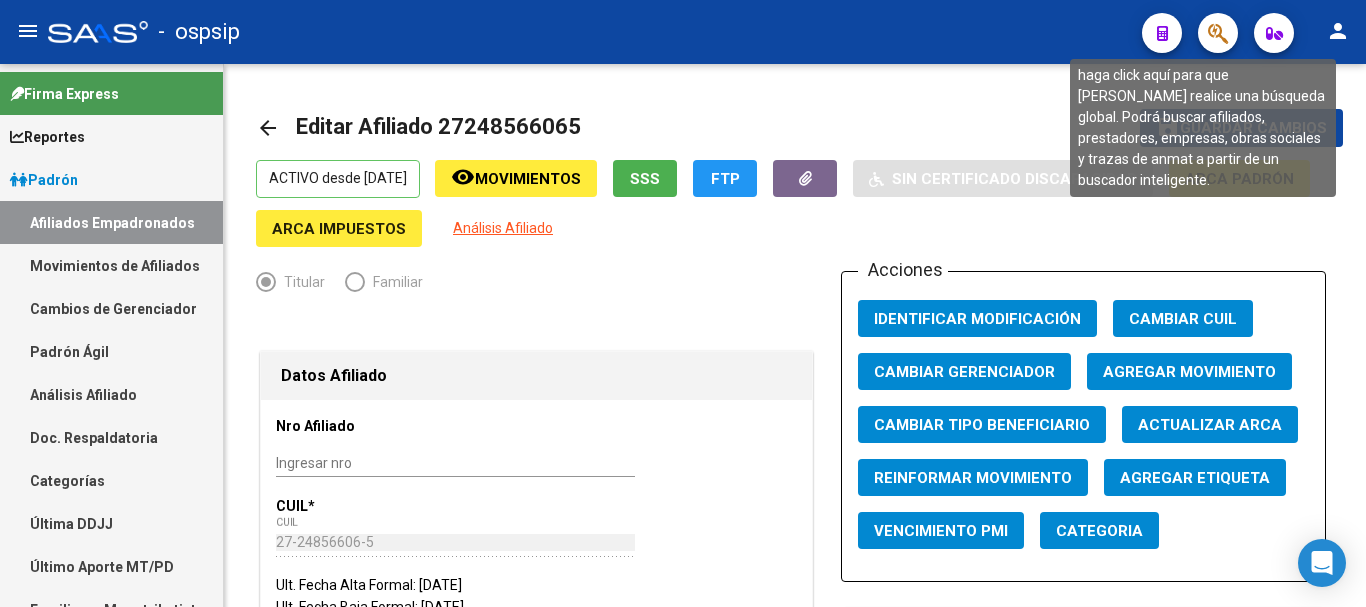 click 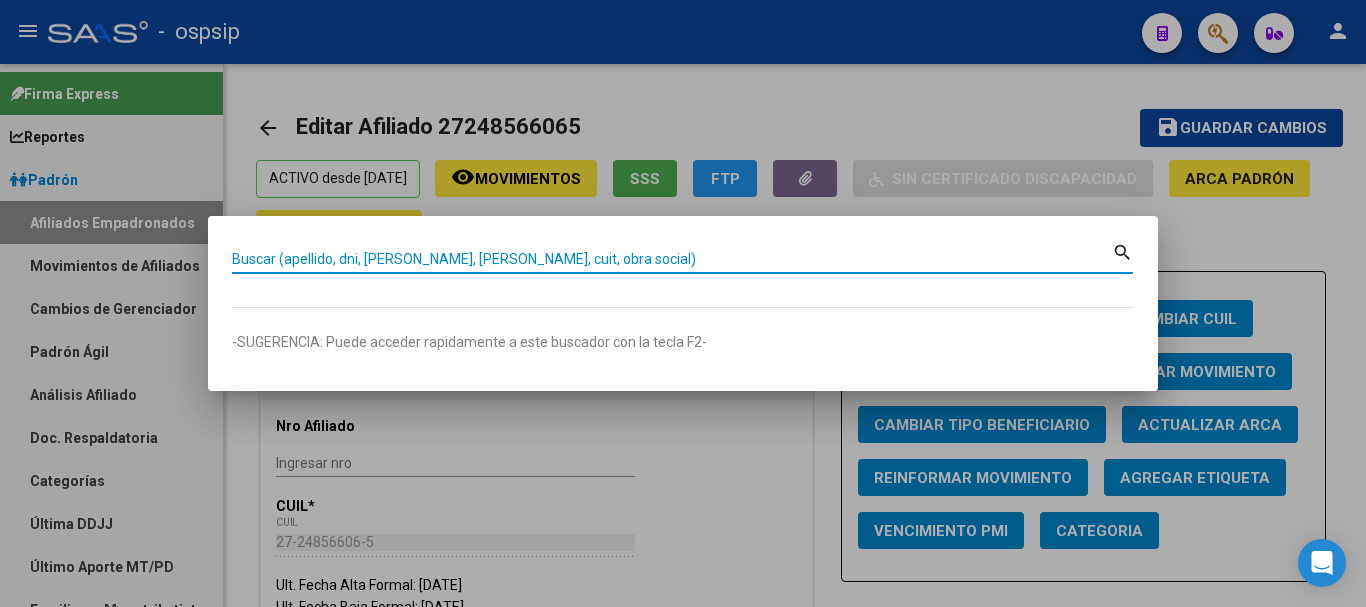 paste on "18568067" 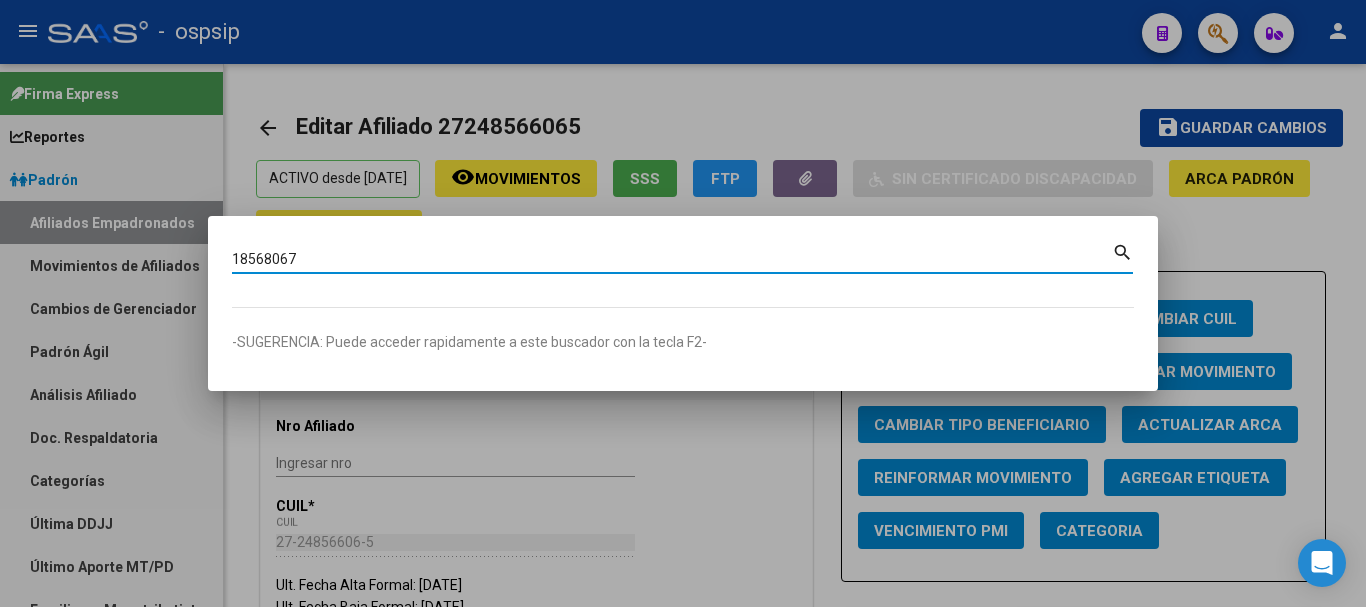 type on "18568067" 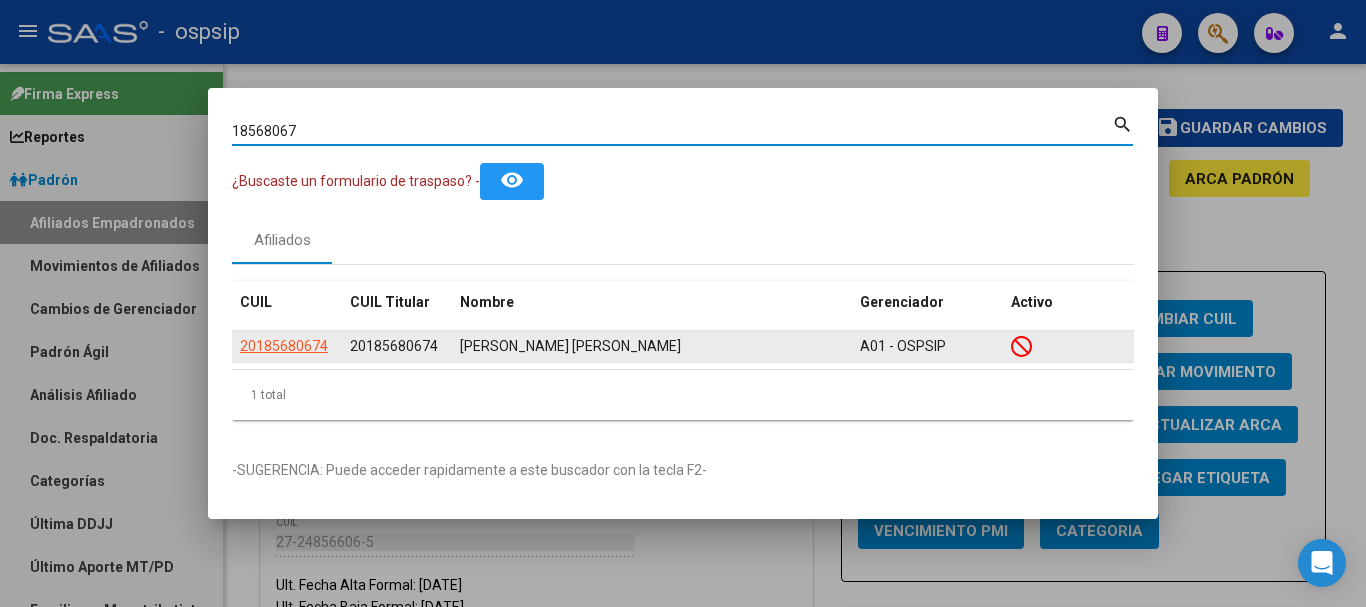 click on "20185680674" 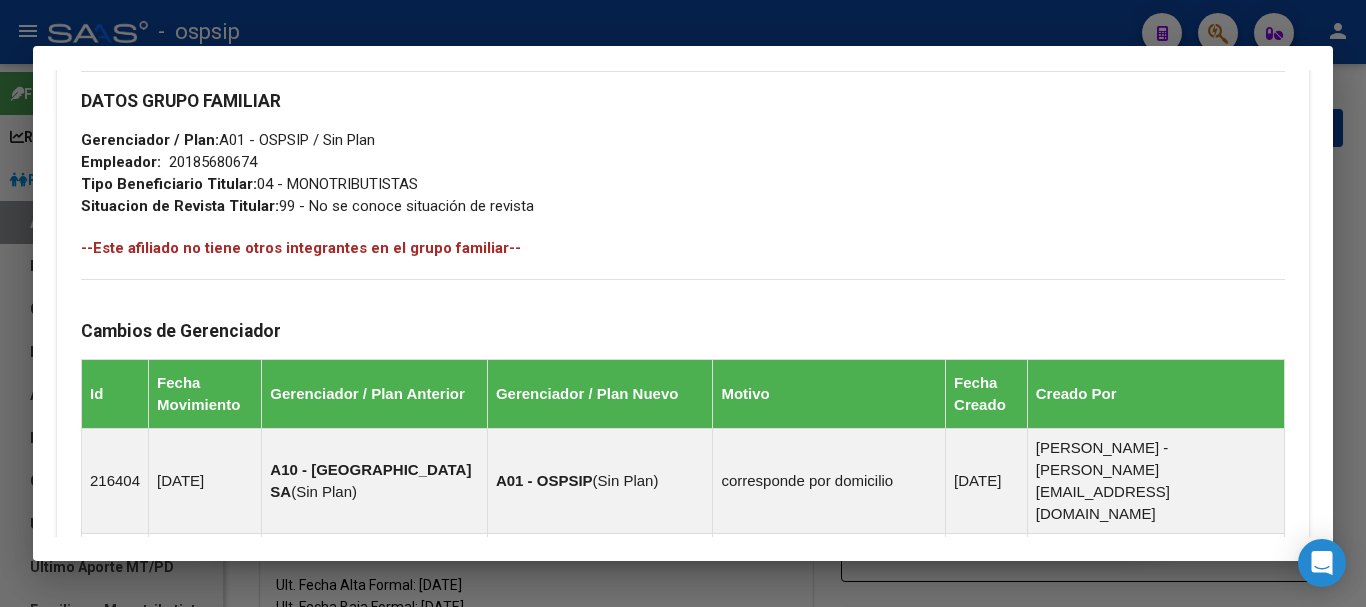 scroll, scrollTop: 1437, scrollLeft: 0, axis: vertical 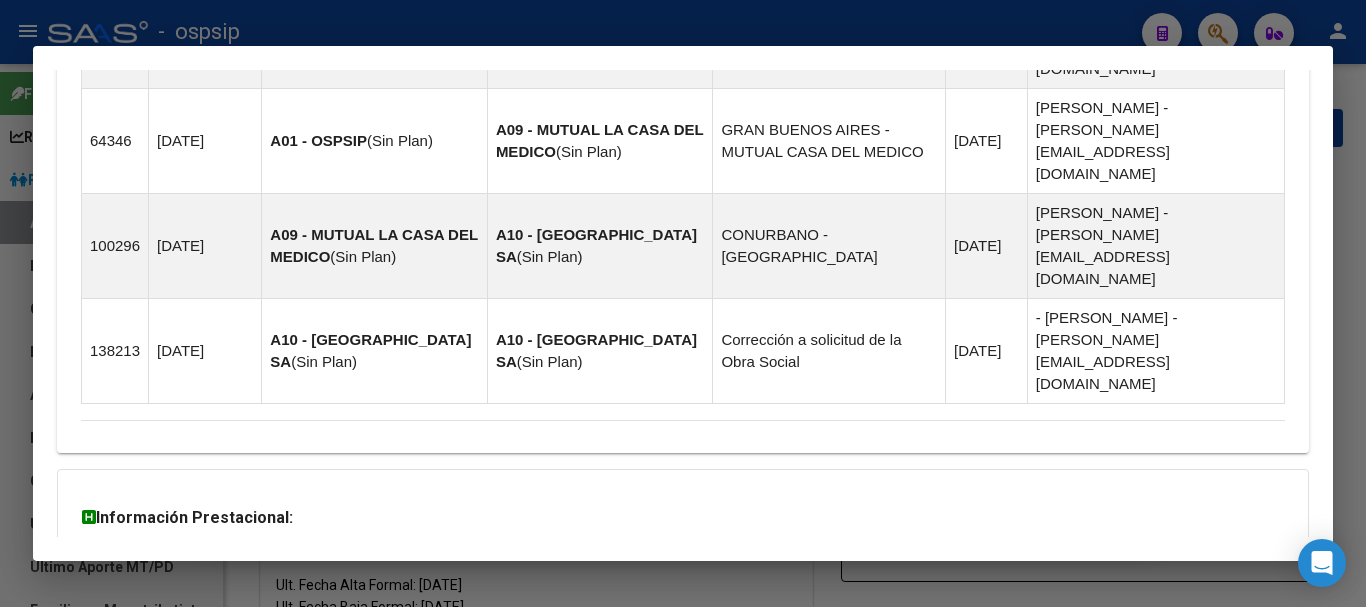 click on "Aportes y Contribuciones del Afiliado: 20185680674" at bounding box center [305, 646] 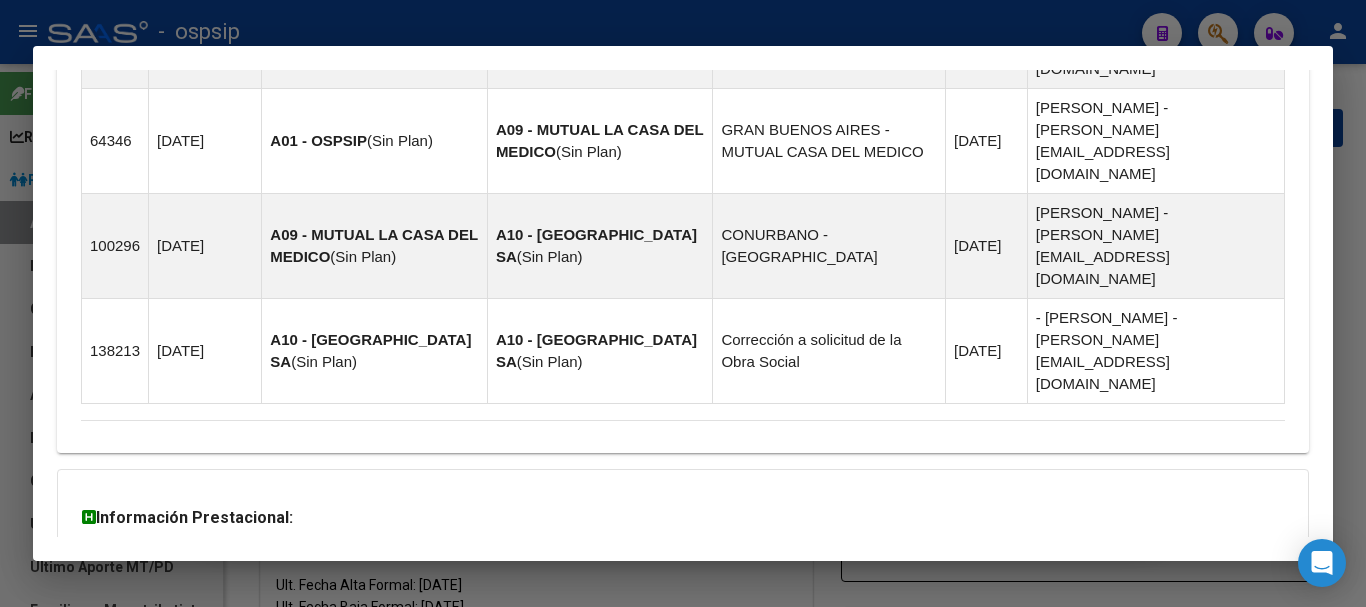 scroll, scrollTop: 1837, scrollLeft: 0, axis: vertical 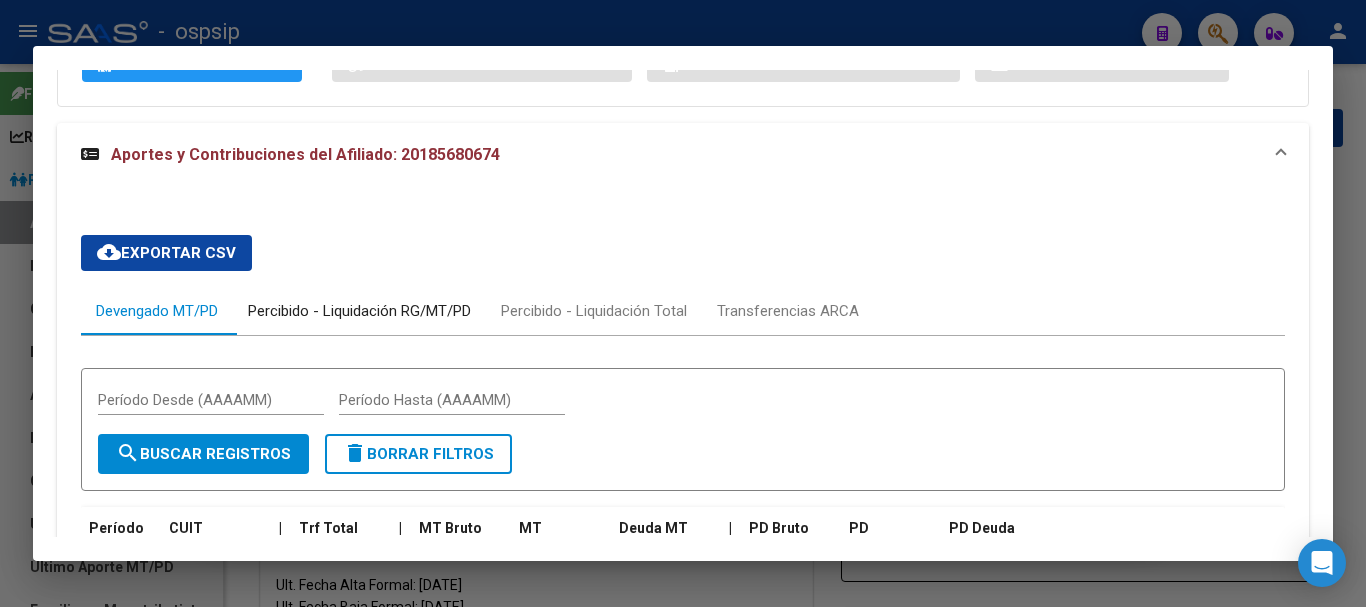 click on "Percibido - Liquidación RG/MT/PD" at bounding box center (359, 311) 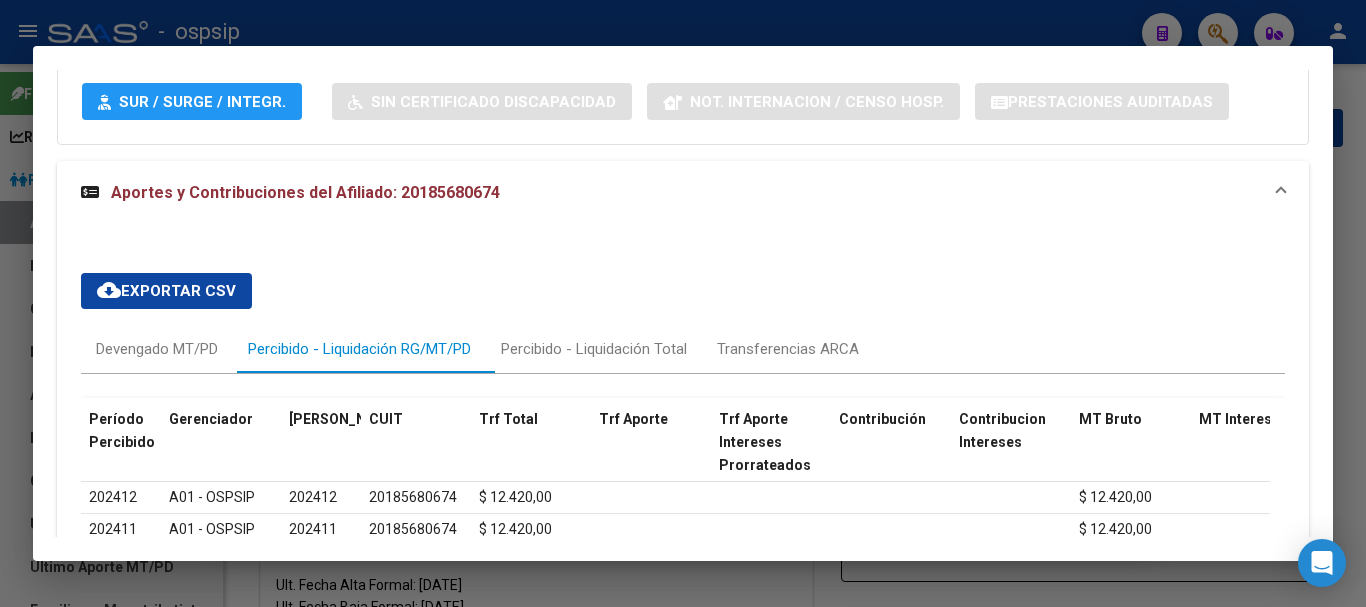 scroll, scrollTop: 2099, scrollLeft: 0, axis: vertical 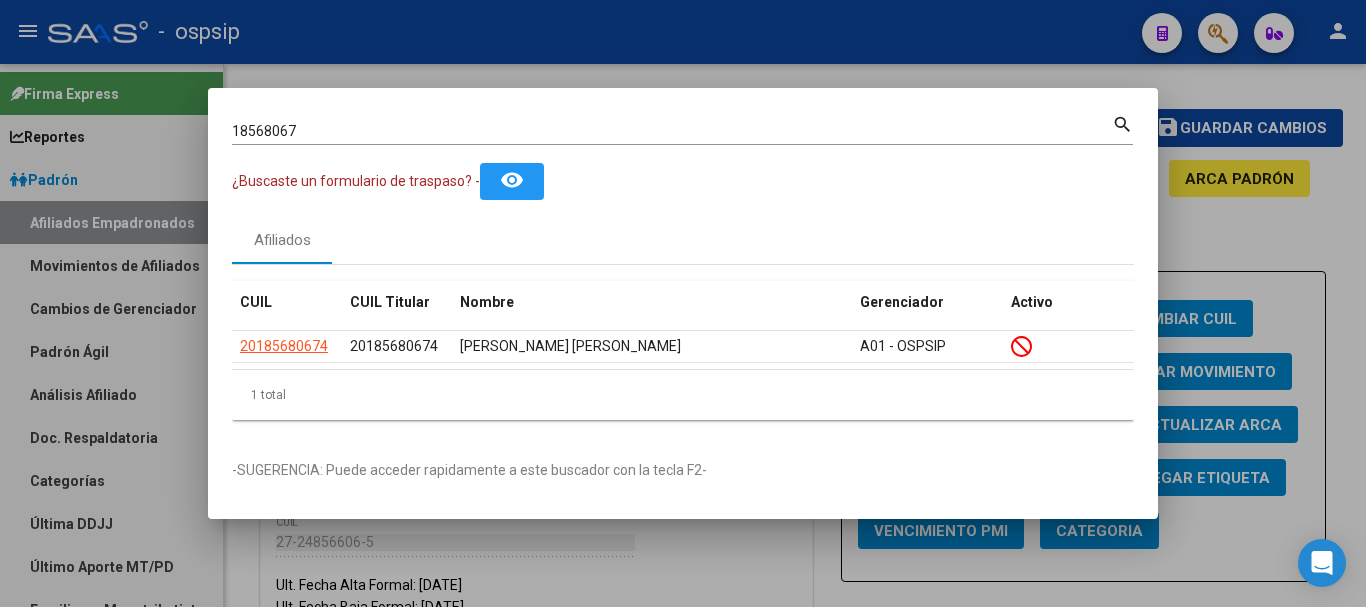 type 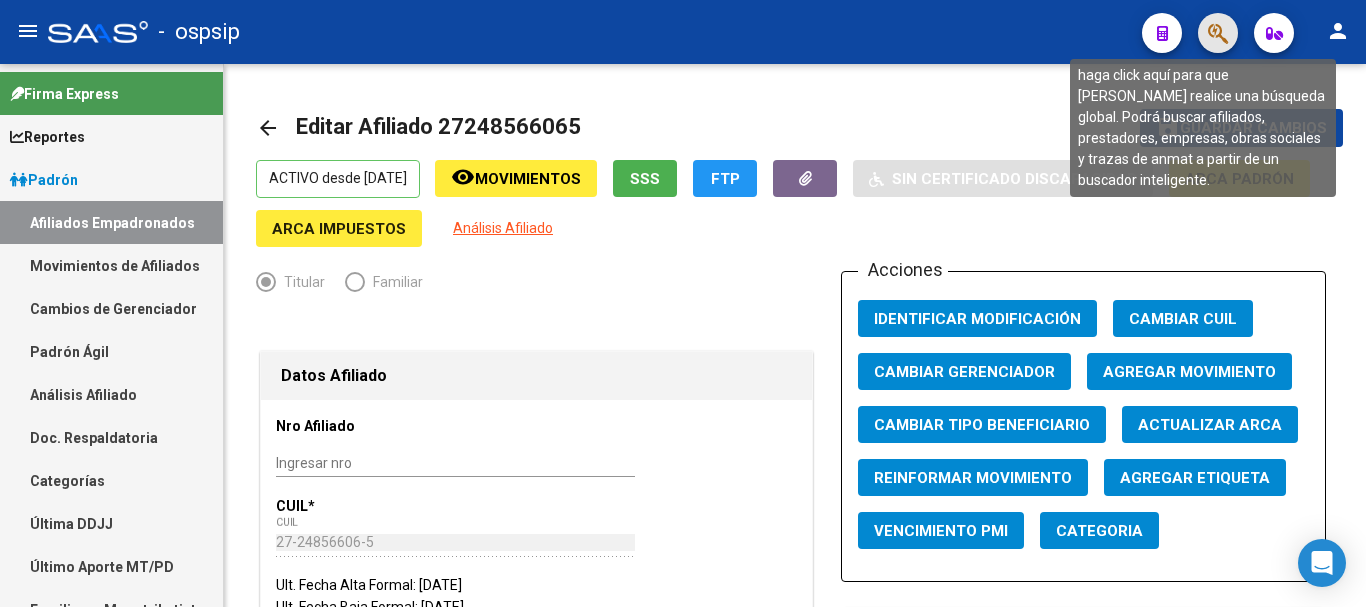 click 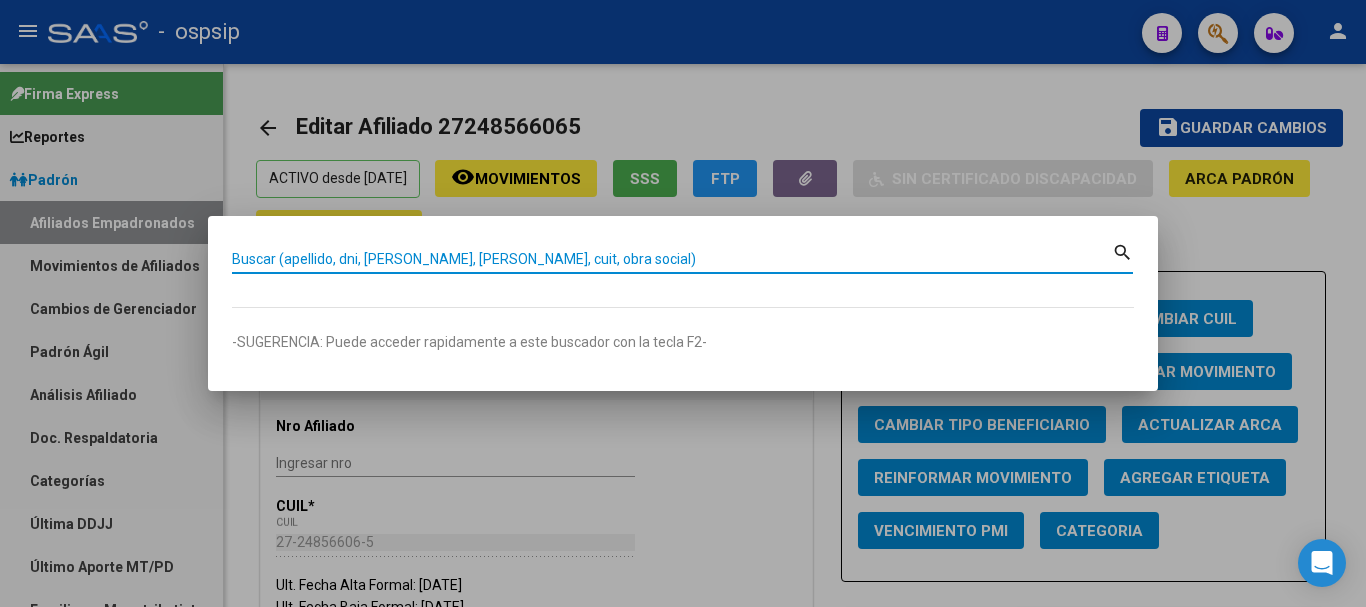 paste on "20590882" 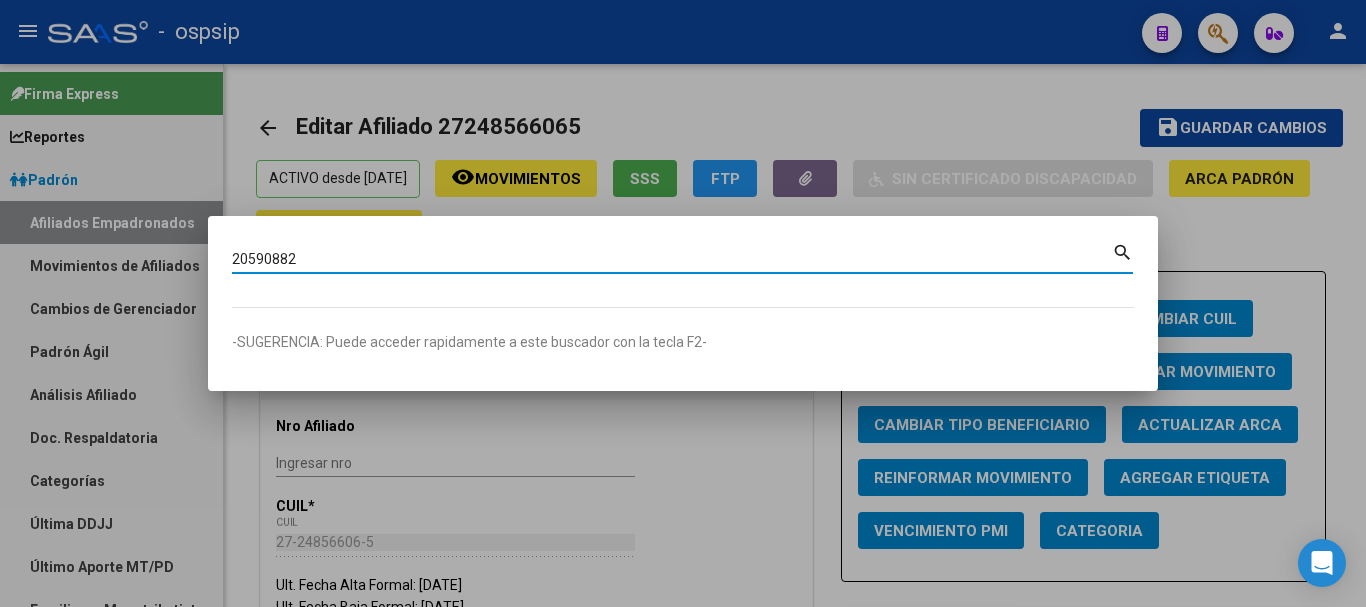 type on "20590882" 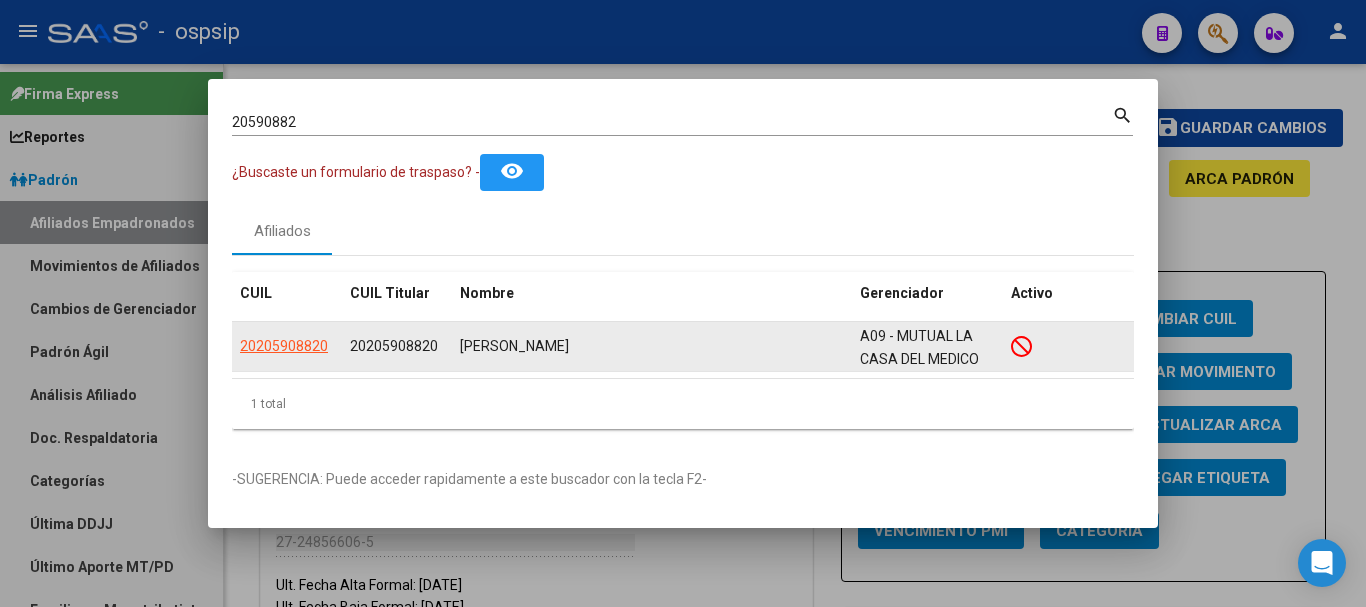 click on "20205908820" 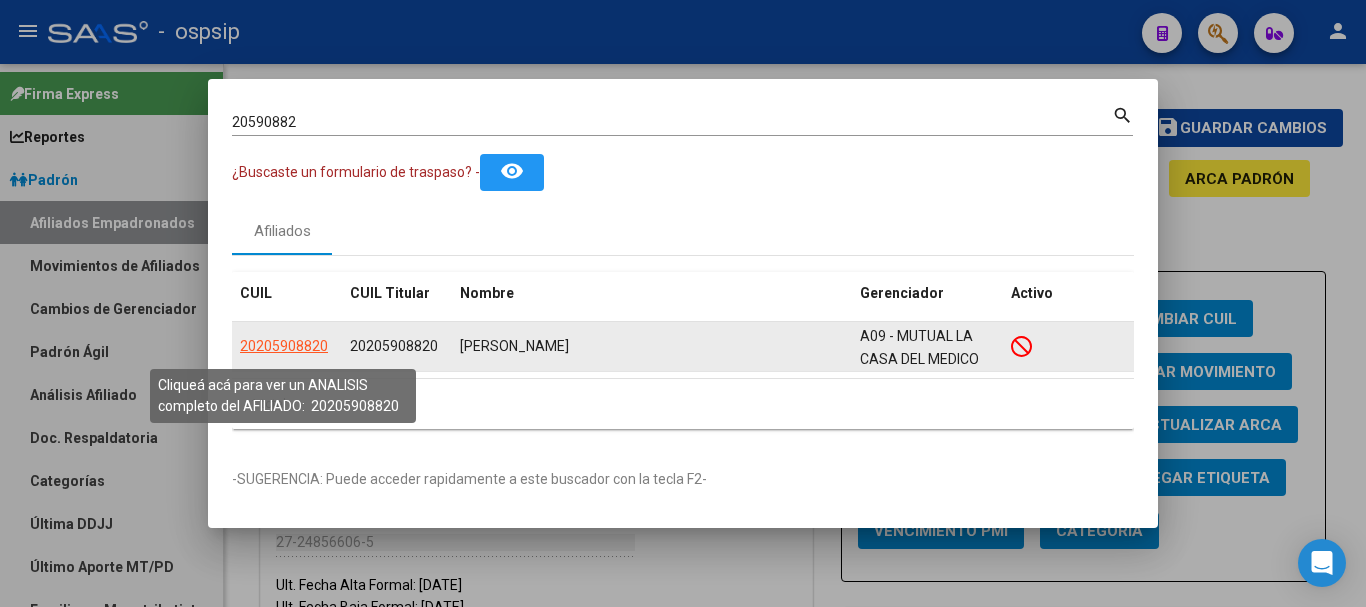 click on "20205908820" 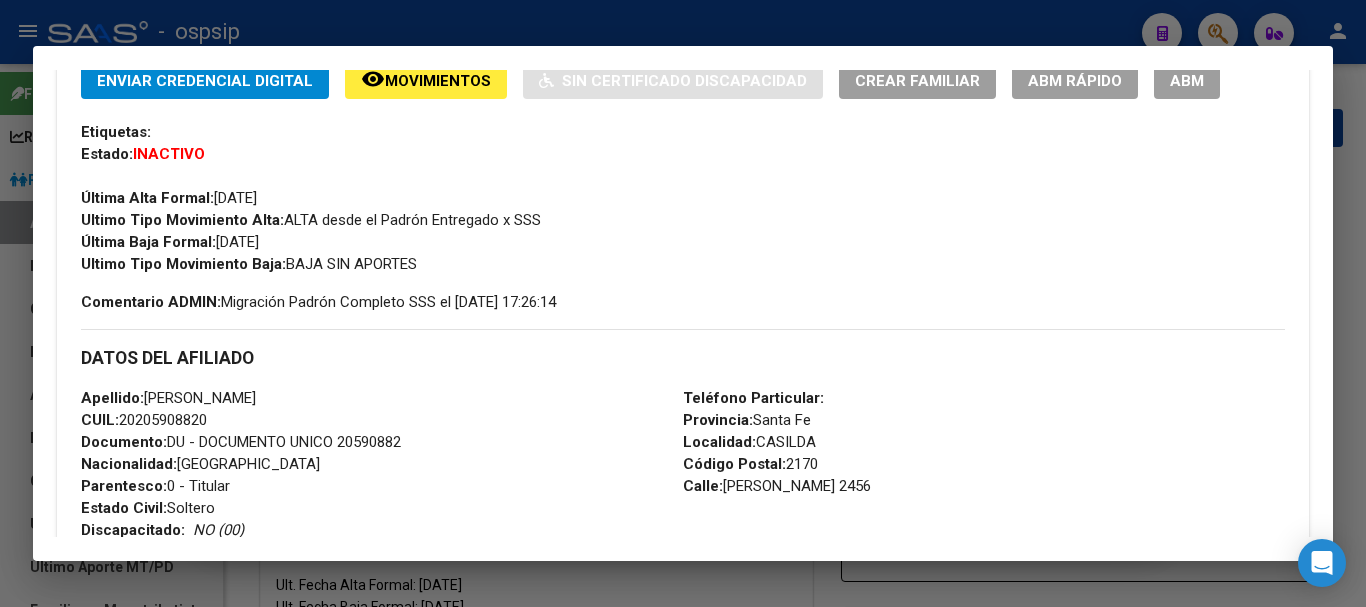 scroll, scrollTop: 392, scrollLeft: 0, axis: vertical 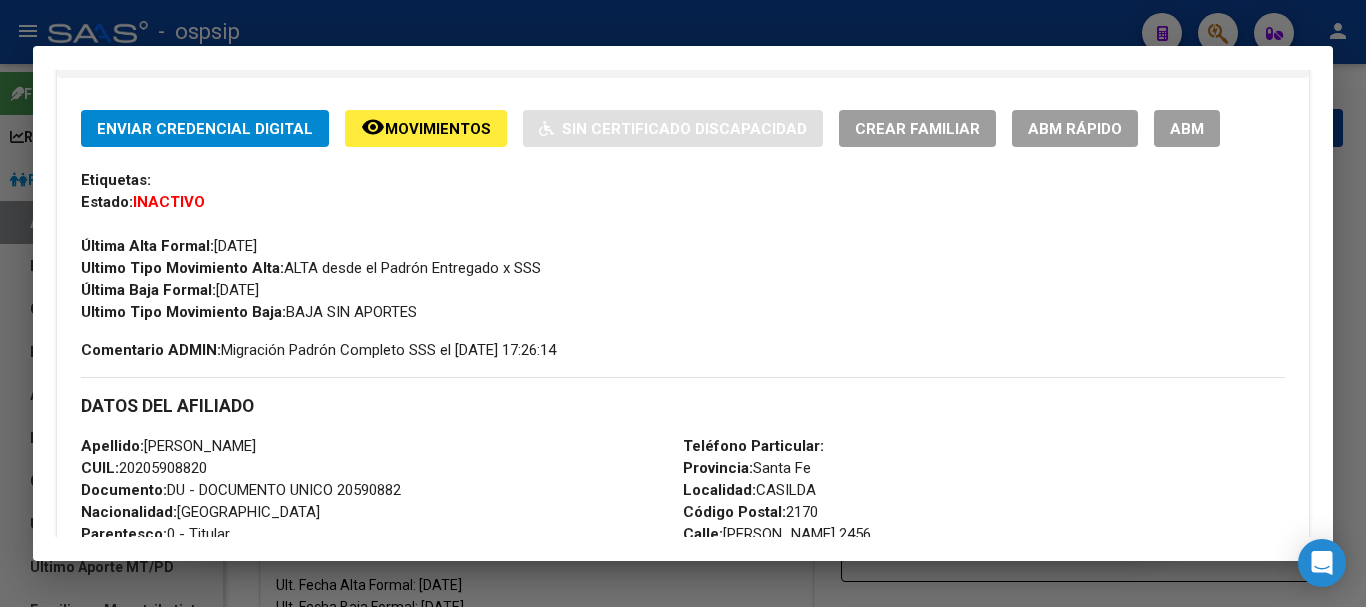 click on "ABM" at bounding box center [1187, 129] 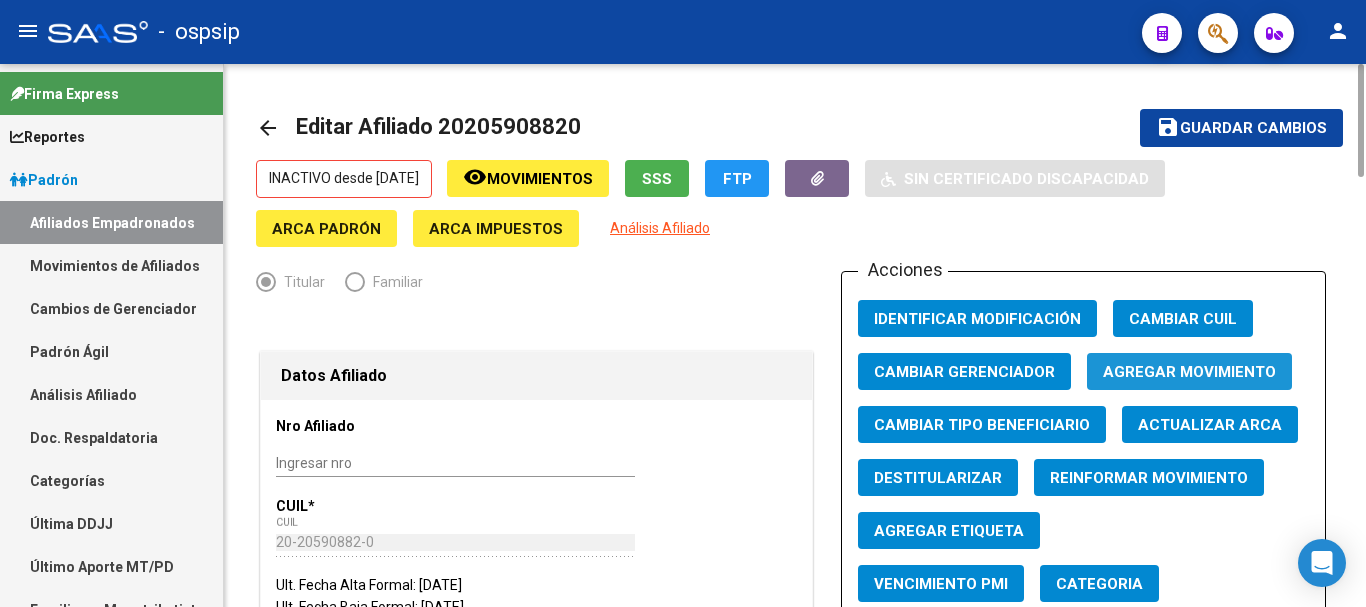 click on "Agregar Movimiento" 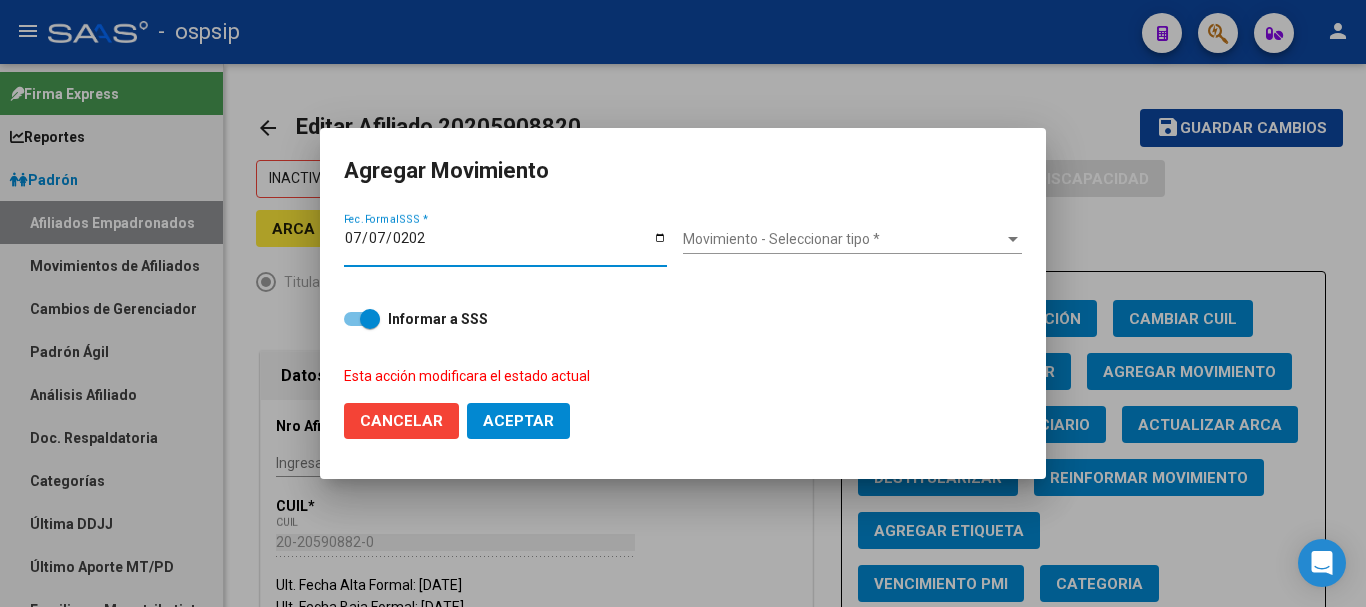 type on "[DATE]" 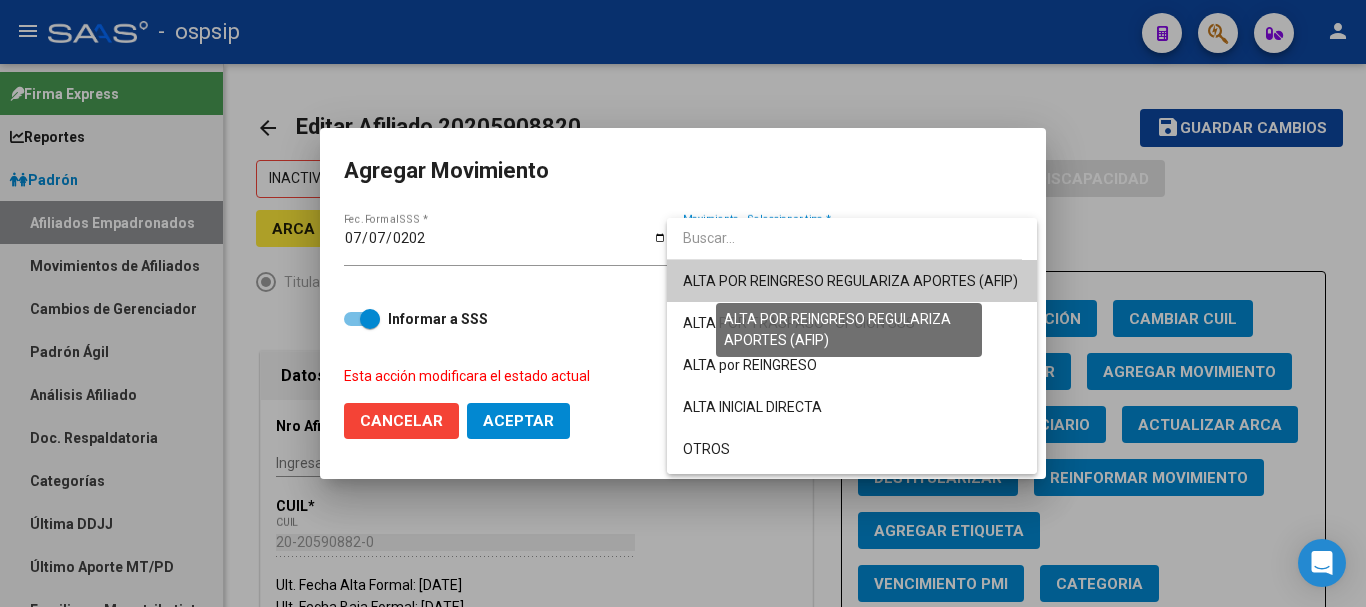 click on "ALTA POR REINGRESO REGULARIZA APORTES (AFIP)" at bounding box center [850, 281] 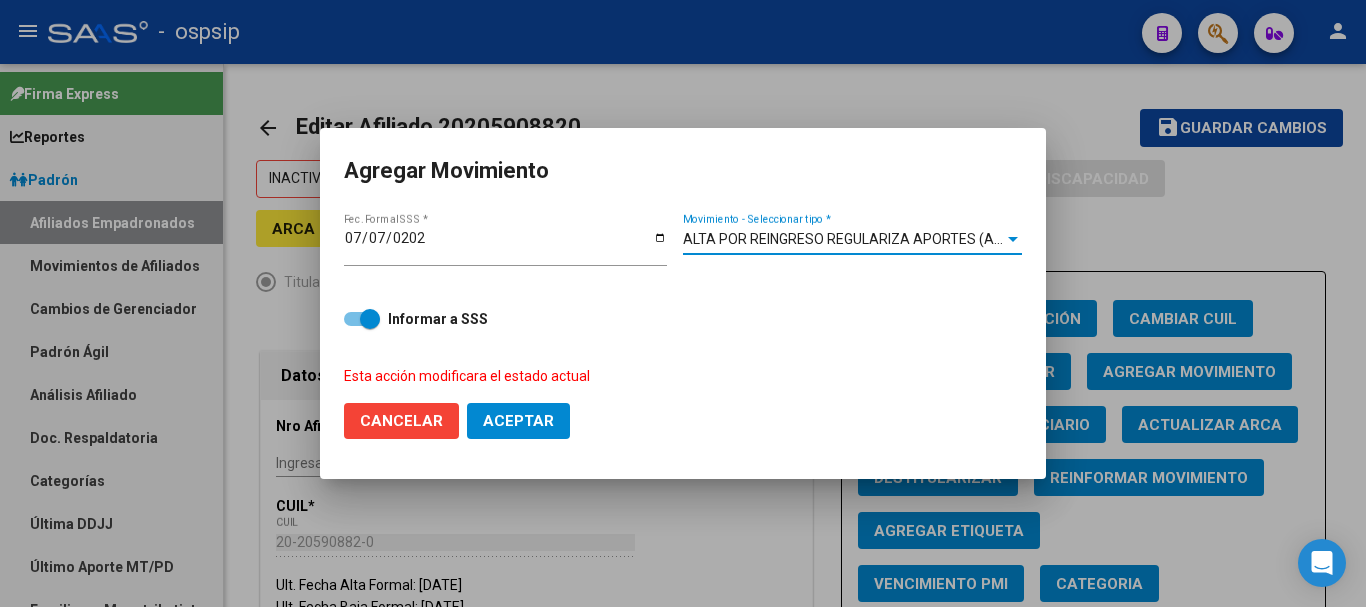 click on "Aceptar" 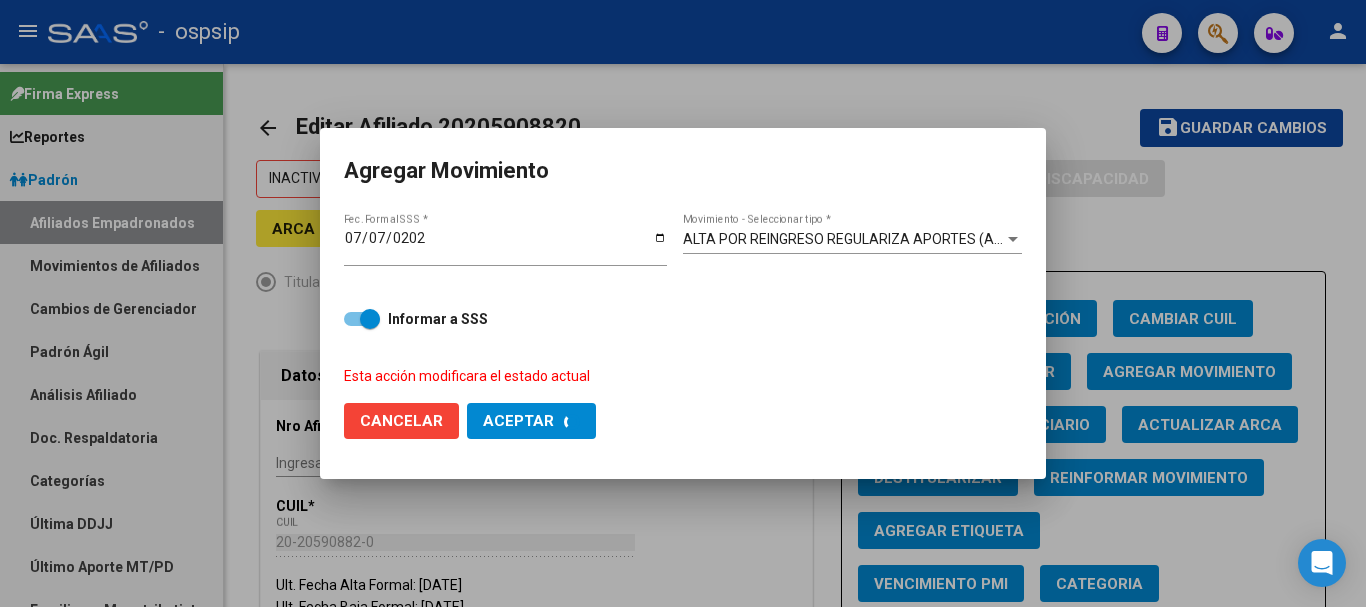 checkbox on "false" 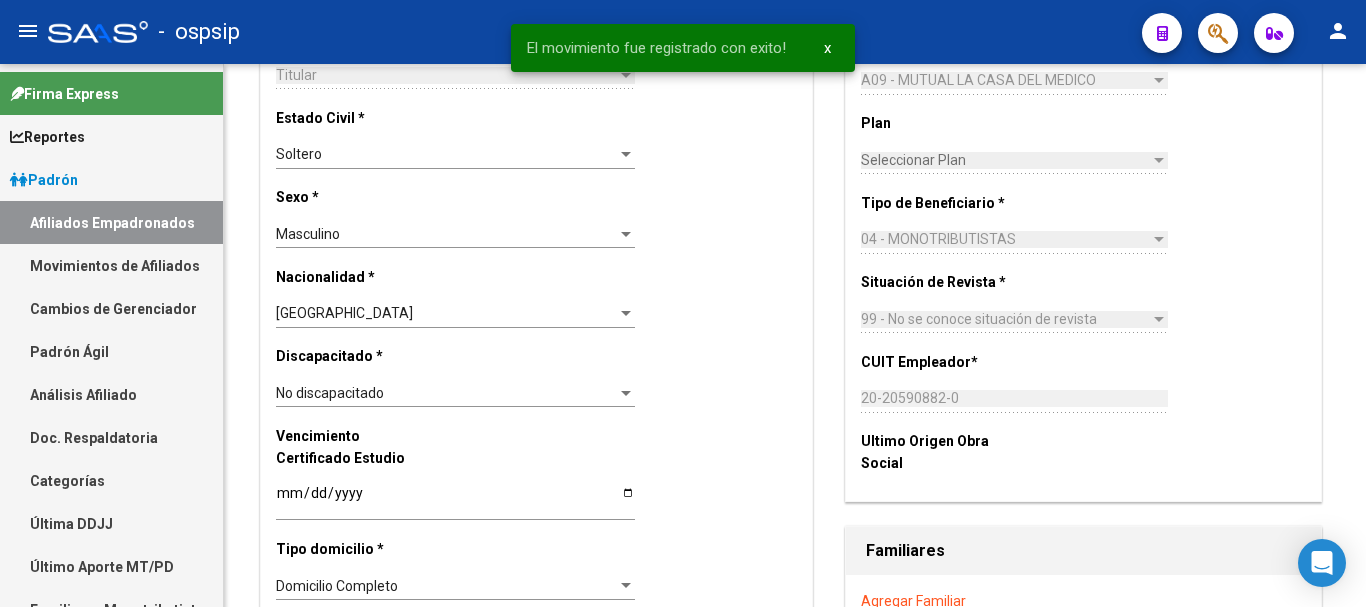 scroll, scrollTop: 2050, scrollLeft: 0, axis: vertical 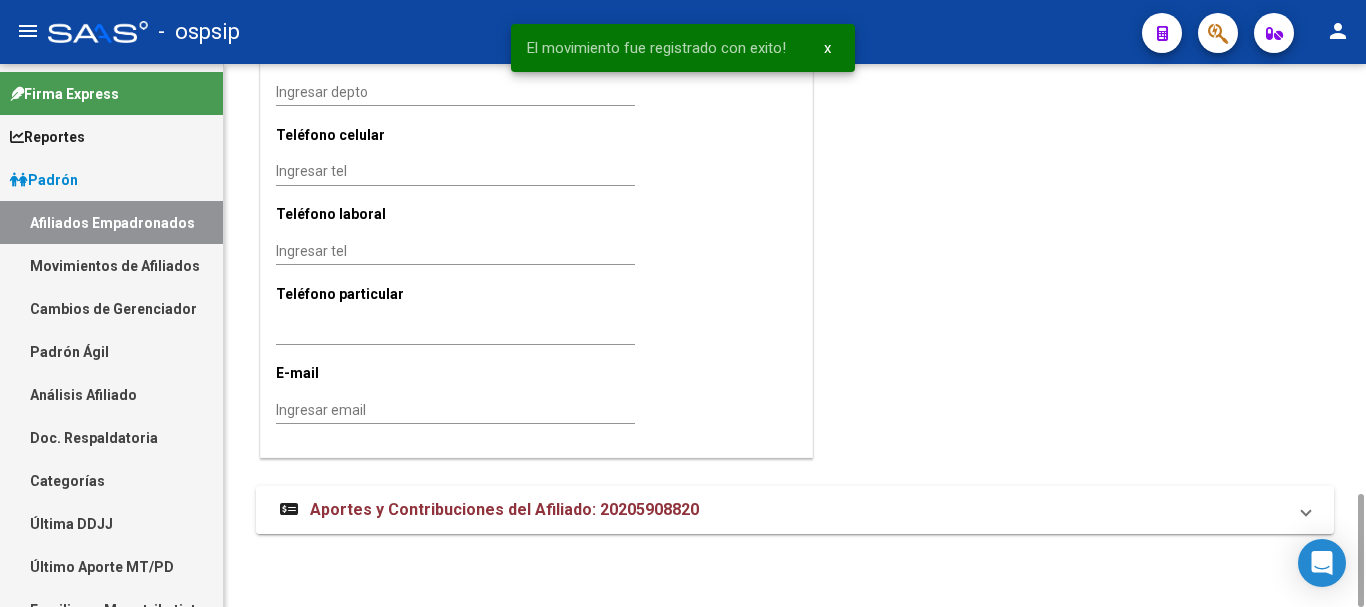 click on "Aportes y Contribuciones del Afiliado: 20205908820" at bounding box center (504, 509) 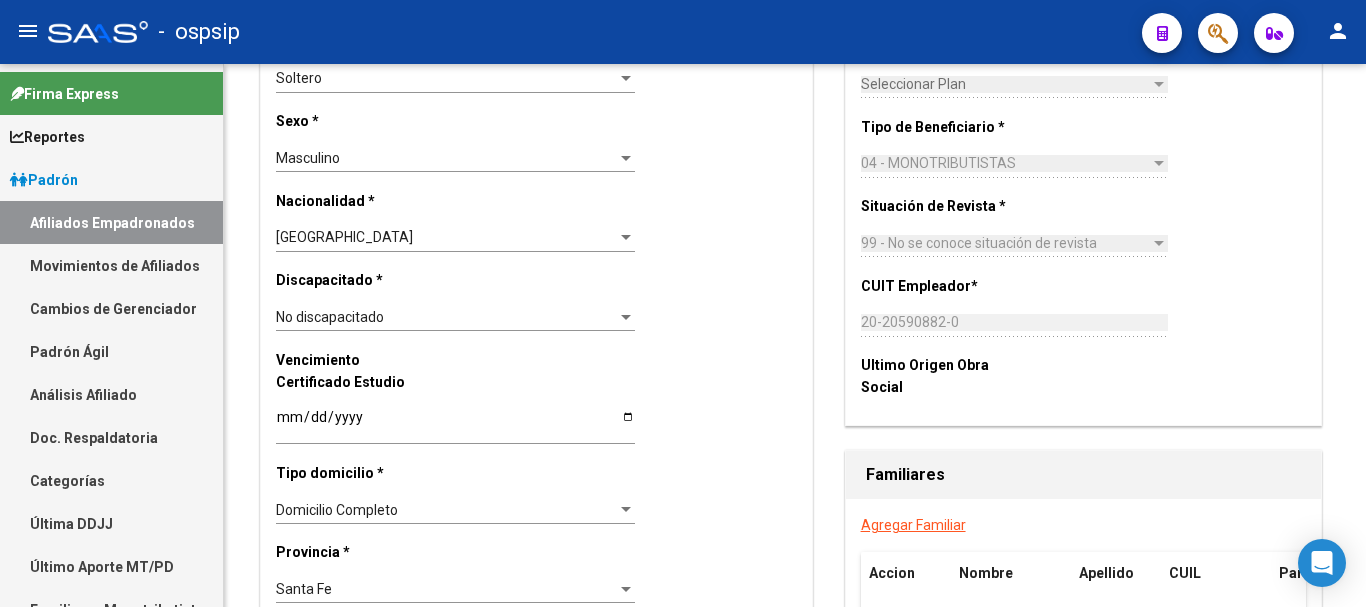 scroll, scrollTop: 1476, scrollLeft: 0, axis: vertical 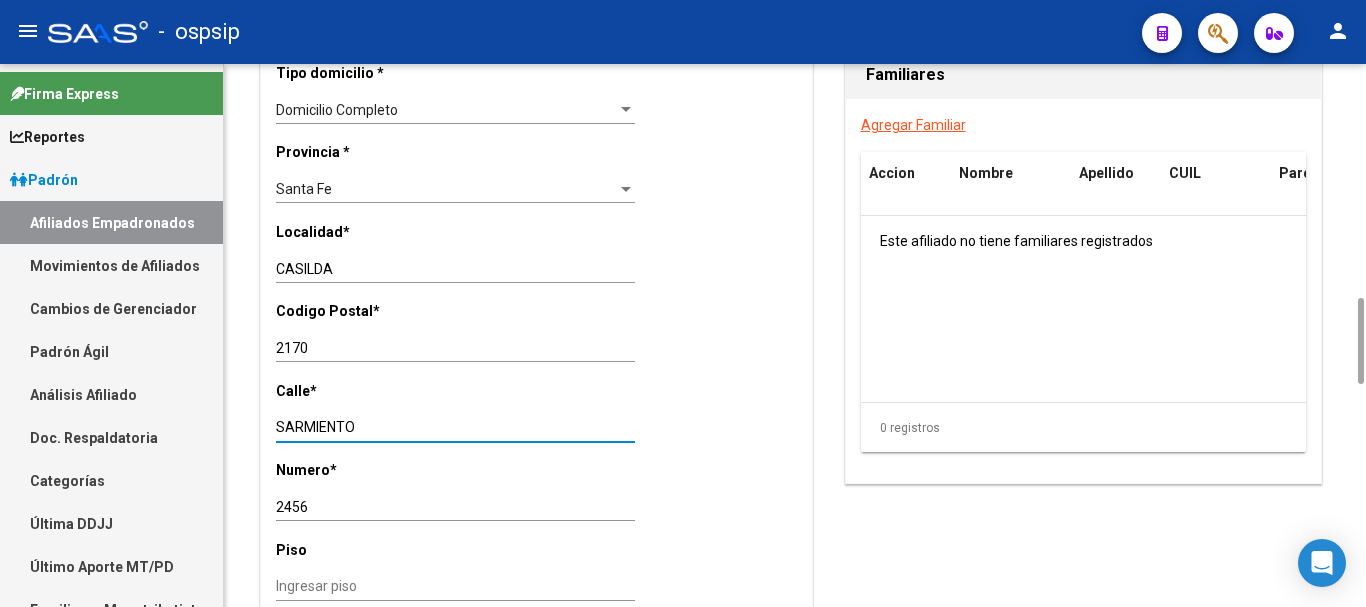 drag, startPoint x: 360, startPoint y: 427, endPoint x: 276, endPoint y: 433, distance: 84.21401 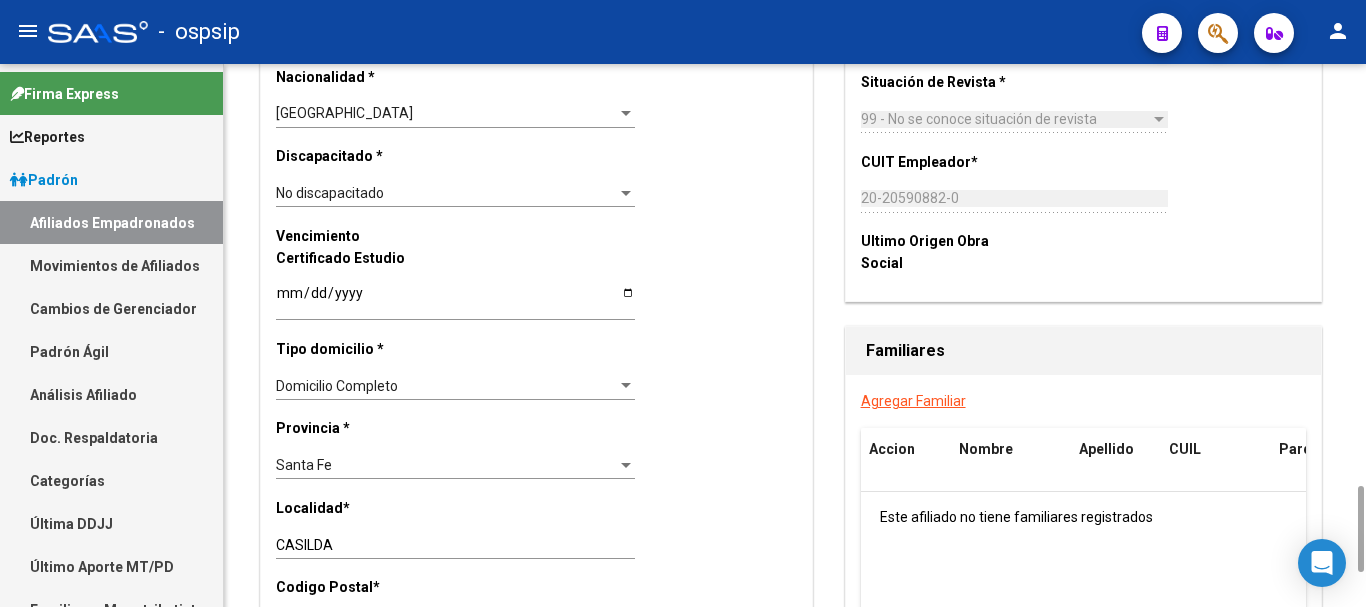 scroll, scrollTop: 1400, scrollLeft: 0, axis: vertical 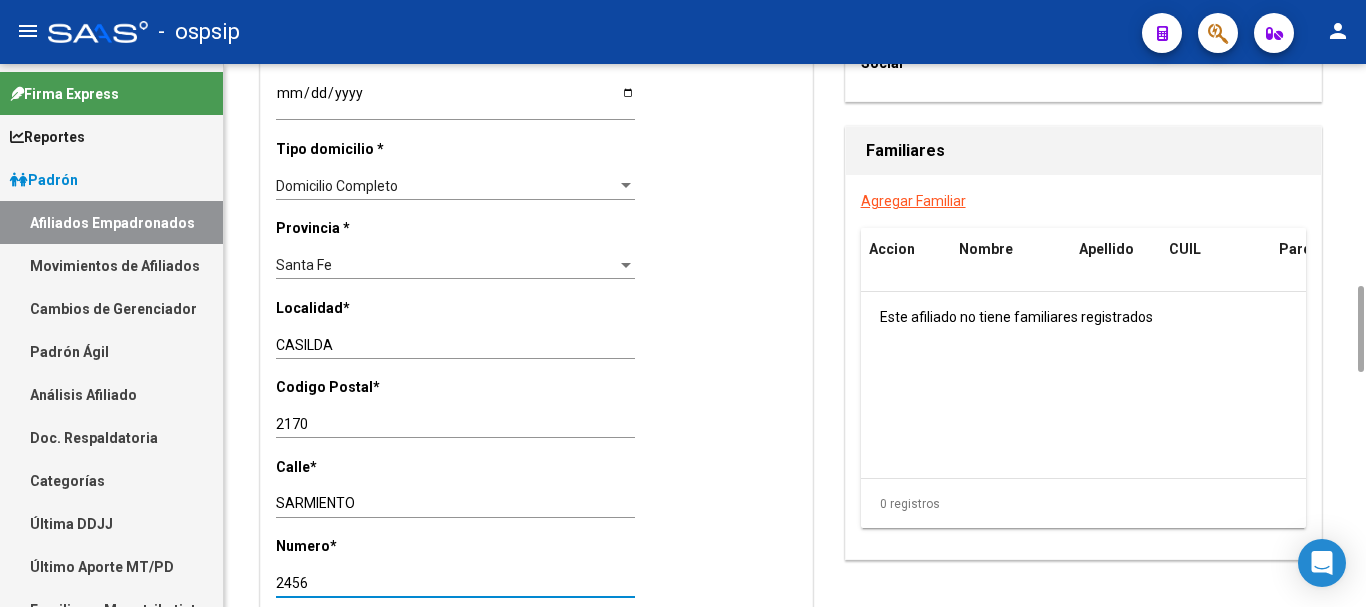 drag, startPoint x: 318, startPoint y: 576, endPoint x: 279, endPoint y: 577, distance: 39.012817 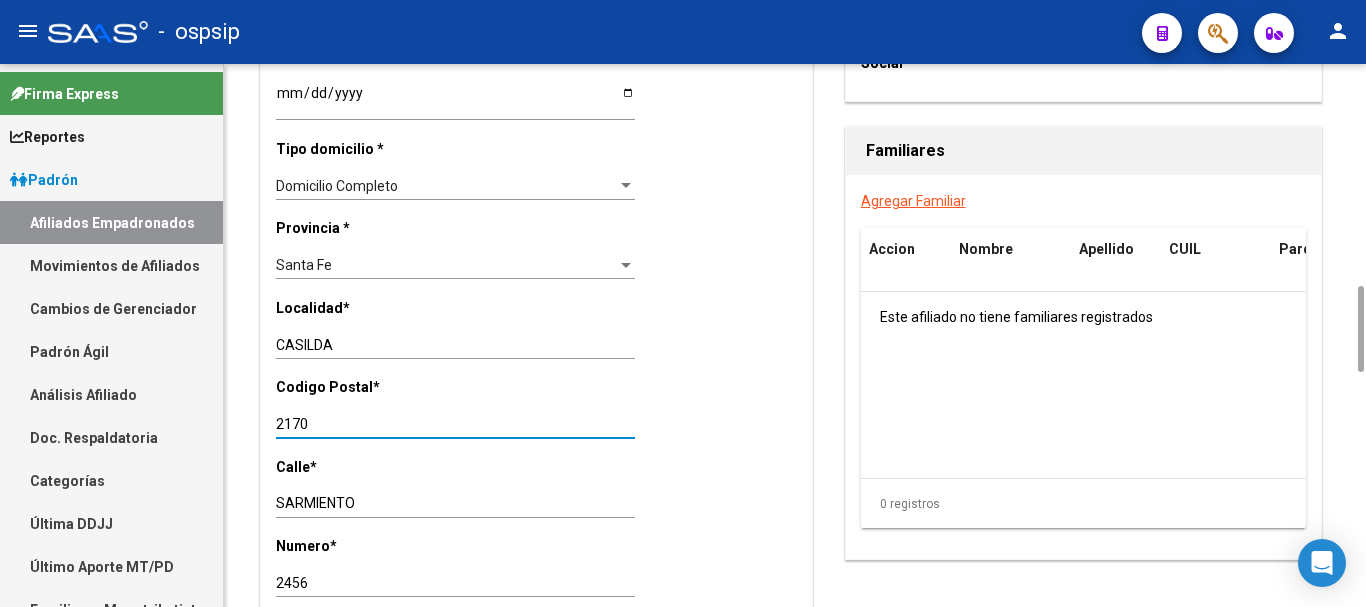 drag, startPoint x: 319, startPoint y: 431, endPoint x: 274, endPoint y: 429, distance: 45.044422 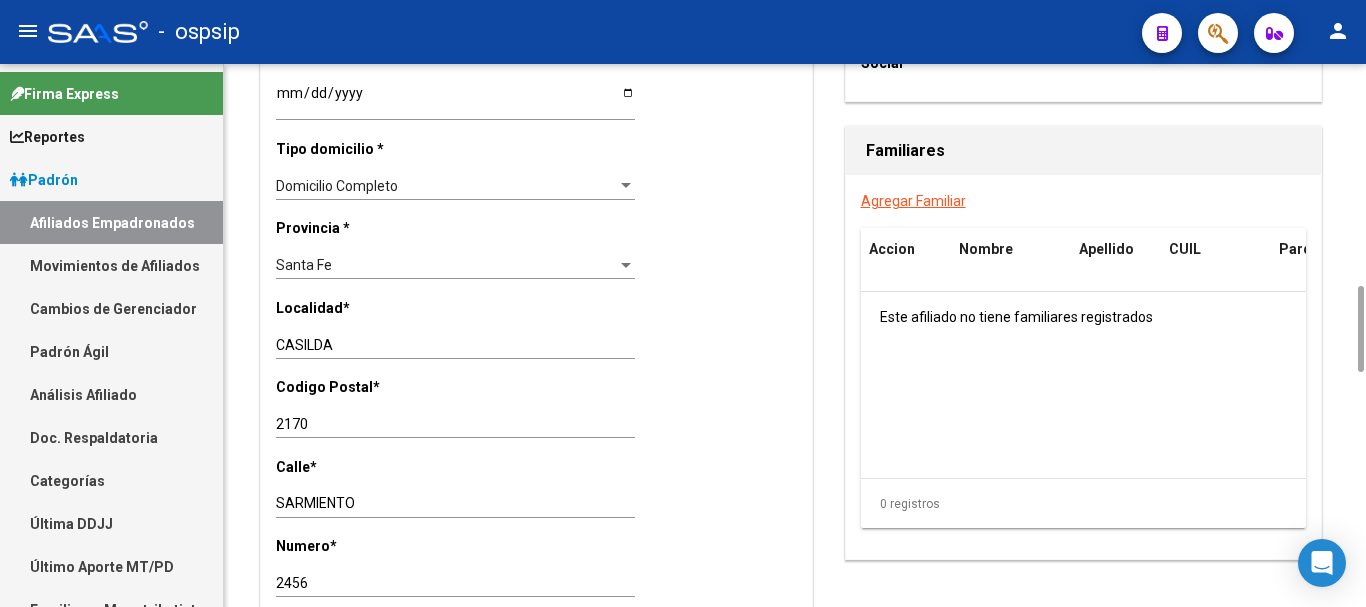scroll, scrollTop: 200, scrollLeft: 0, axis: vertical 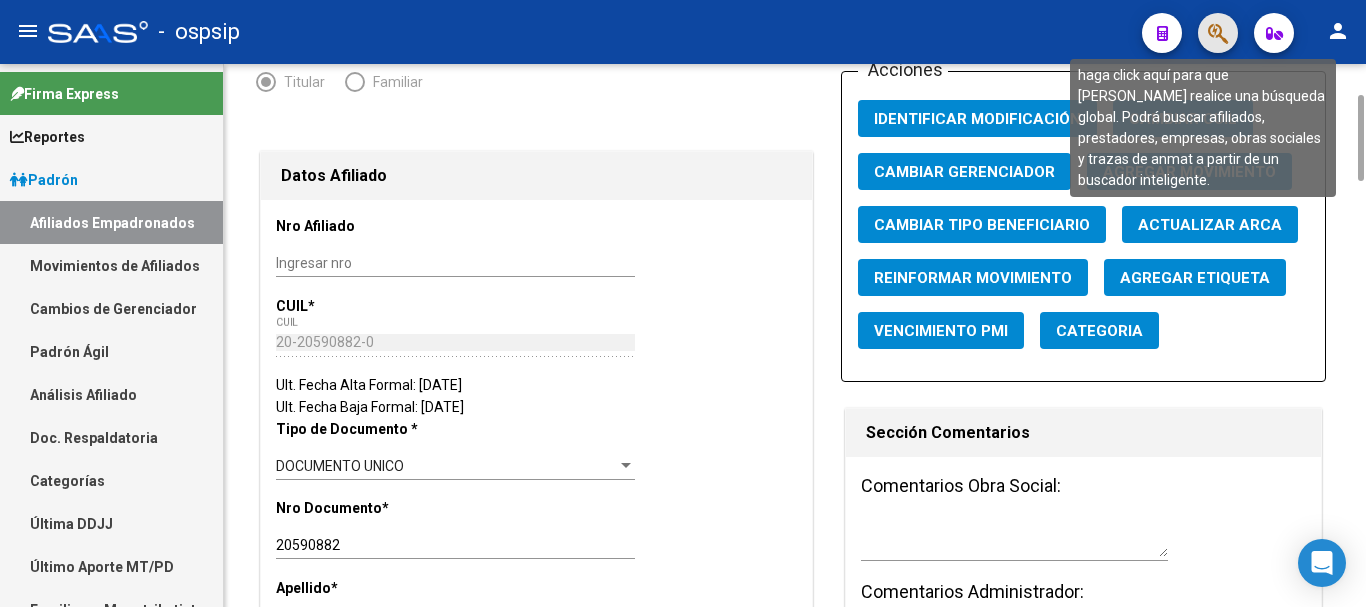 click 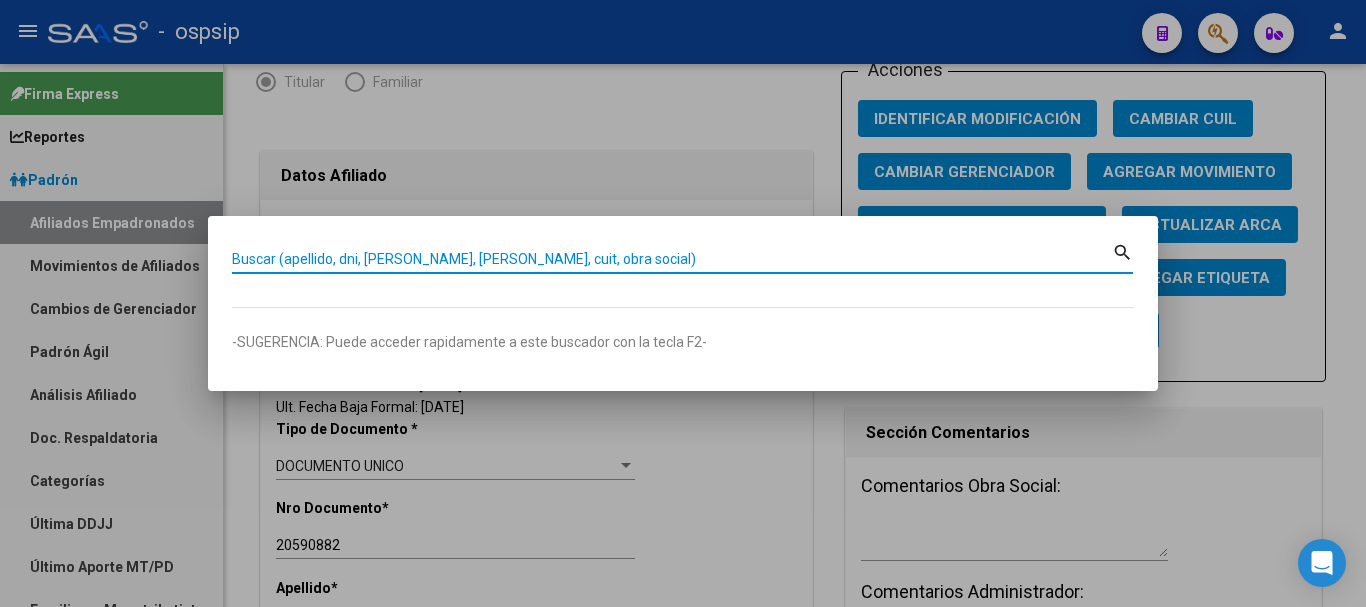 paste on "22857865" 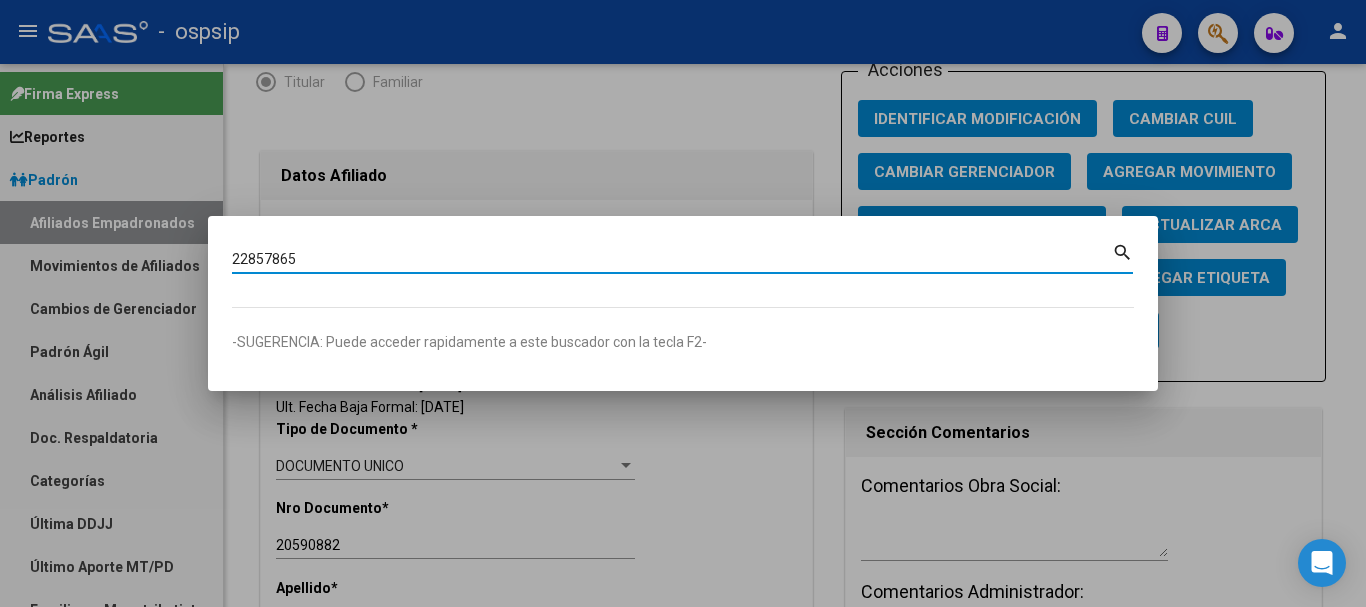 type on "22857865" 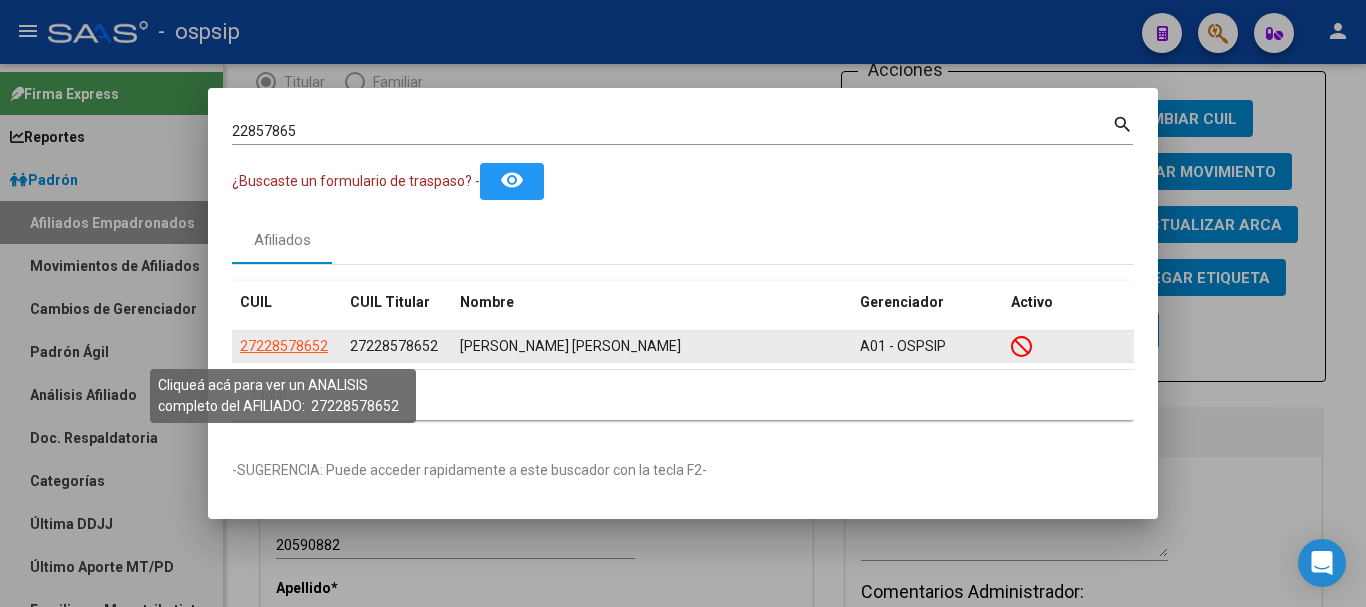 click on "27228578652" 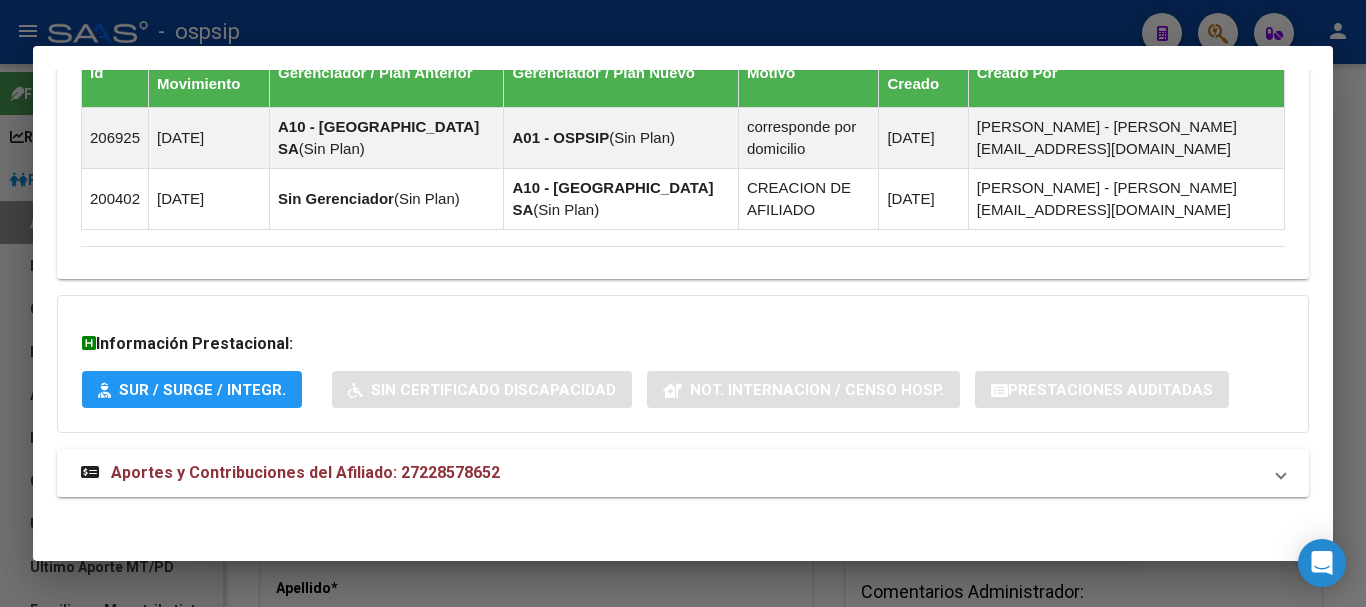 scroll, scrollTop: 1255, scrollLeft: 0, axis: vertical 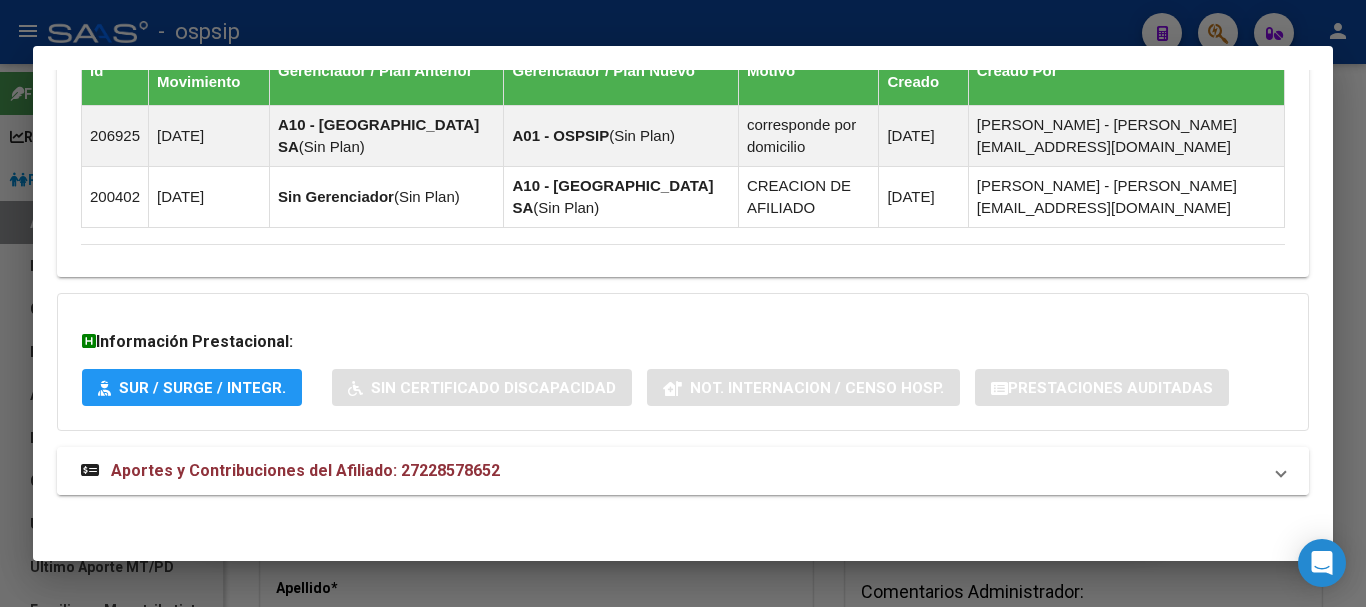 click on "Aportes y Contribuciones del Afiliado: 27228578652" at bounding box center [305, 470] 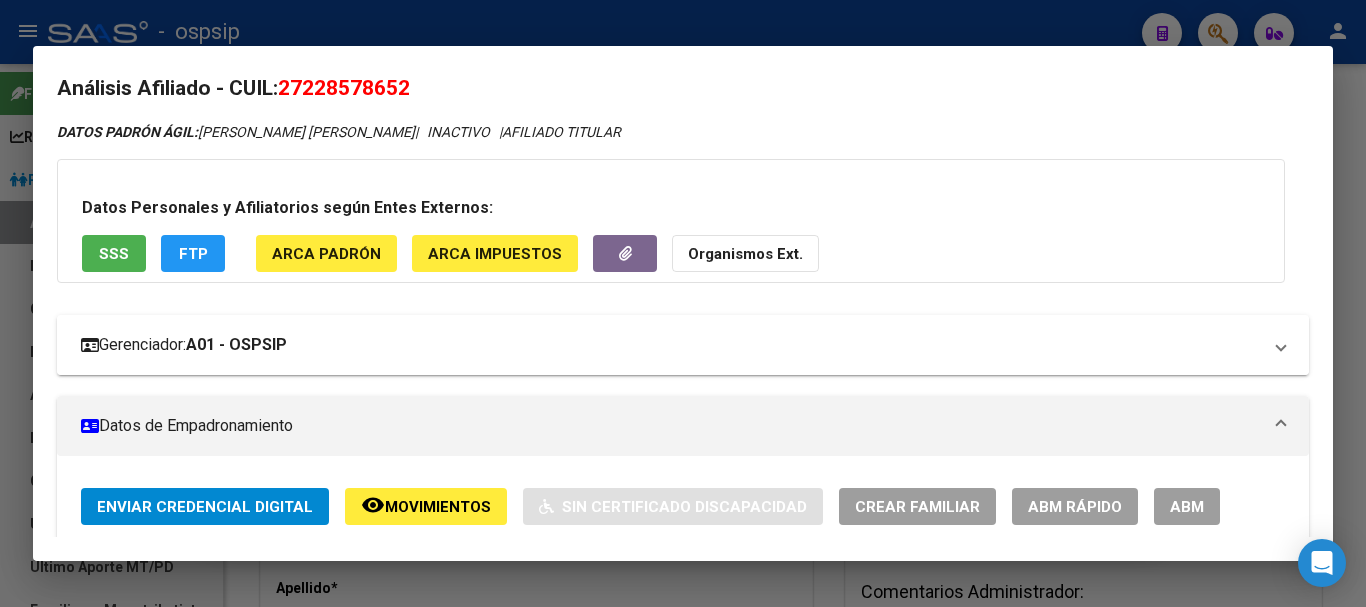 scroll, scrollTop: 10, scrollLeft: 0, axis: vertical 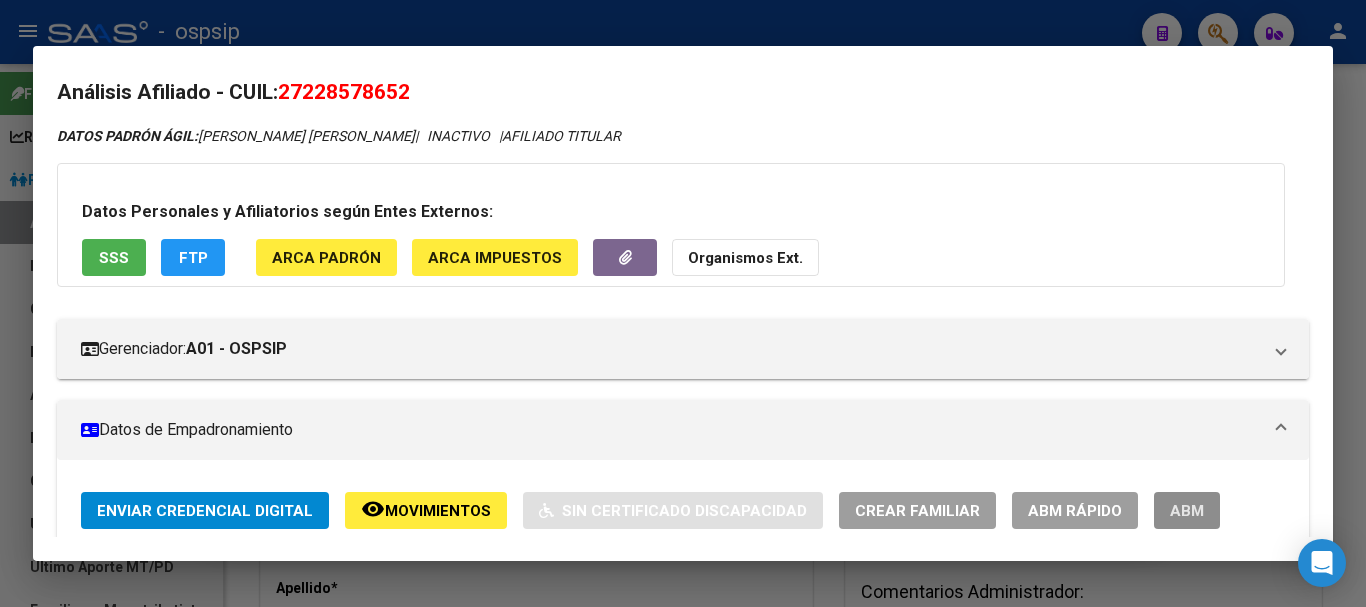 click on "ABM" at bounding box center (1187, 510) 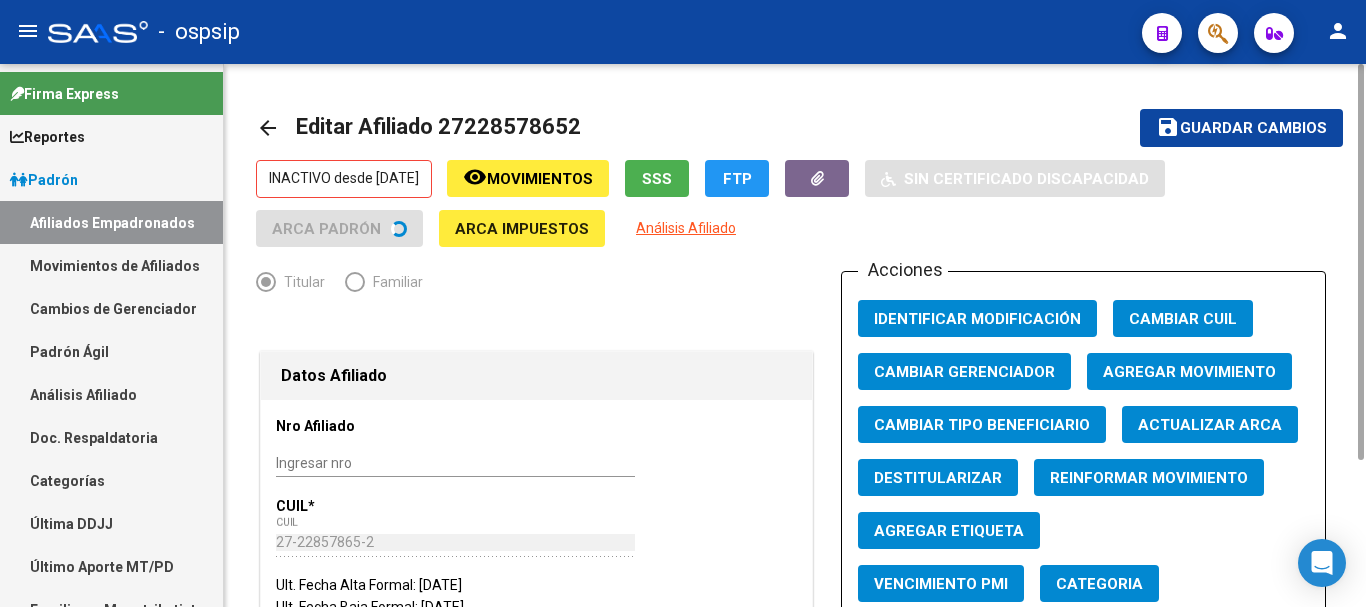 click on "Agregar Movimiento" 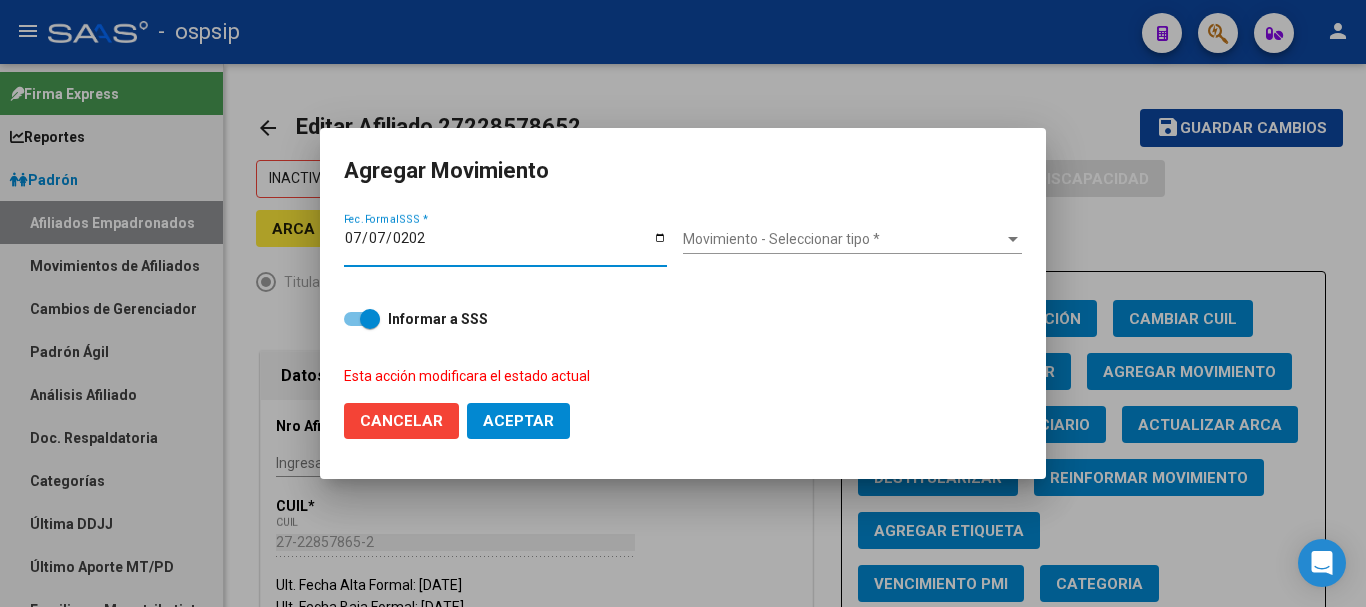 type on "[DATE]" 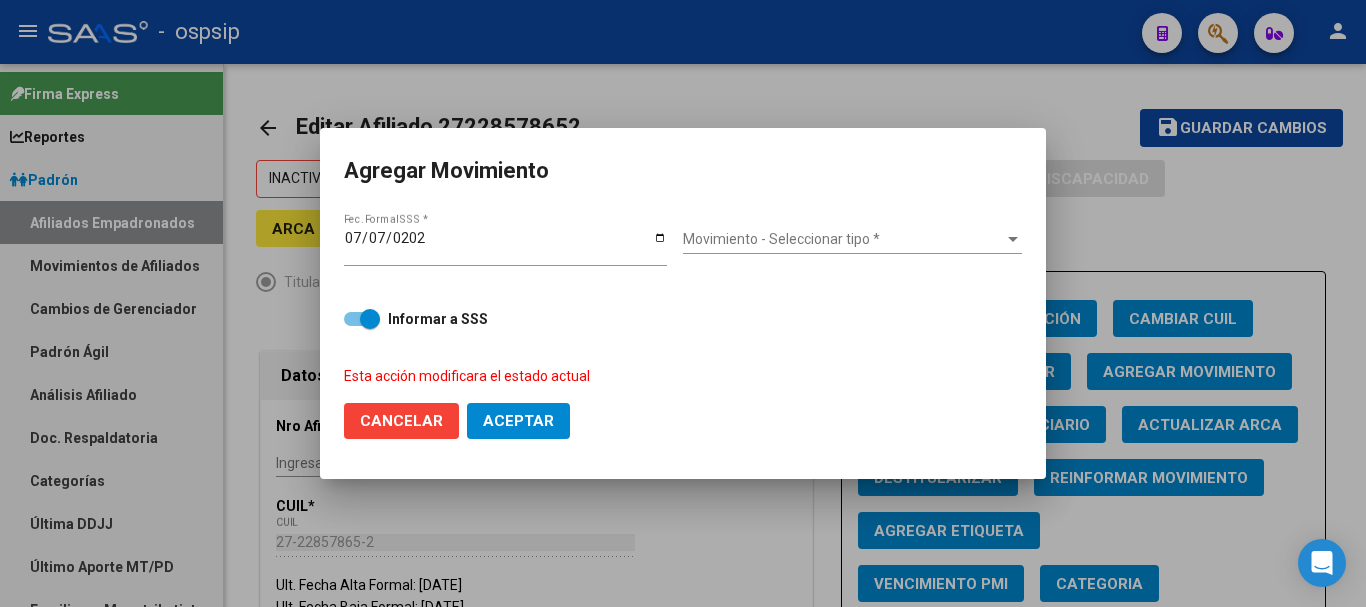 click on "Movimiento - Seleccionar tipo * Movimiento - Seleccionar tipo *" at bounding box center (852, 246) 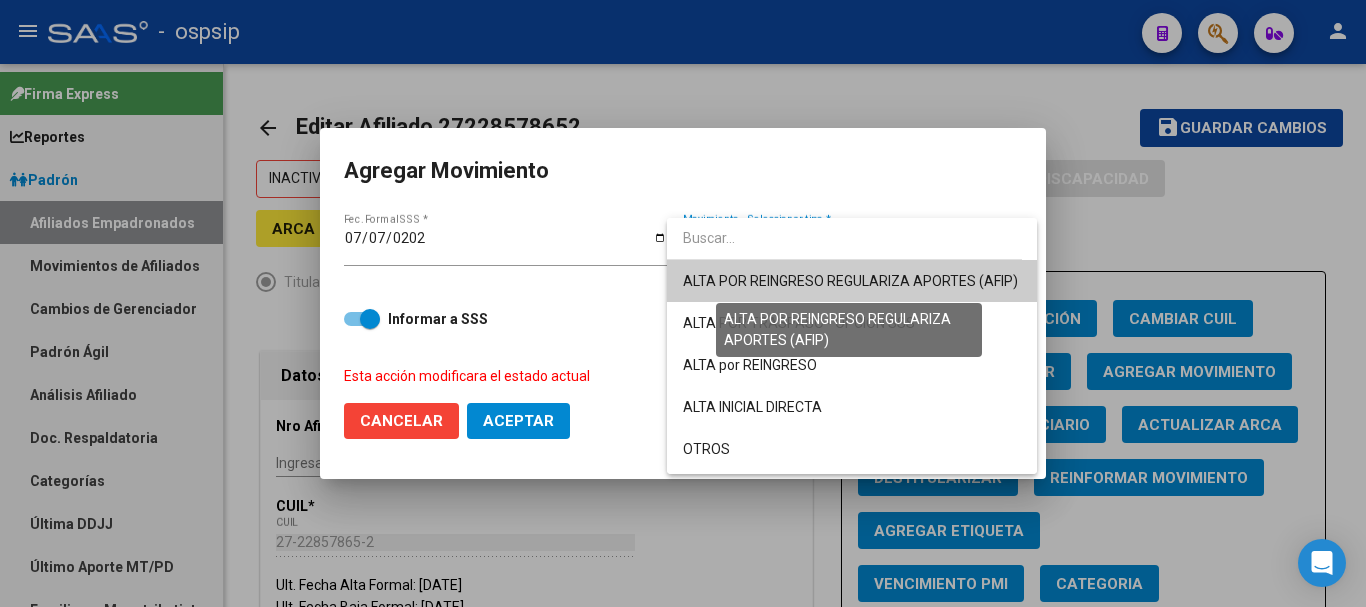 click on "ALTA POR REINGRESO REGULARIZA APORTES (AFIP)" at bounding box center (850, 281) 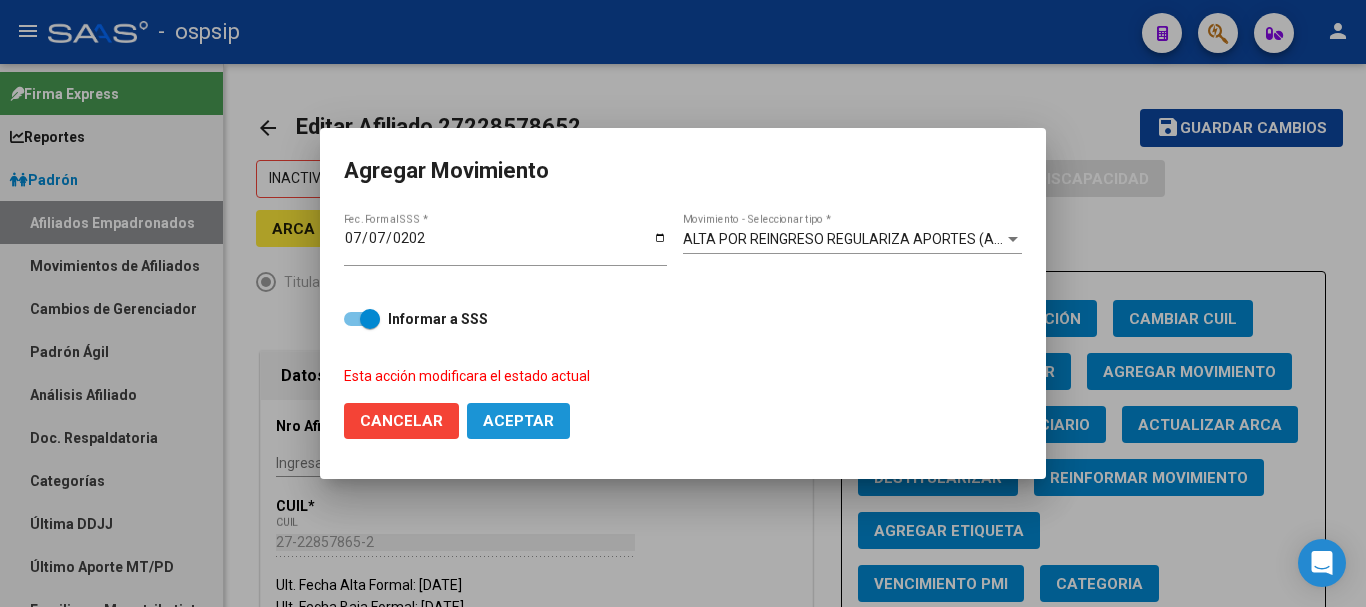 click on "Aceptar" 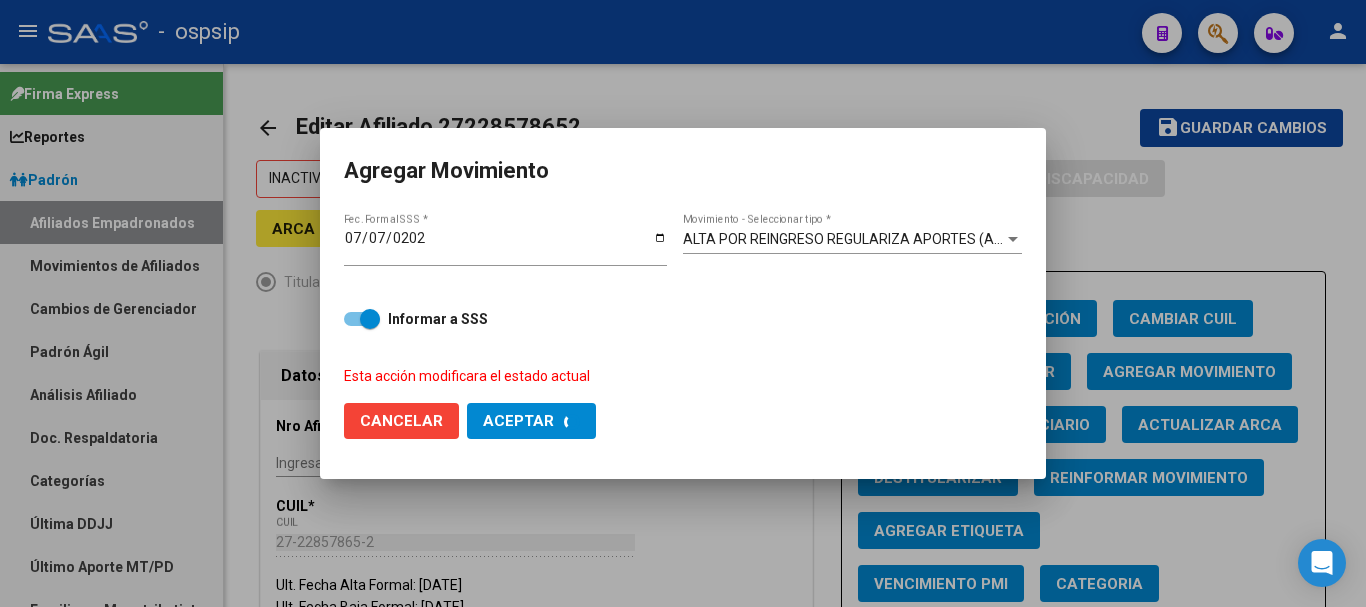 checkbox on "false" 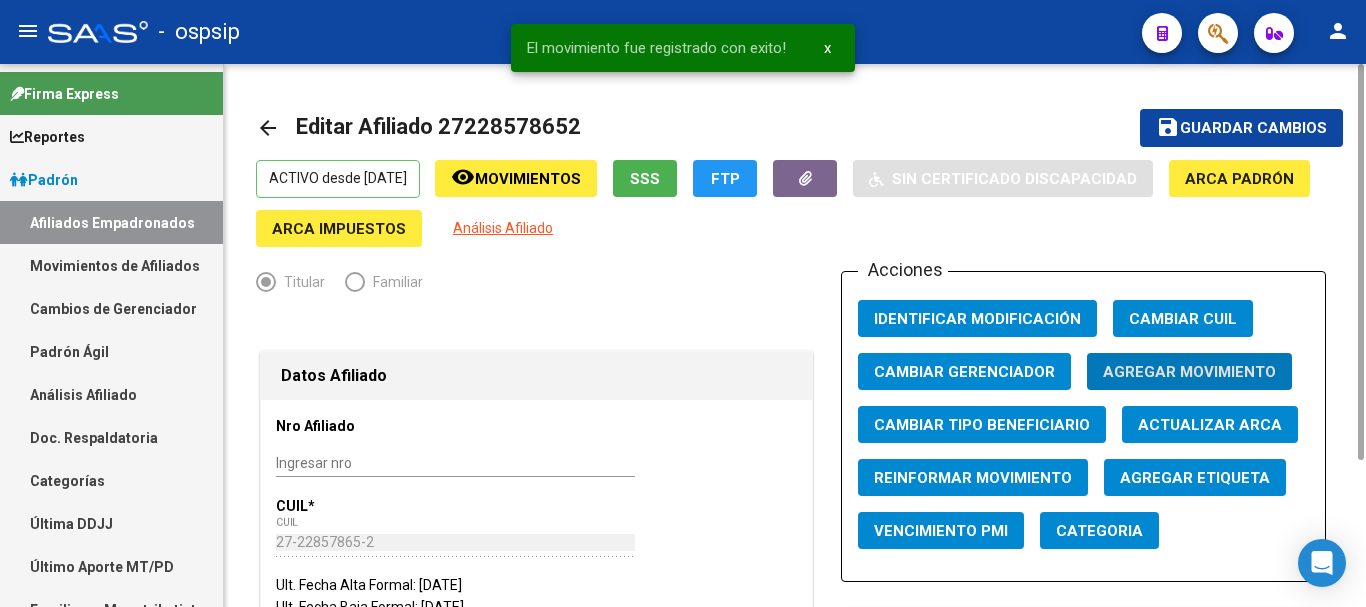 click on "Guardar cambios" 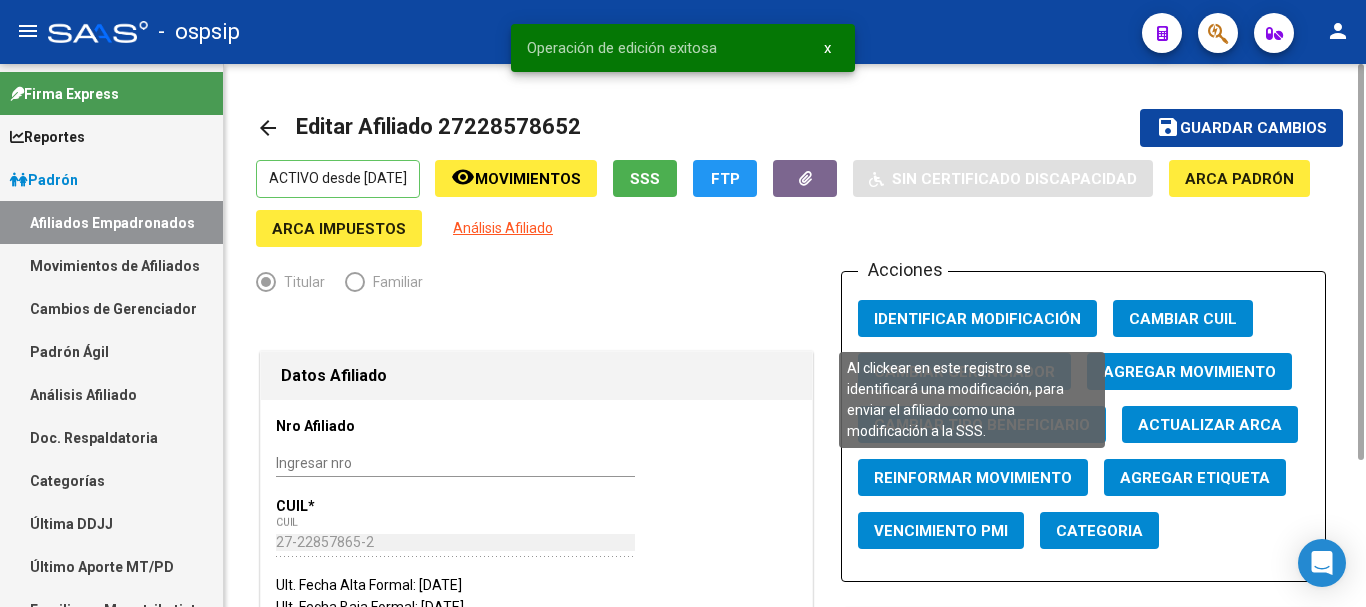 click on "Identificar Modificación" 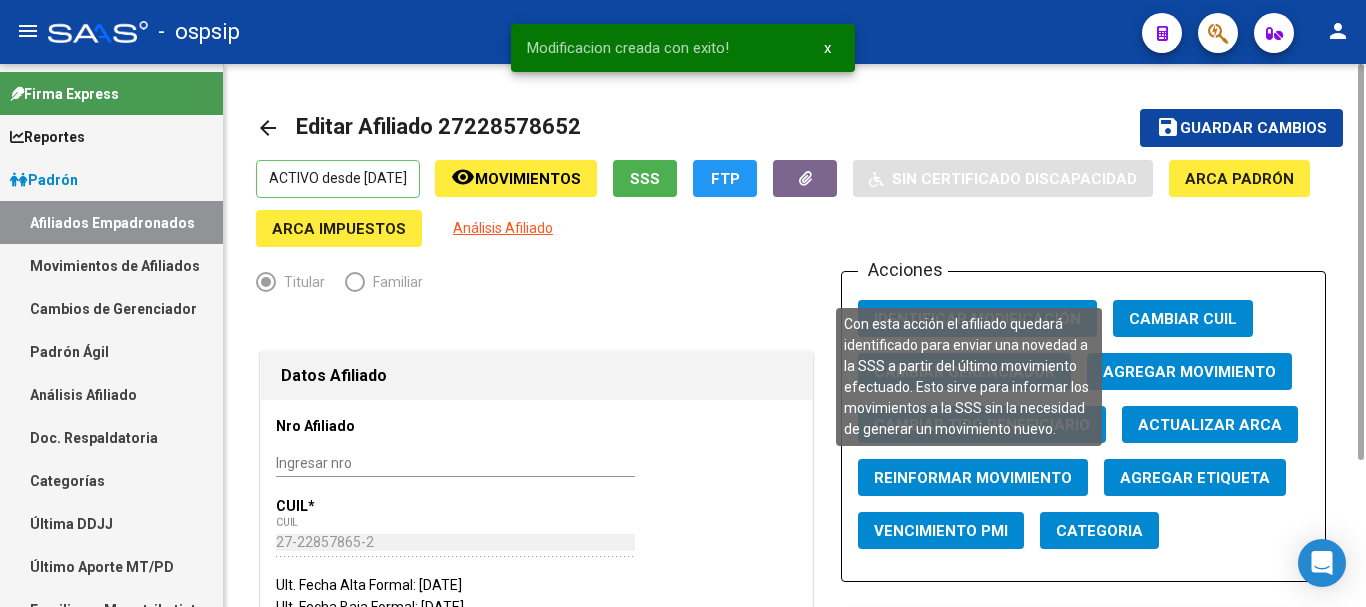 click on "Reinformar Movimiento" 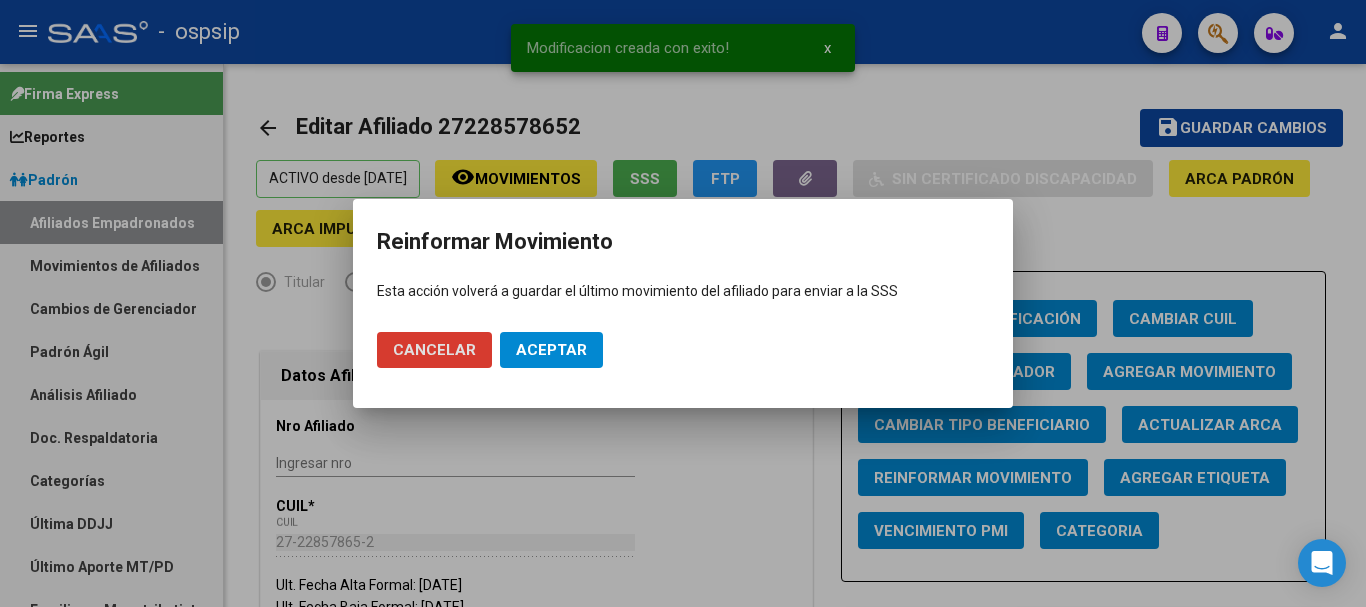 click on "Aceptar" at bounding box center [551, 350] 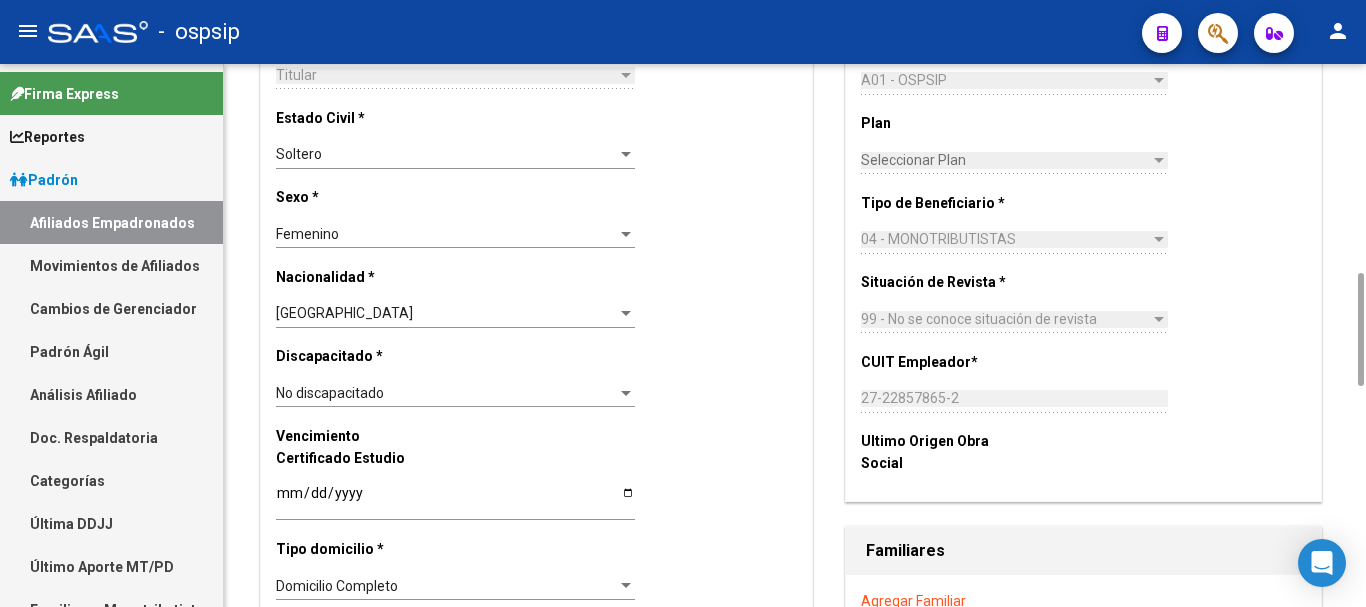 scroll, scrollTop: 1400, scrollLeft: 0, axis: vertical 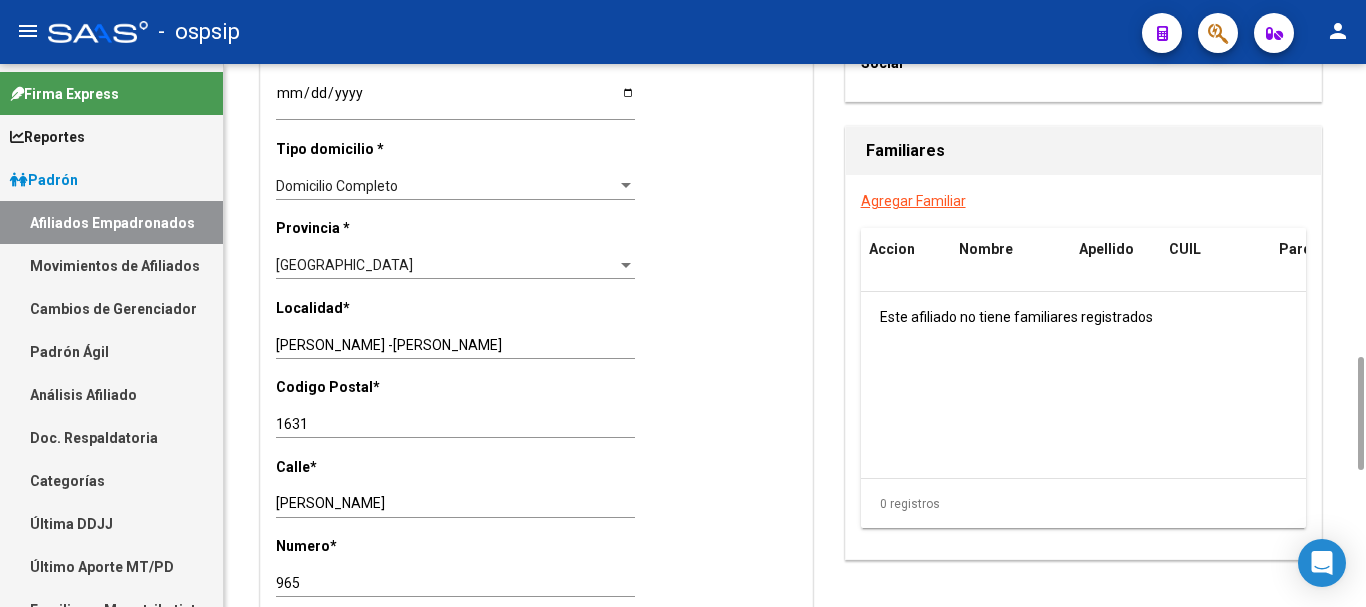 type 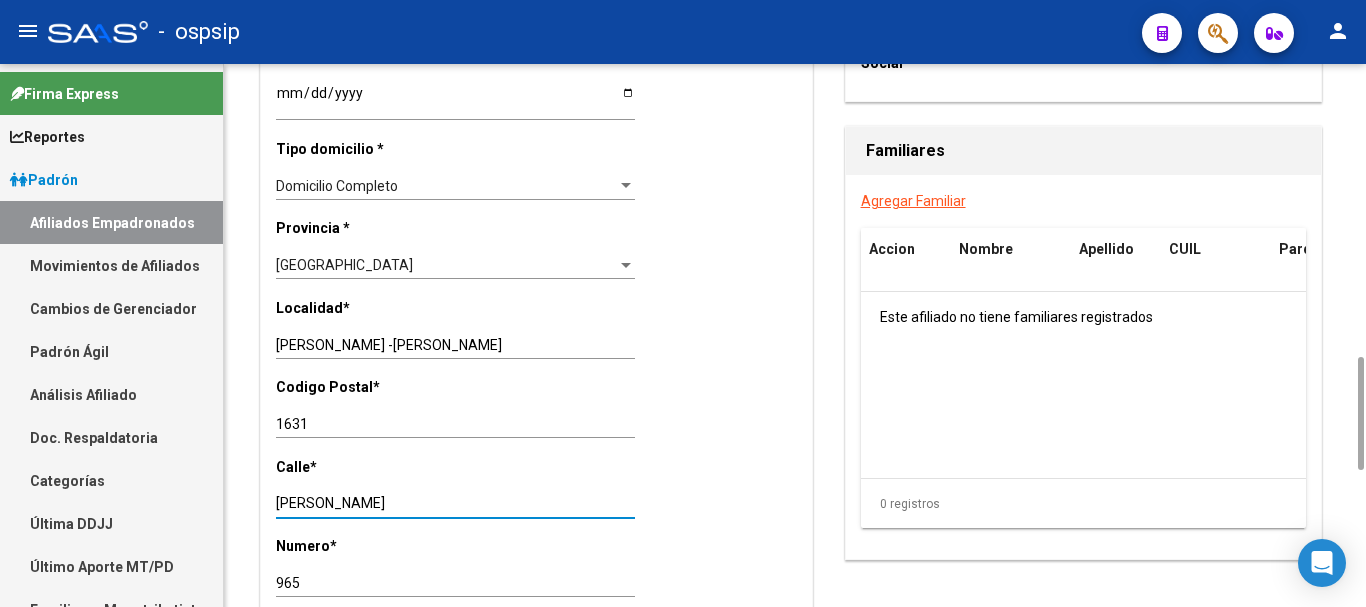 drag, startPoint x: 395, startPoint y: 505, endPoint x: 262, endPoint y: 503, distance: 133.01503 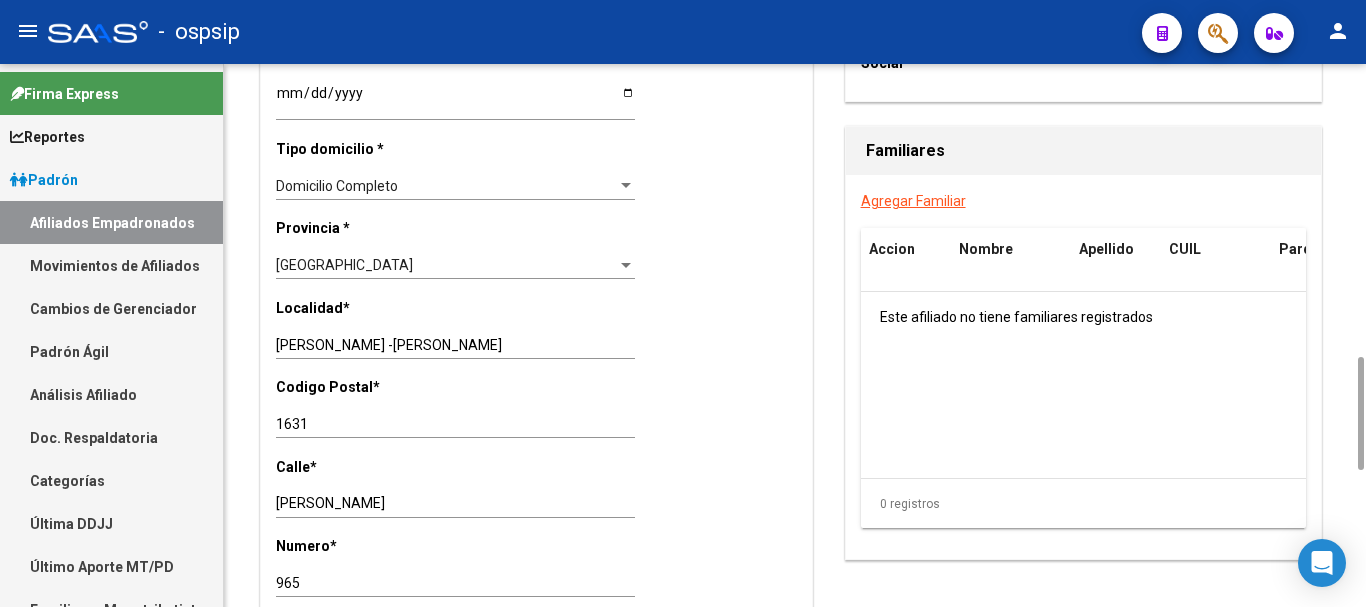 drag, startPoint x: 277, startPoint y: 503, endPoint x: 340, endPoint y: 518, distance: 64.7611 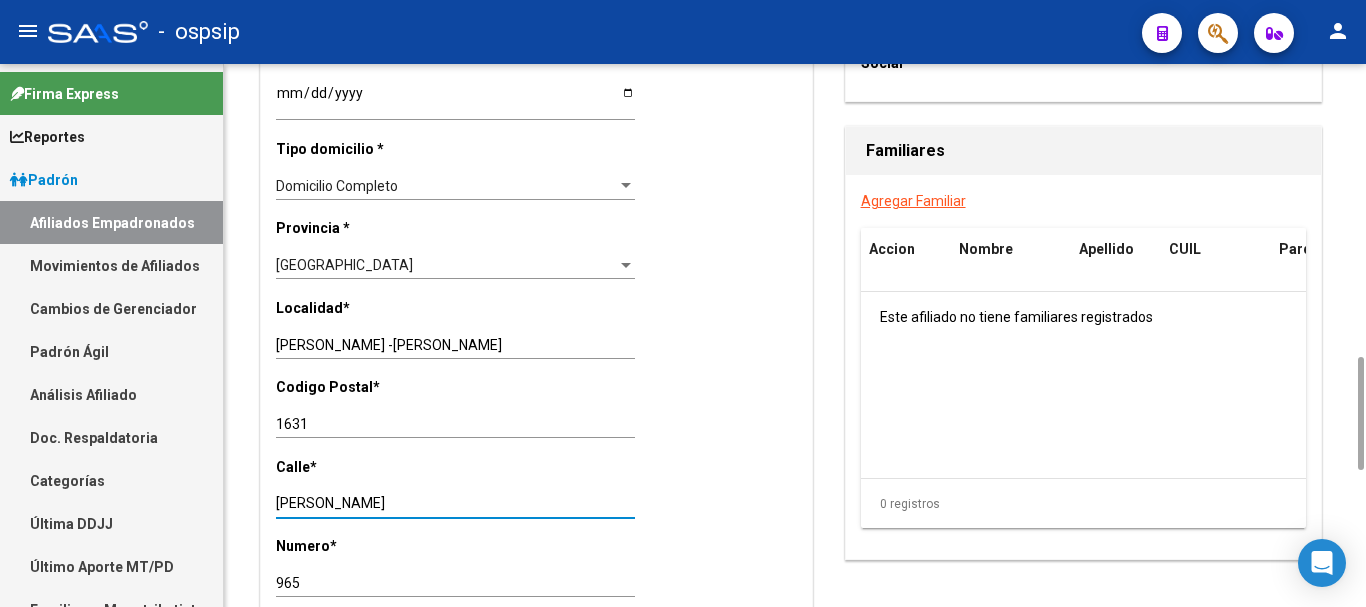click on "[PERSON_NAME]" at bounding box center (455, 503) 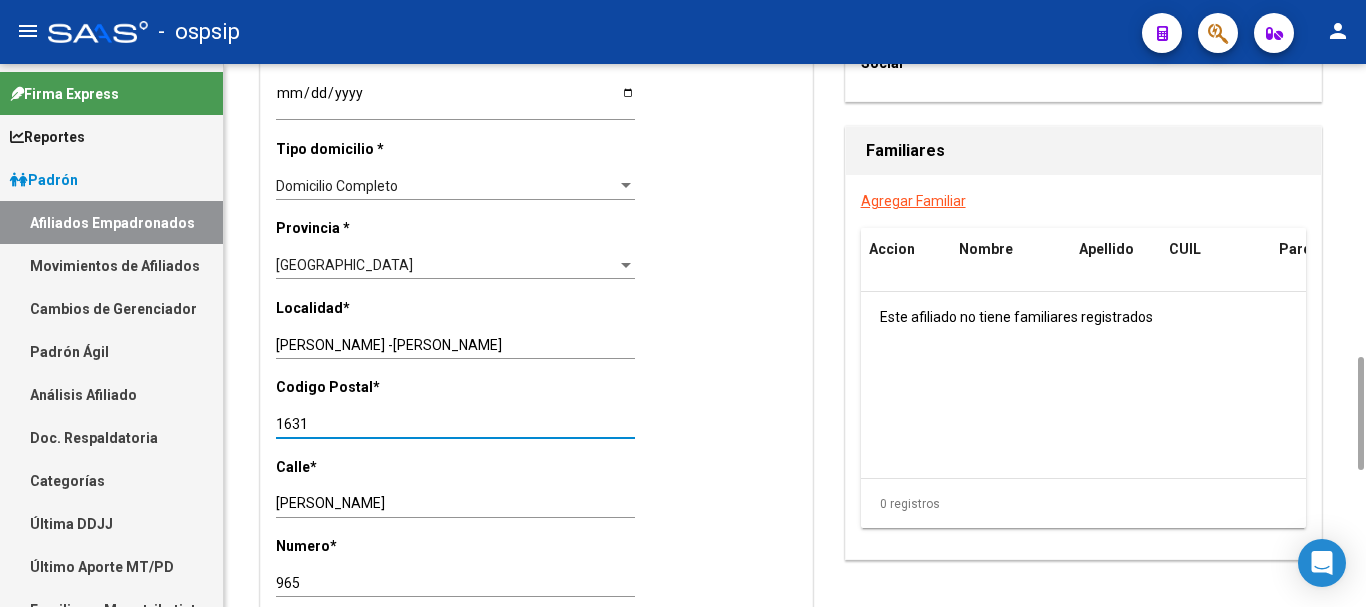 drag, startPoint x: 327, startPoint y: 418, endPoint x: 300, endPoint y: 418, distance: 27 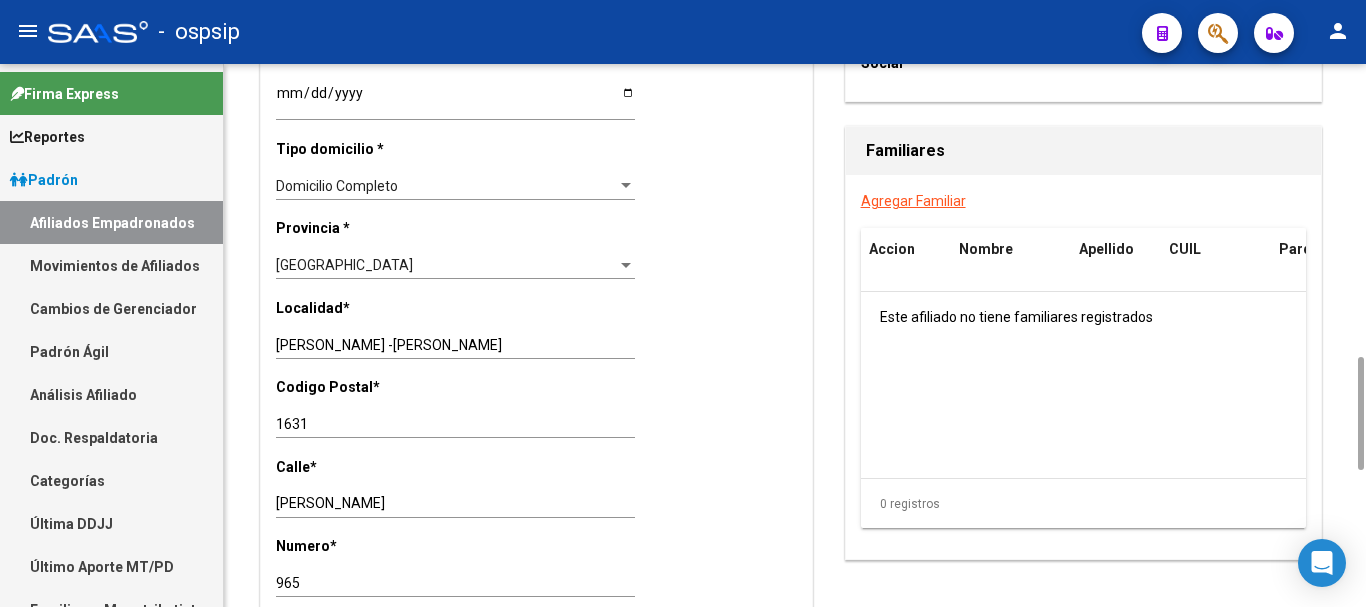 drag, startPoint x: 315, startPoint y: 574, endPoint x: 288, endPoint y: 582, distance: 28.160255 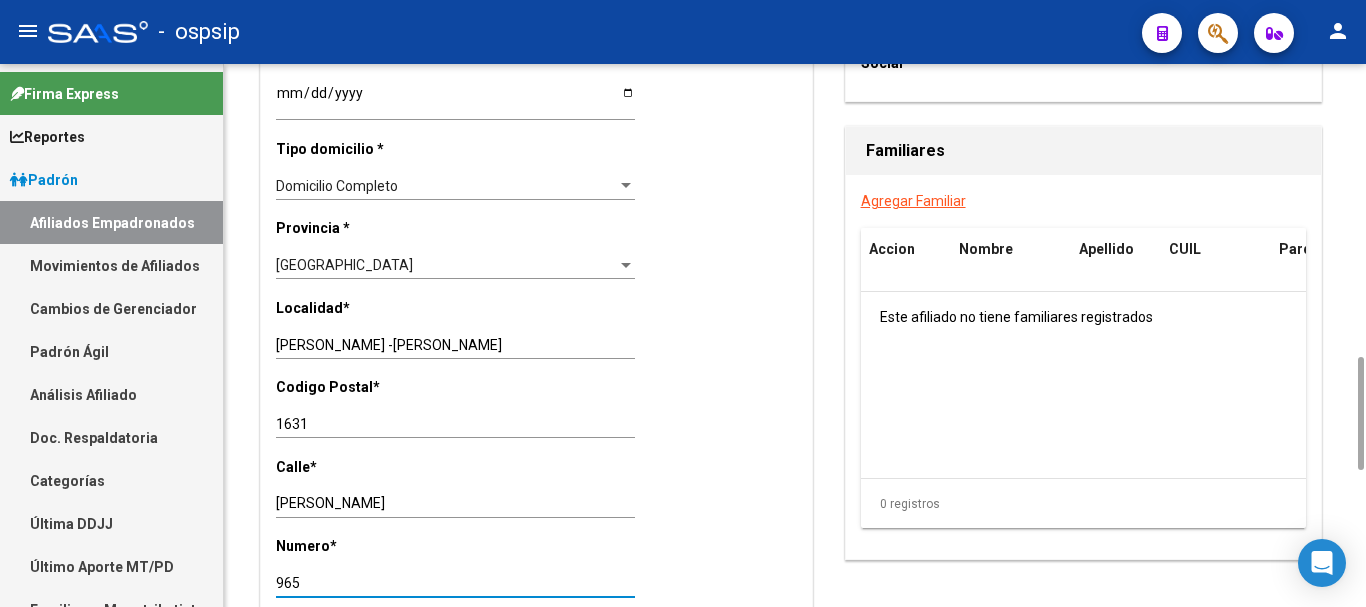 drag, startPoint x: 302, startPoint y: 580, endPoint x: 271, endPoint y: 576, distance: 31.257 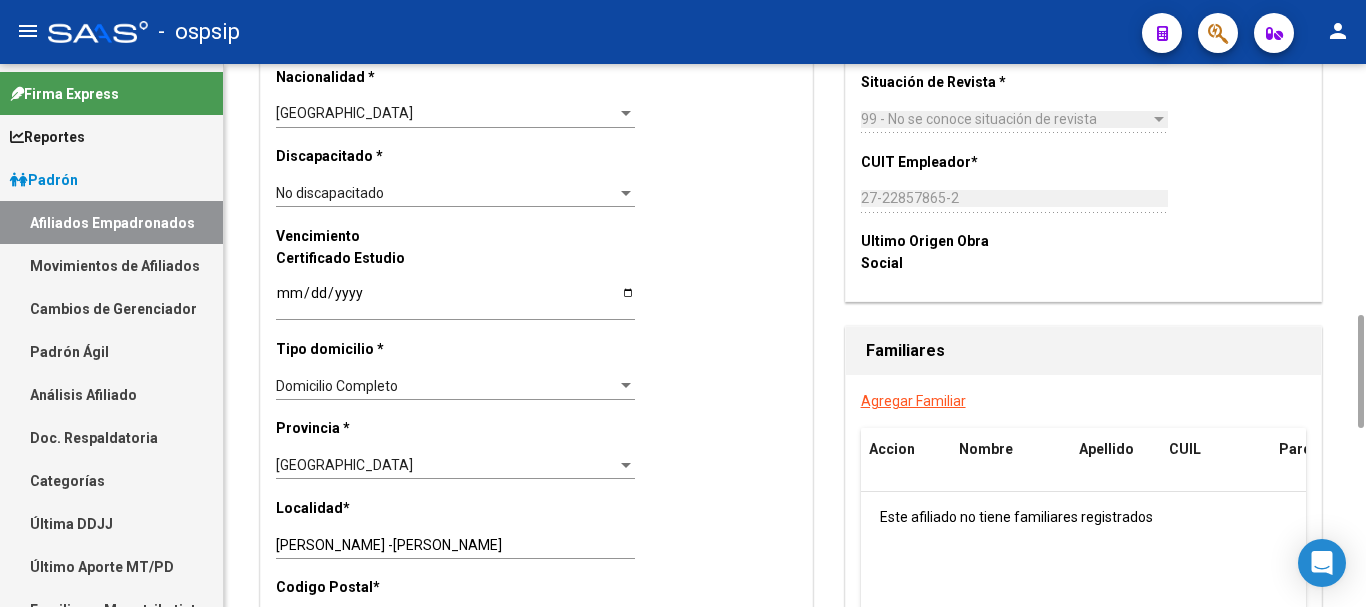 scroll, scrollTop: 0, scrollLeft: 0, axis: both 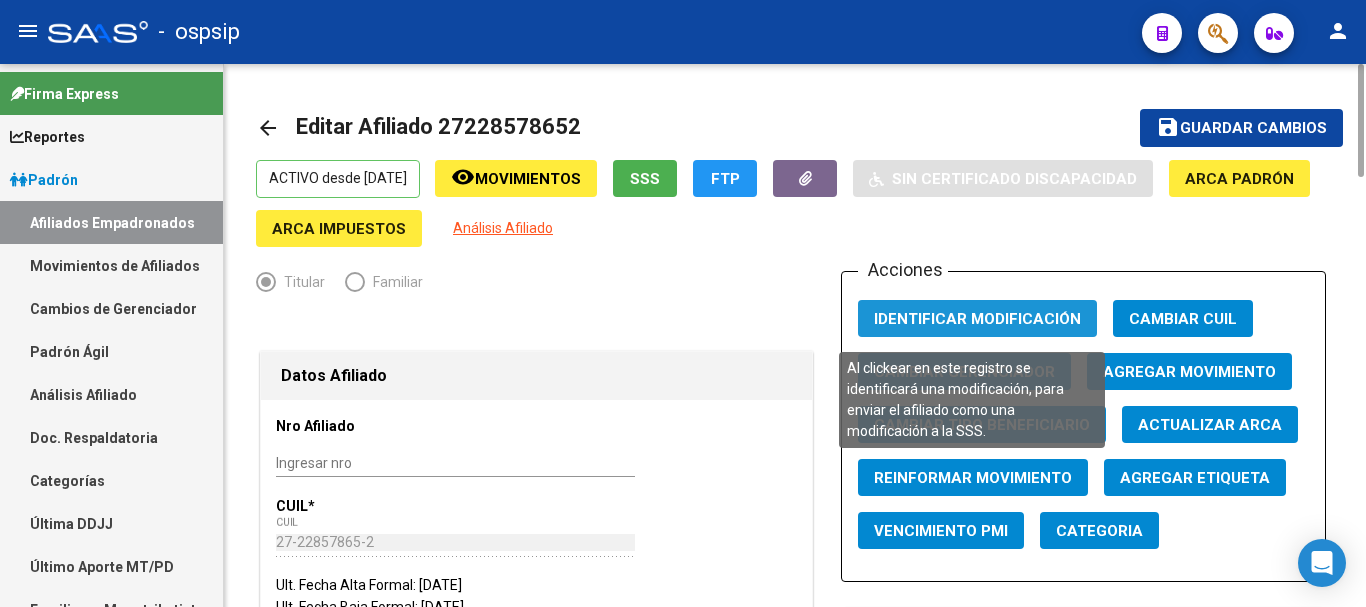 click on "Identificar Modificación" 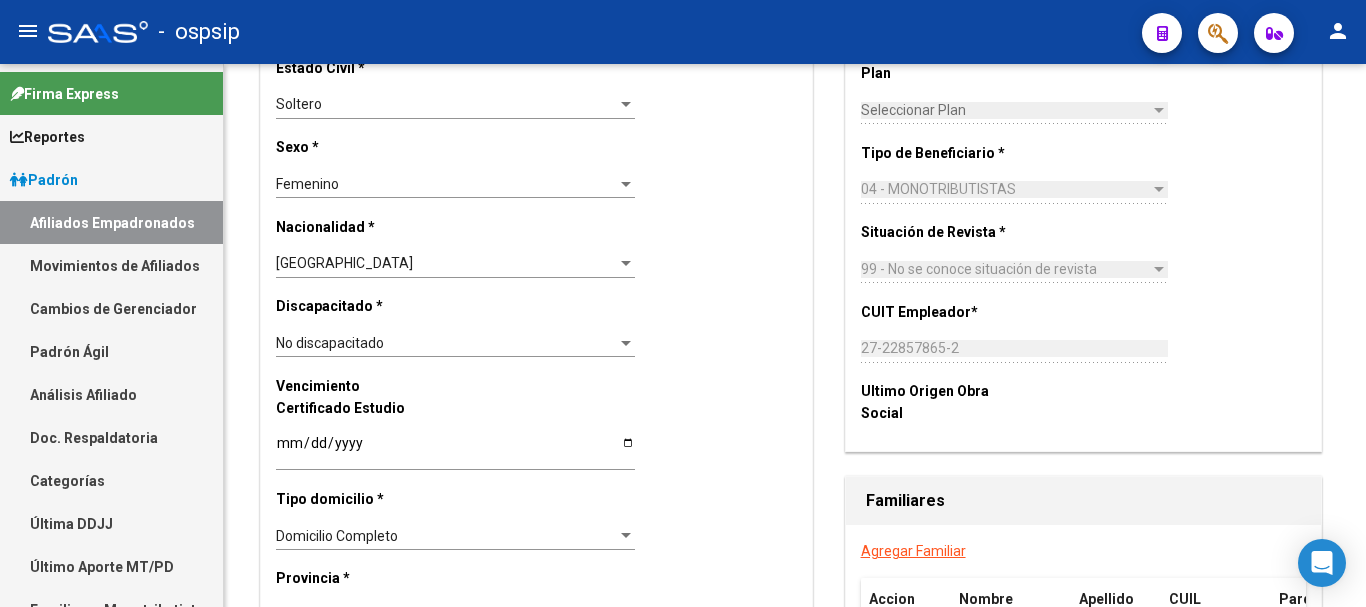 scroll, scrollTop: 50, scrollLeft: 0, axis: vertical 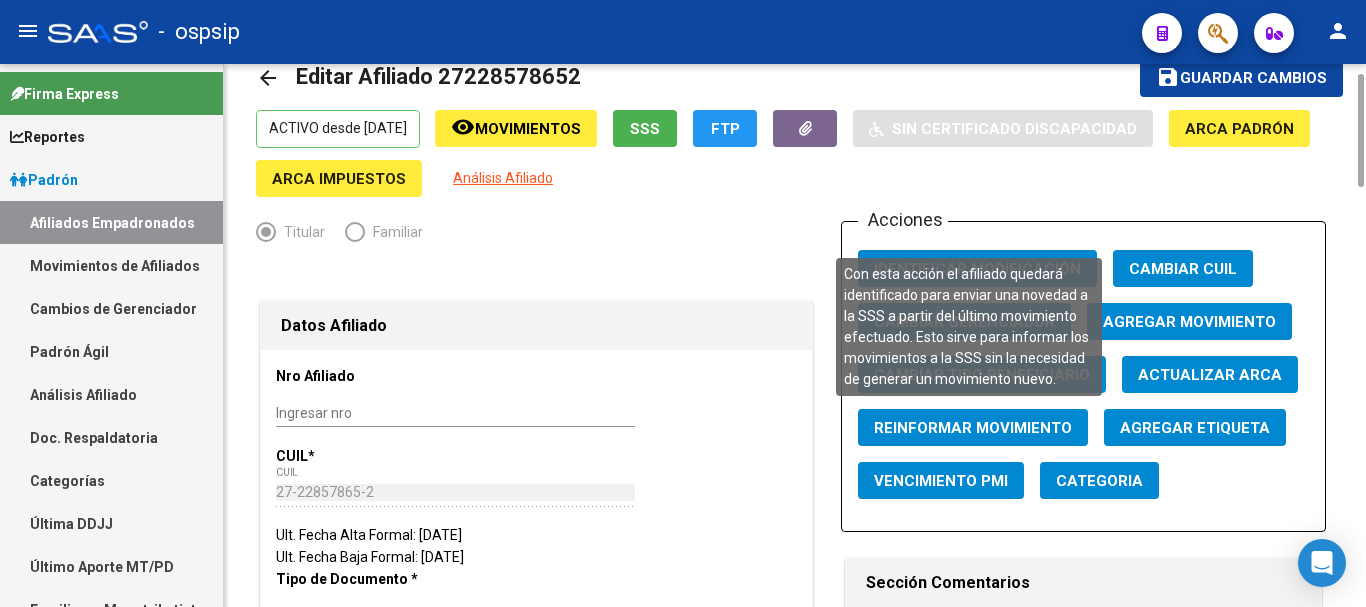 click on "Reinformar Movimiento" 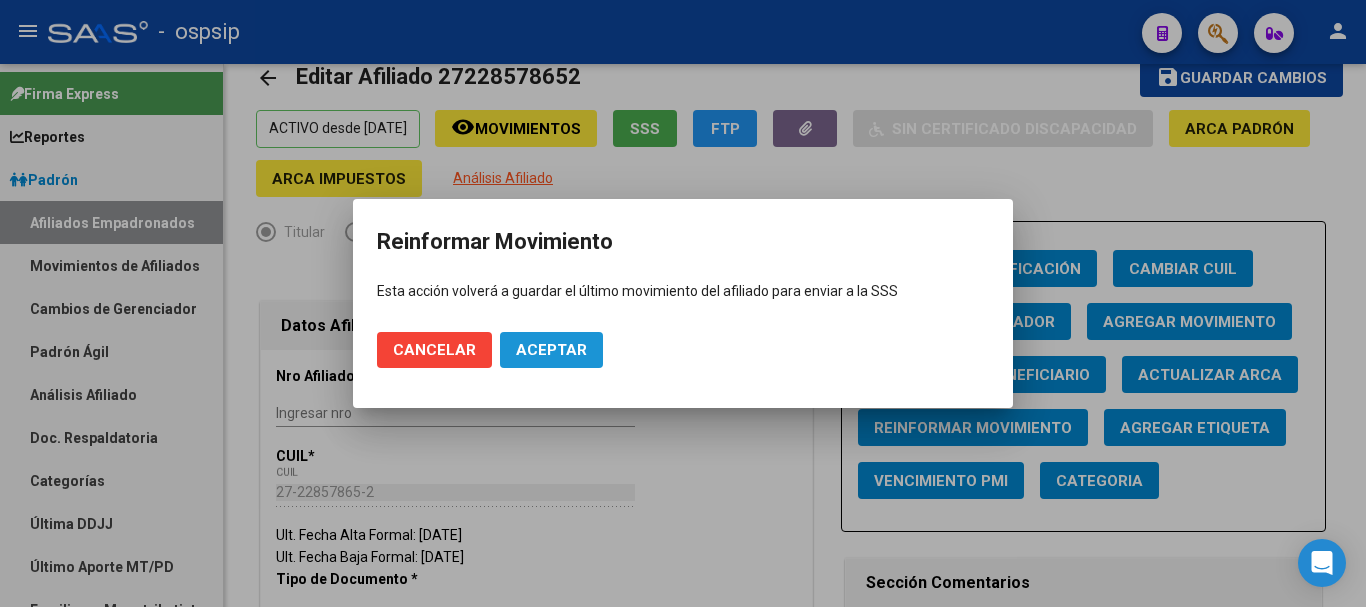 click on "Aceptar" at bounding box center [551, 350] 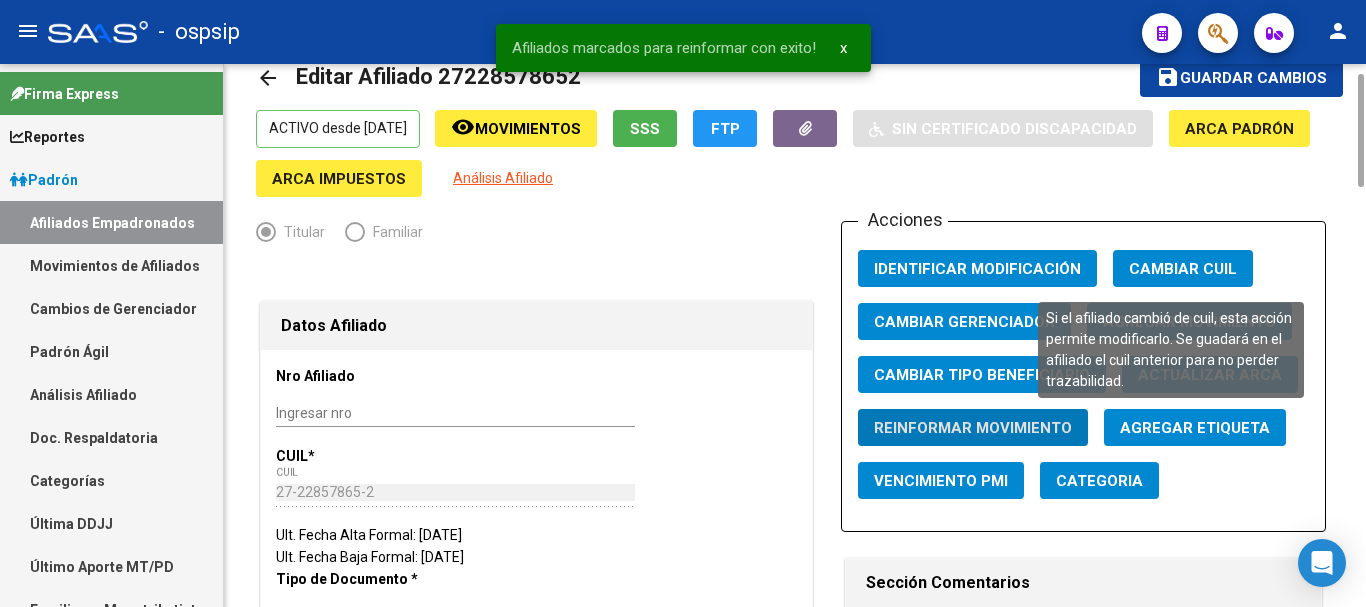 scroll, scrollTop: 0, scrollLeft: 0, axis: both 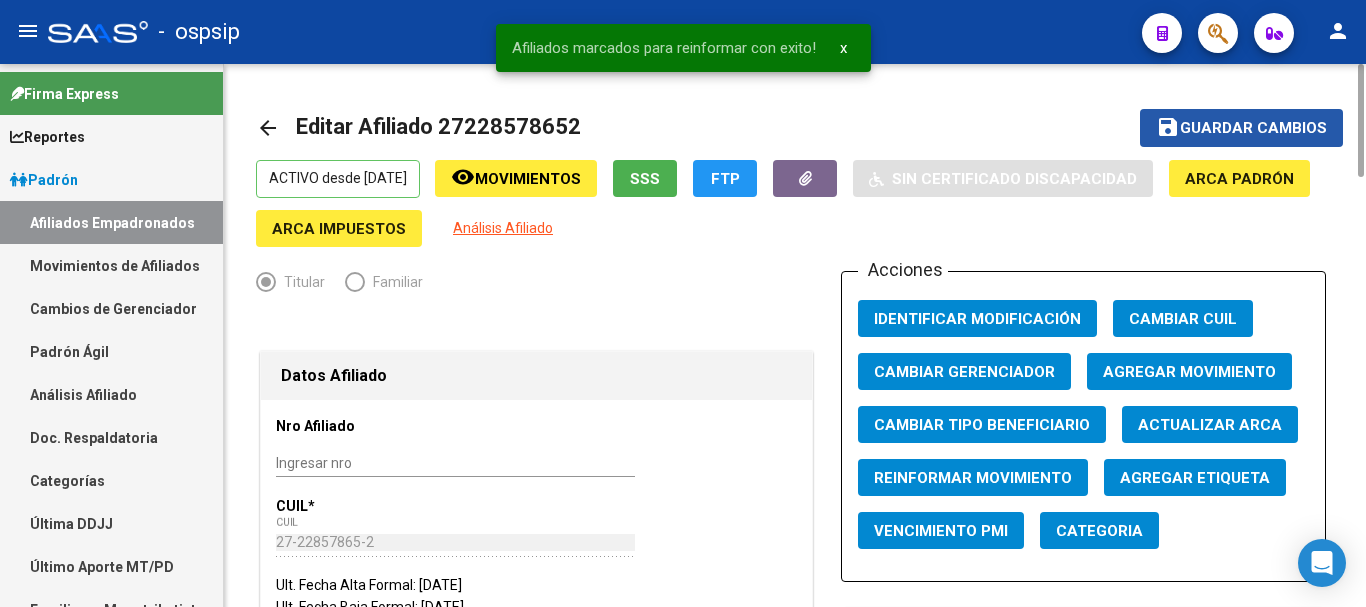 click on "Guardar cambios" 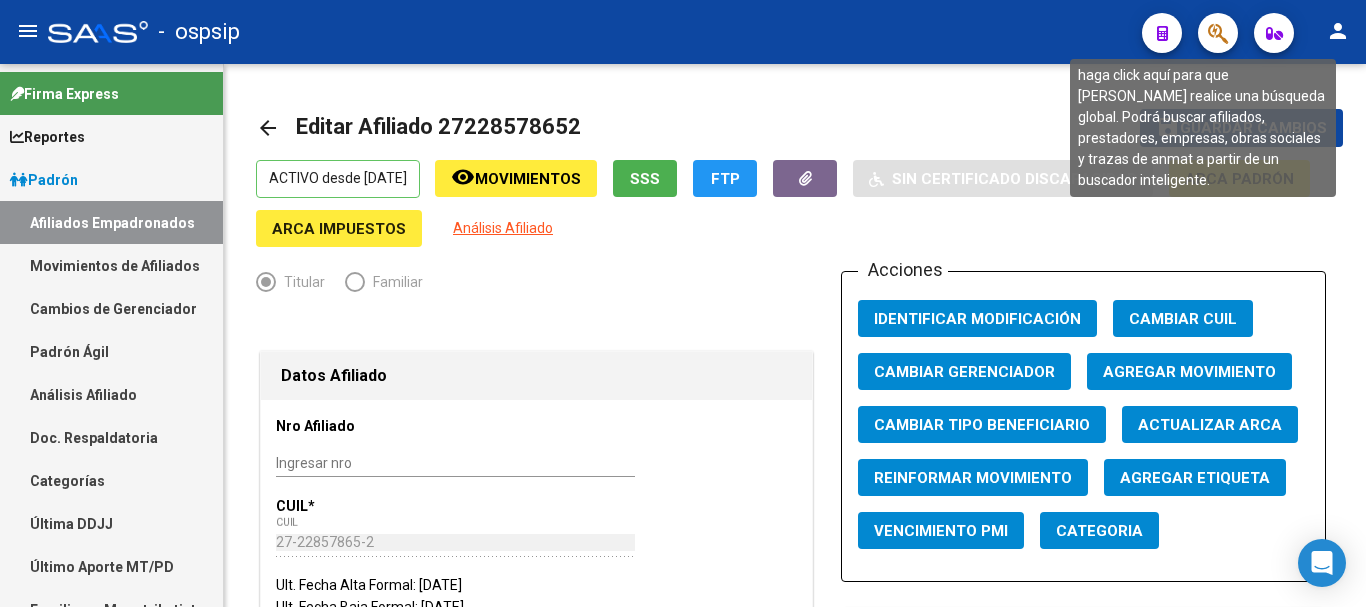 click 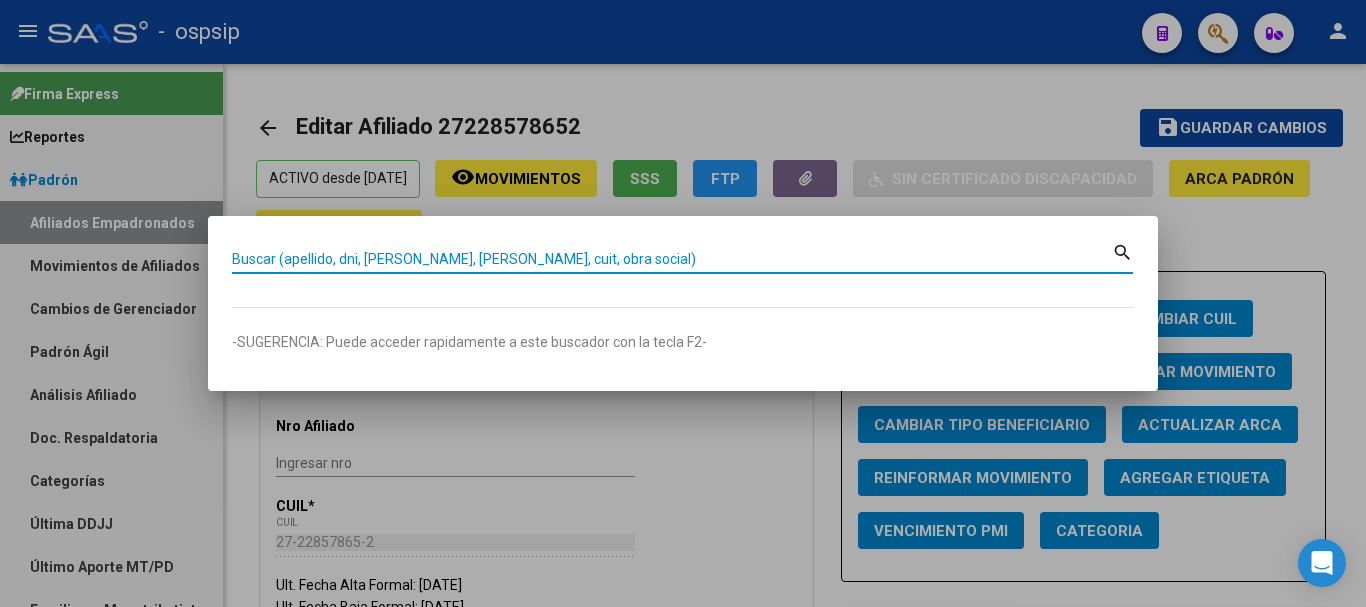 paste on "32613882" 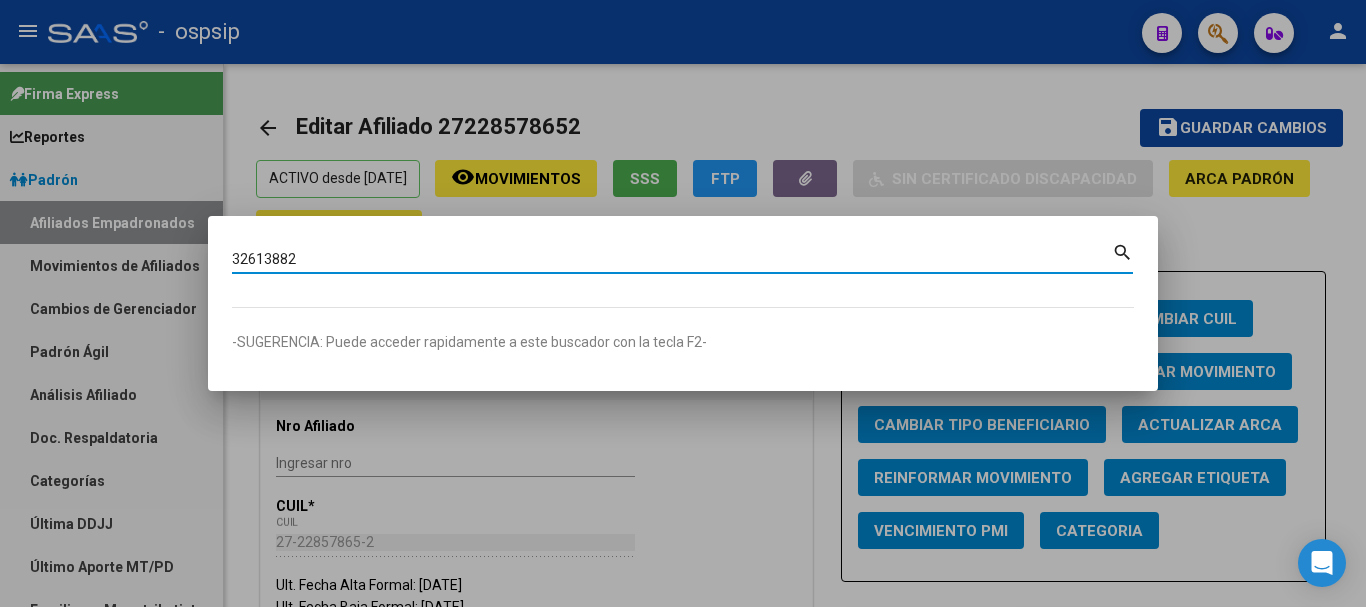 type on "32613882" 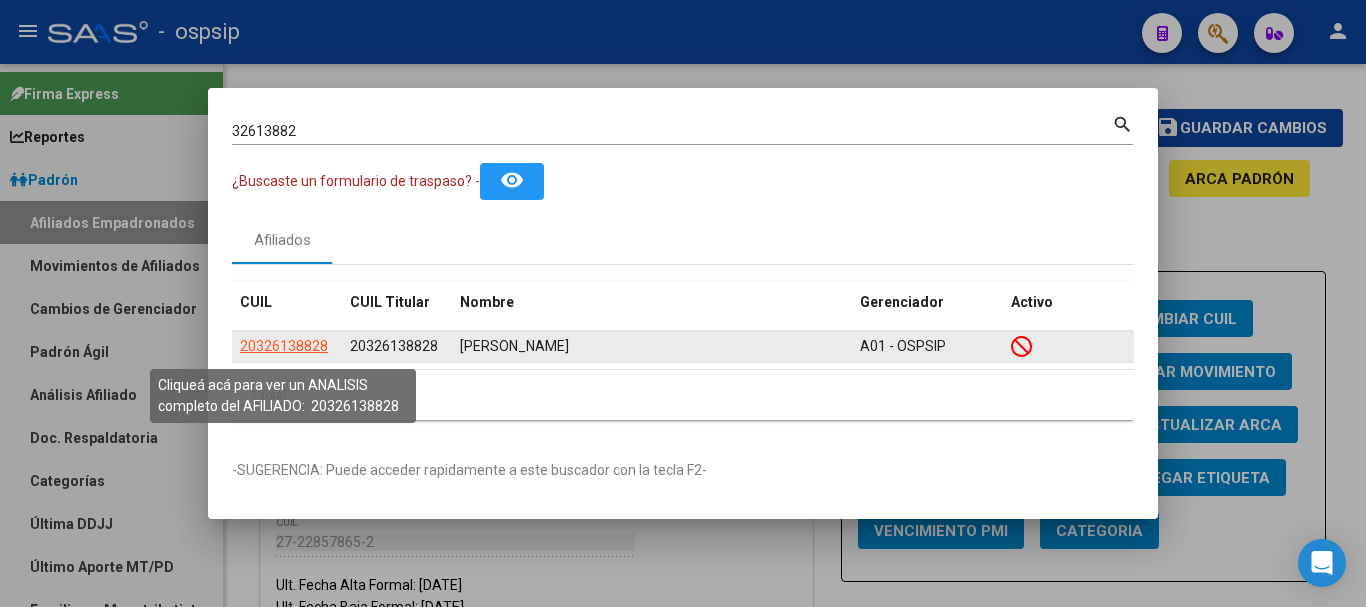 click on "20326138828" 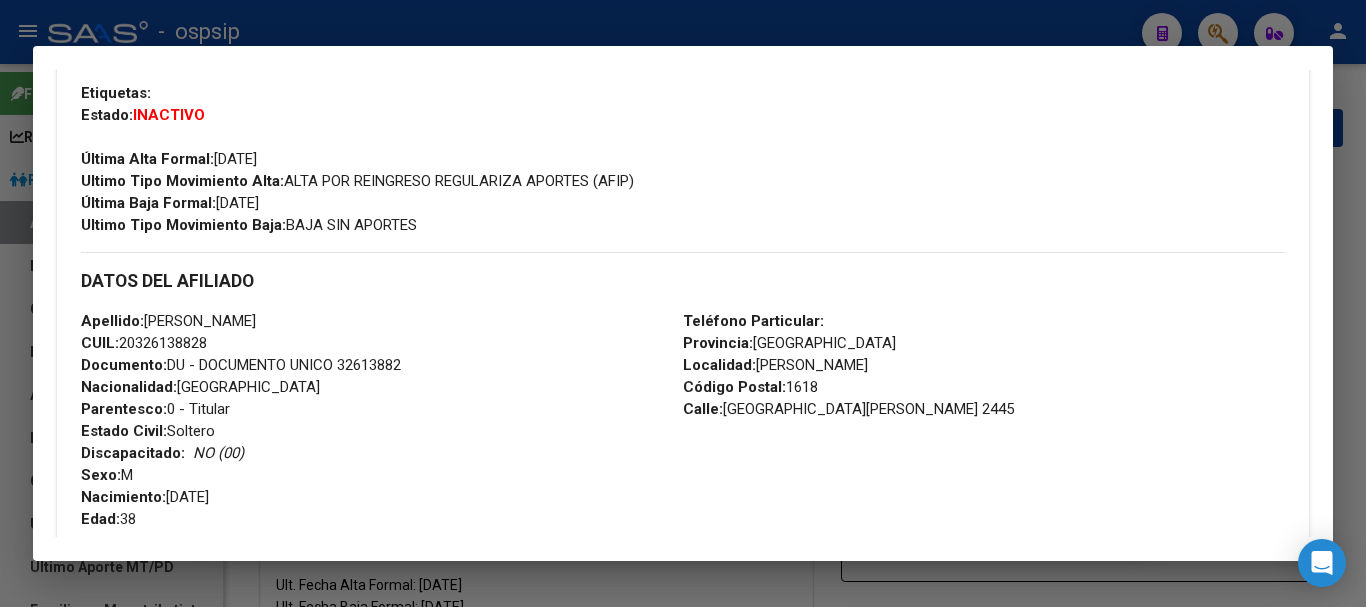 scroll, scrollTop: 492, scrollLeft: 0, axis: vertical 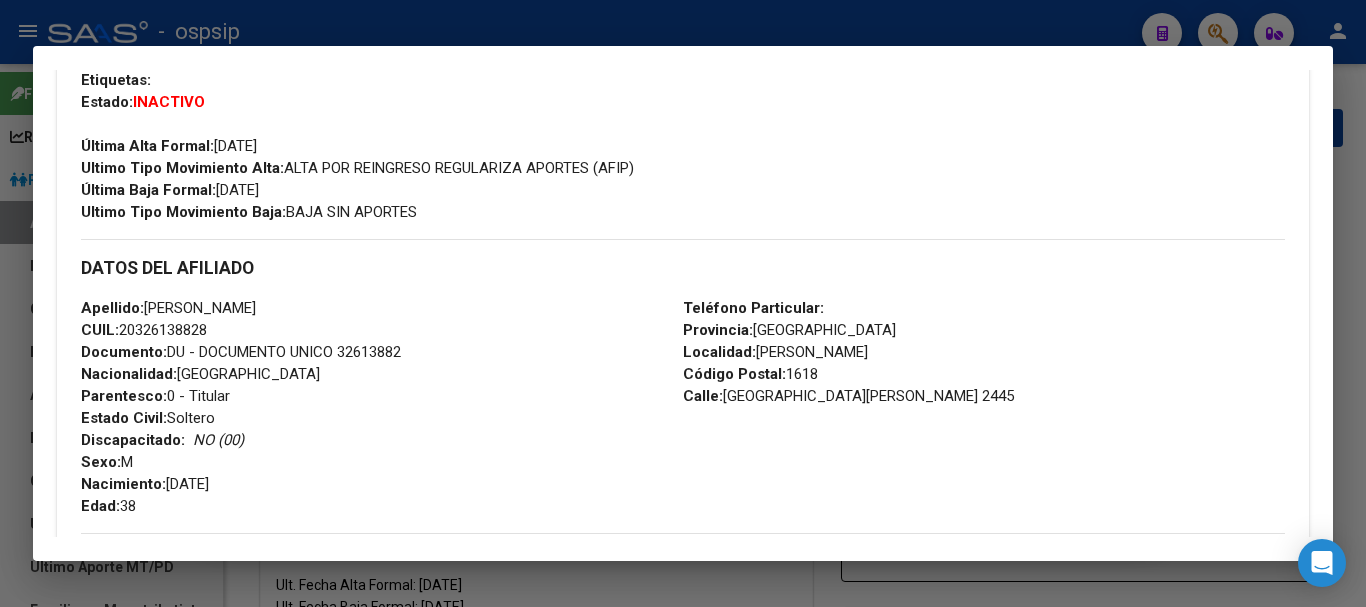 drag, startPoint x: 914, startPoint y: 394, endPoint x: 718, endPoint y: 396, distance: 196.01021 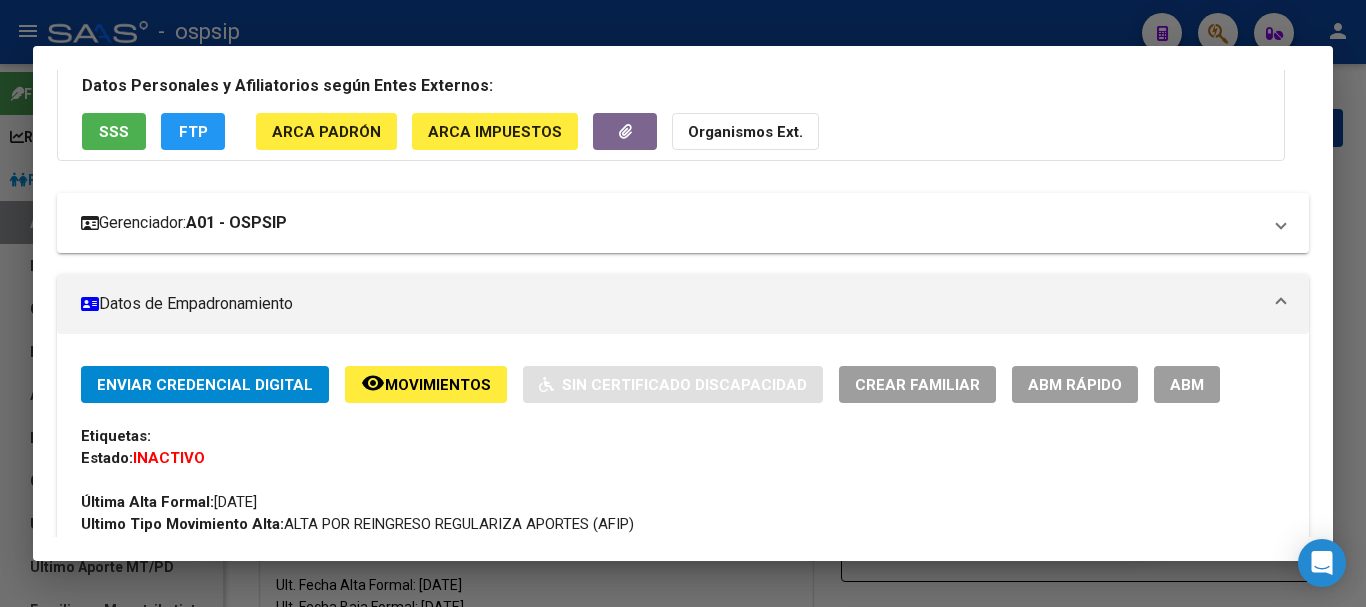 scroll, scrollTop: 92, scrollLeft: 0, axis: vertical 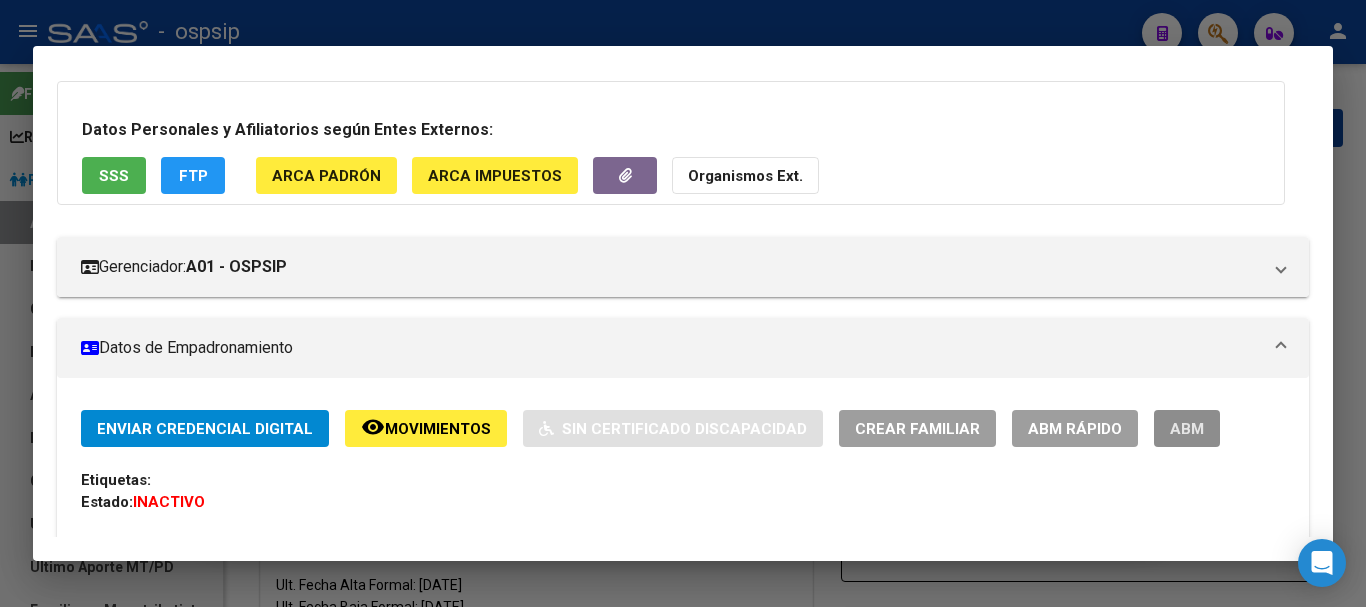 click on "ABM" at bounding box center (1187, 428) 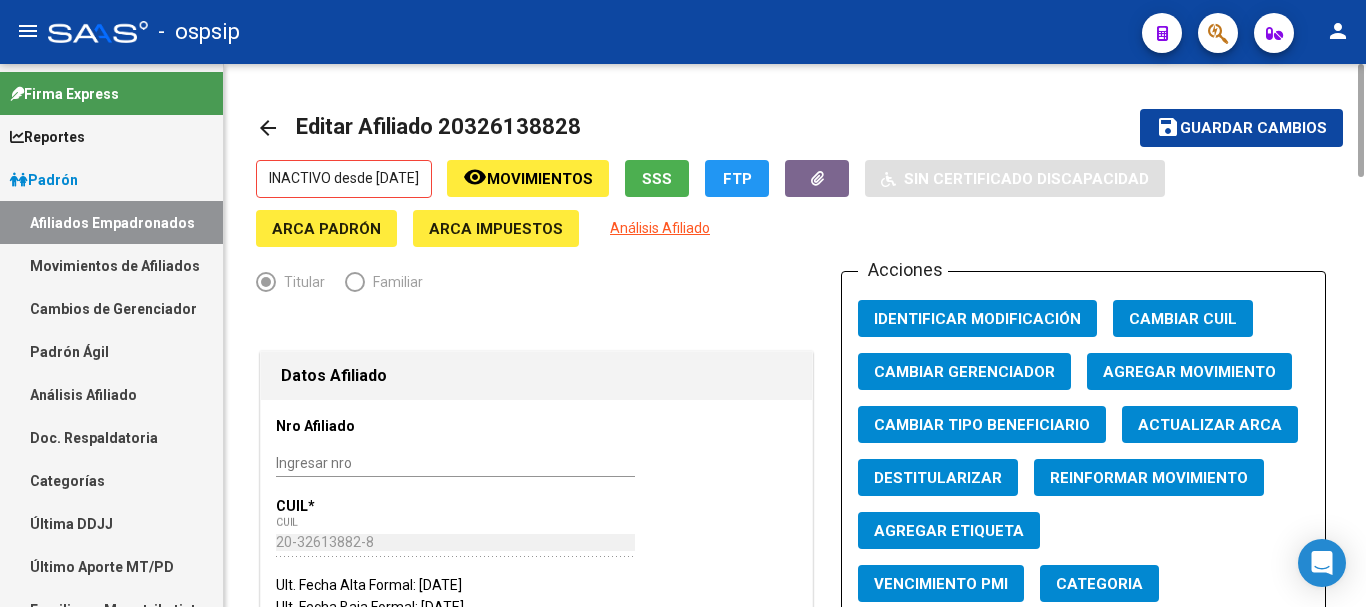click on "Agregar Movimiento" 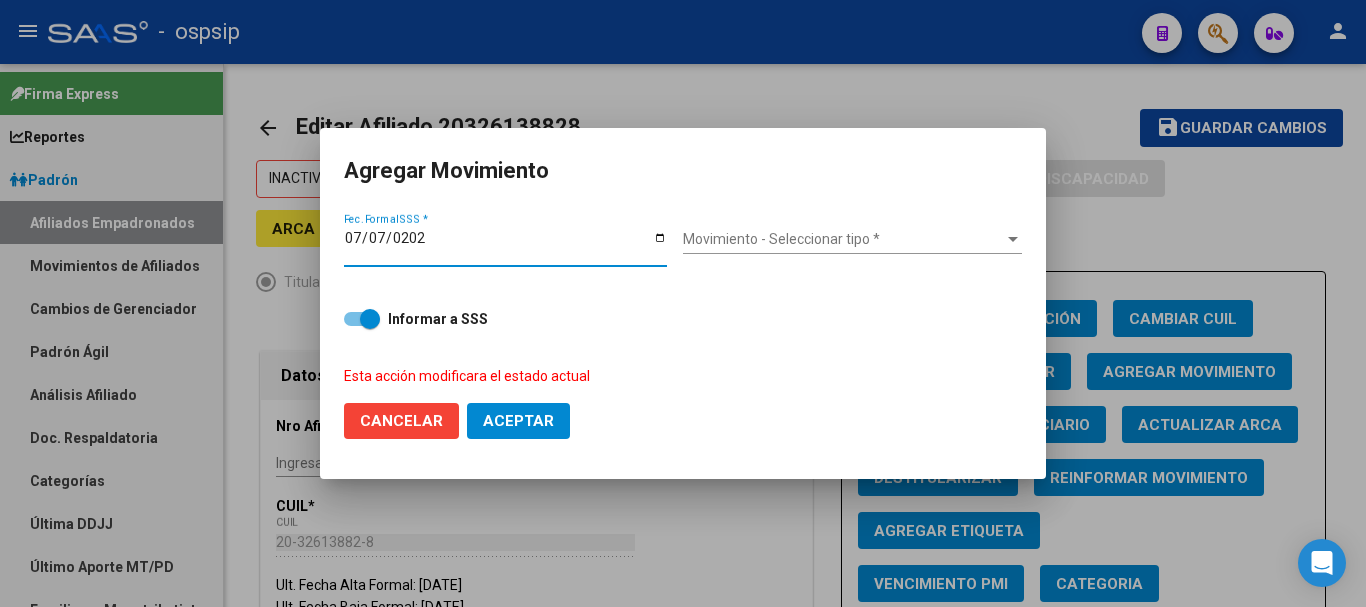 type on "[DATE]" 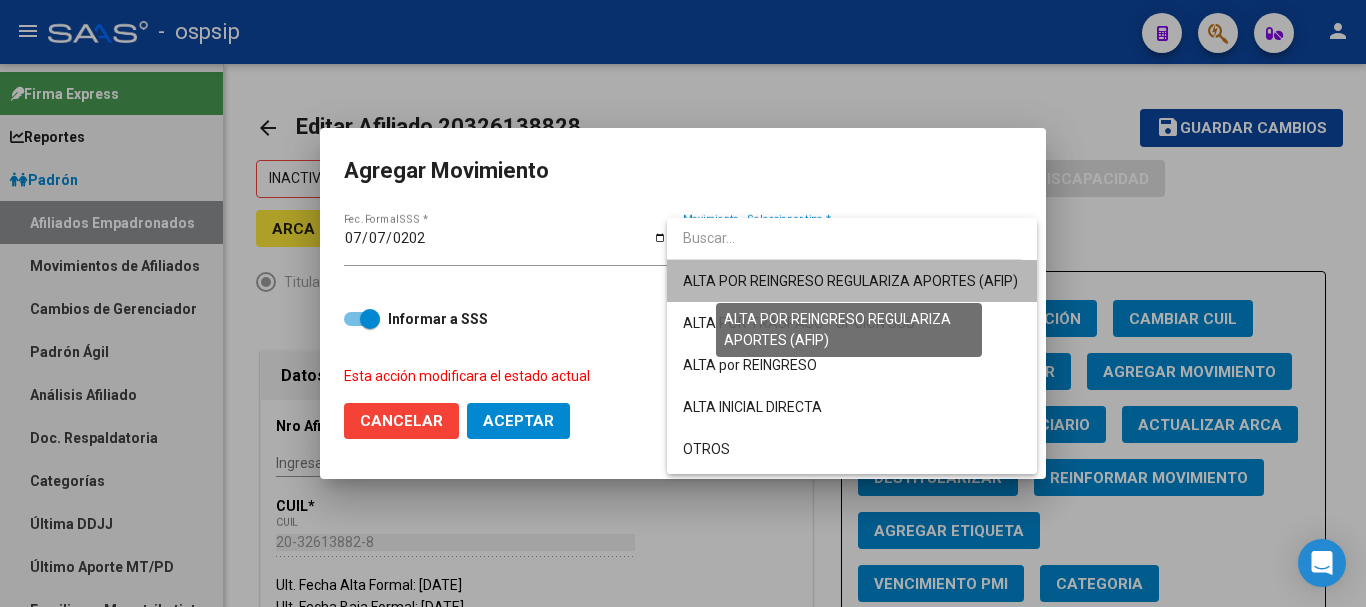 click on "ALTA POR REINGRESO REGULARIZA APORTES (AFIP)" at bounding box center (850, 281) 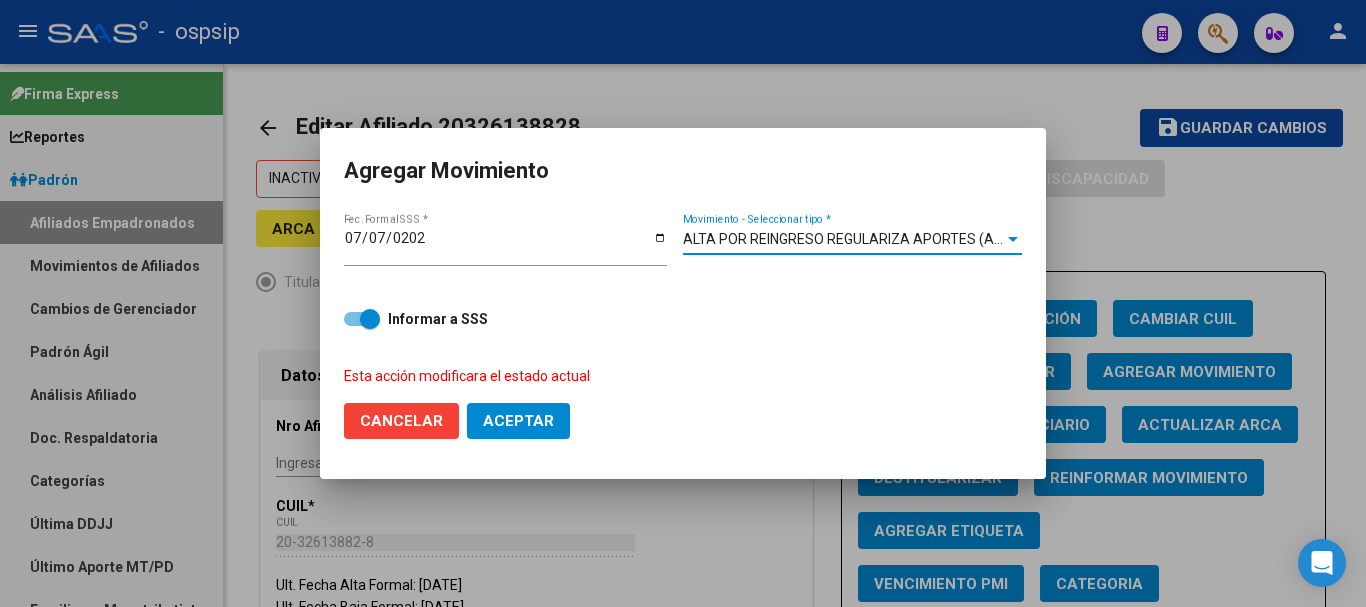 click on "Aceptar" 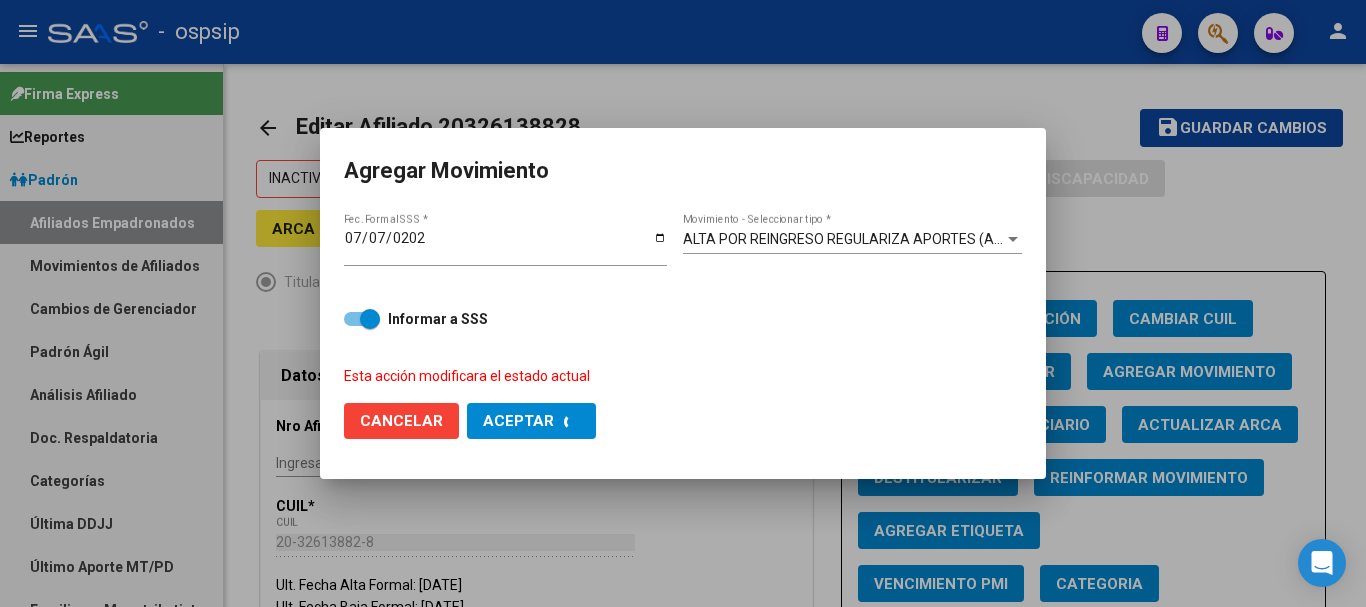 checkbox on "false" 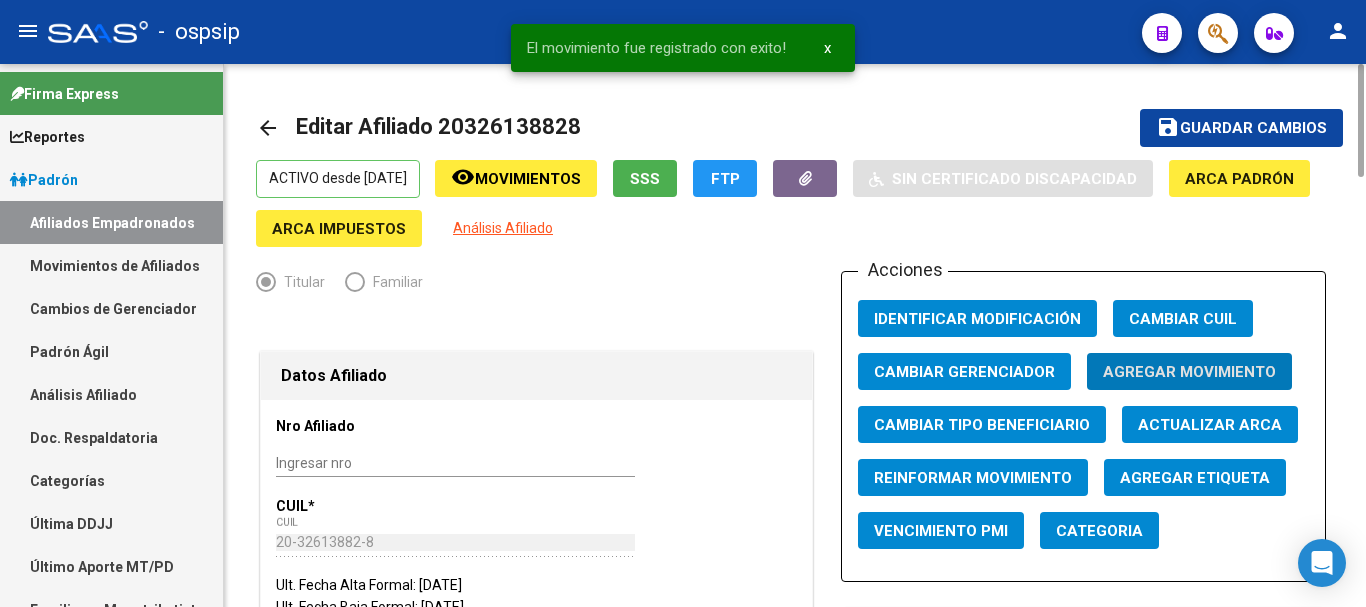 click on "save" 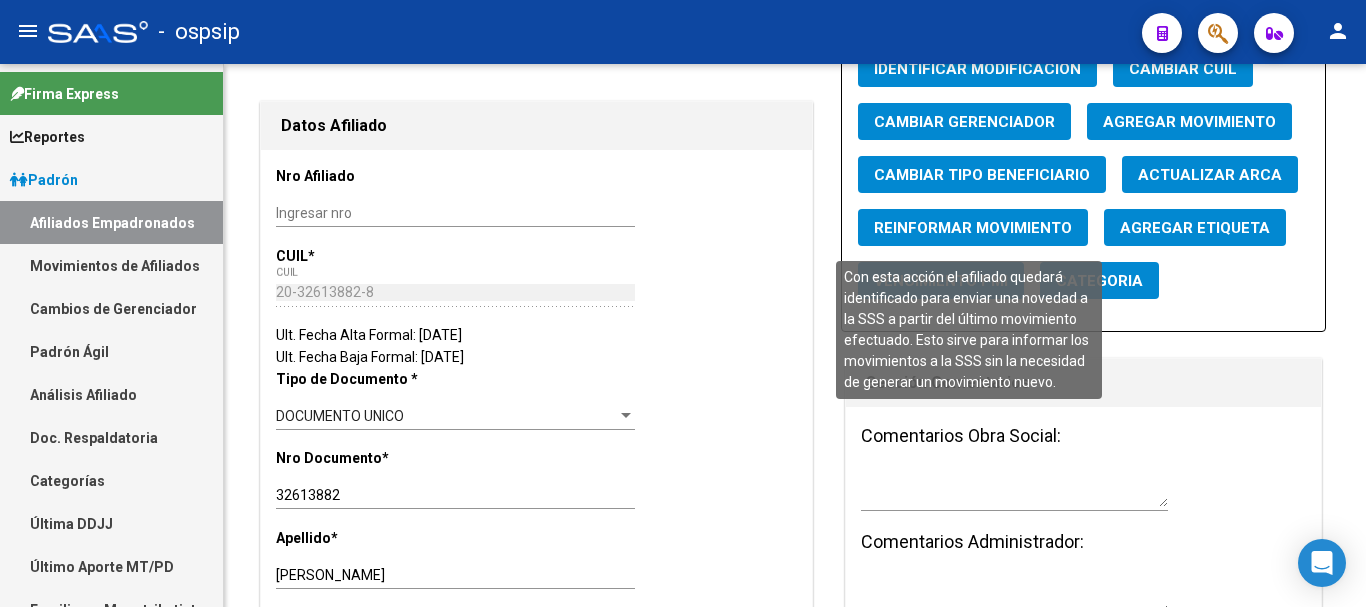 scroll, scrollTop: 0, scrollLeft: 0, axis: both 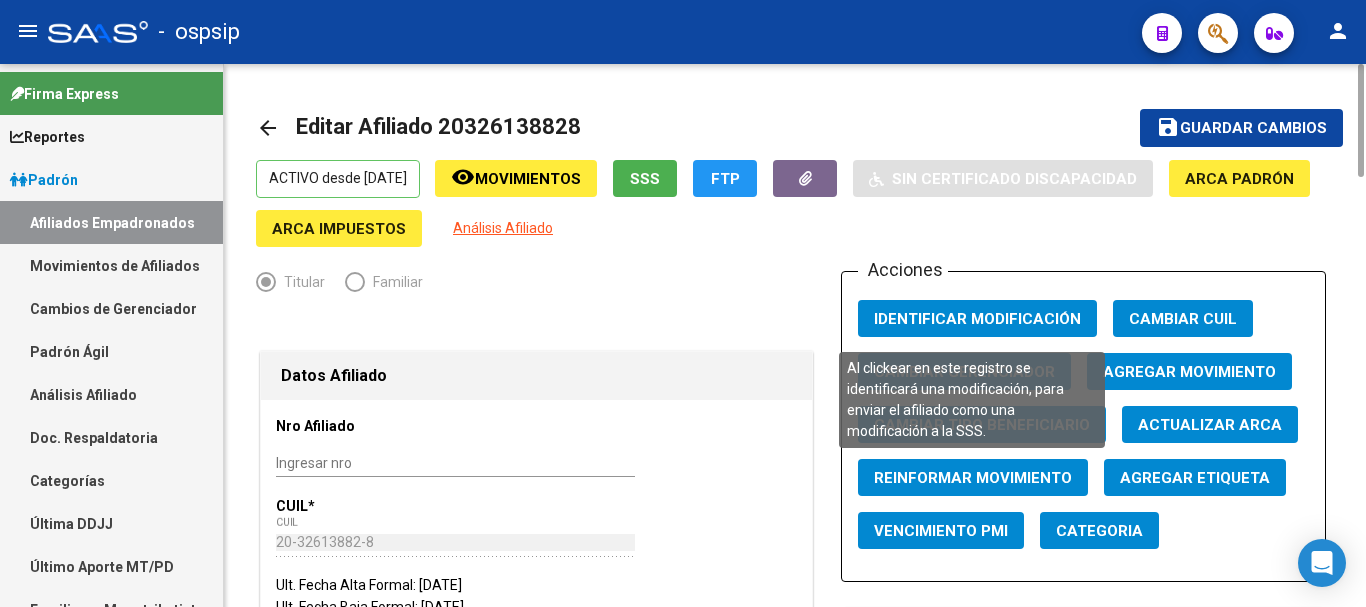 click on "Identificar Modificación" 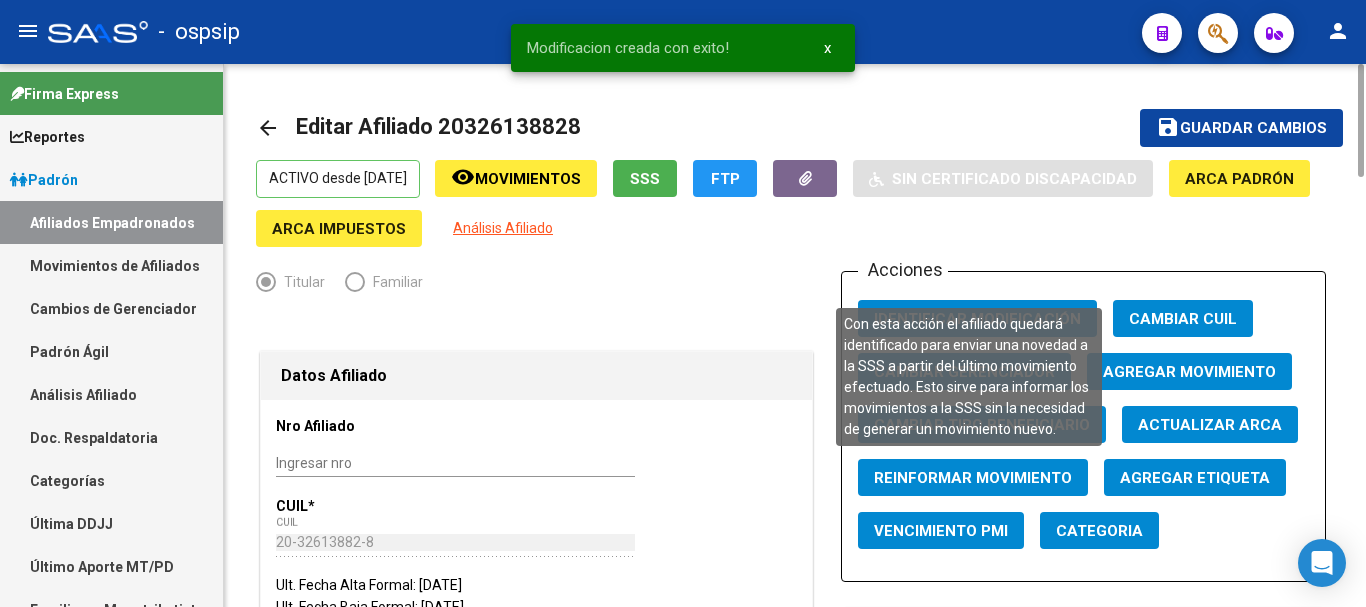 click on "Reinformar Movimiento" 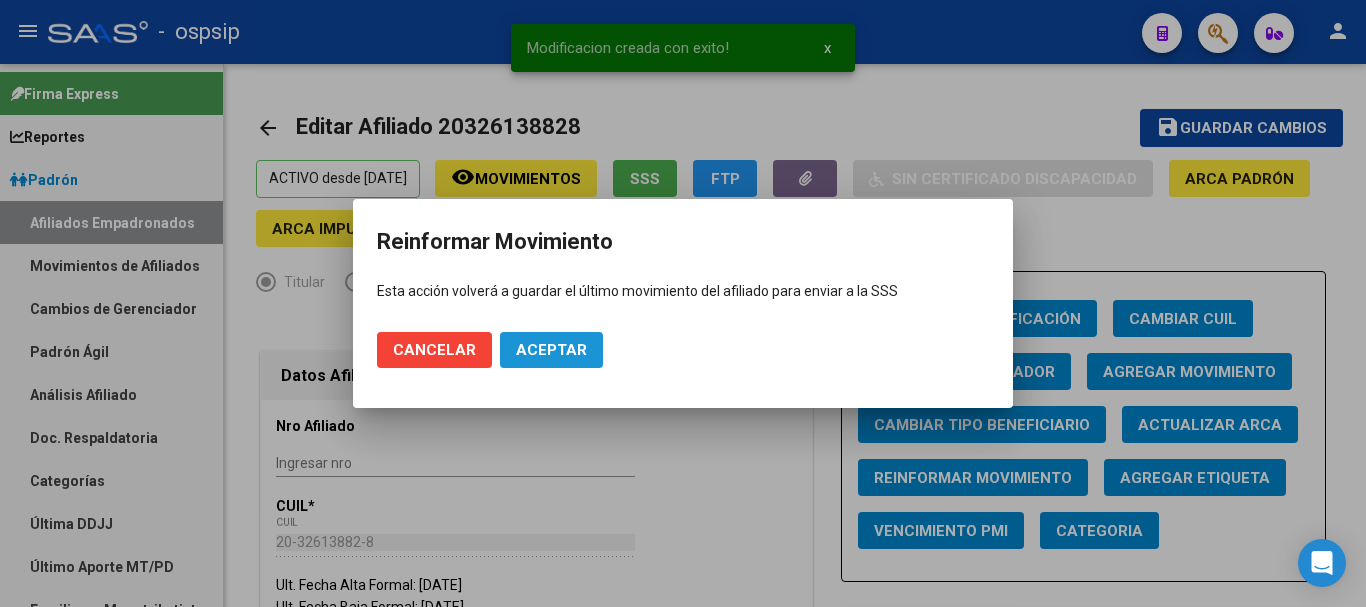 click on "Aceptar" at bounding box center (551, 350) 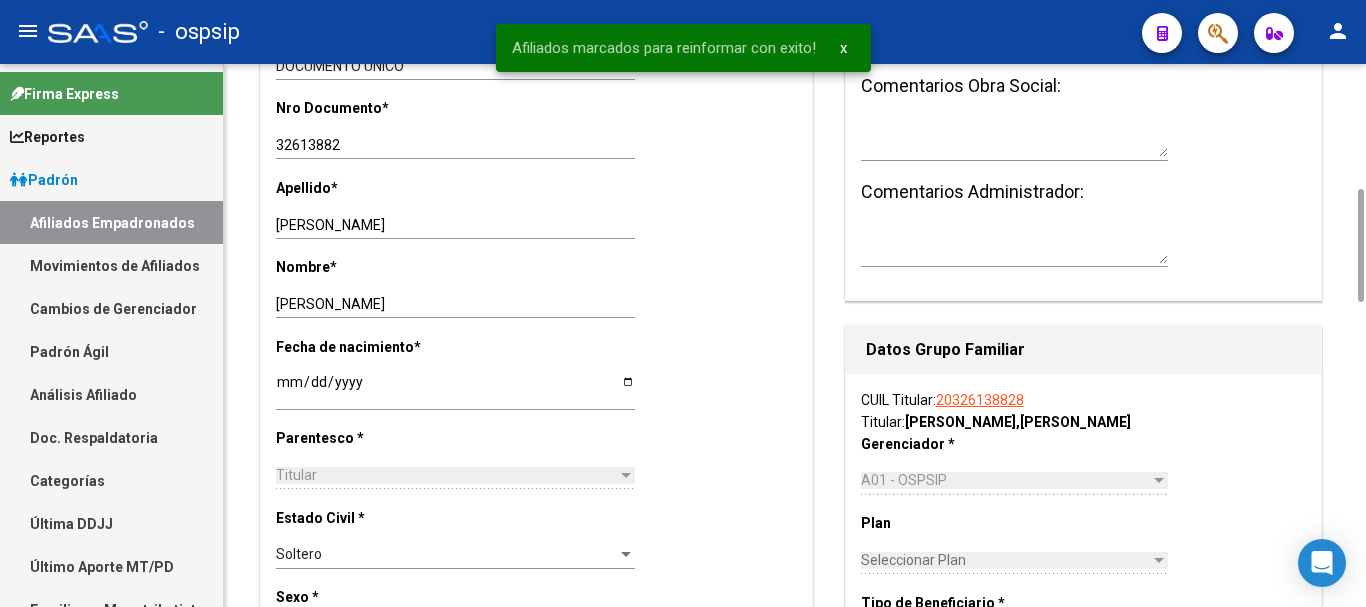scroll, scrollTop: 1000, scrollLeft: 0, axis: vertical 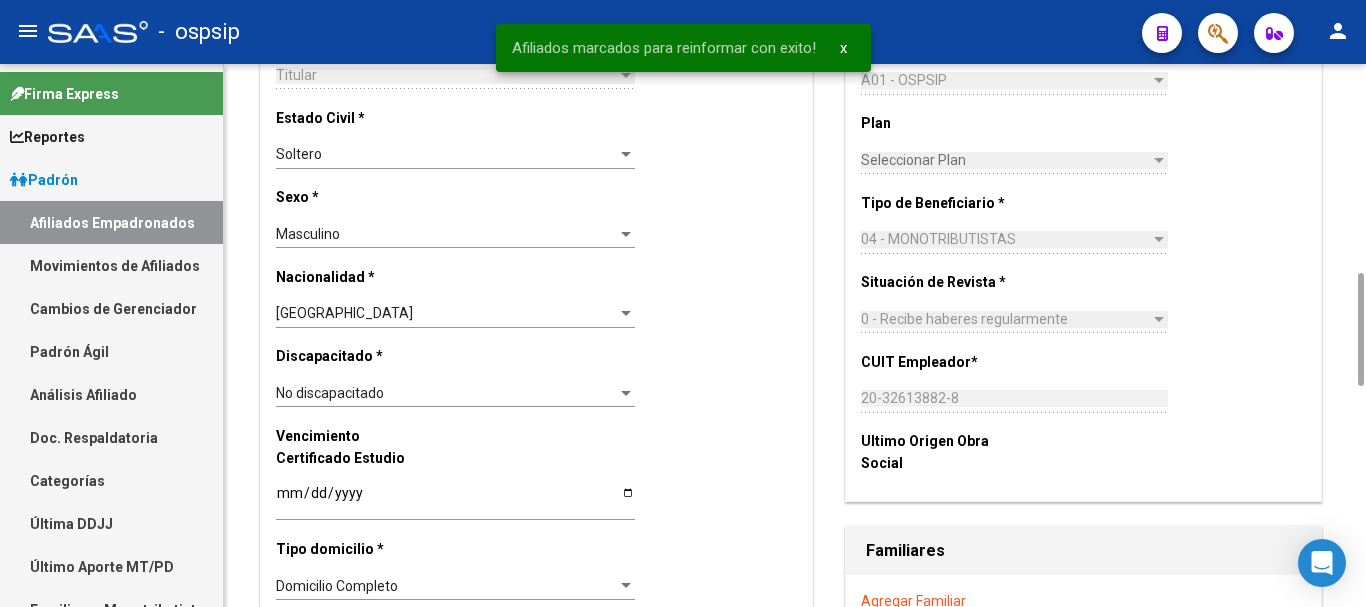 type 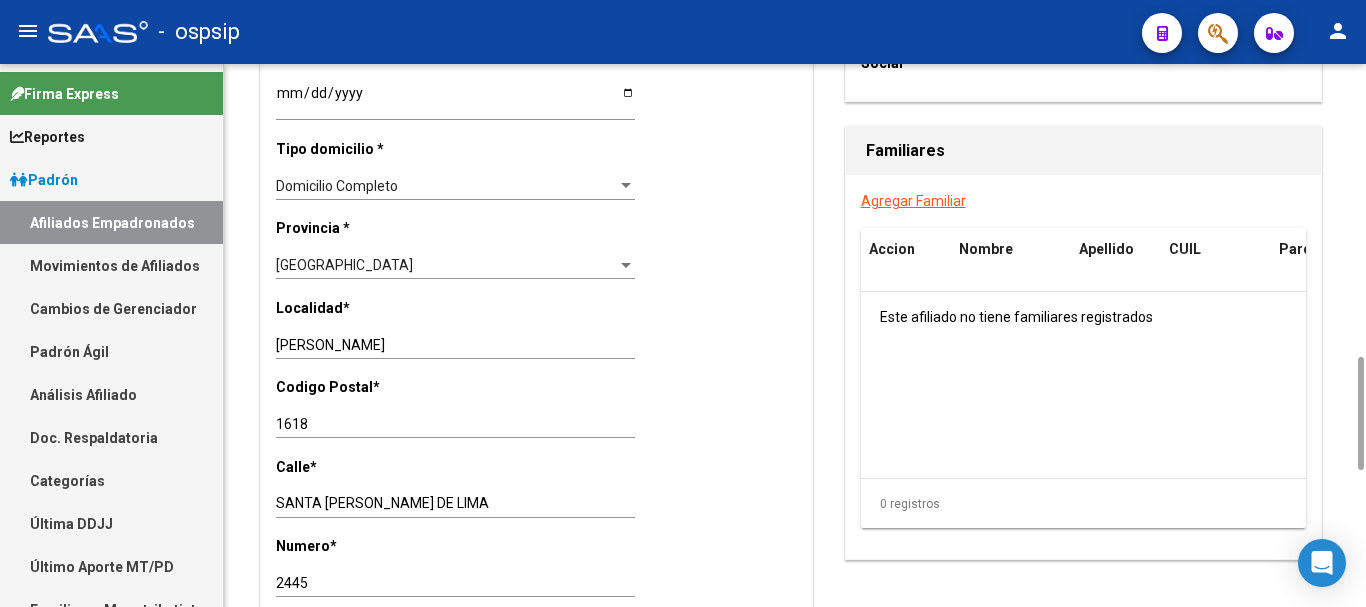 scroll, scrollTop: 1600, scrollLeft: 0, axis: vertical 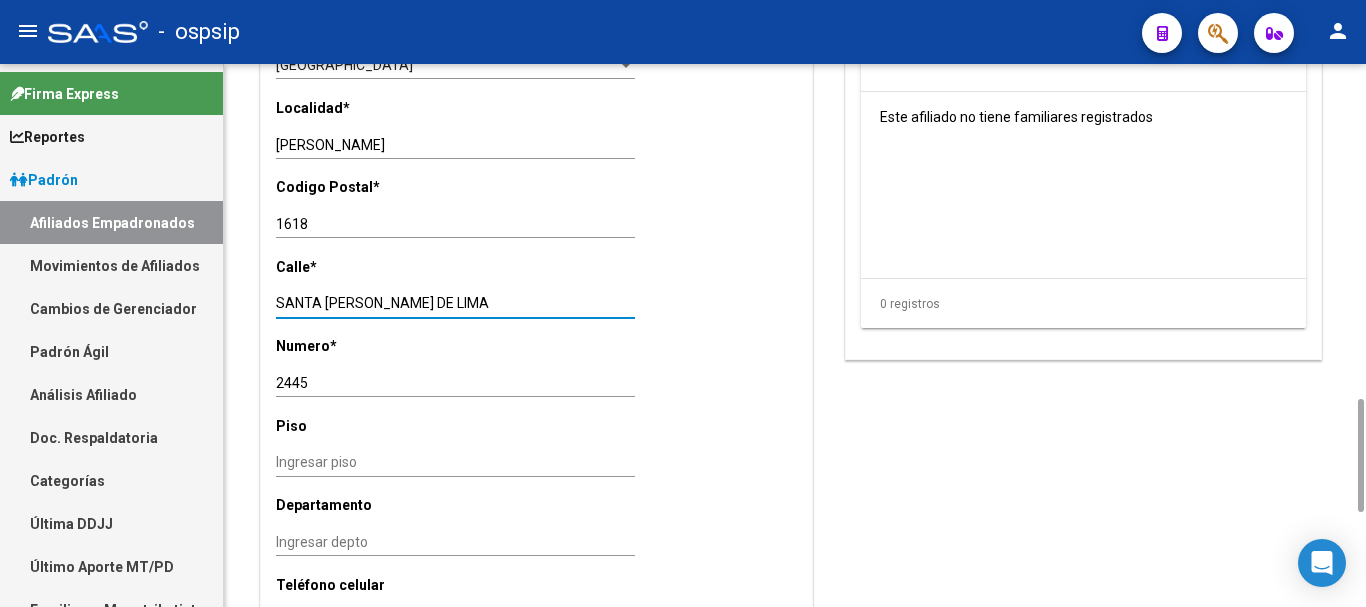 drag, startPoint x: 430, startPoint y: 300, endPoint x: 267, endPoint y: 302, distance: 163.01227 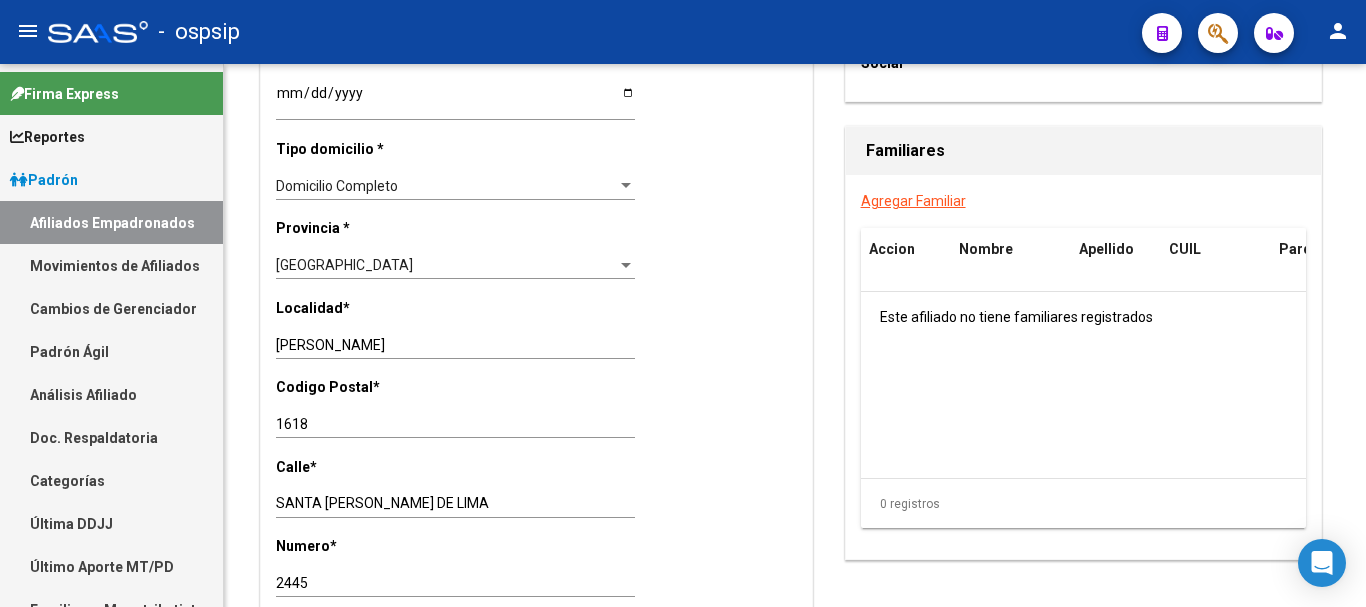 scroll, scrollTop: 1800, scrollLeft: 0, axis: vertical 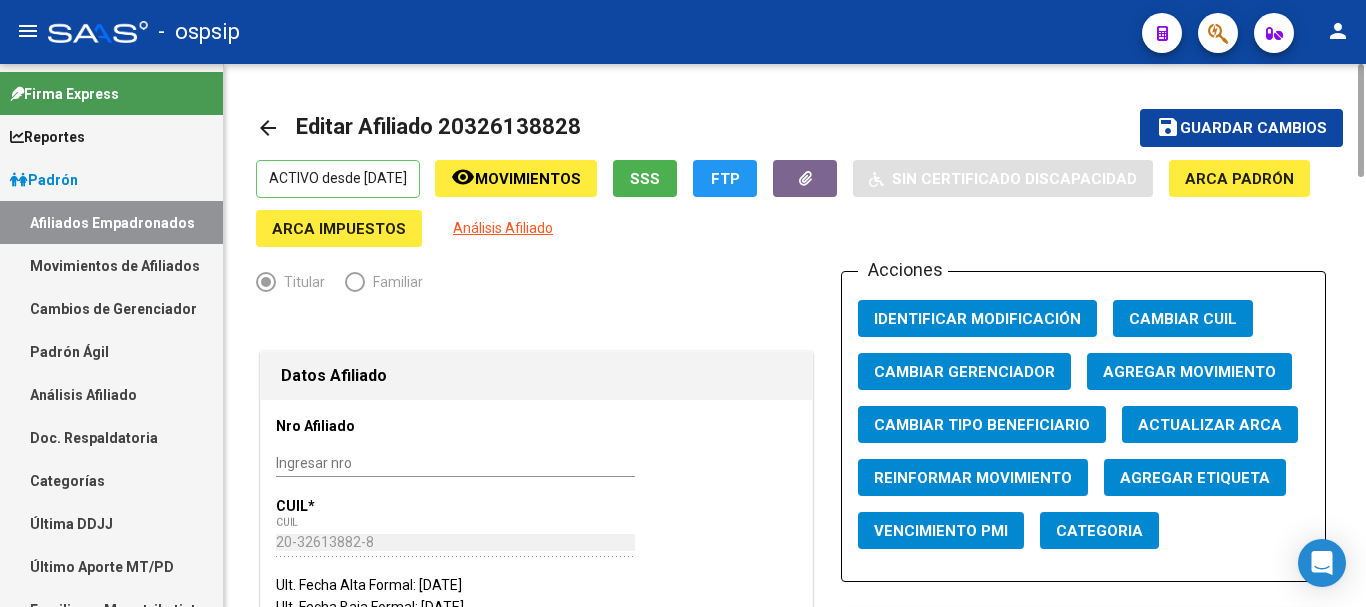 click 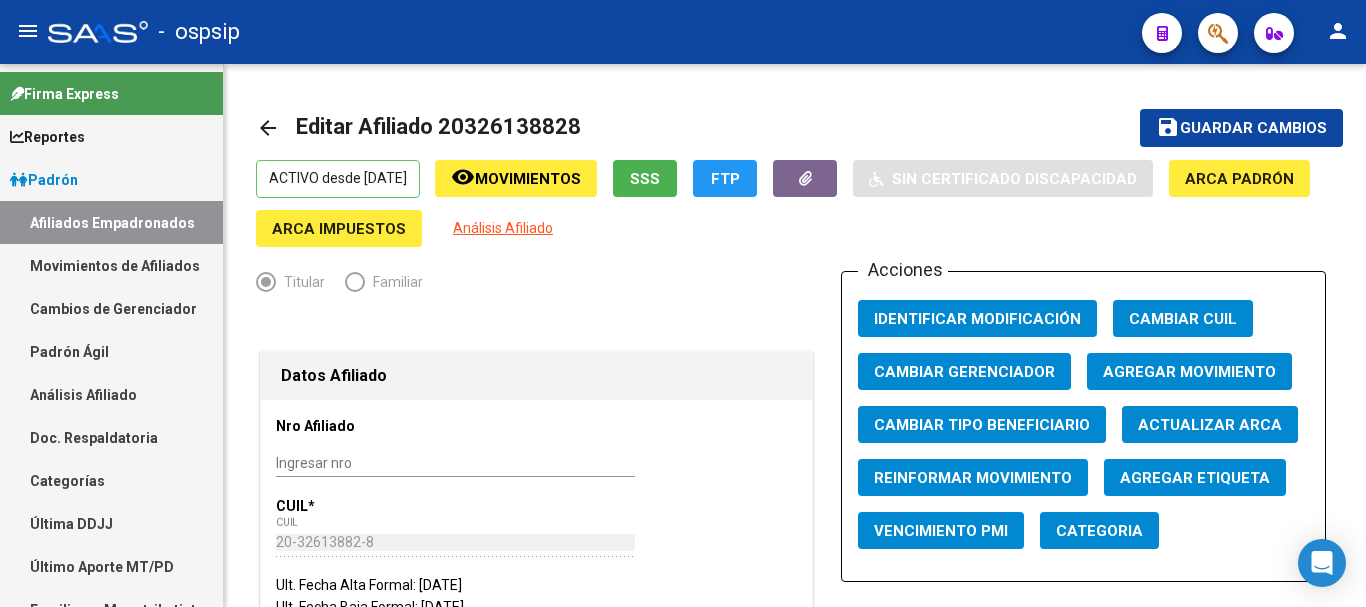 click 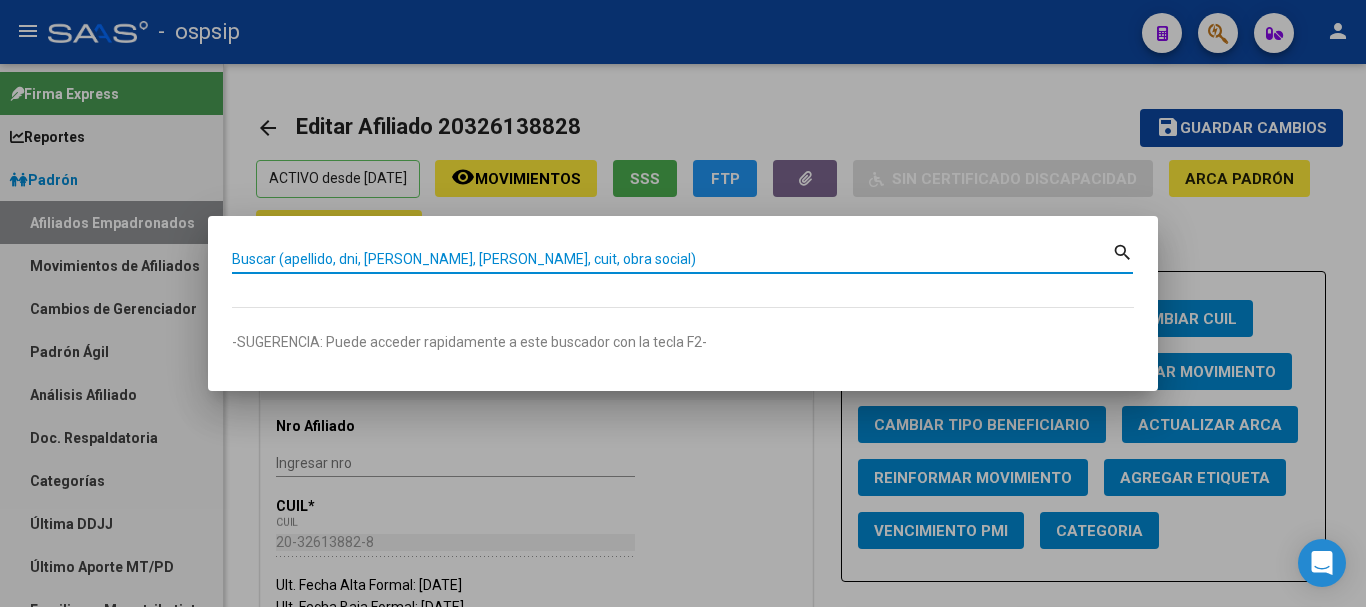 paste on "25056807" 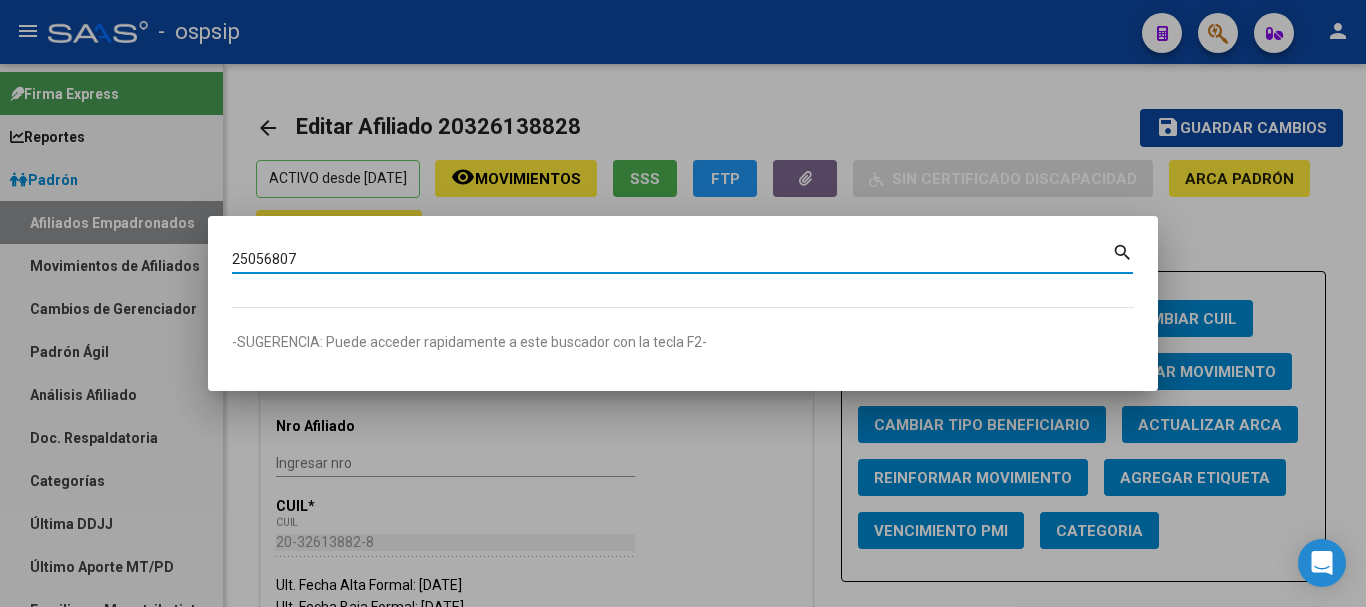 type on "25056807" 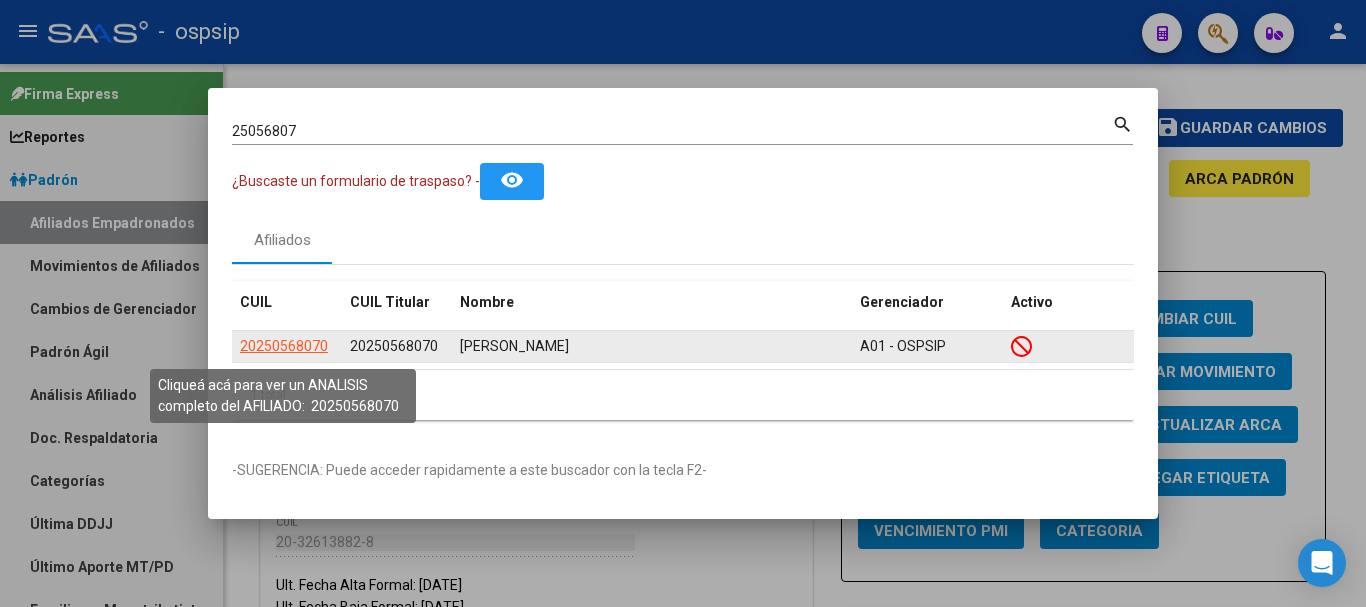 click on "20250568070" 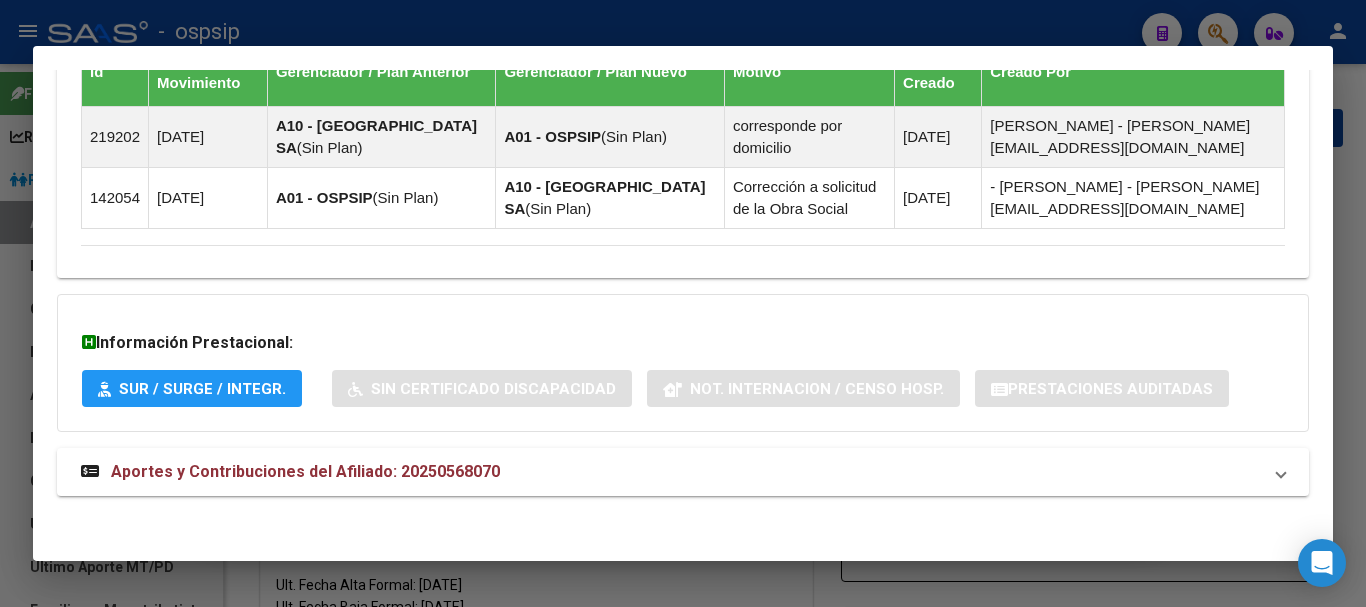 scroll, scrollTop: 1293, scrollLeft: 0, axis: vertical 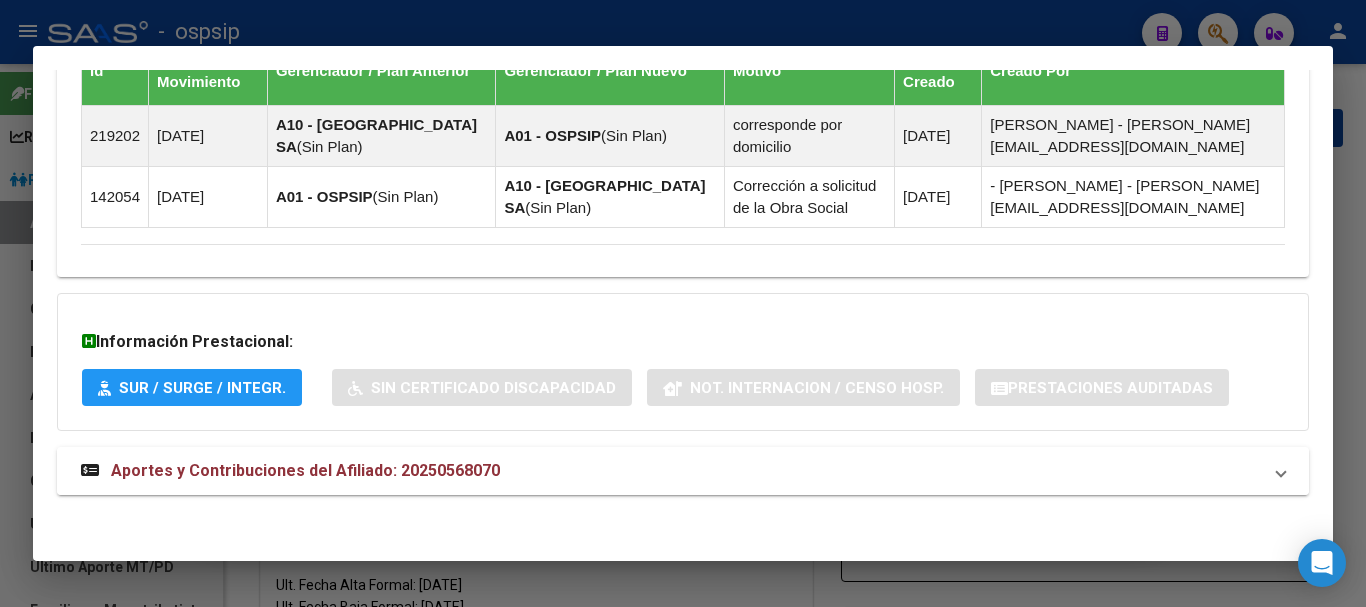 click on "Aportes y Contribuciones del Afiliado: 20250568070" at bounding box center (683, 471) 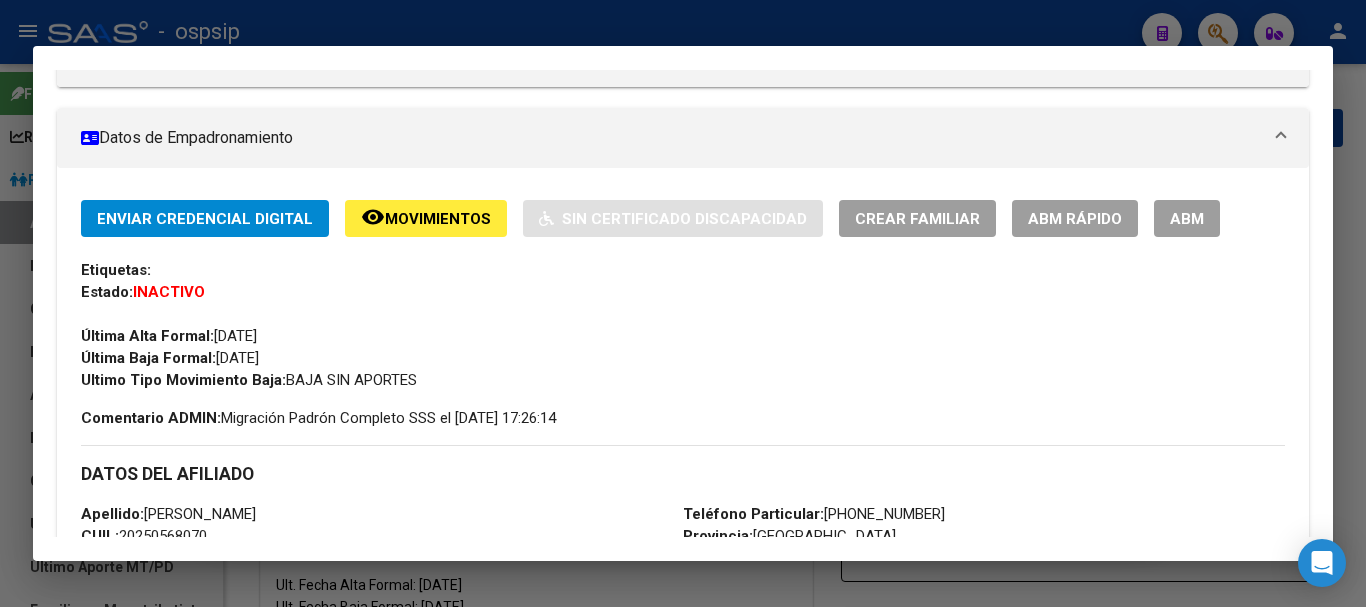 scroll, scrollTop: 85, scrollLeft: 0, axis: vertical 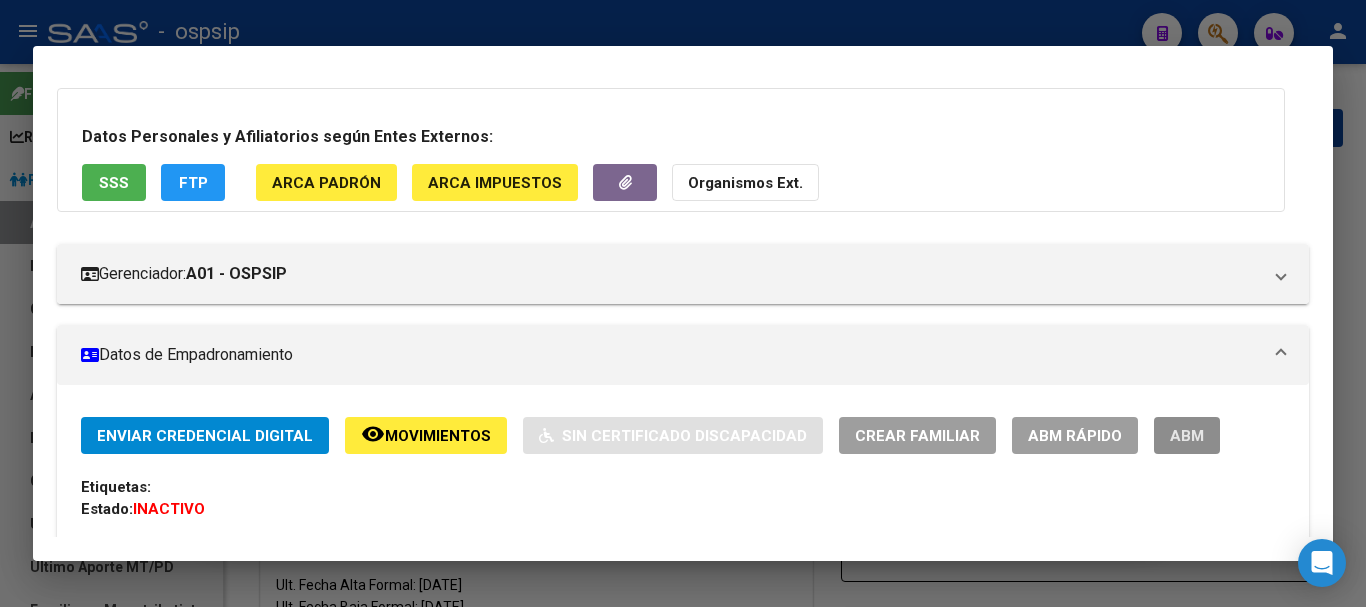 click on "ABM" at bounding box center [1187, 436] 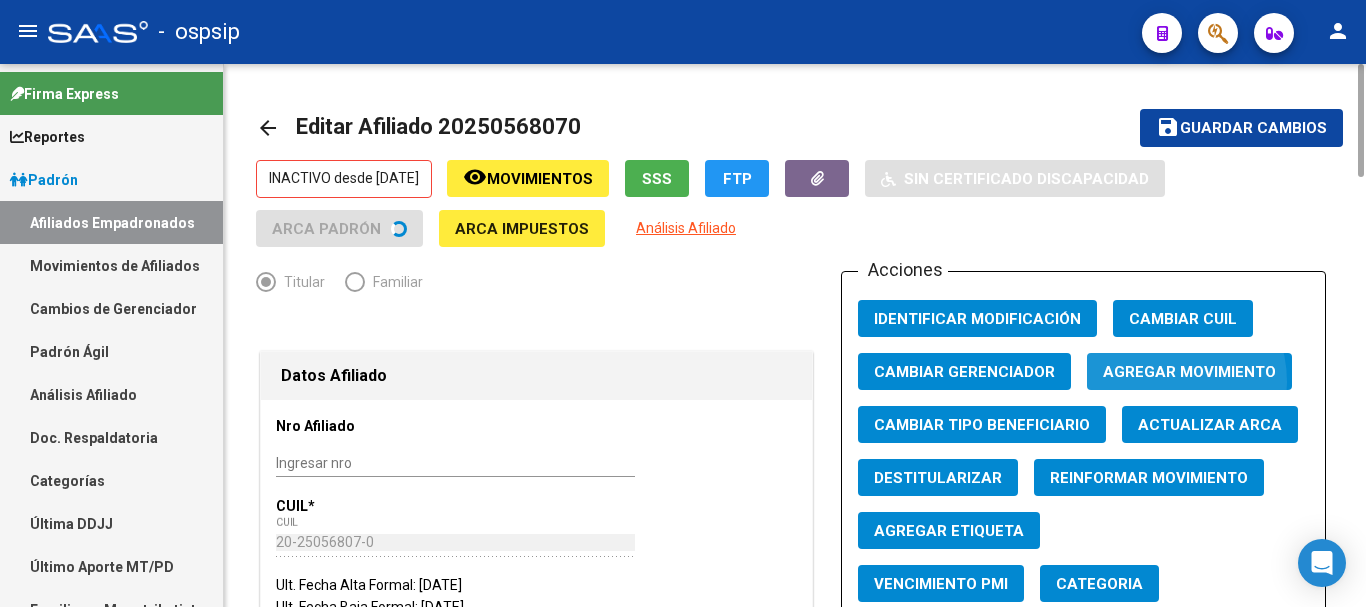 click on "Agregar Movimiento" 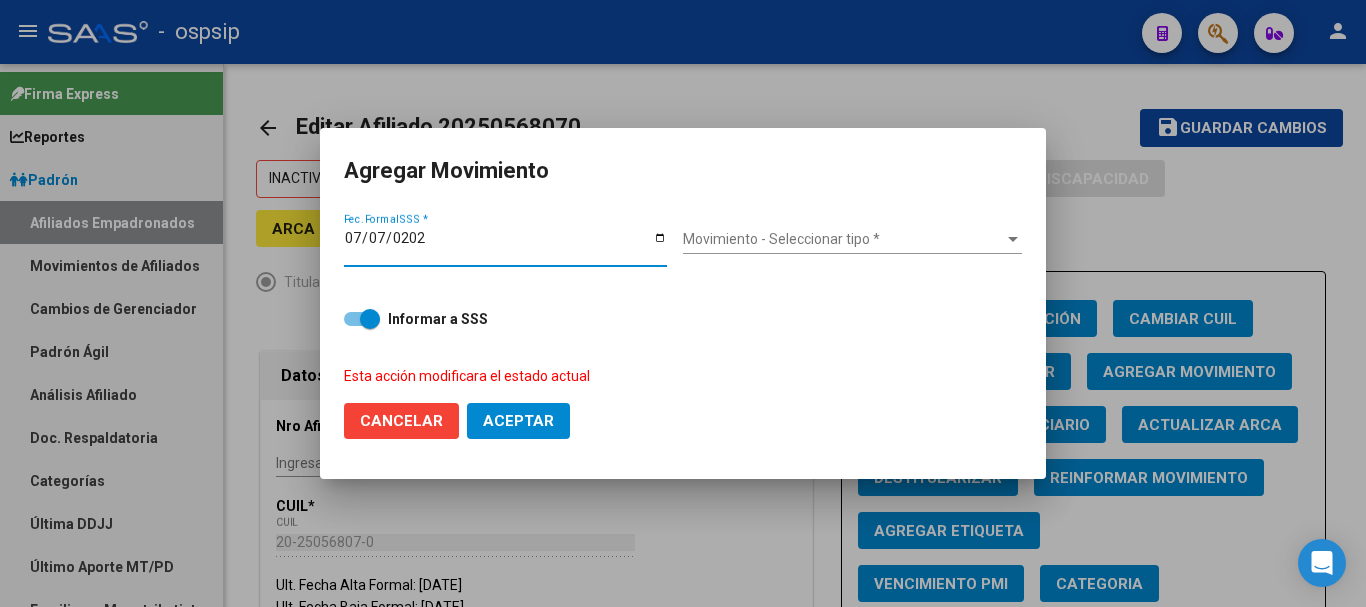type on "[DATE]" 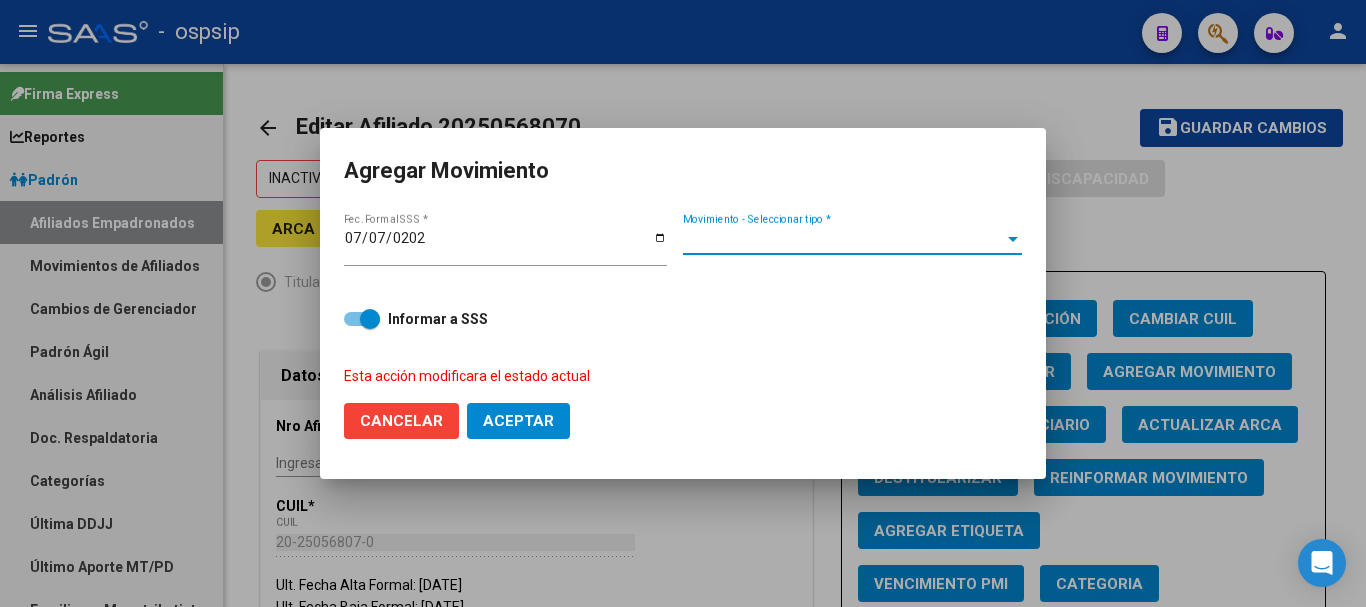 click on "Movimiento - Seleccionar tipo *" at bounding box center (843, 239) 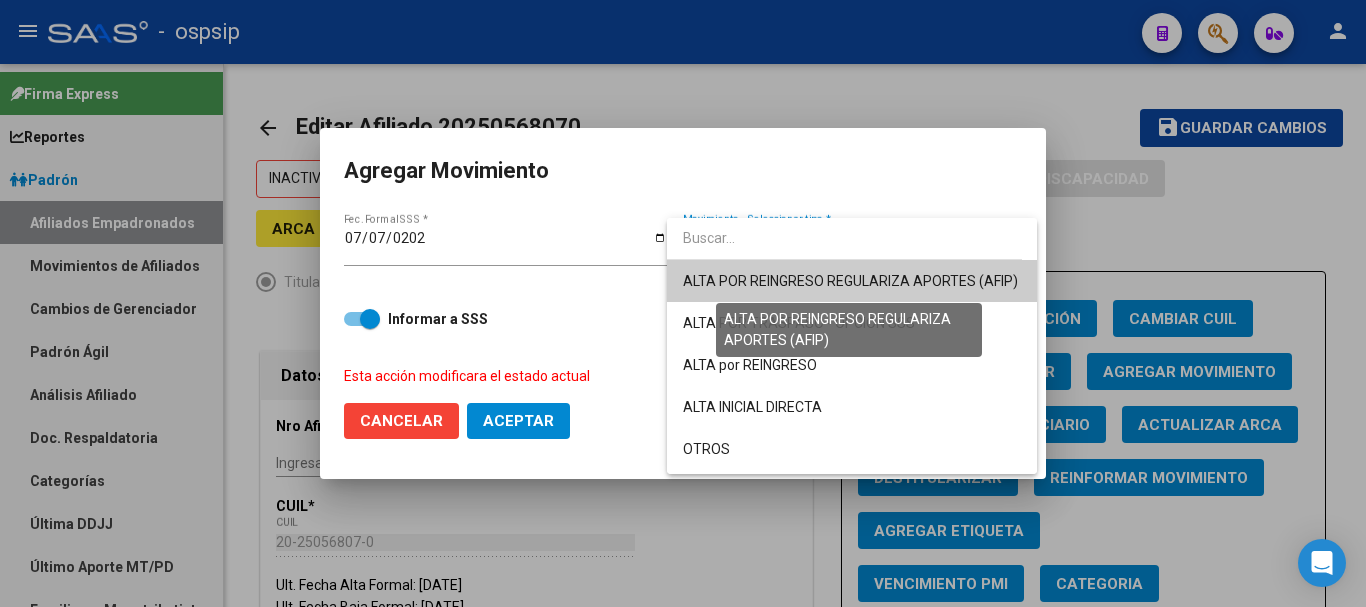 click on "ALTA POR REINGRESO REGULARIZA APORTES (AFIP)" at bounding box center [850, 281] 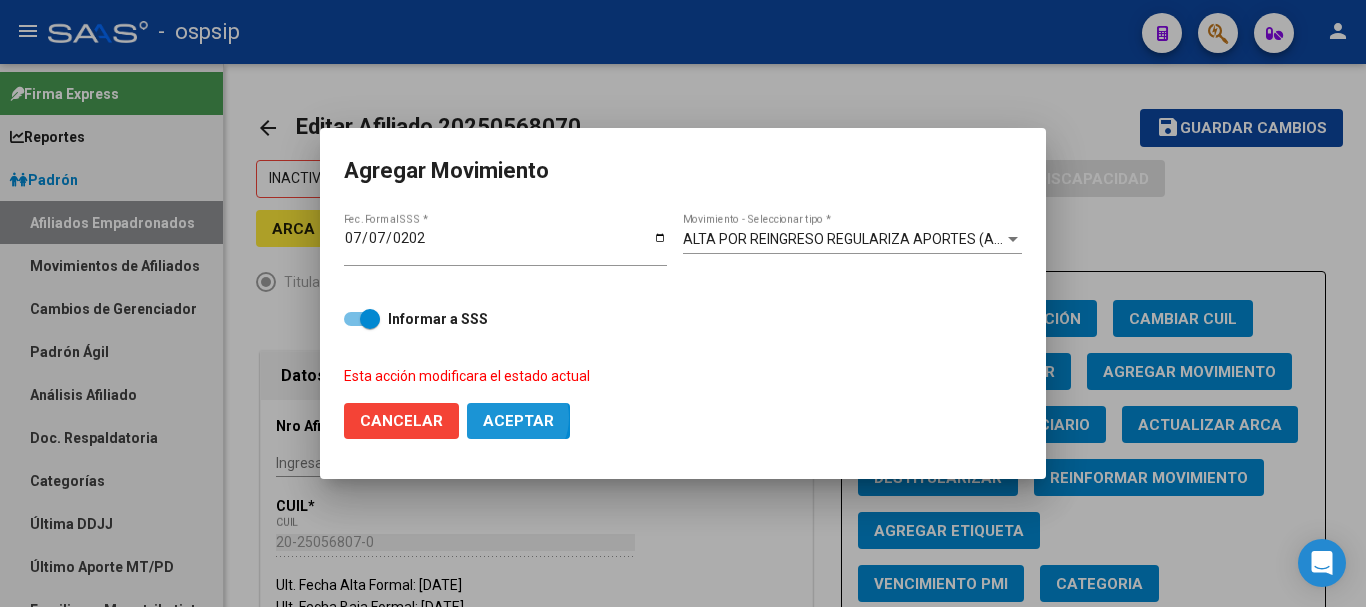 click on "Aceptar" 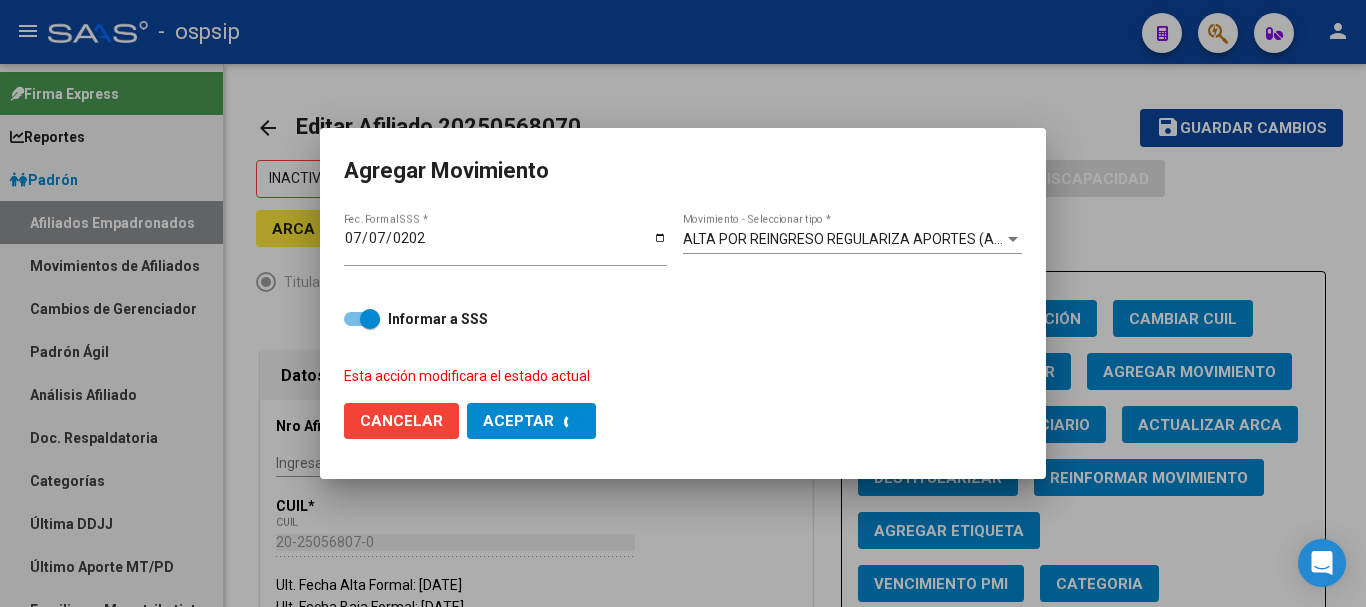 checkbox on "false" 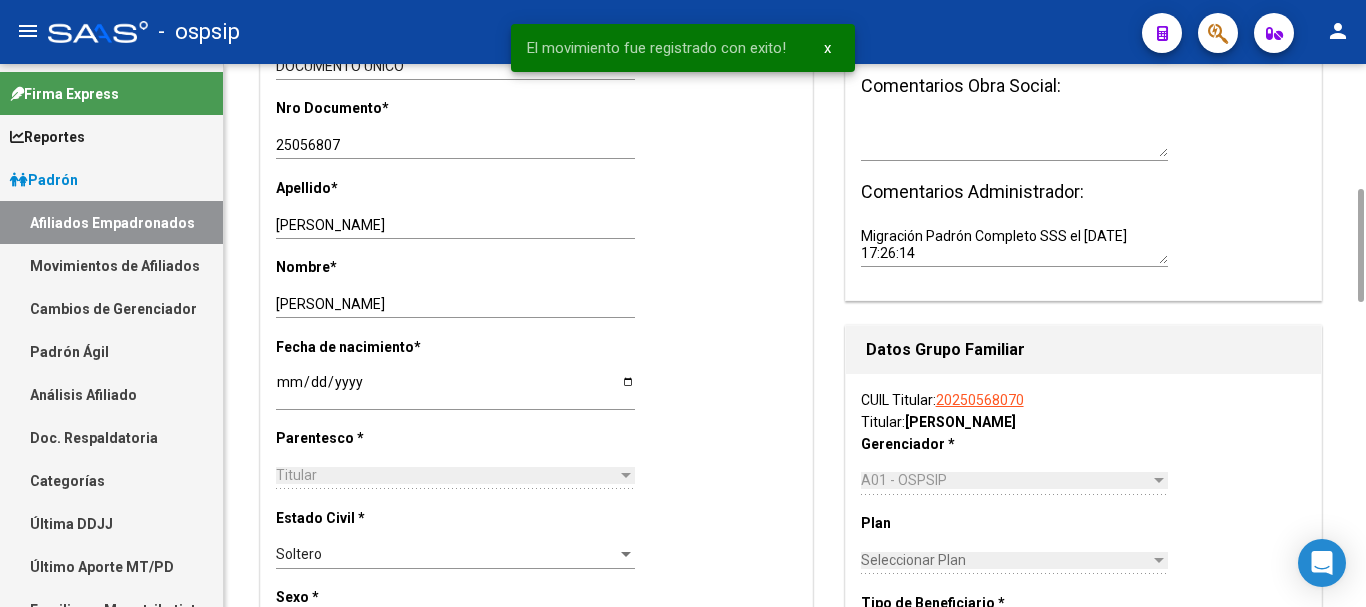 scroll, scrollTop: 0, scrollLeft: 0, axis: both 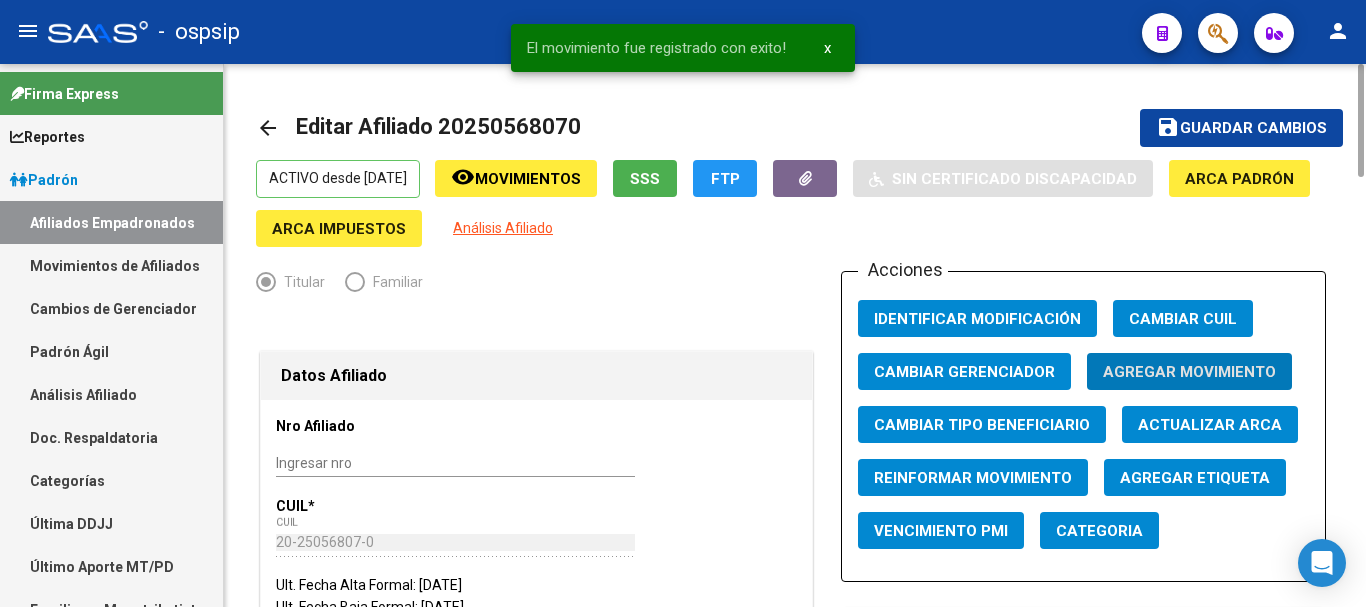 type 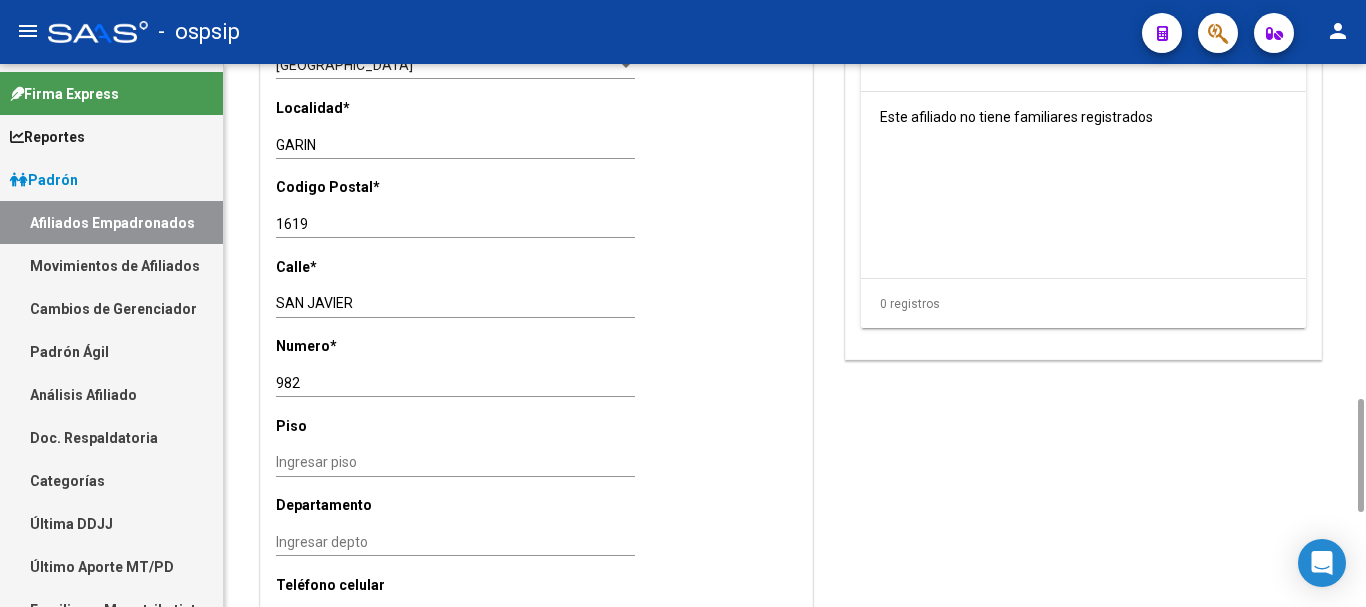 scroll, scrollTop: 600, scrollLeft: 0, axis: vertical 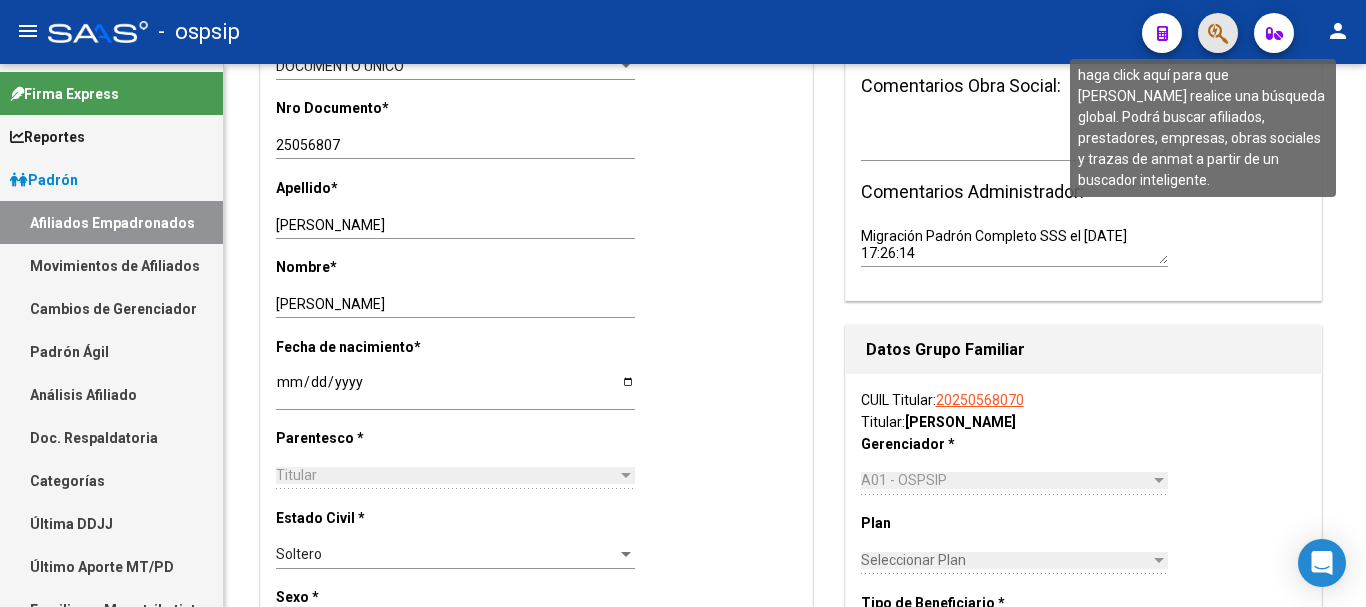 click 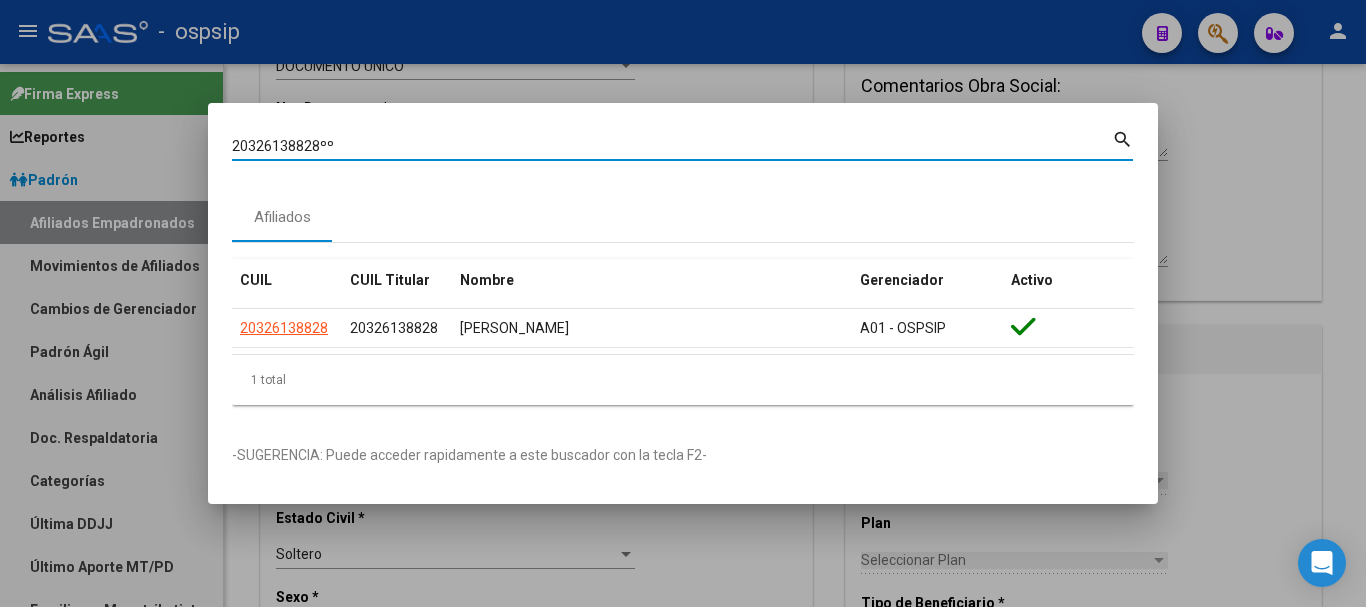 type on "20326138828ººº" 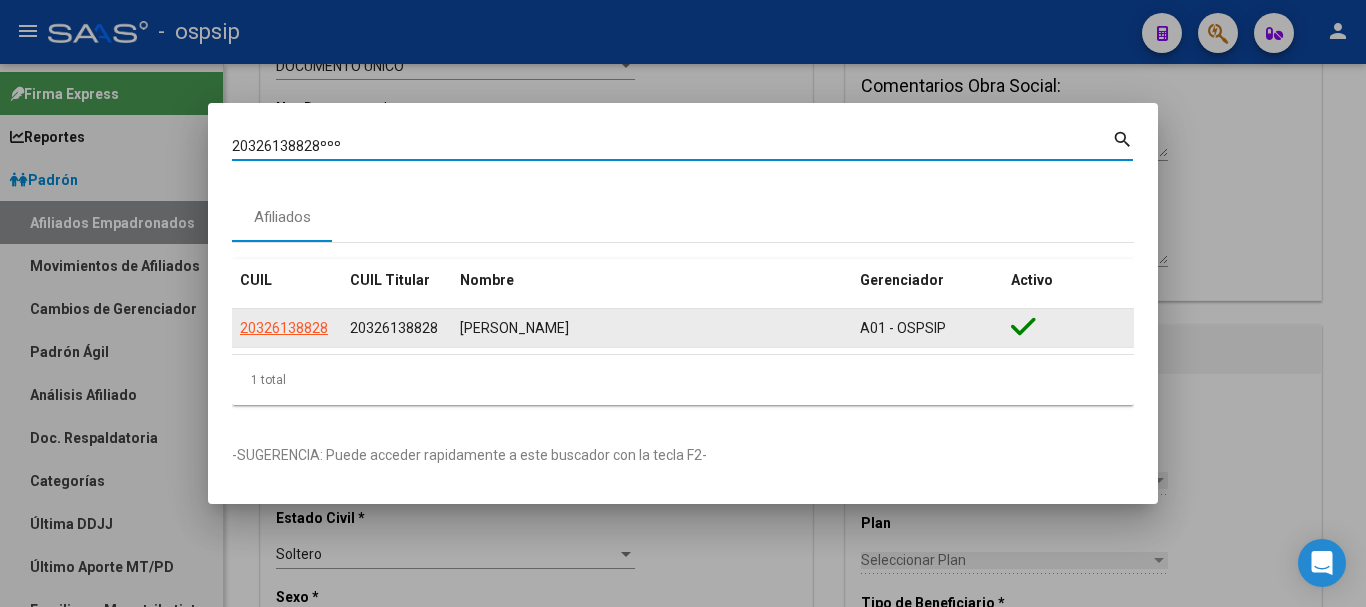 type 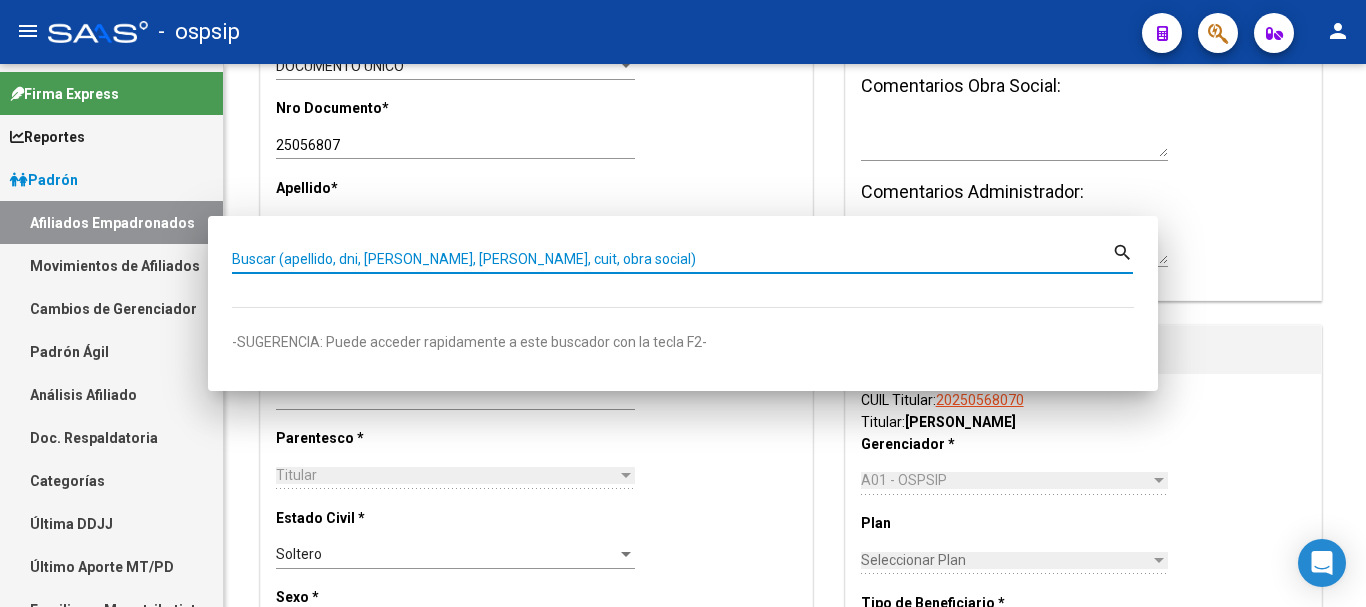 type 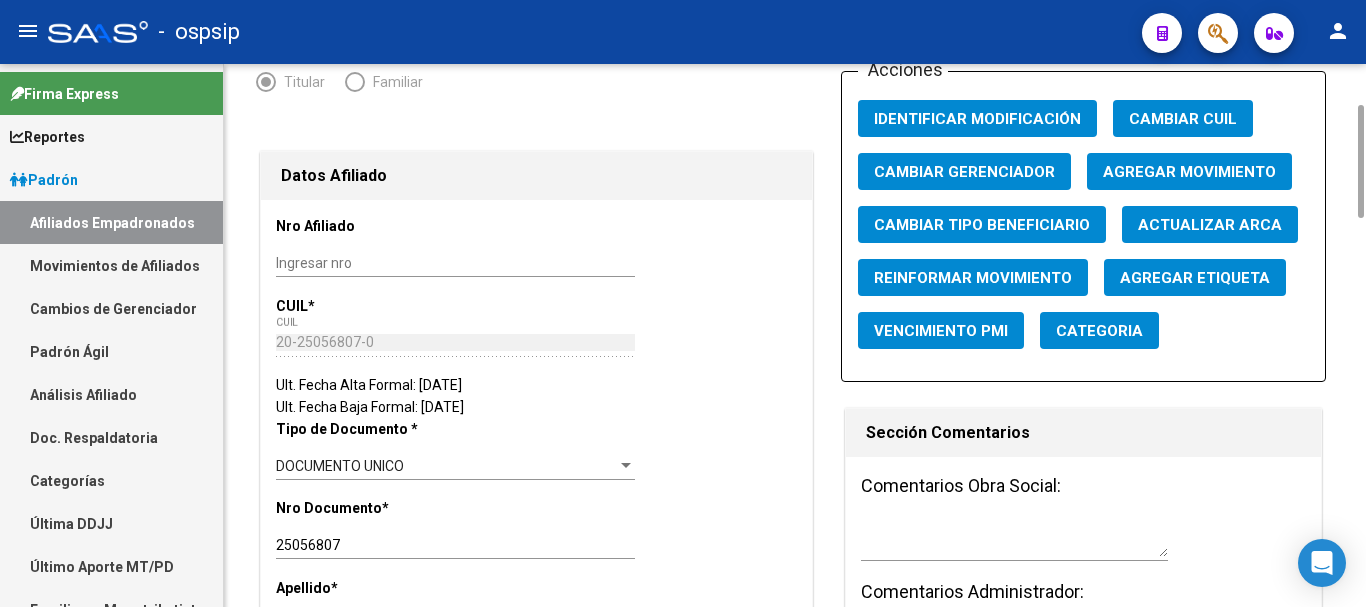 scroll, scrollTop: 0, scrollLeft: 0, axis: both 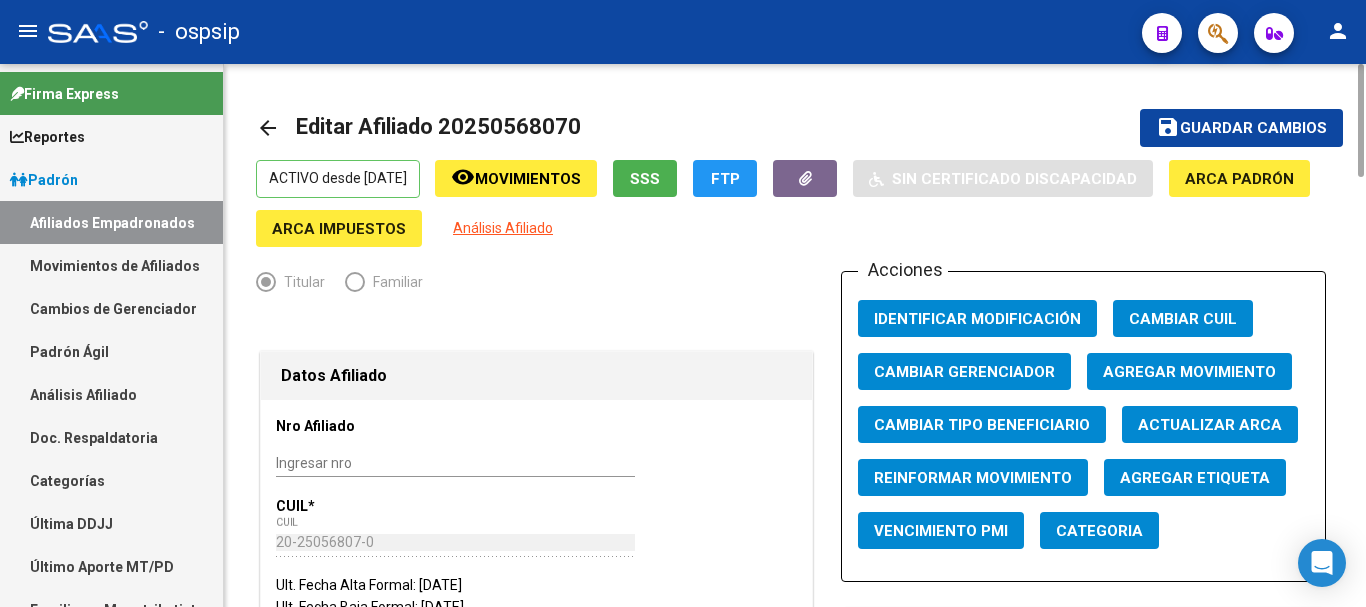 drag, startPoint x: 567, startPoint y: 123, endPoint x: 469, endPoint y: 125, distance: 98.02041 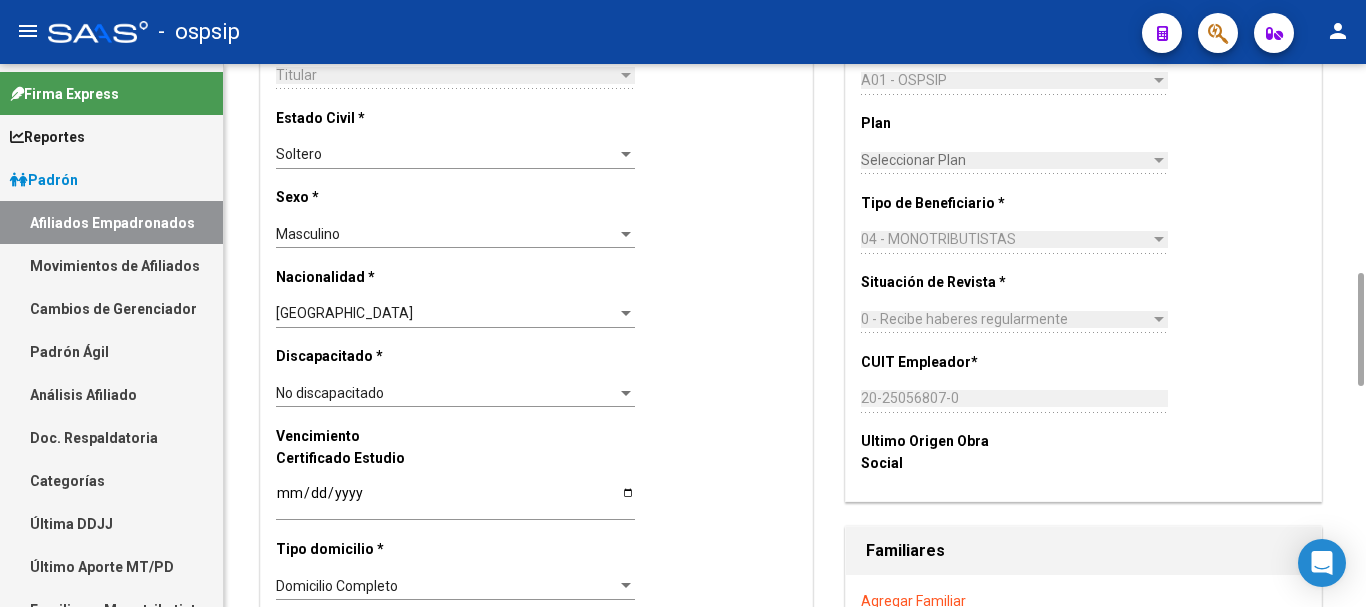 scroll, scrollTop: 2050, scrollLeft: 0, axis: vertical 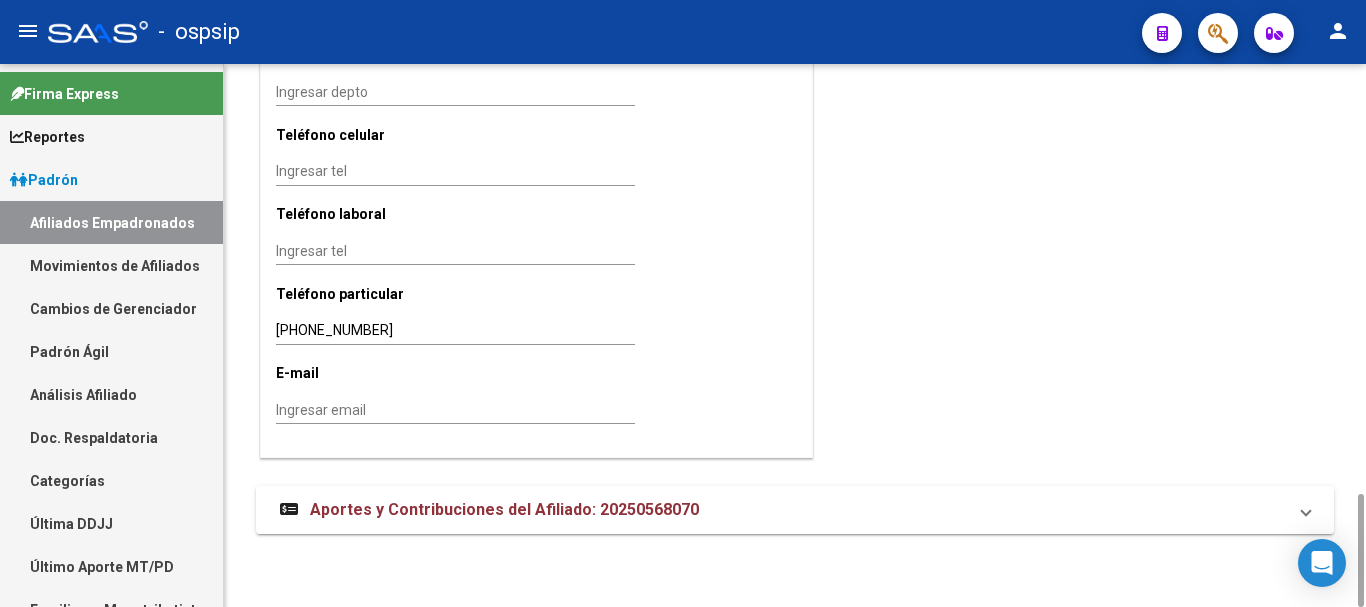 click on "Aportes y Contribuciones del Afiliado: 20250568070" at bounding box center (489, 510) 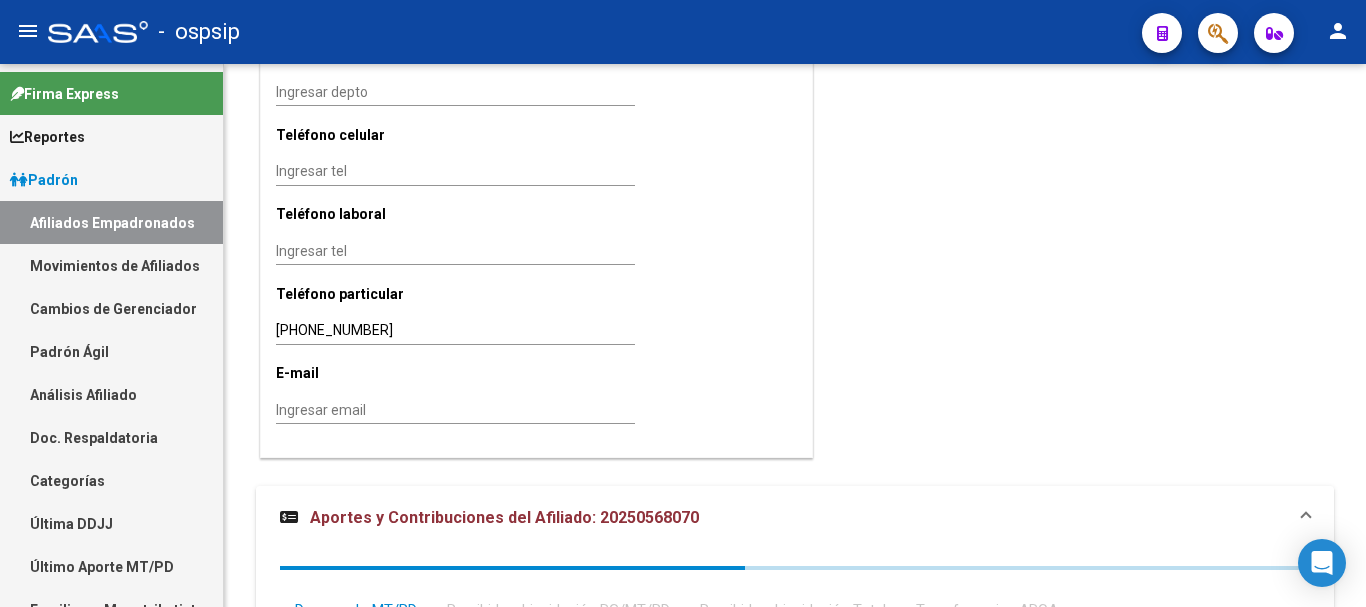 scroll, scrollTop: 2494, scrollLeft: 0, axis: vertical 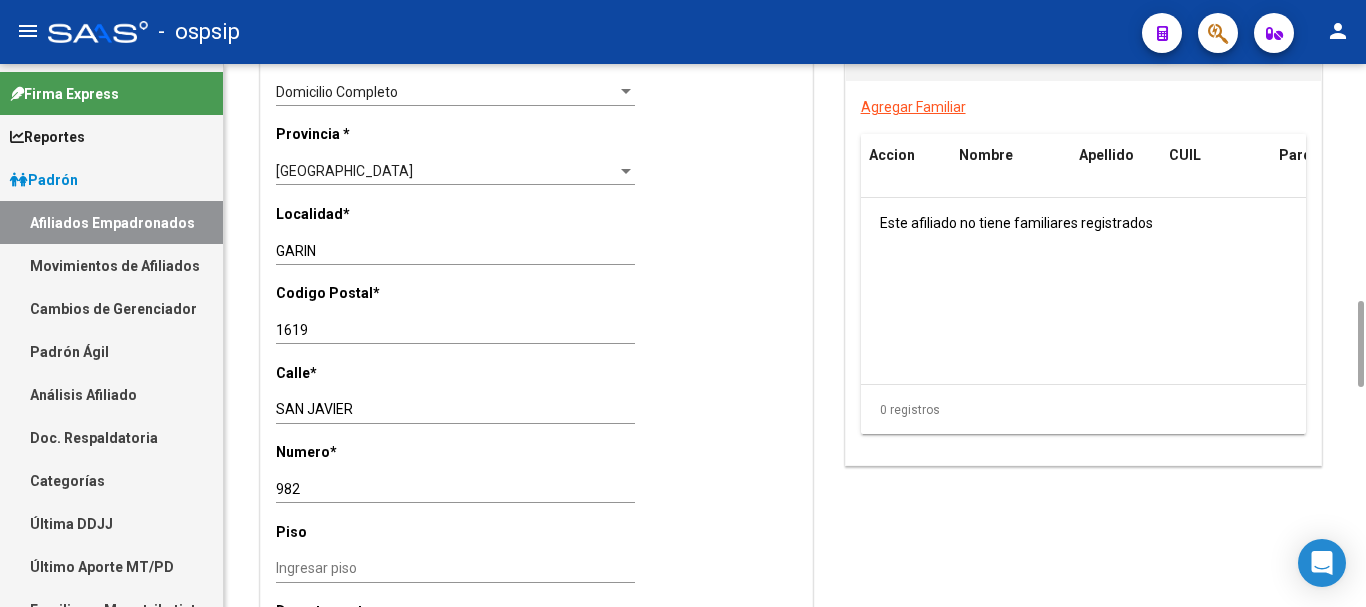 drag, startPoint x: 378, startPoint y: 395, endPoint x: 302, endPoint y: 411, distance: 77.665955 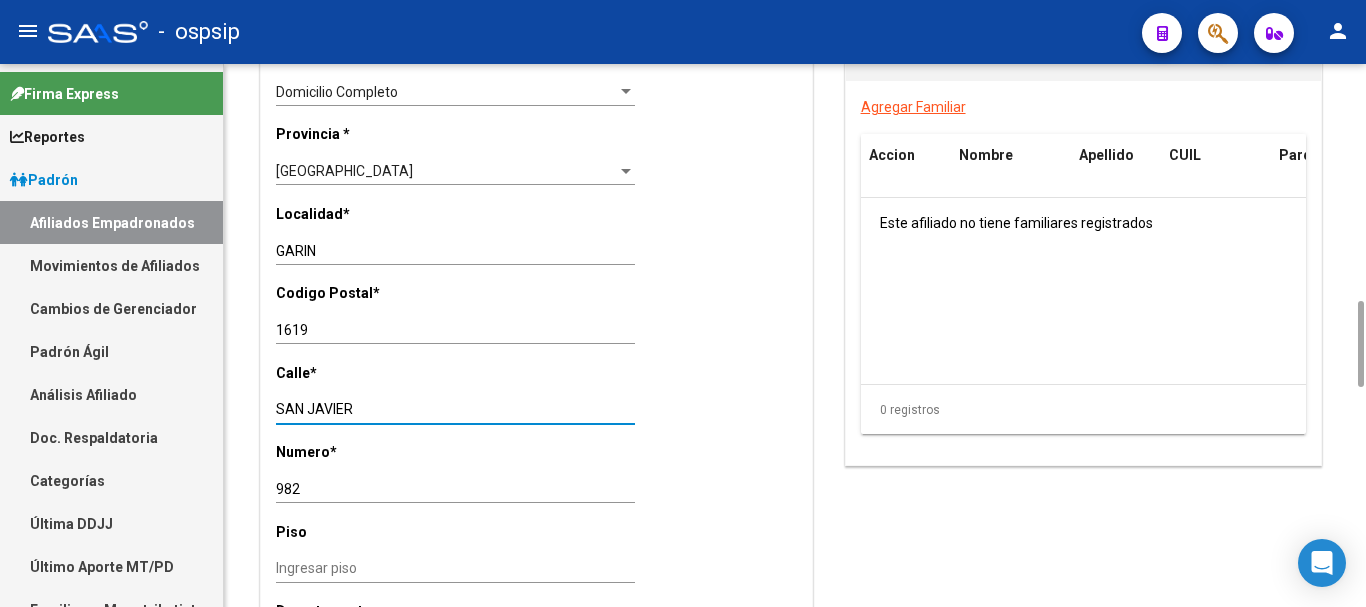 drag, startPoint x: 367, startPoint y: 414, endPoint x: 281, endPoint y: 407, distance: 86.28442 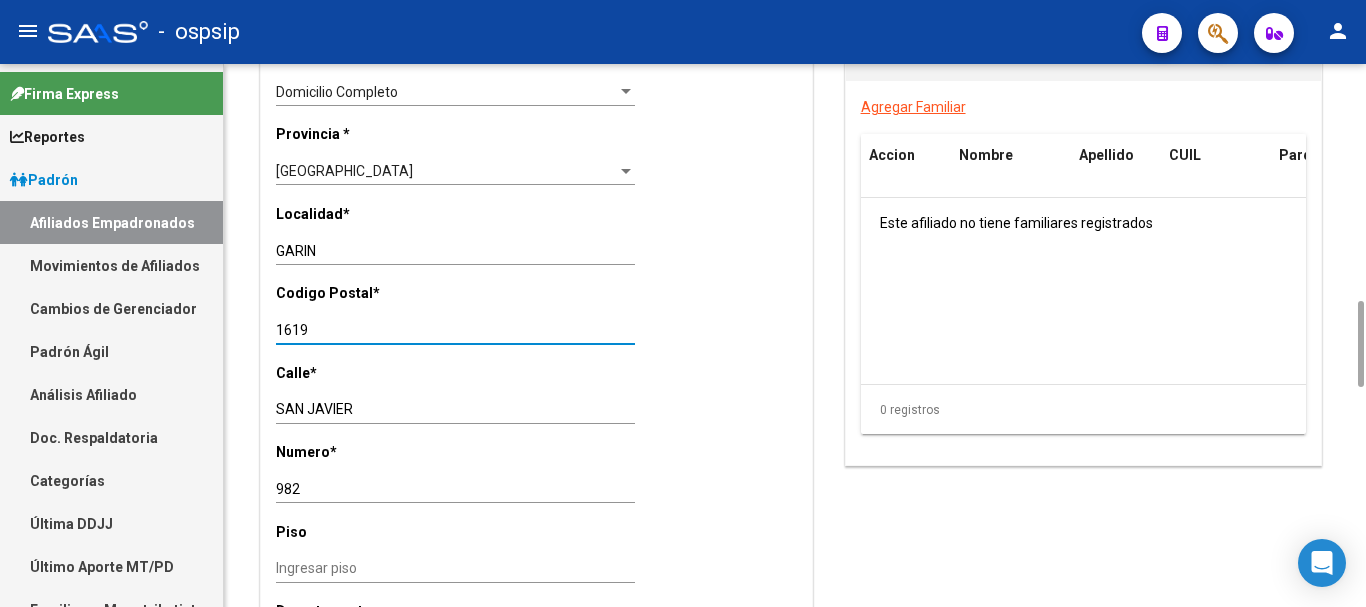 drag, startPoint x: 312, startPoint y: 326, endPoint x: 275, endPoint y: 330, distance: 37.215588 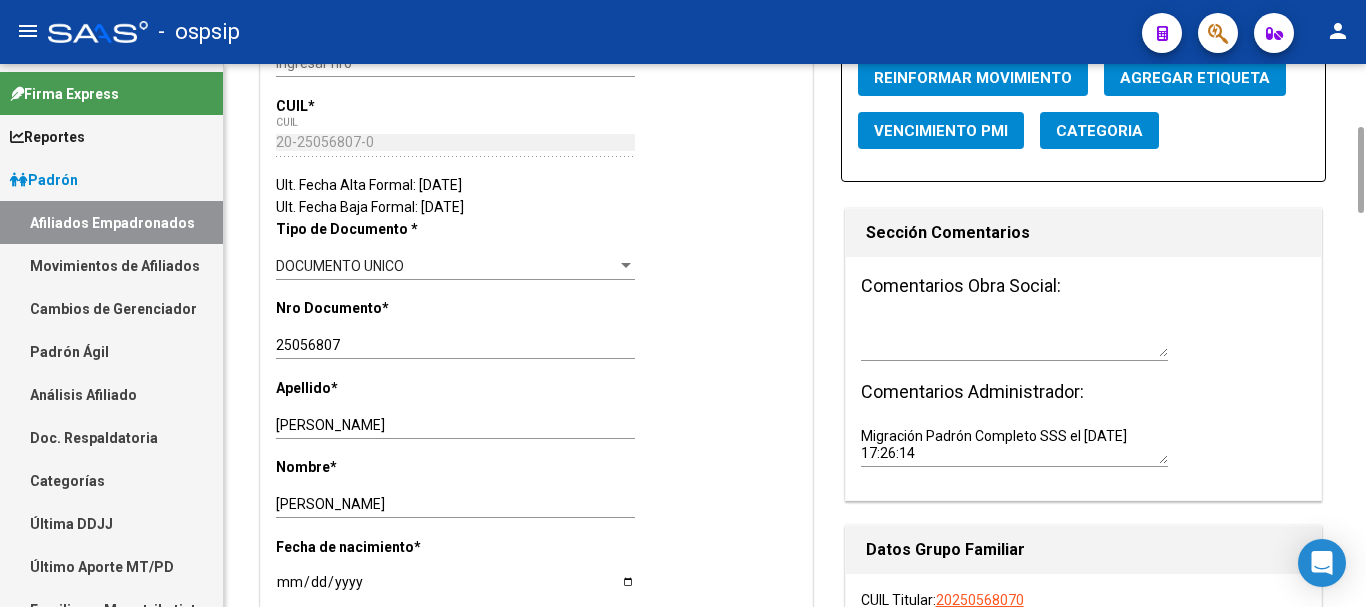 scroll, scrollTop: 0, scrollLeft: 0, axis: both 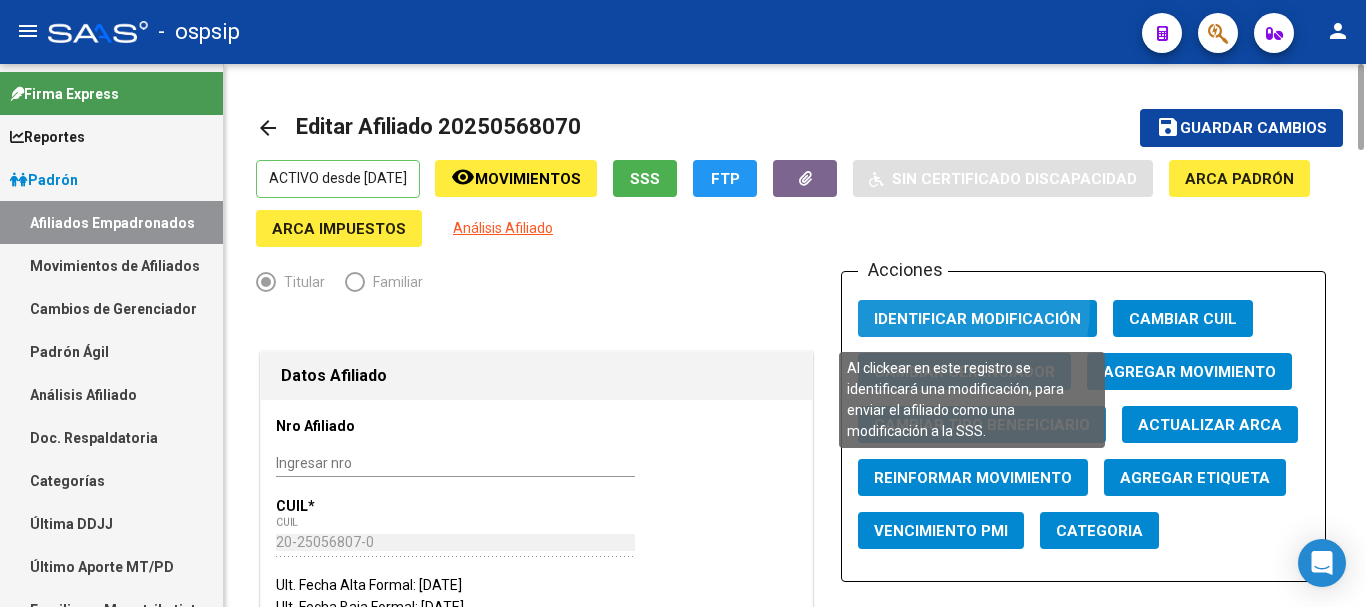 click on "Identificar Modificación" 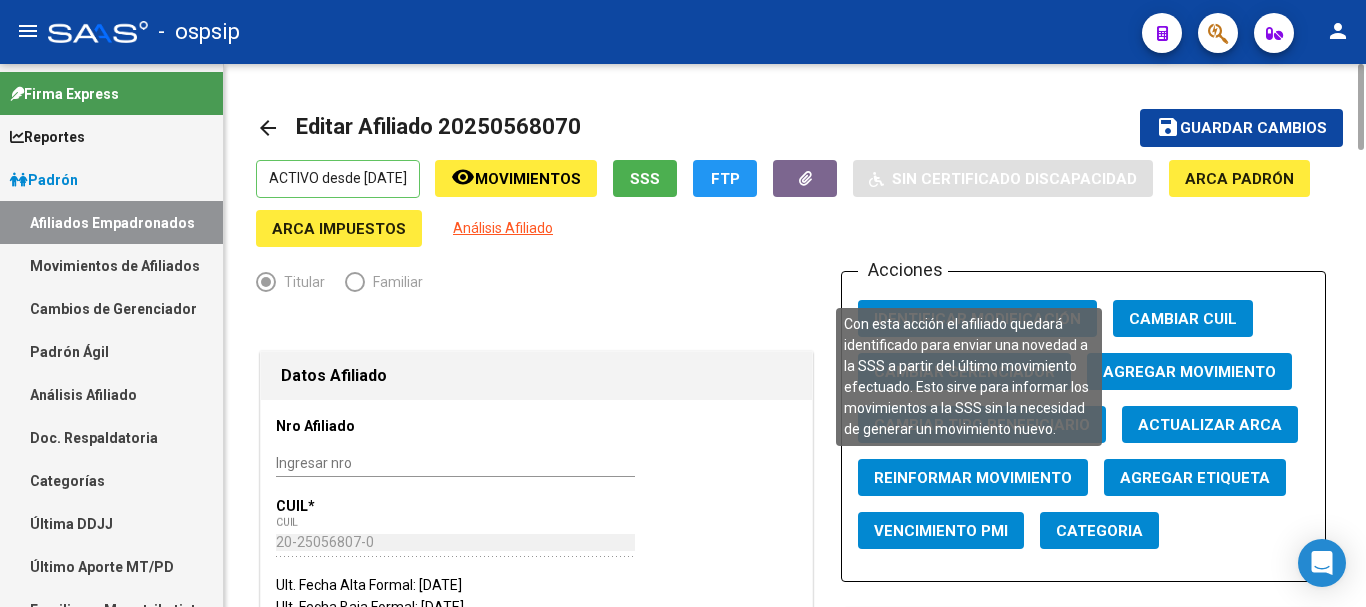 click on "Reinformar Movimiento" 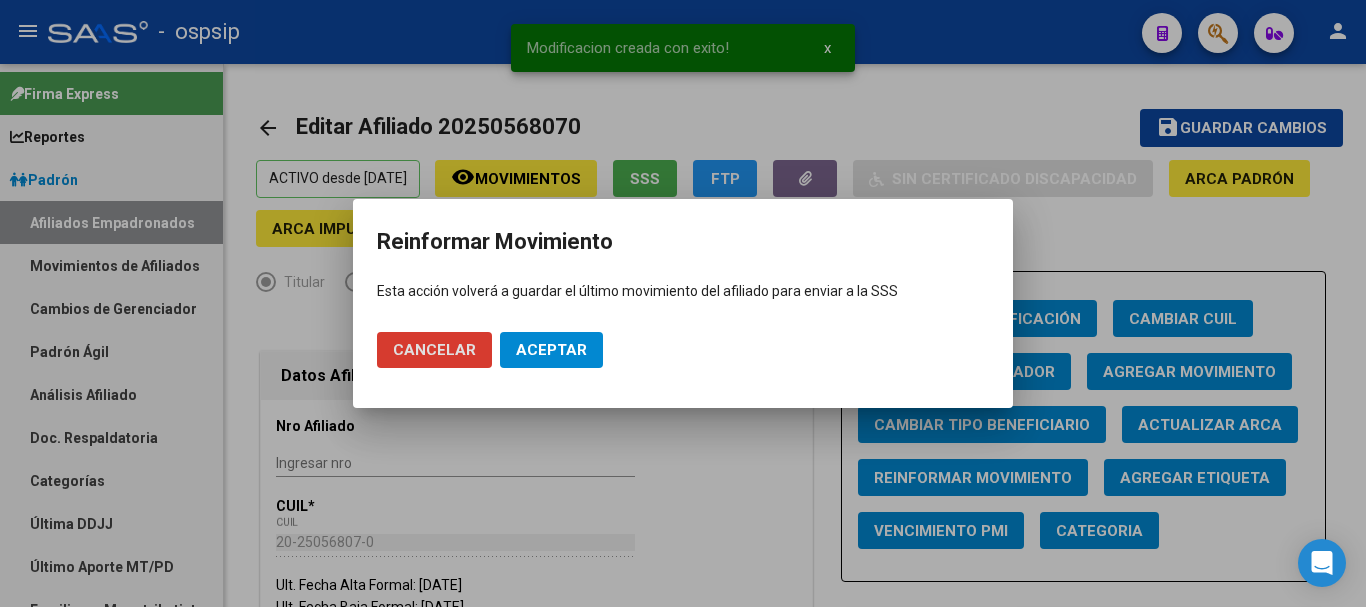 click on "Aceptar" at bounding box center (551, 350) 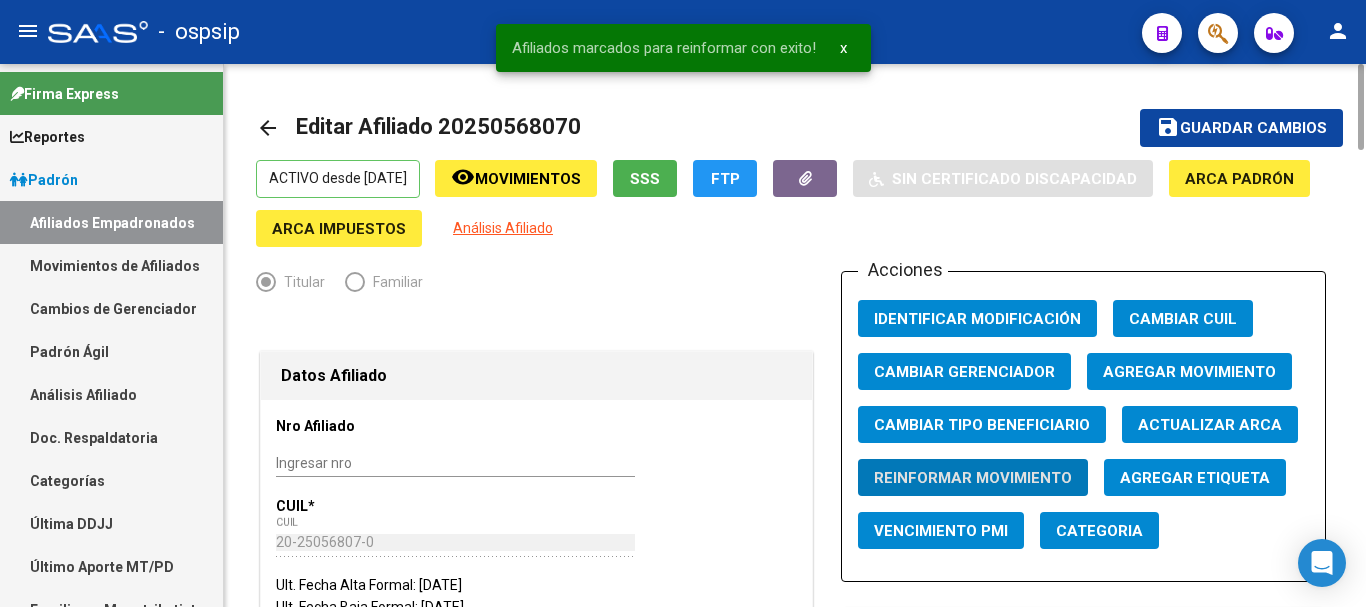 click on "Guardar cambios" 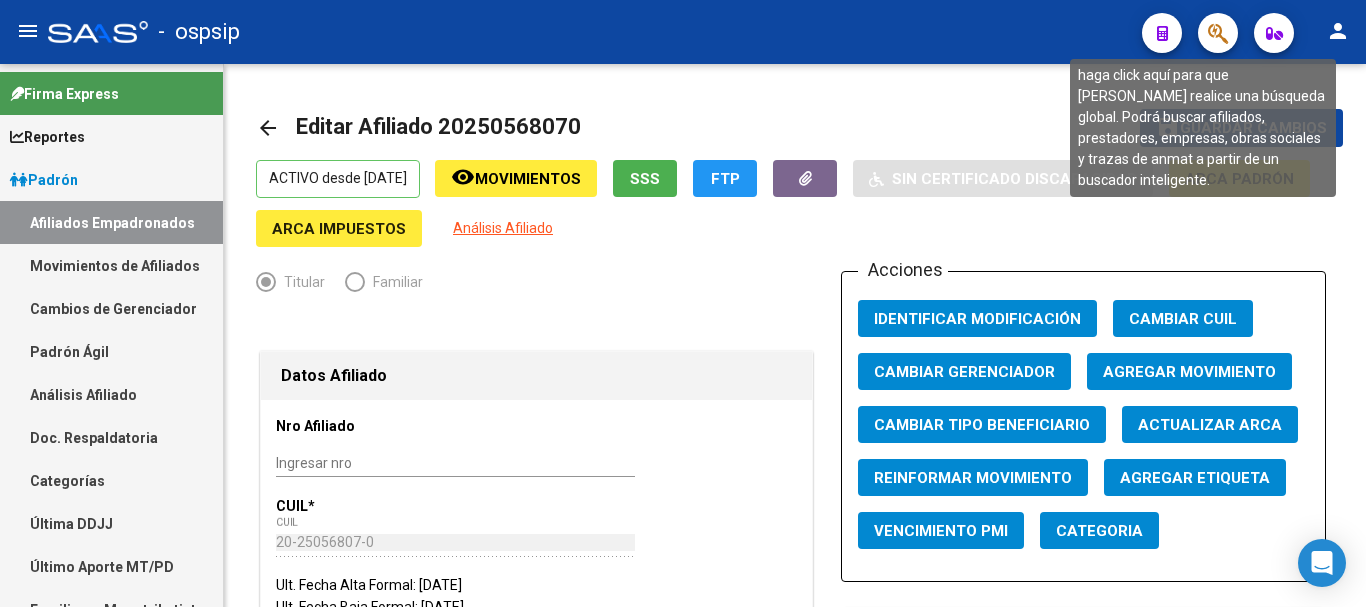 click 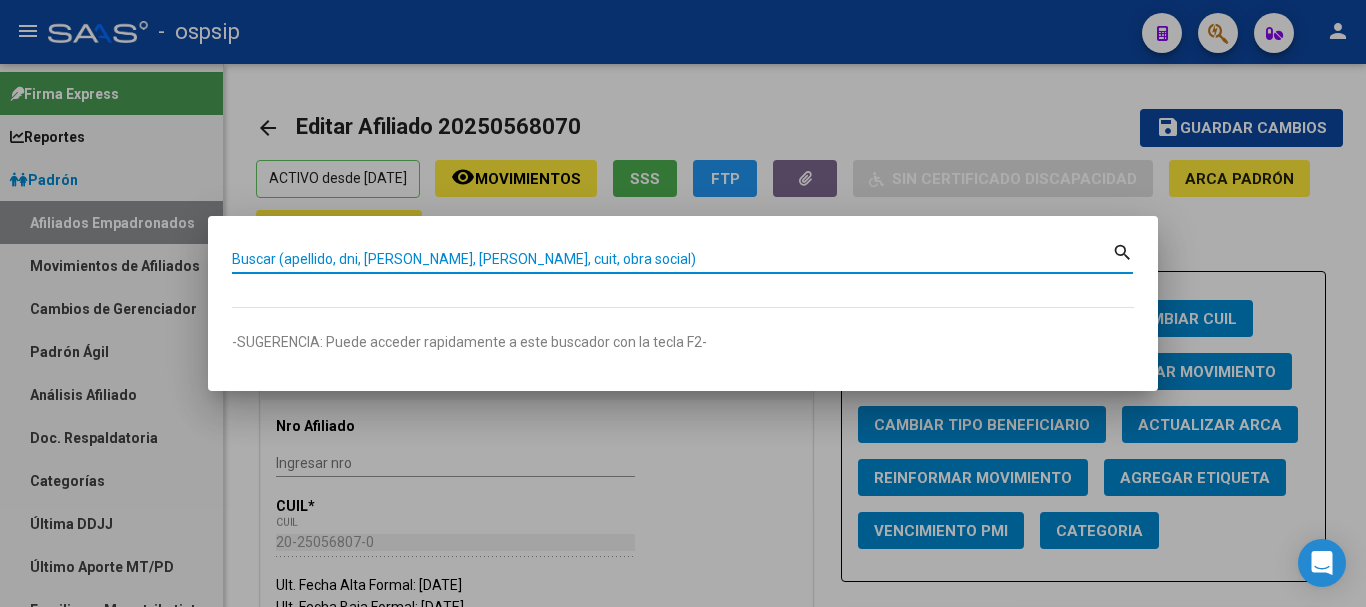 drag, startPoint x: 537, startPoint y: 243, endPoint x: 495, endPoint y: 259, distance: 44.94441 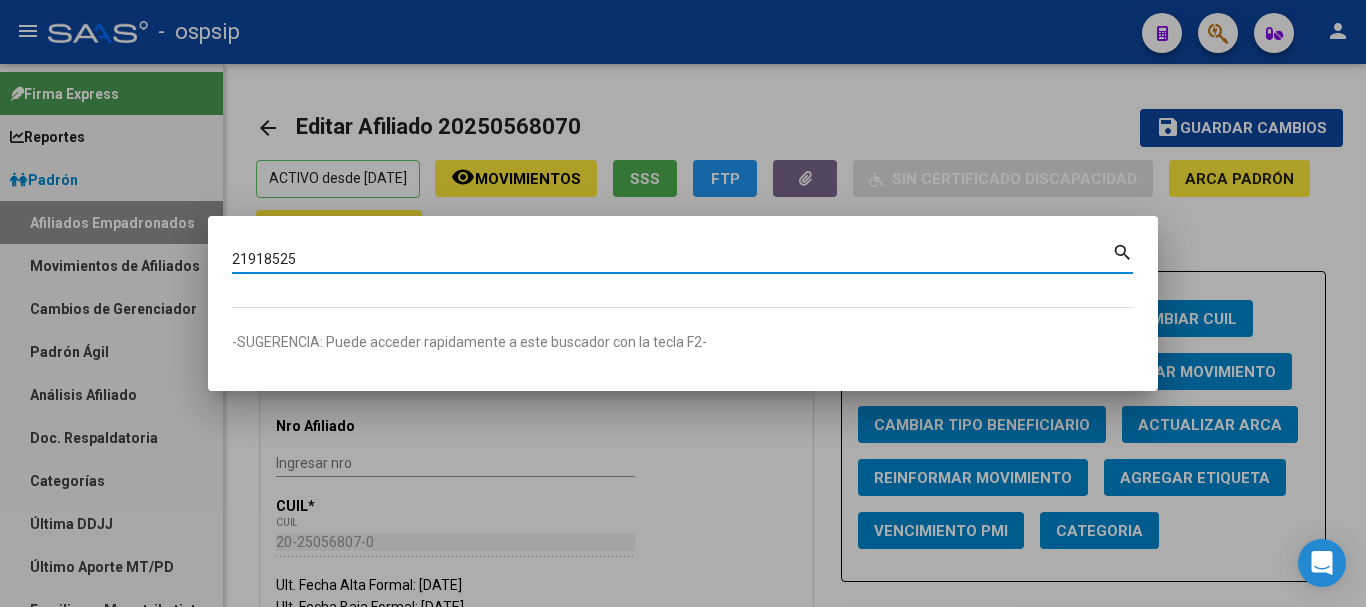 type on "21918525" 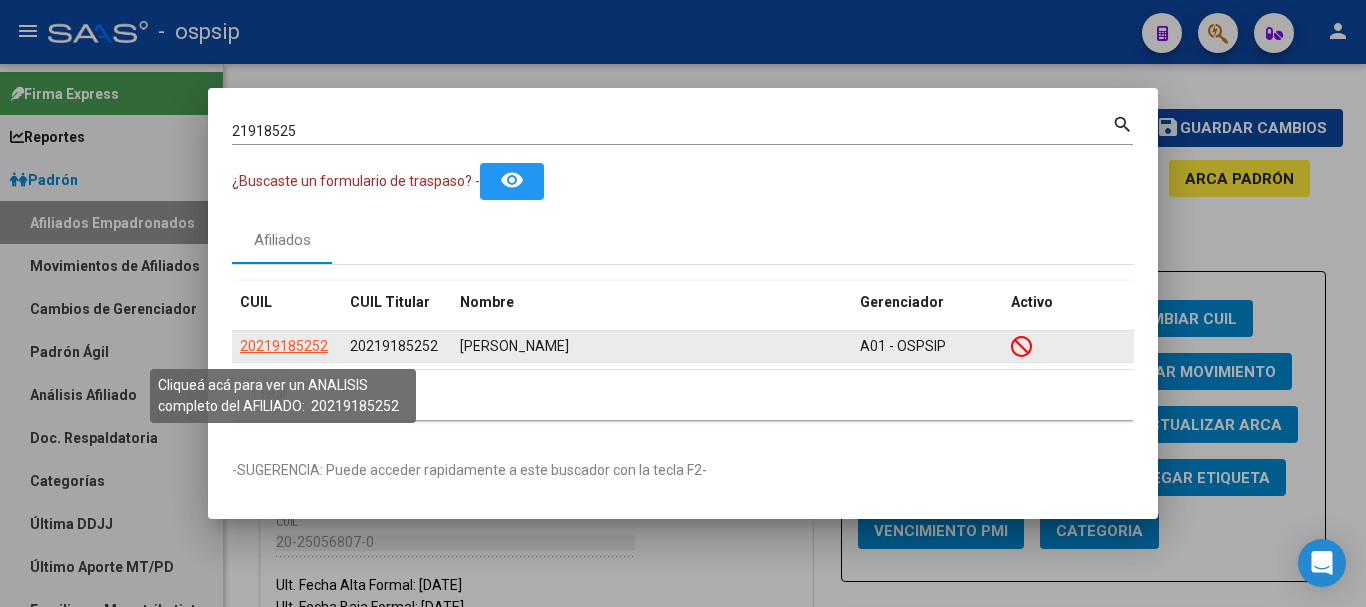 click on "20219185252" 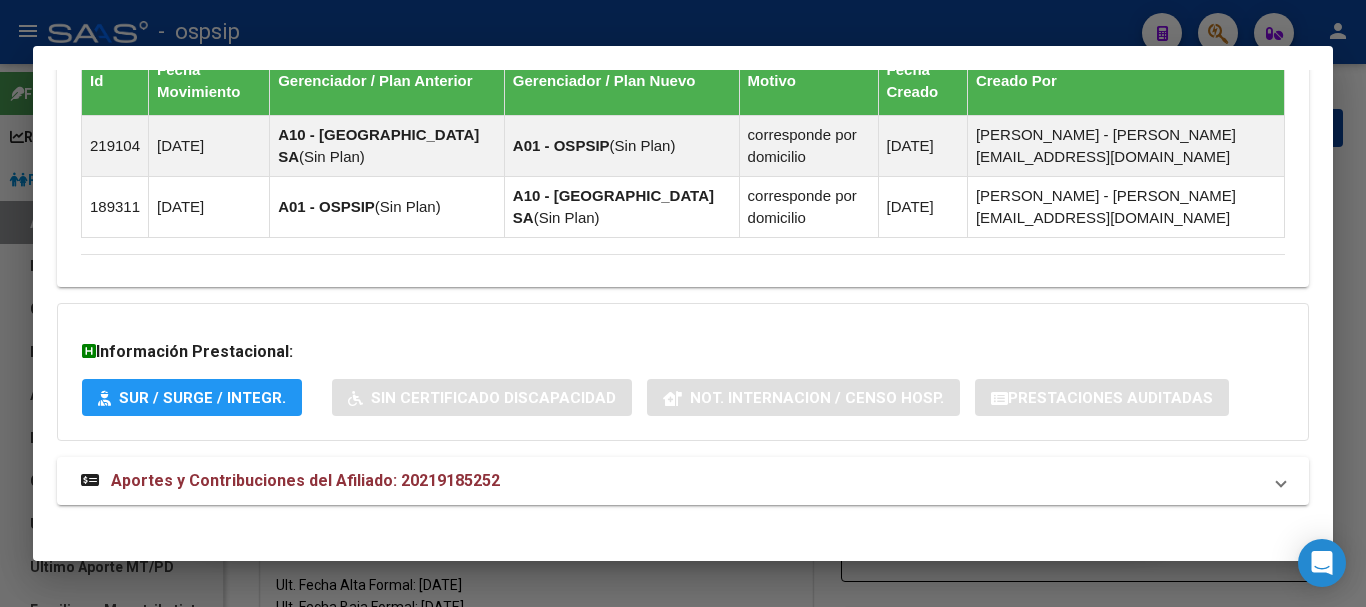 scroll, scrollTop: 1293, scrollLeft: 0, axis: vertical 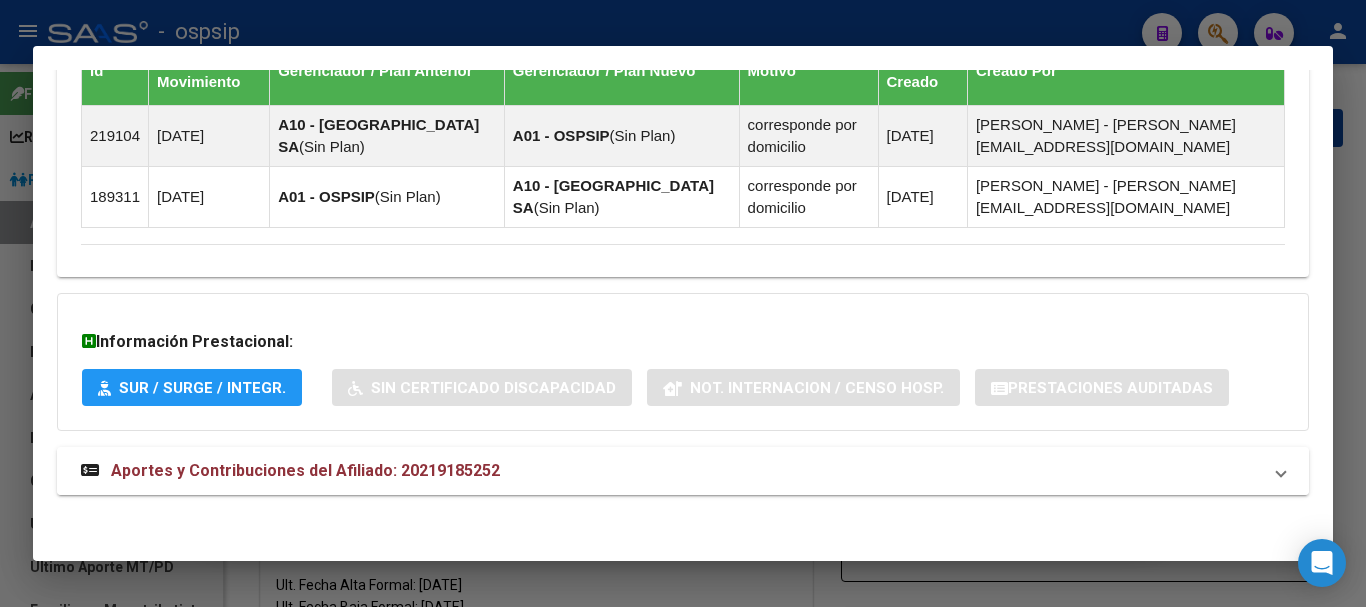 click on "Aportes y Contribuciones del Afiliado: 20219185252" at bounding box center [305, 470] 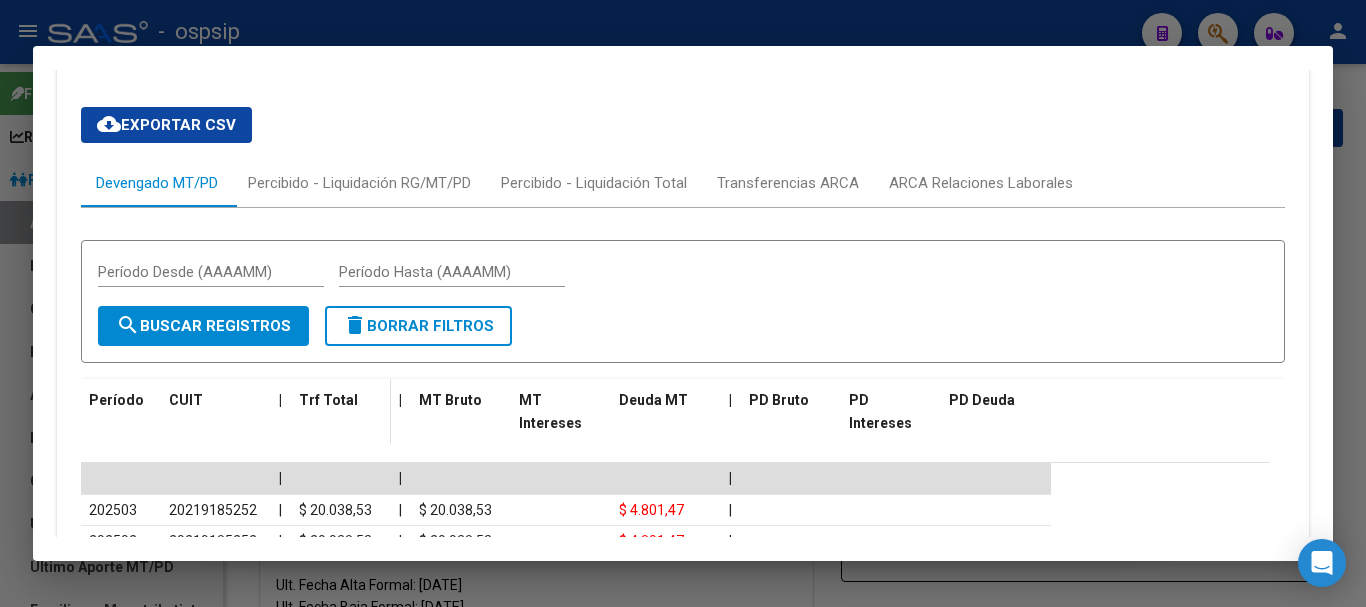 scroll, scrollTop: 1693, scrollLeft: 0, axis: vertical 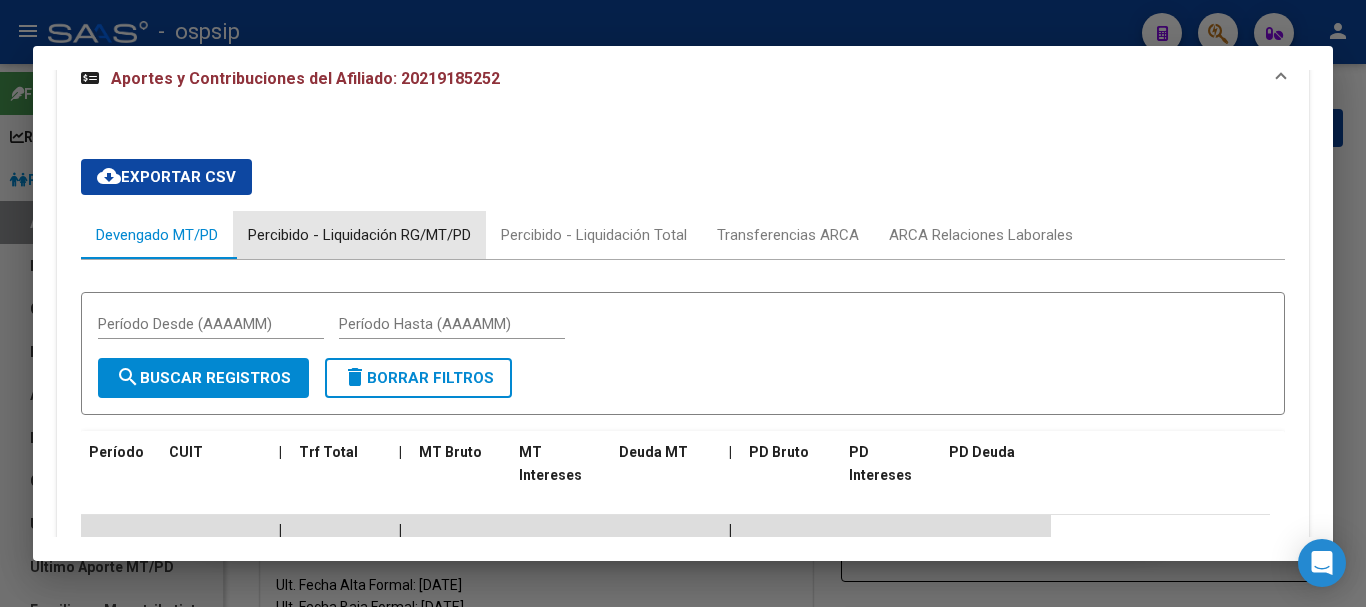 click on "Percibido - Liquidación RG/MT/PD" at bounding box center [359, 235] 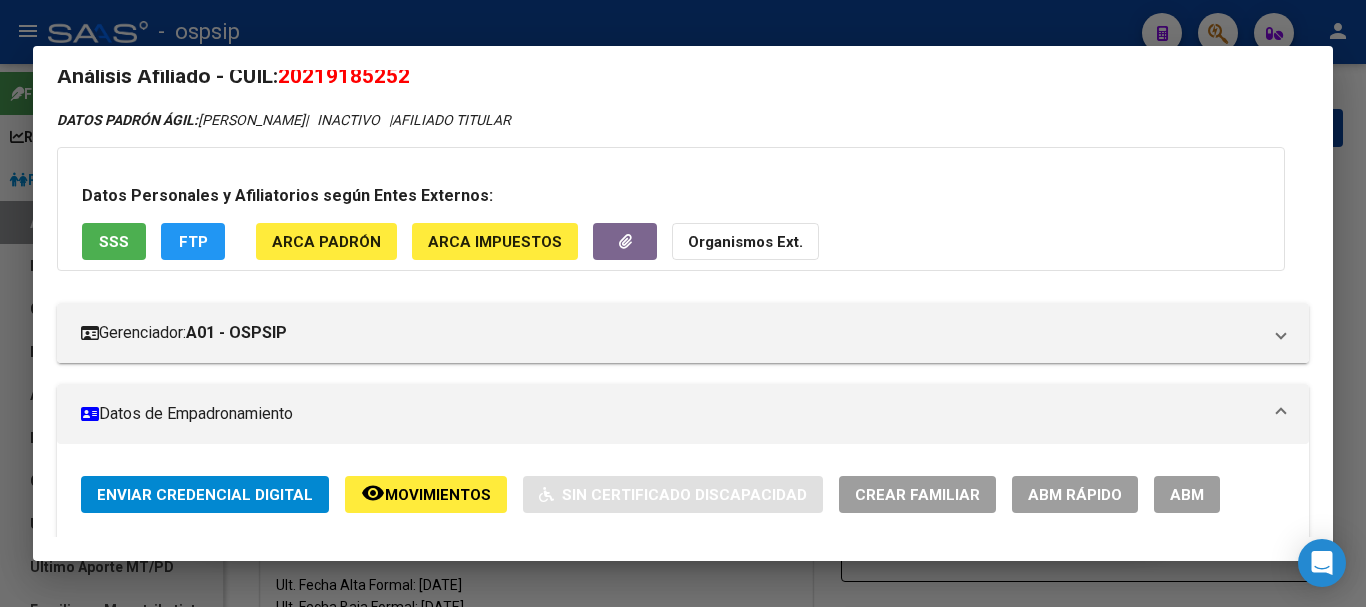 scroll, scrollTop: 0, scrollLeft: 0, axis: both 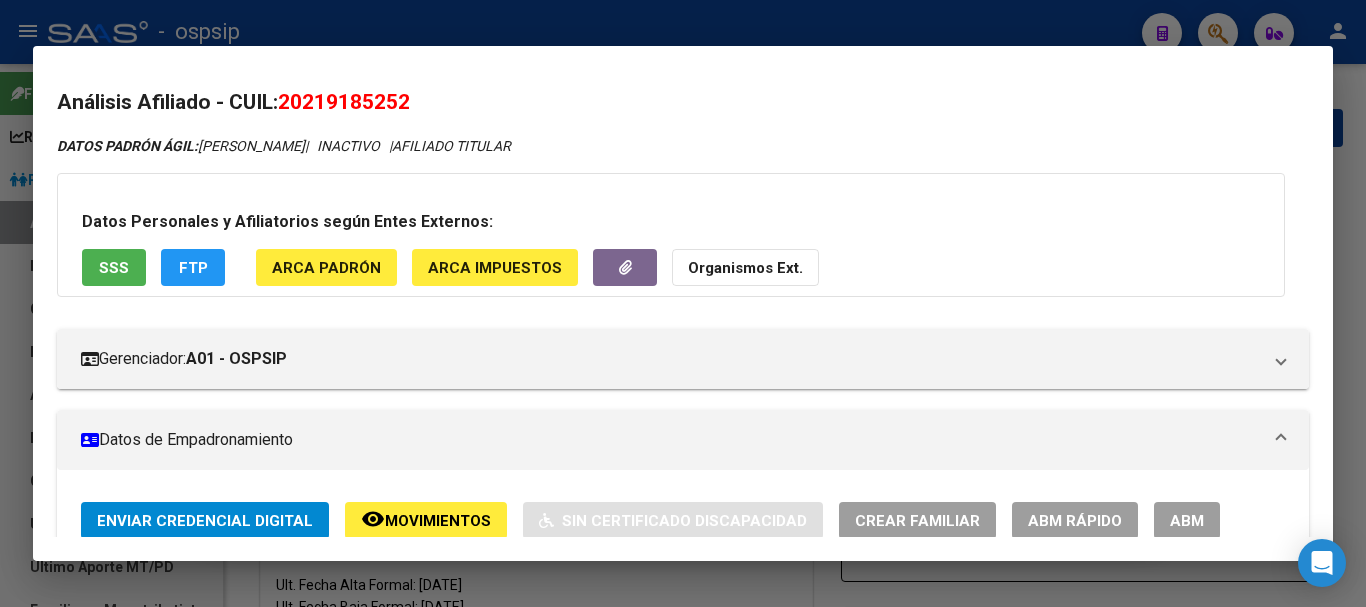 click at bounding box center (683, 303) 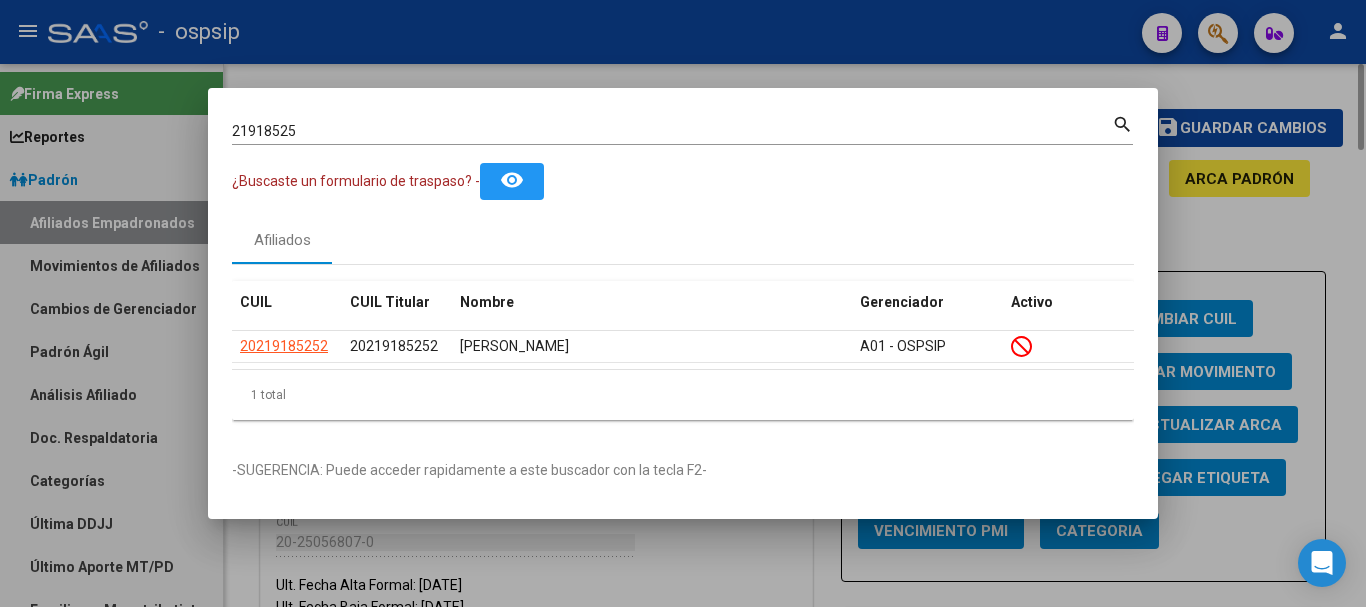 type 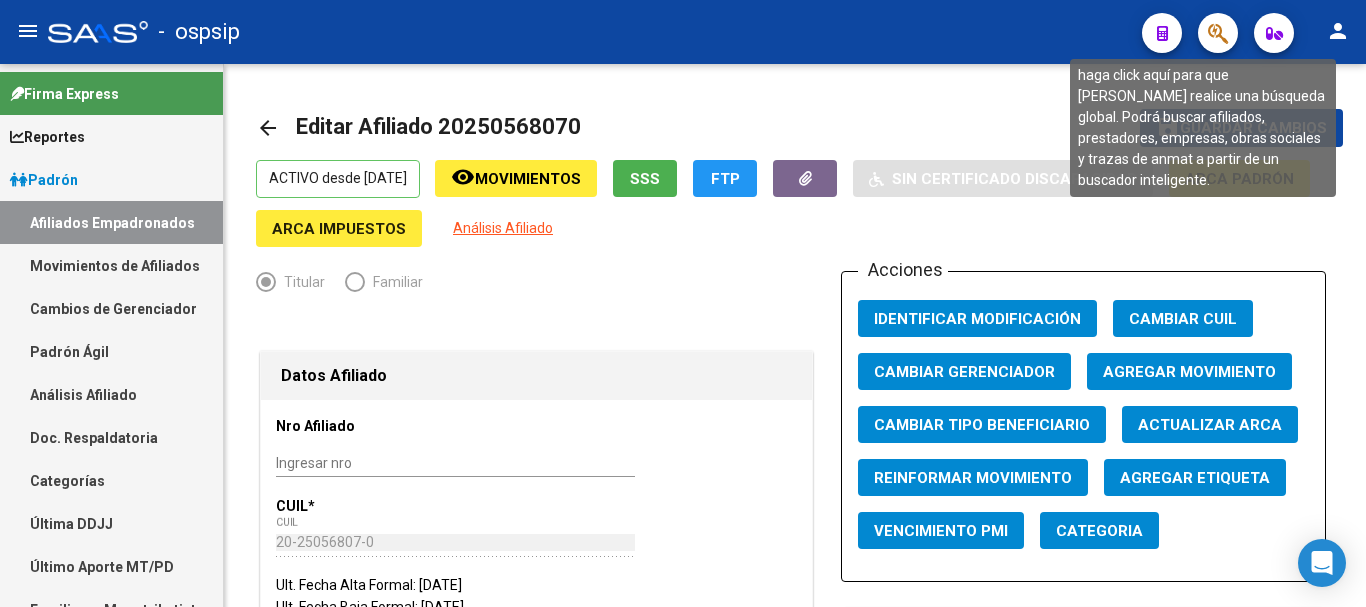 click 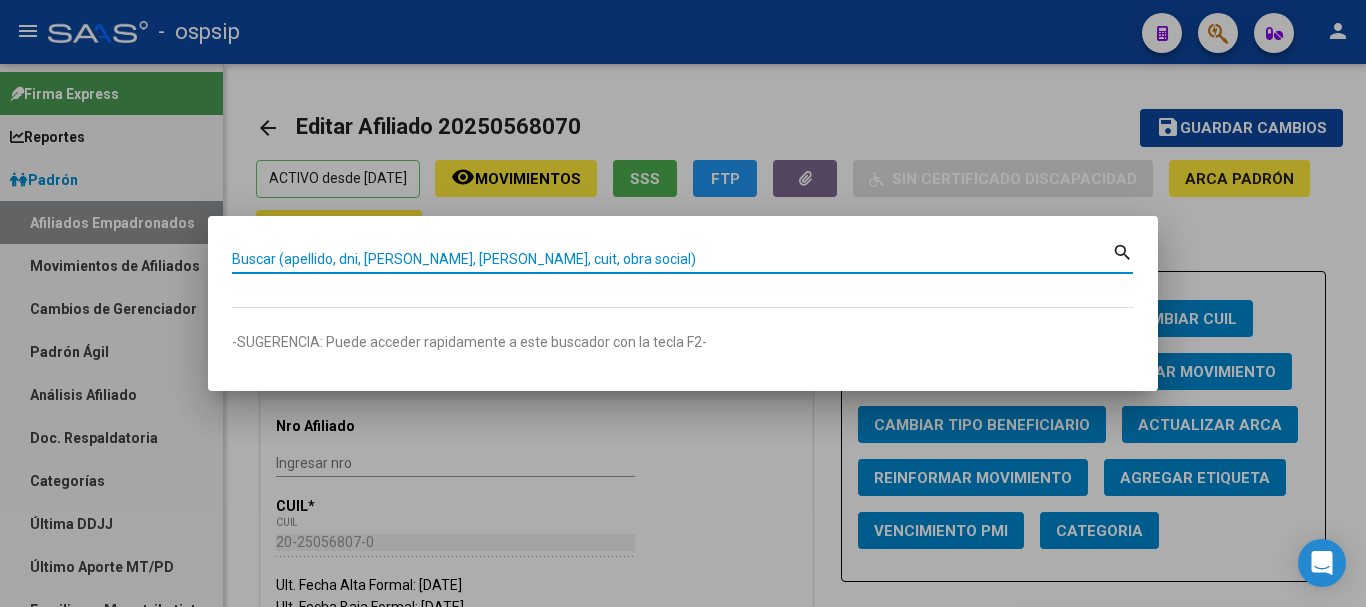 paste on "12961396" 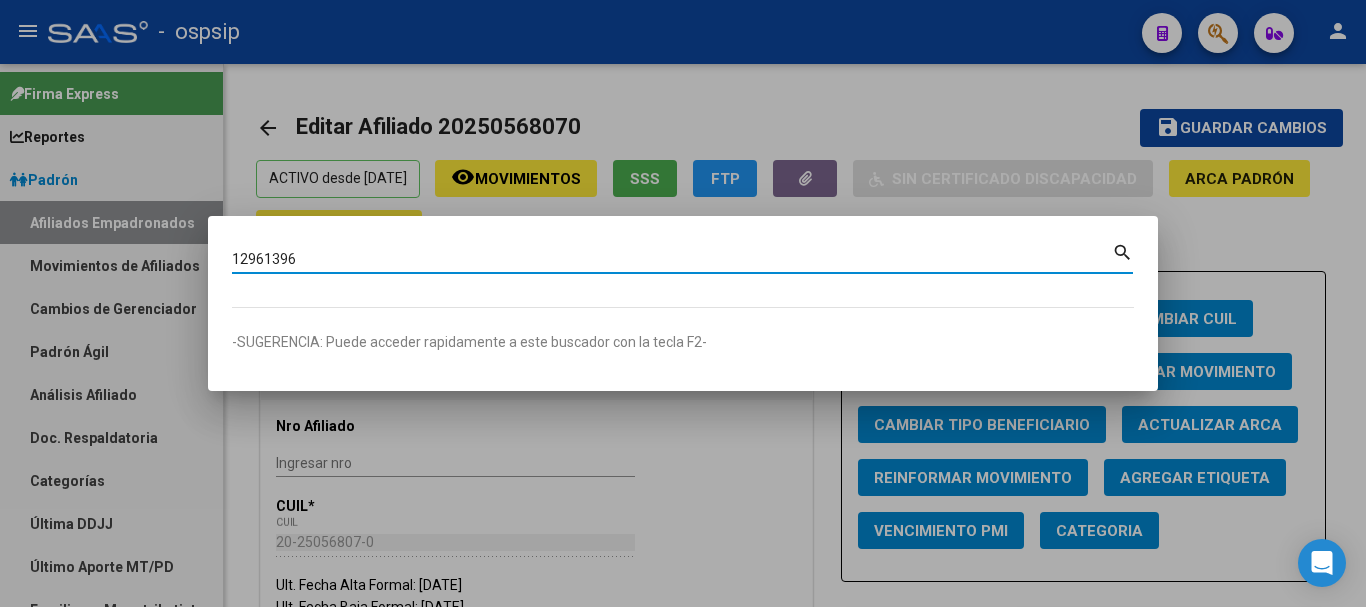 type on "12961396" 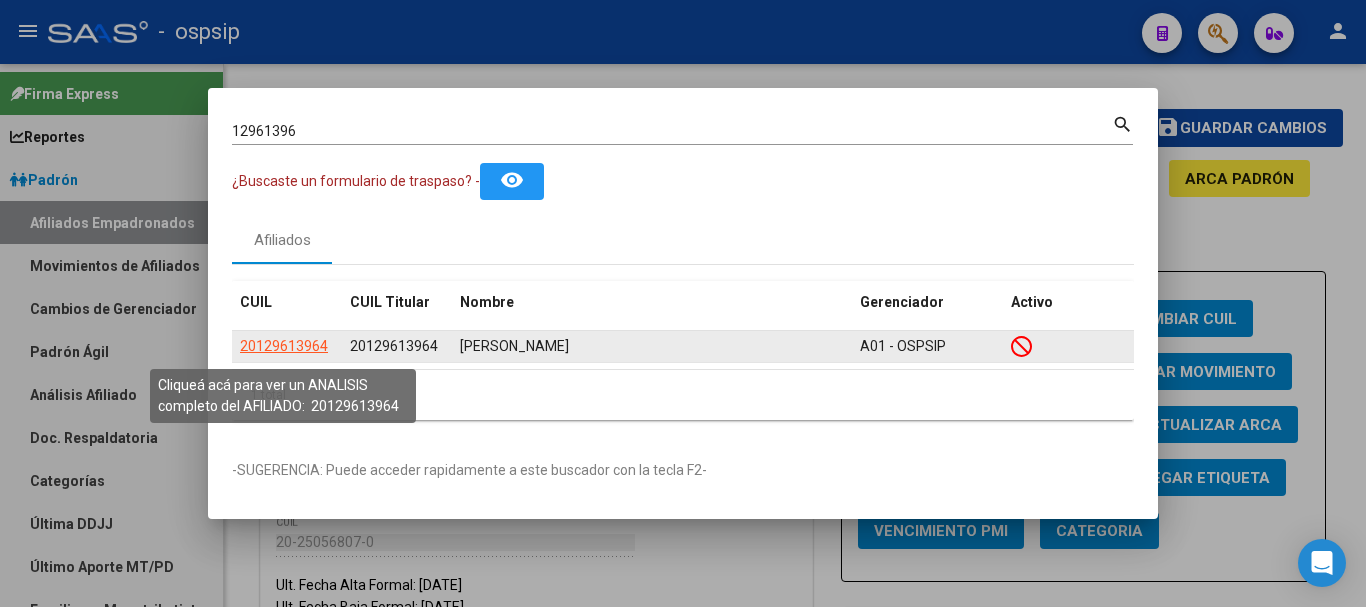 click on "20129613964" 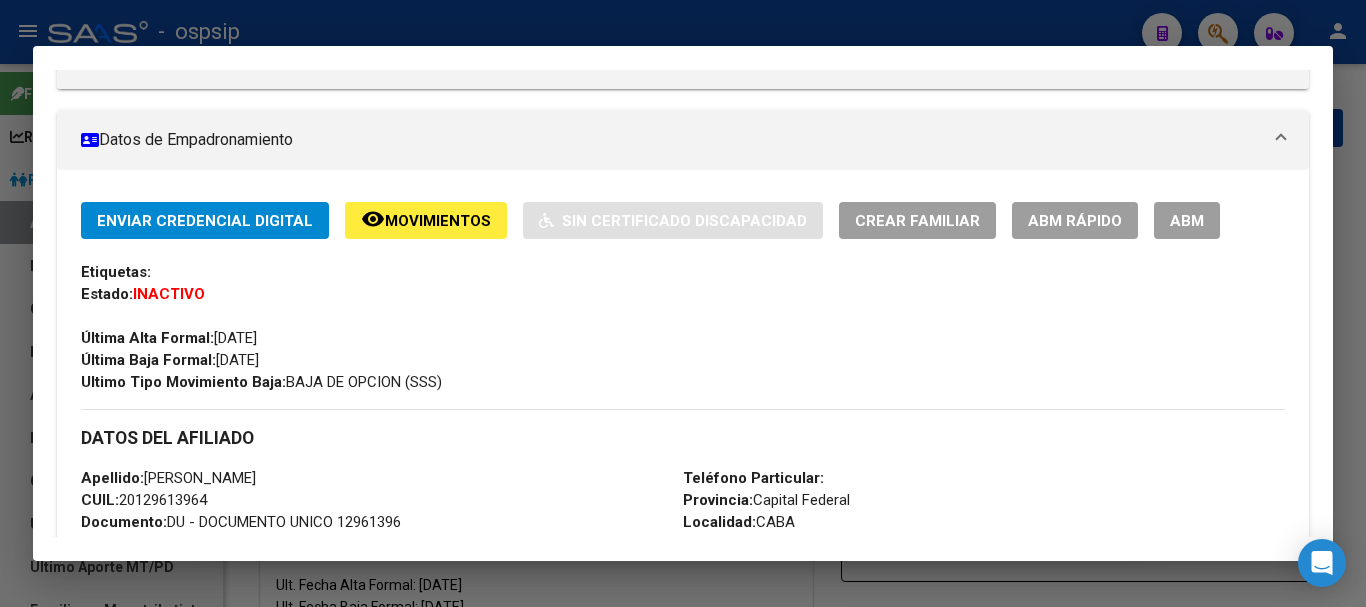 scroll, scrollTop: 293, scrollLeft: 0, axis: vertical 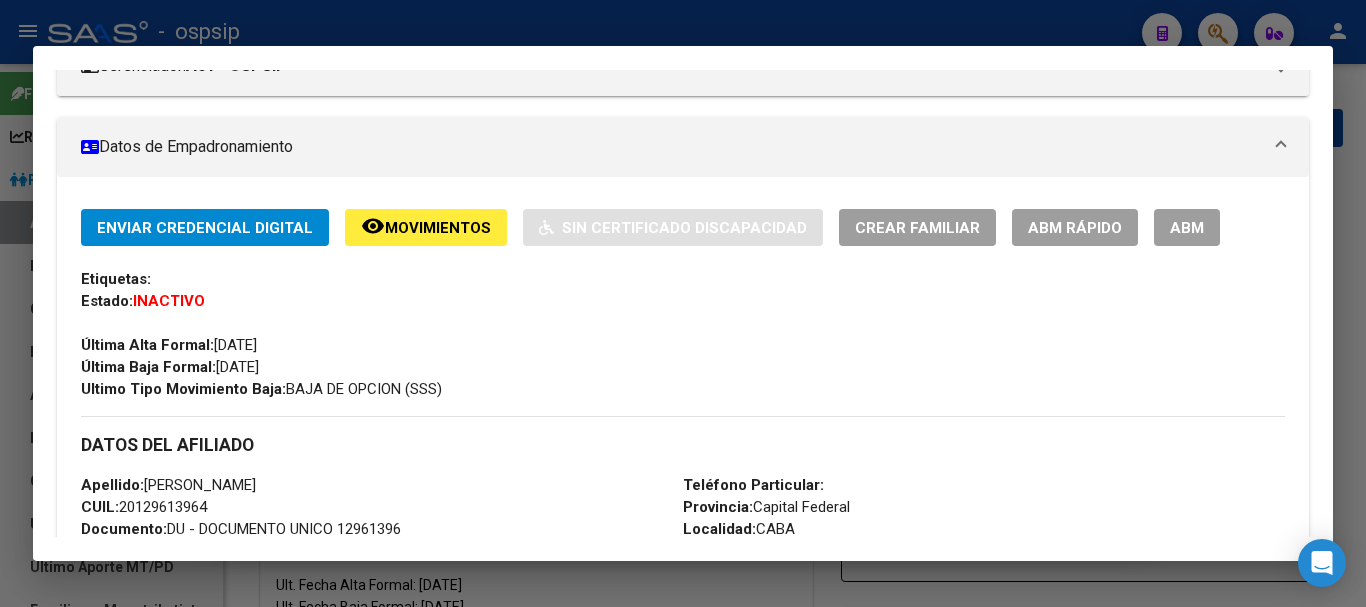 click on "ABM" at bounding box center (1187, 228) 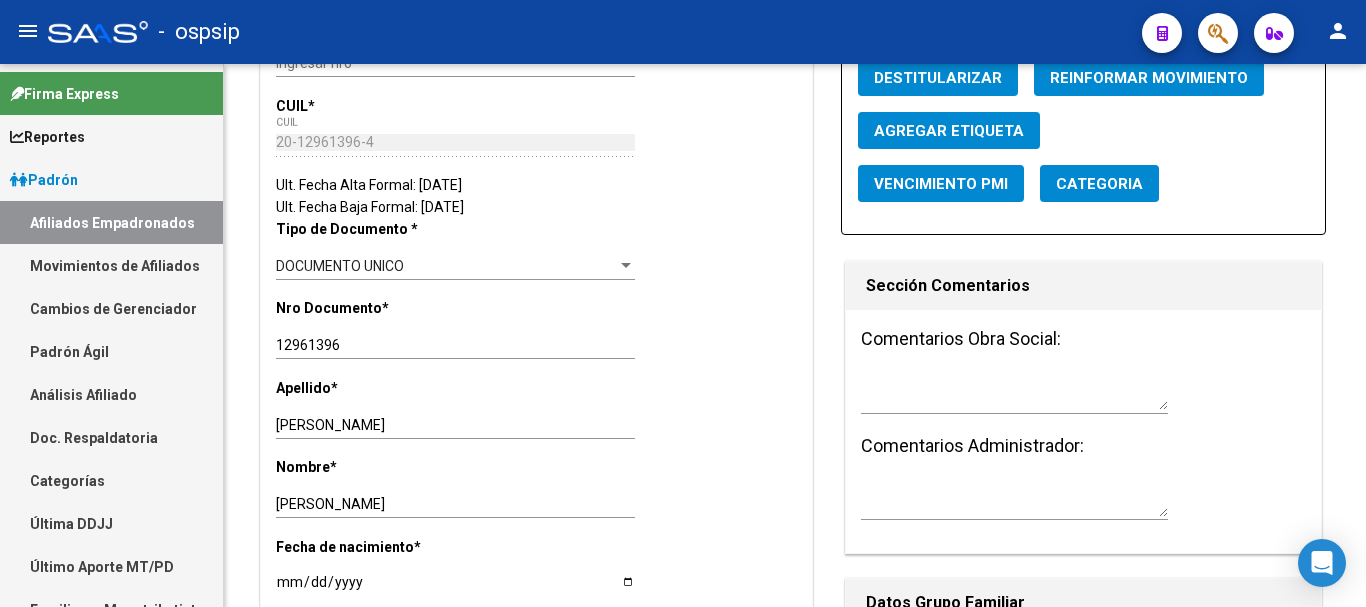 scroll, scrollTop: 0, scrollLeft: 0, axis: both 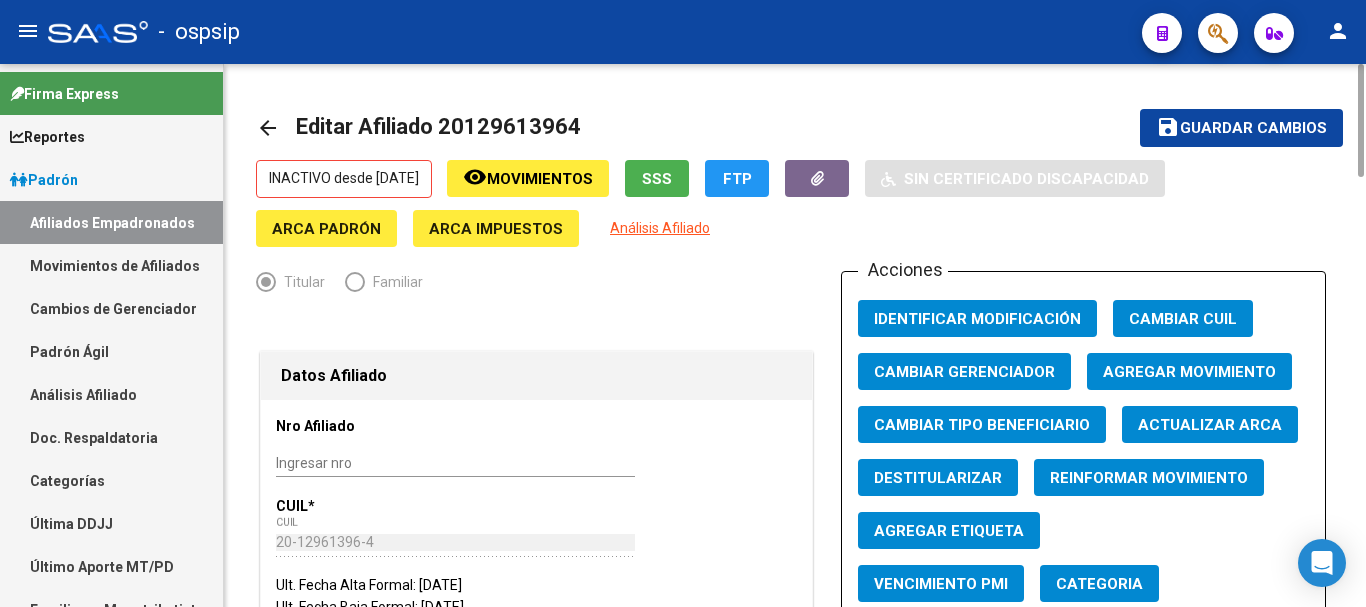 click on "Agregar Movimiento" 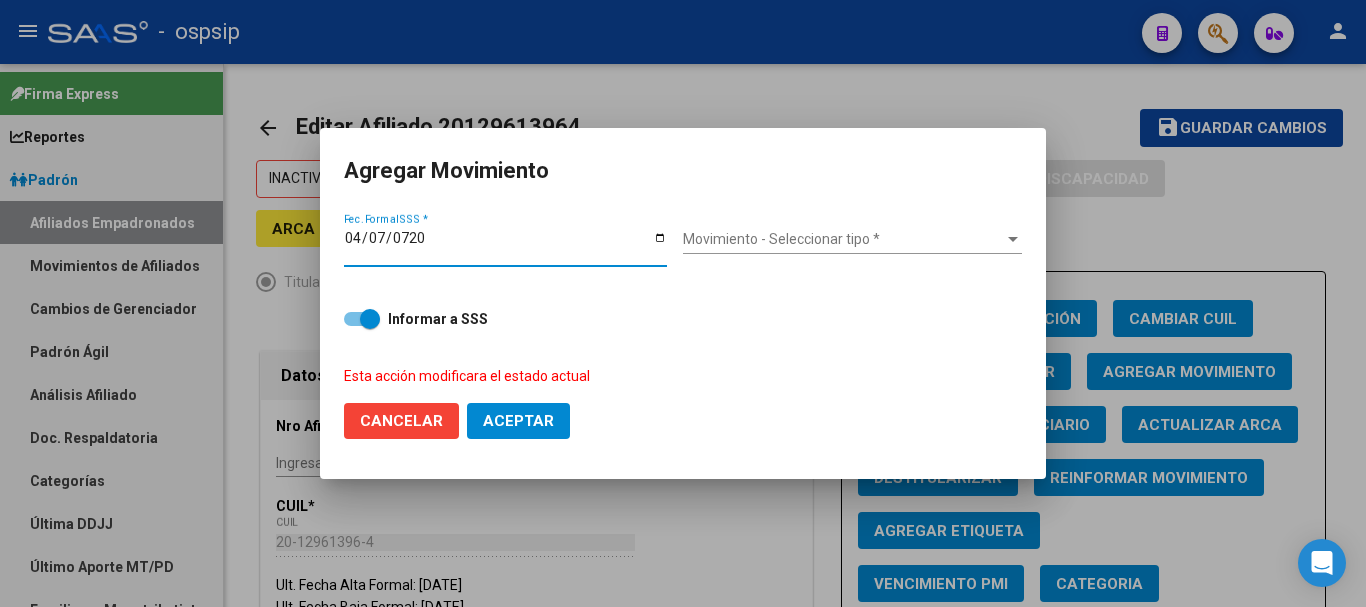 type on "7202-04-07" 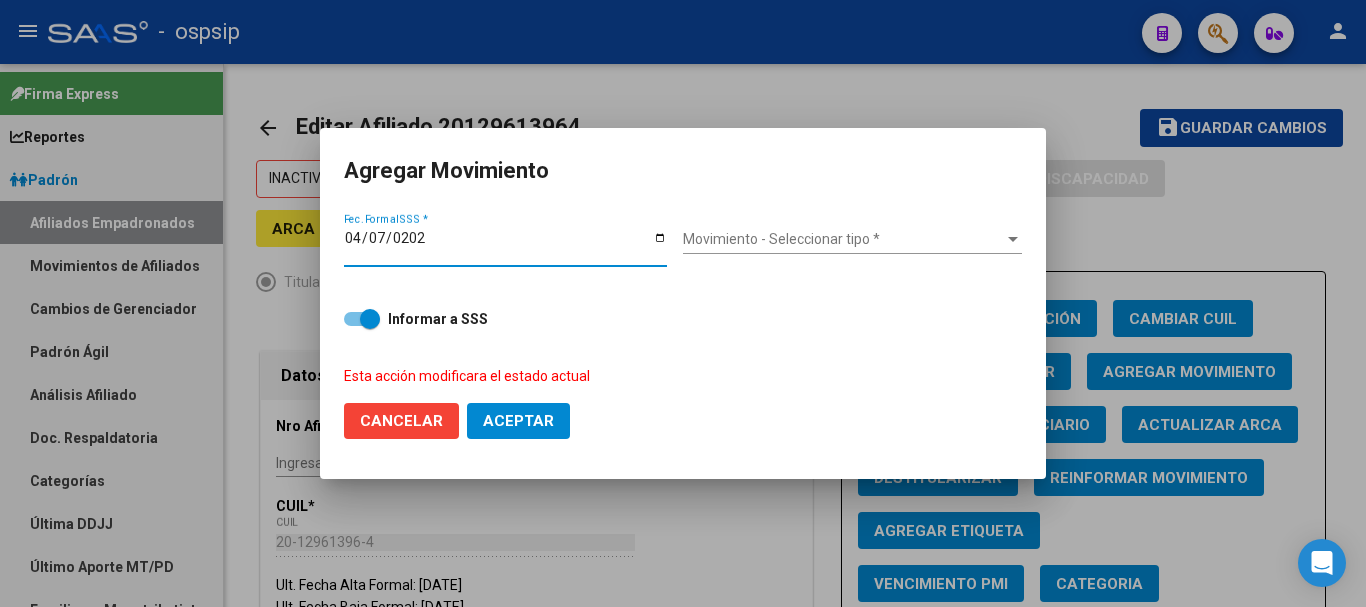 type on "[DATE]" 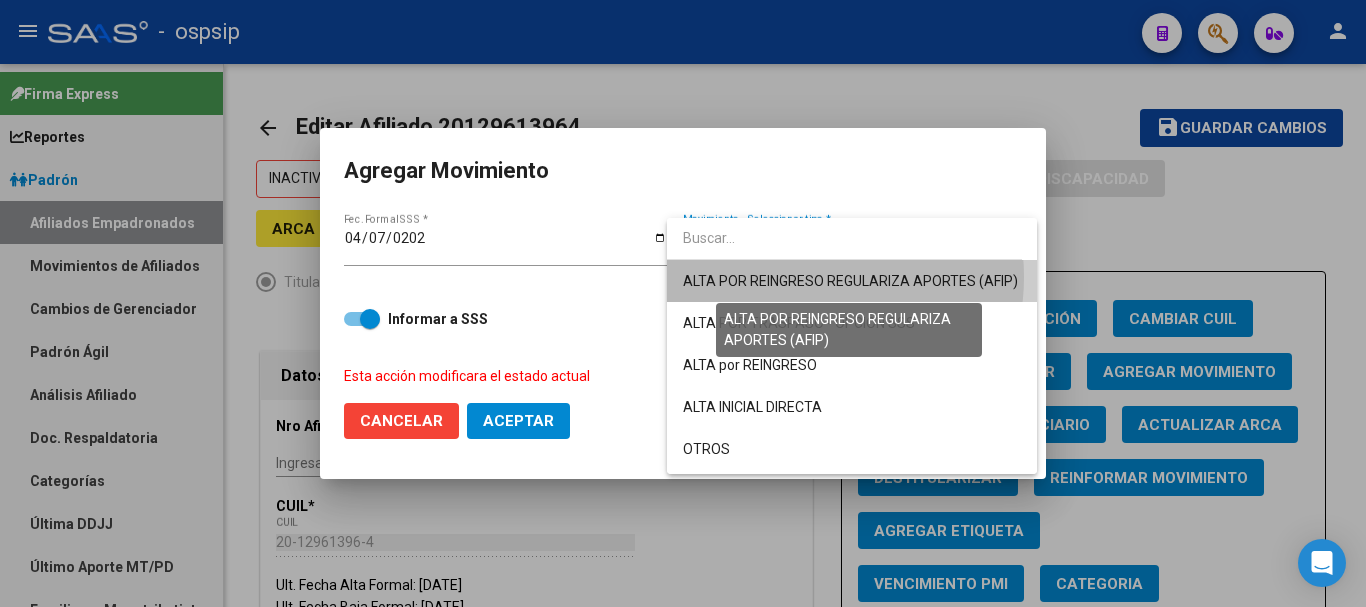 click on "ALTA POR REINGRESO REGULARIZA APORTES (AFIP)" at bounding box center (850, 281) 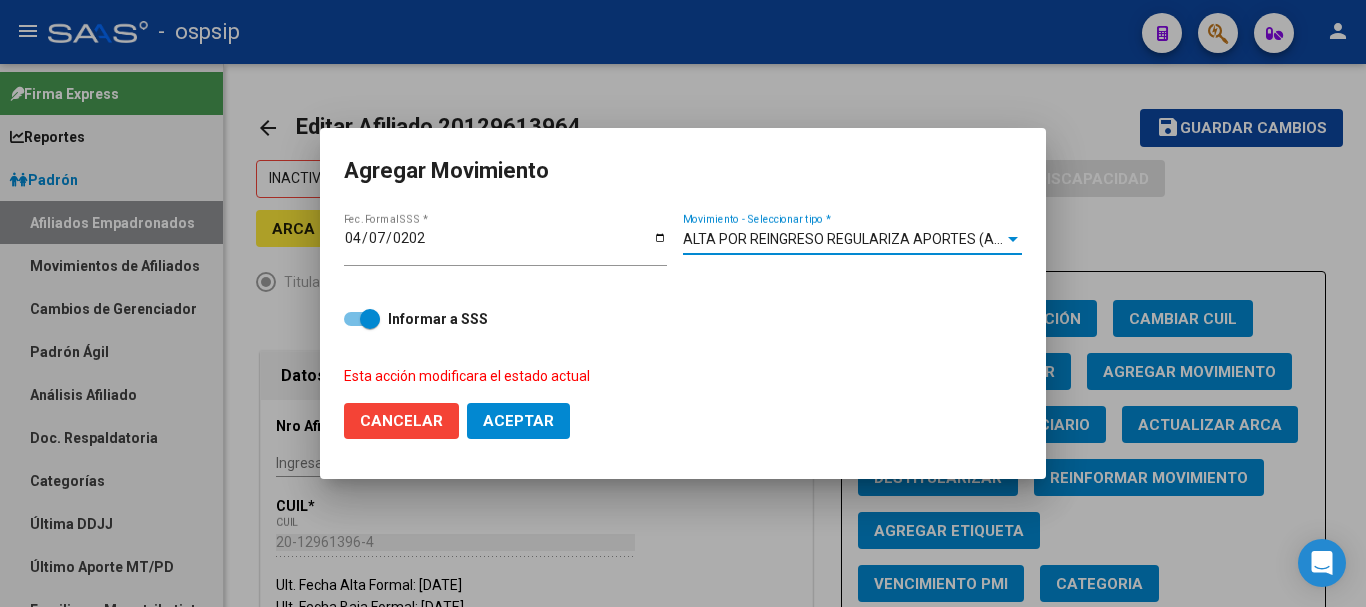 click on "Aceptar" 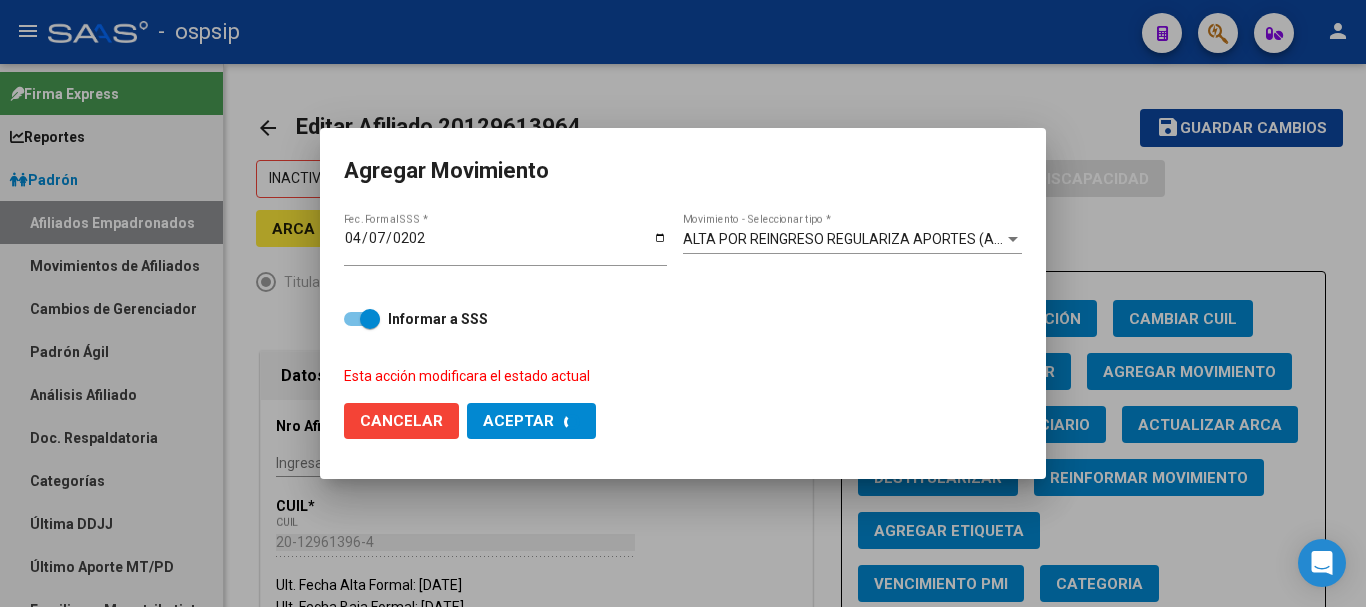 checkbox on "false" 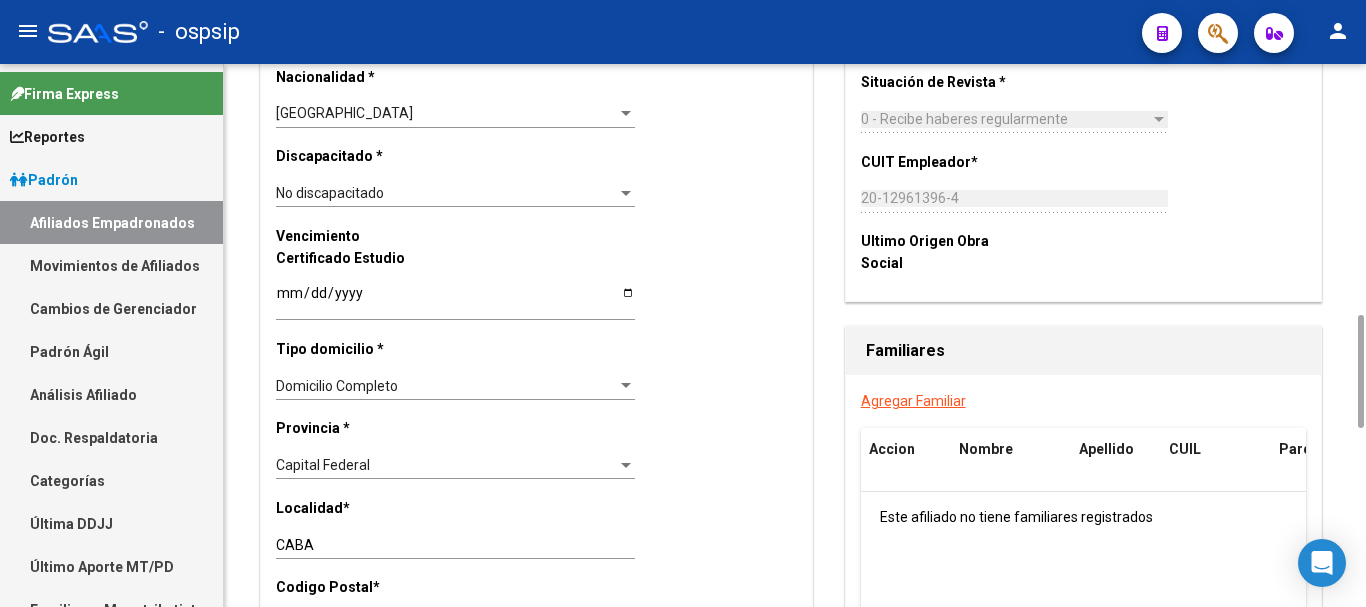 scroll, scrollTop: 1400, scrollLeft: 0, axis: vertical 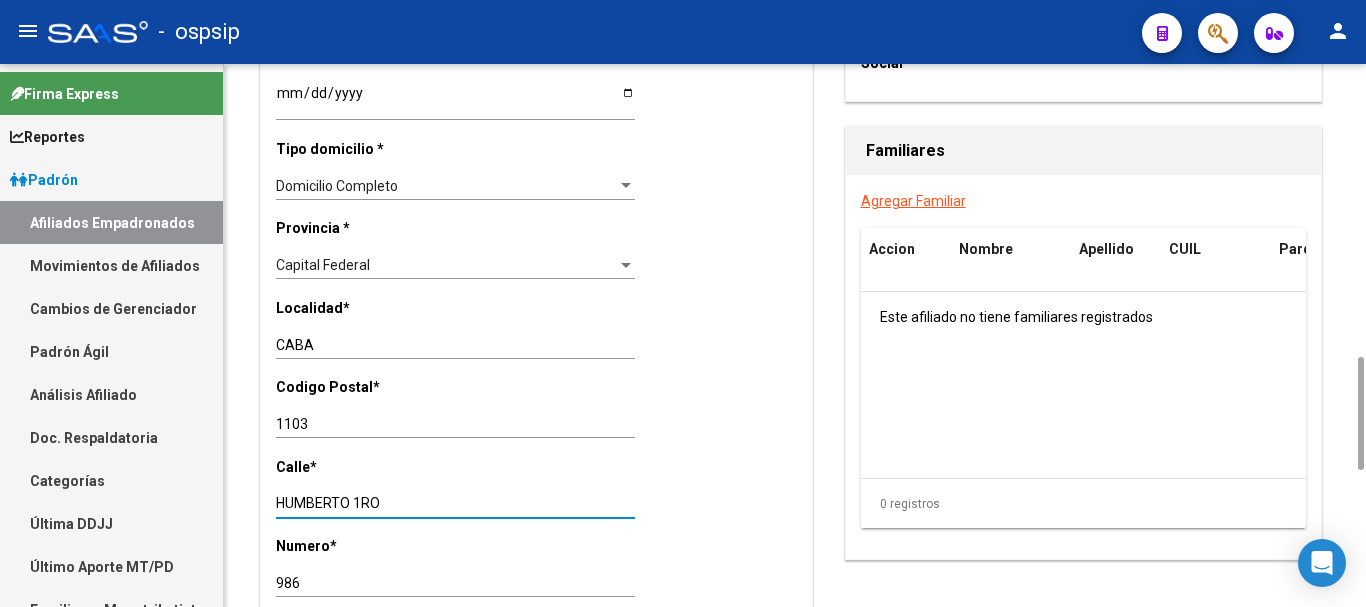 drag, startPoint x: 384, startPoint y: 502, endPoint x: 264, endPoint y: 492, distance: 120.41595 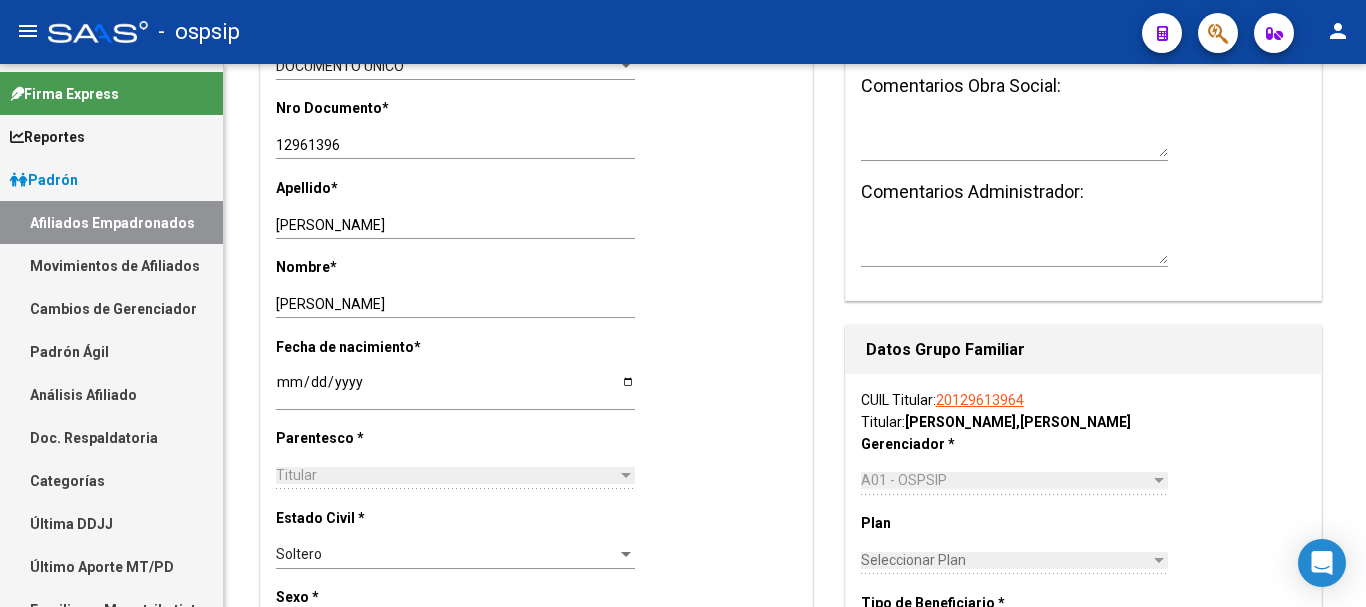 scroll, scrollTop: 0, scrollLeft: 0, axis: both 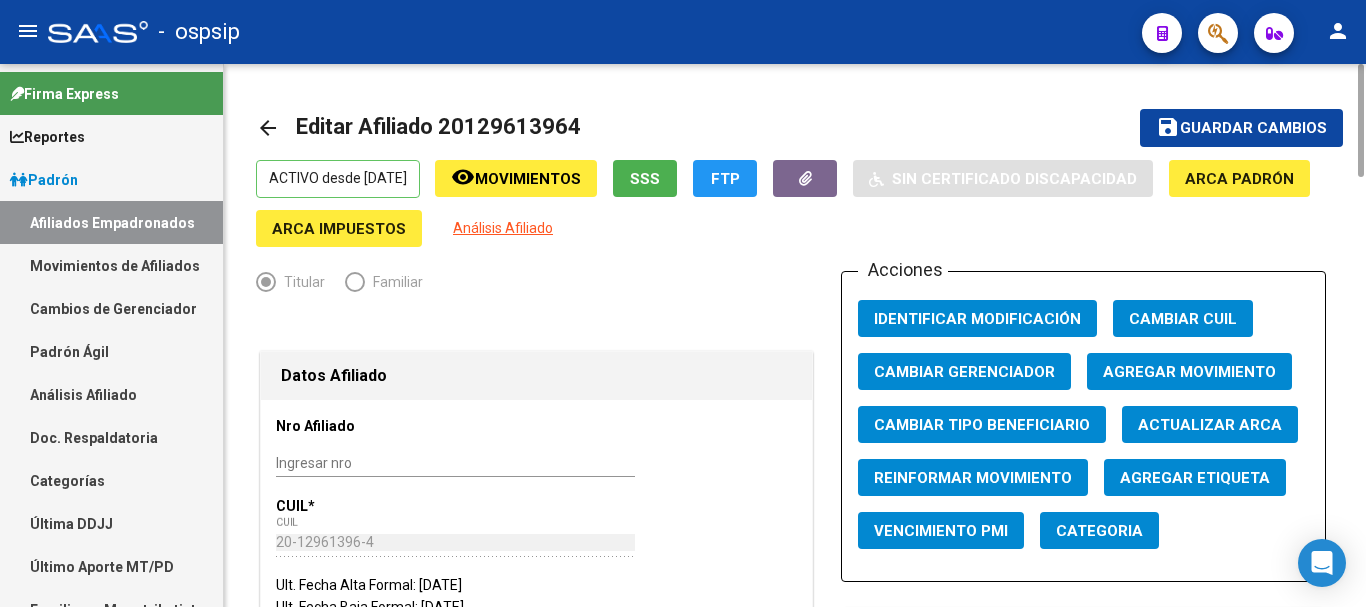drag, startPoint x: 572, startPoint y: 123, endPoint x: 466, endPoint y: 129, distance: 106.16968 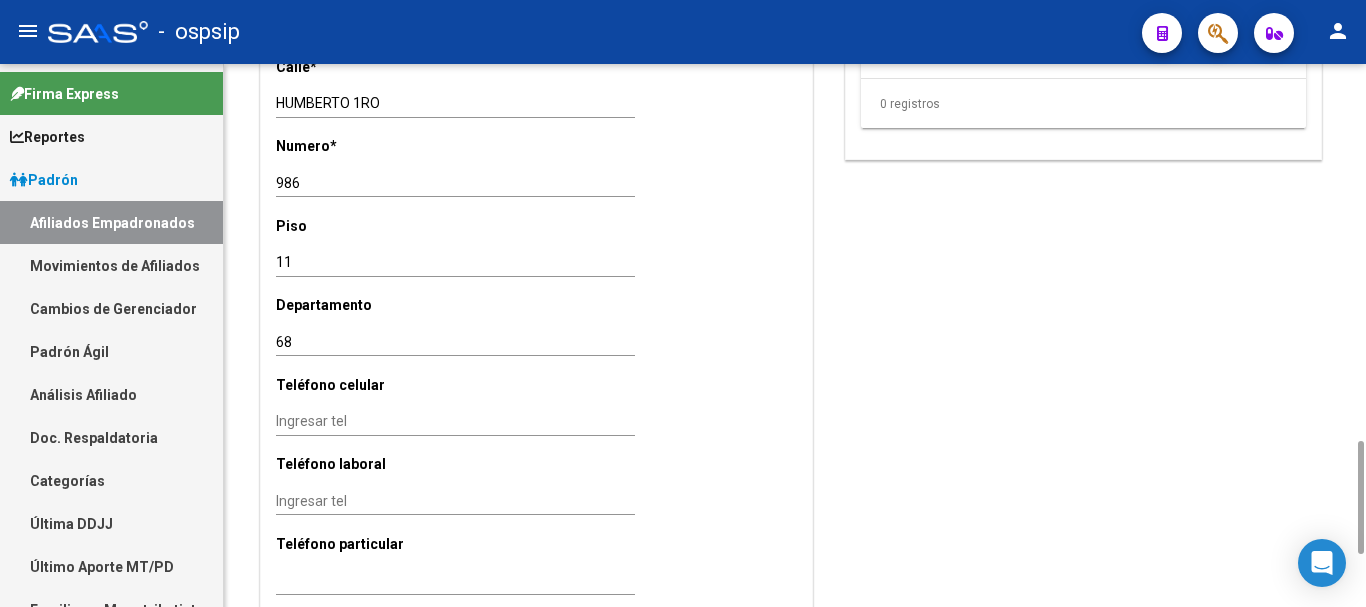 scroll, scrollTop: 1600, scrollLeft: 0, axis: vertical 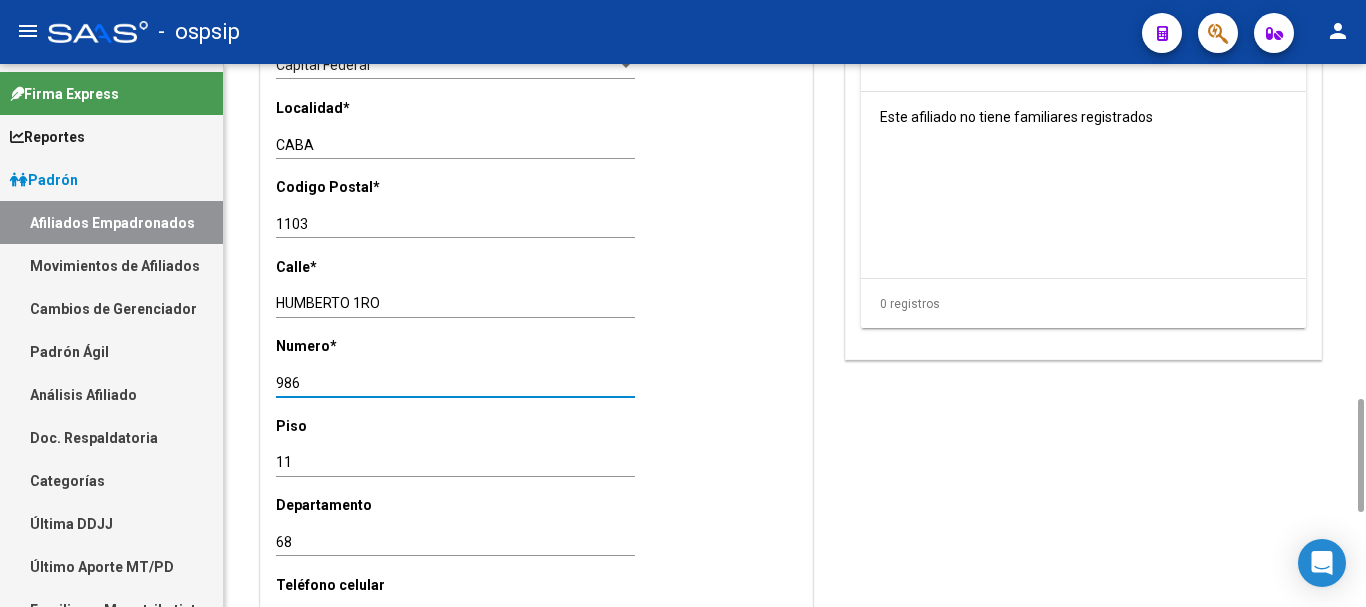 drag, startPoint x: 315, startPoint y: 389, endPoint x: 272, endPoint y: 384, distance: 43.289722 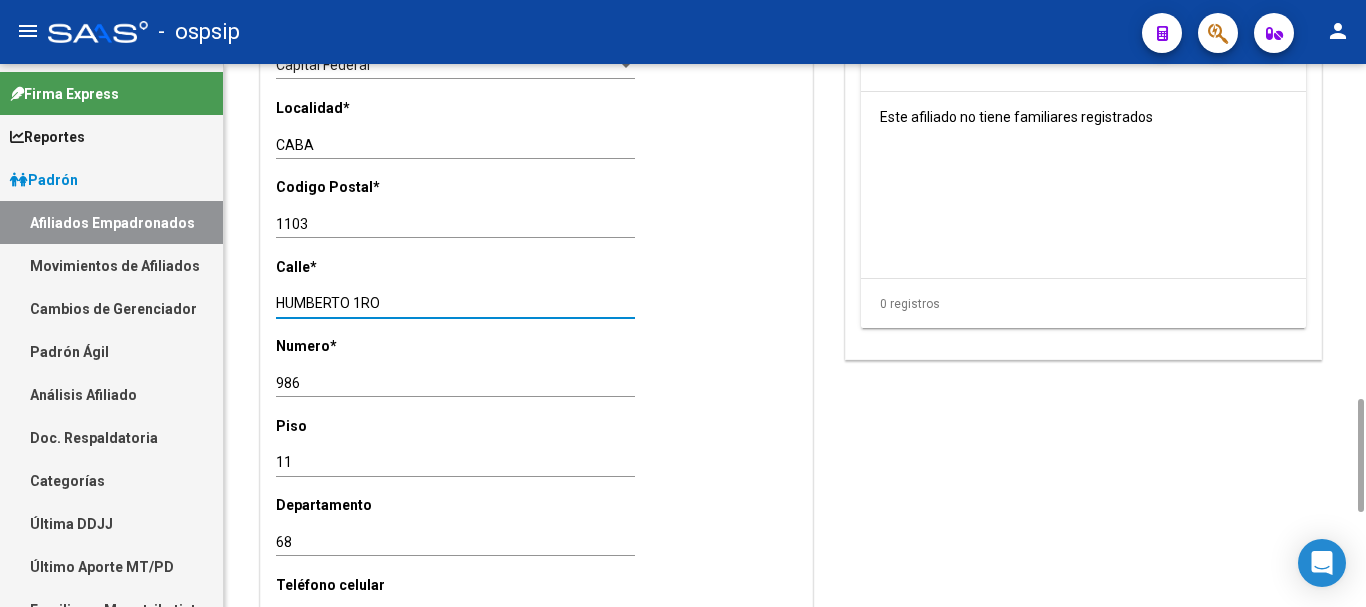 drag, startPoint x: 391, startPoint y: 308, endPoint x: 253, endPoint y: 306, distance: 138.0145 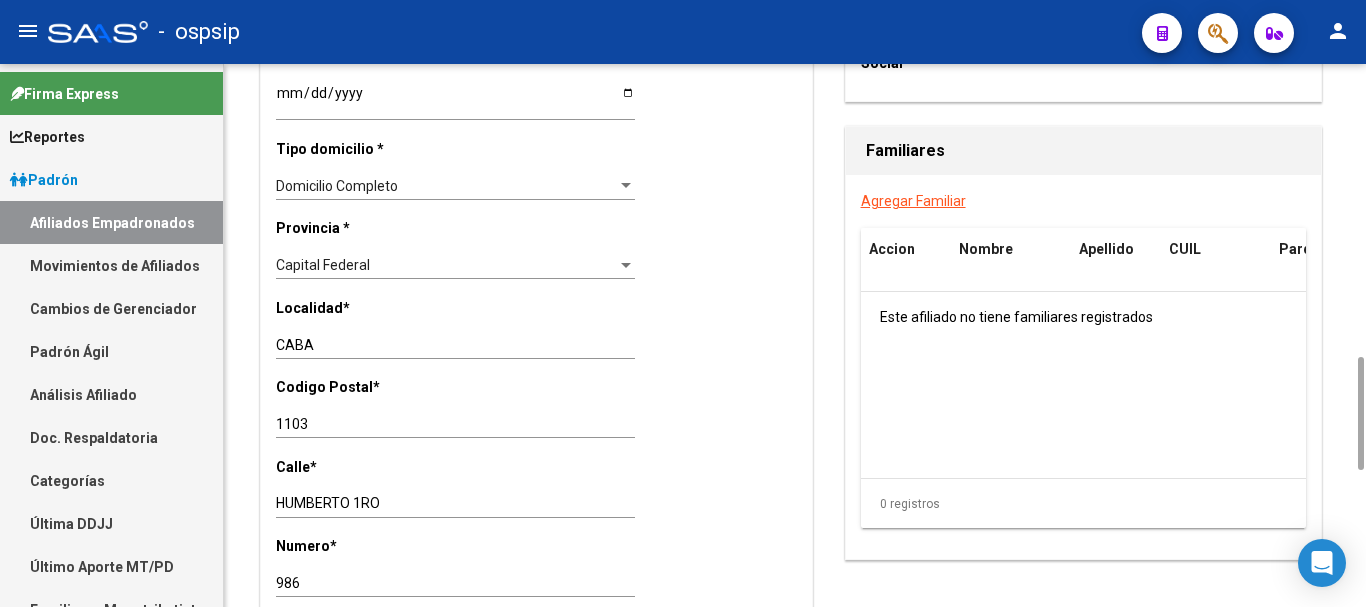 scroll, scrollTop: 2050, scrollLeft: 0, axis: vertical 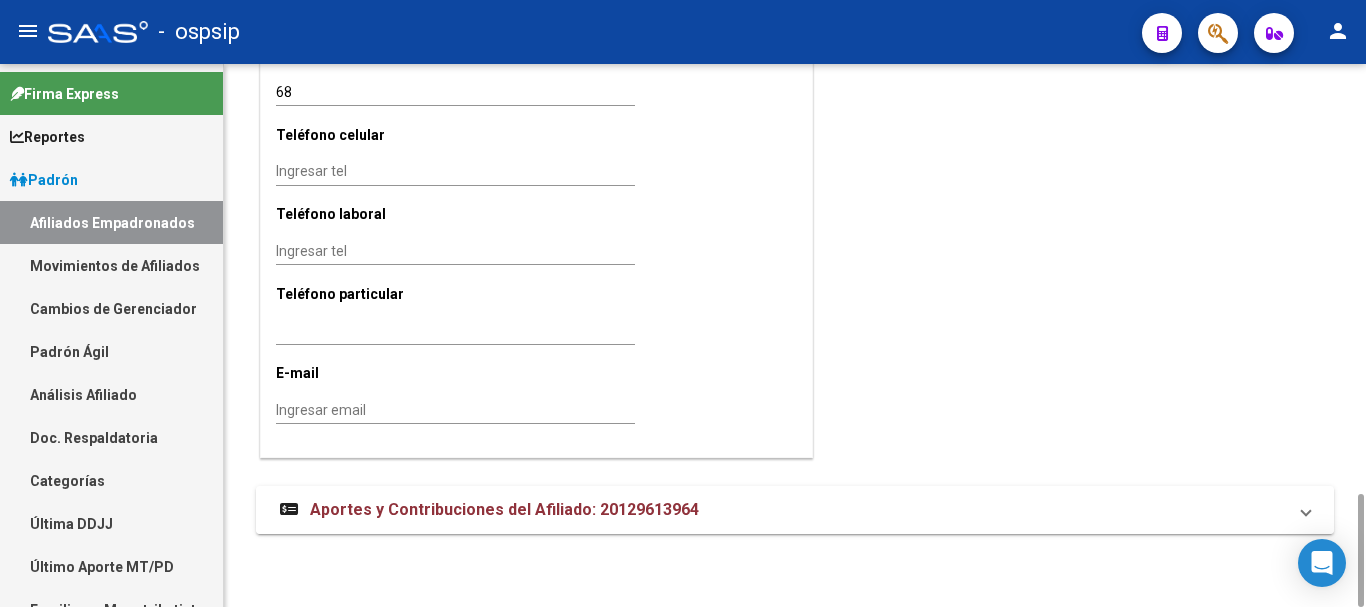 click on "Aportes y Contribuciones del Afiliado: 20129613964" at bounding box center [795, 510] 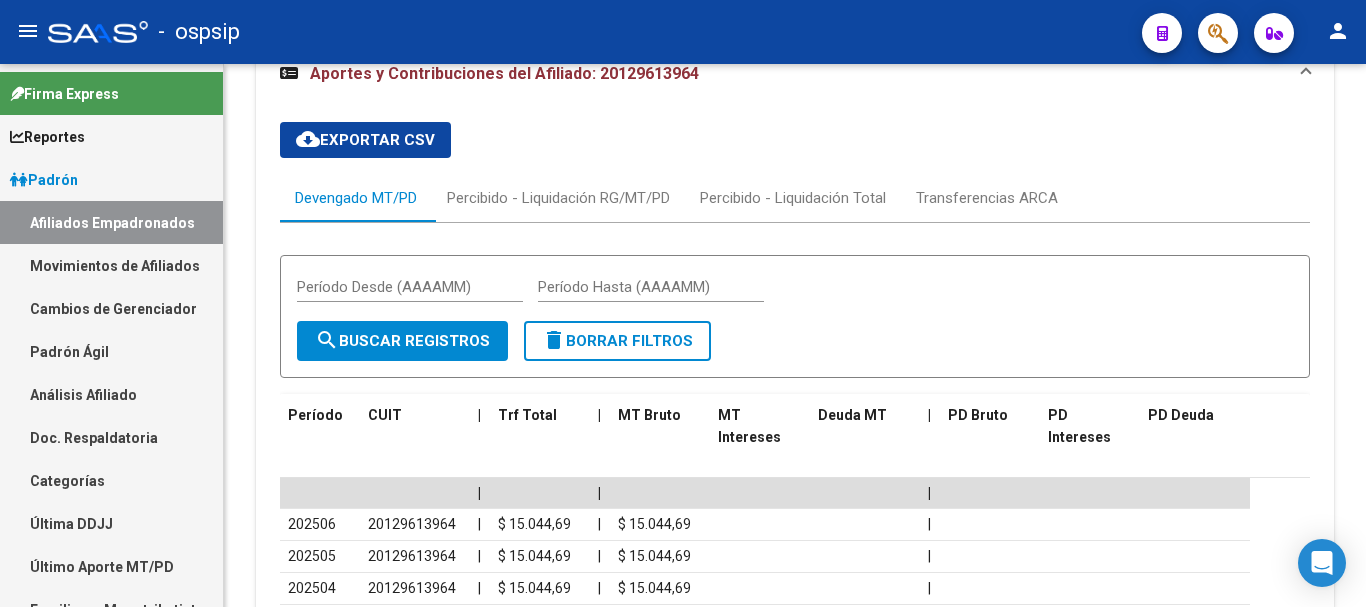 scroll, scrollTop: 2694, scrollLeft: 0, axis: vertical 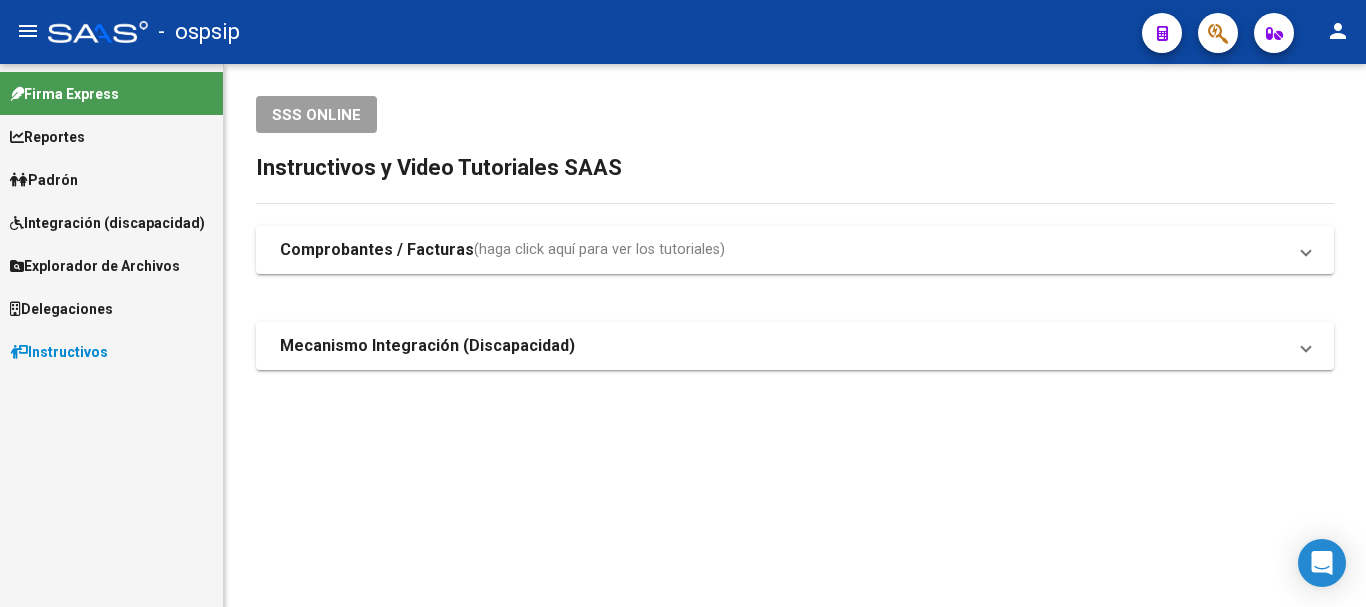click 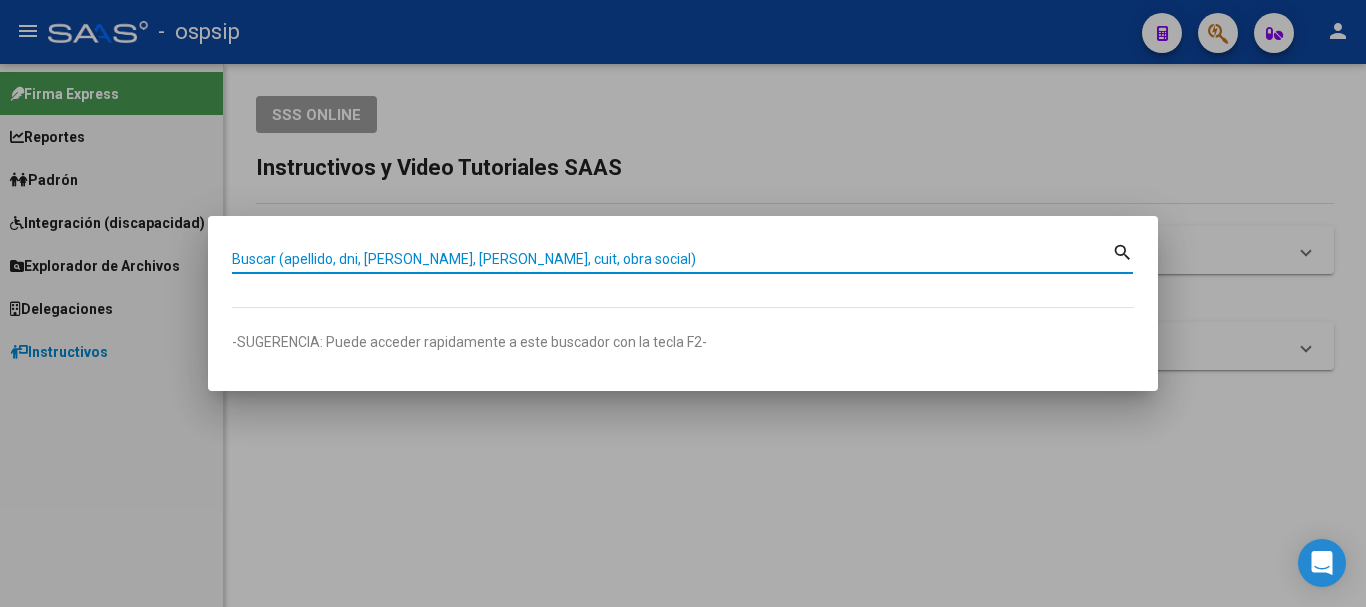 paste on "16675075" 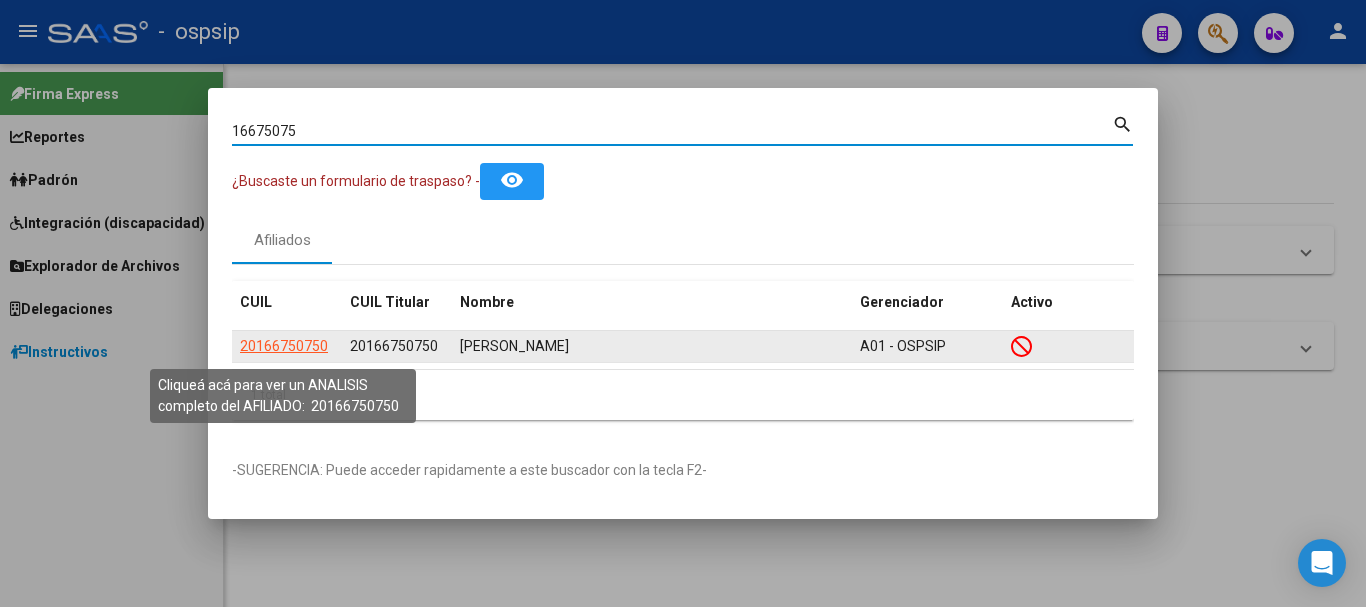 click on "20166750750" 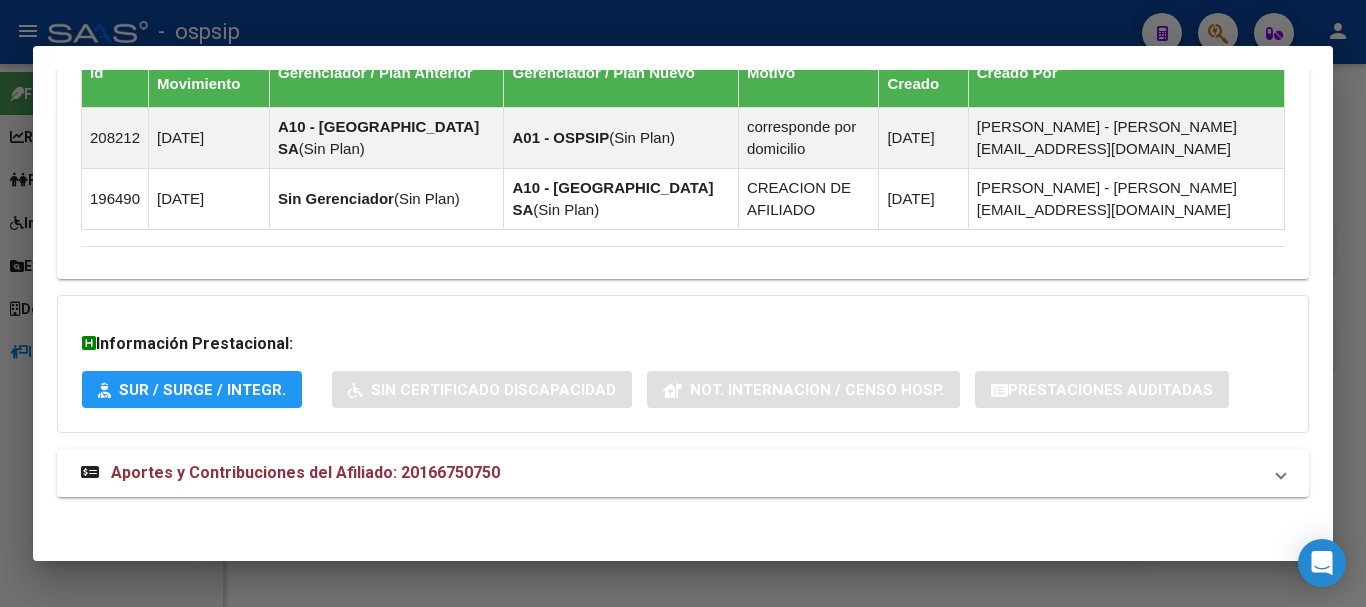 scroll, scrollTop: 1255, scrollLeft: 0, axis: vertical 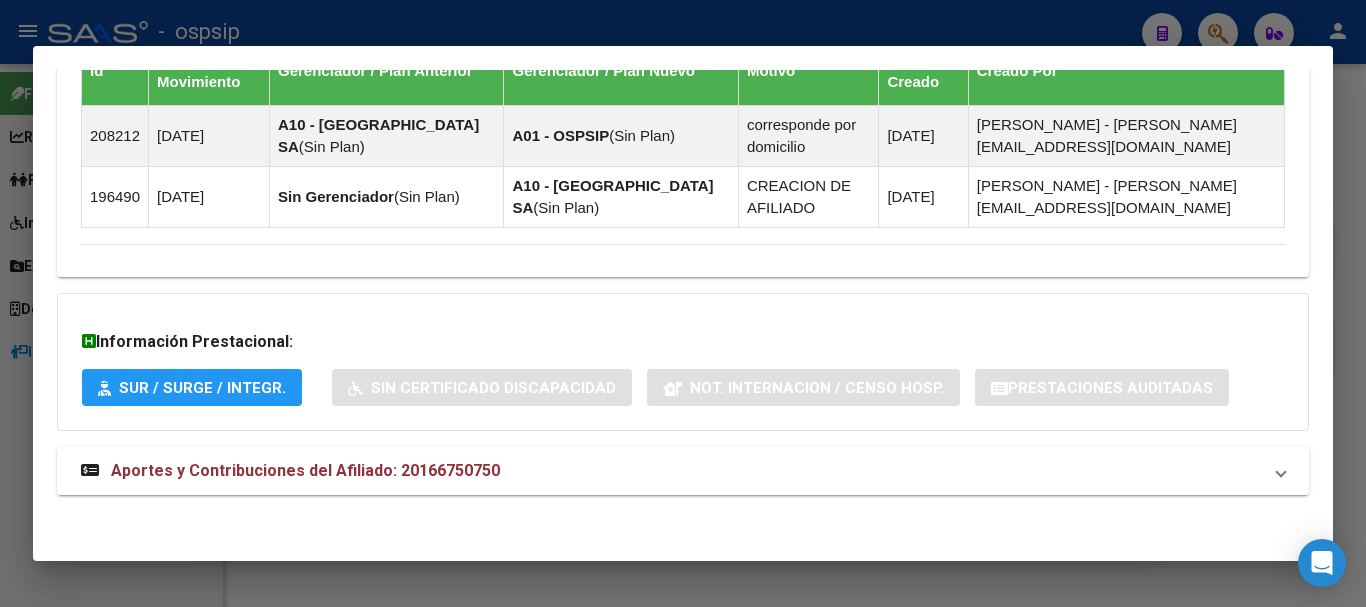 click on "Aportes y Contribuciones del Afiliado: 20166750750" at bounding box center (305, 470) 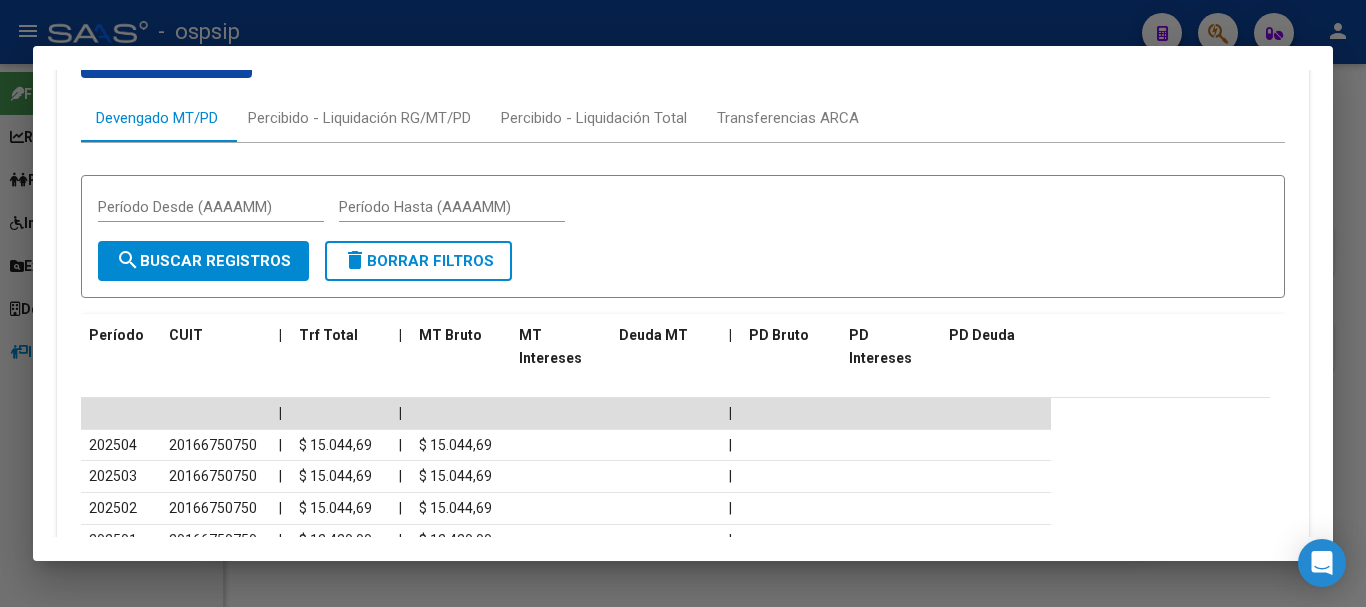scroll, scrollTop: 1755, scrollLeft: 0, axis: vertical 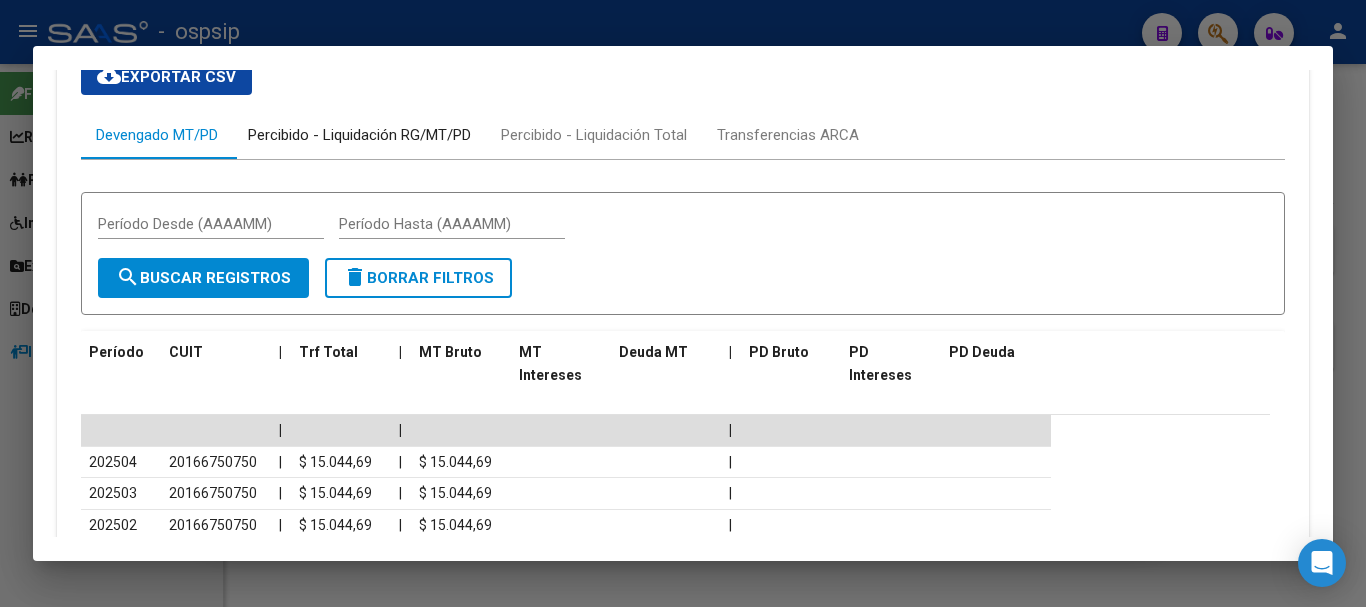 click on "Percibido - Liquidación RG/MT/PD" at bounding box center [359, 135] 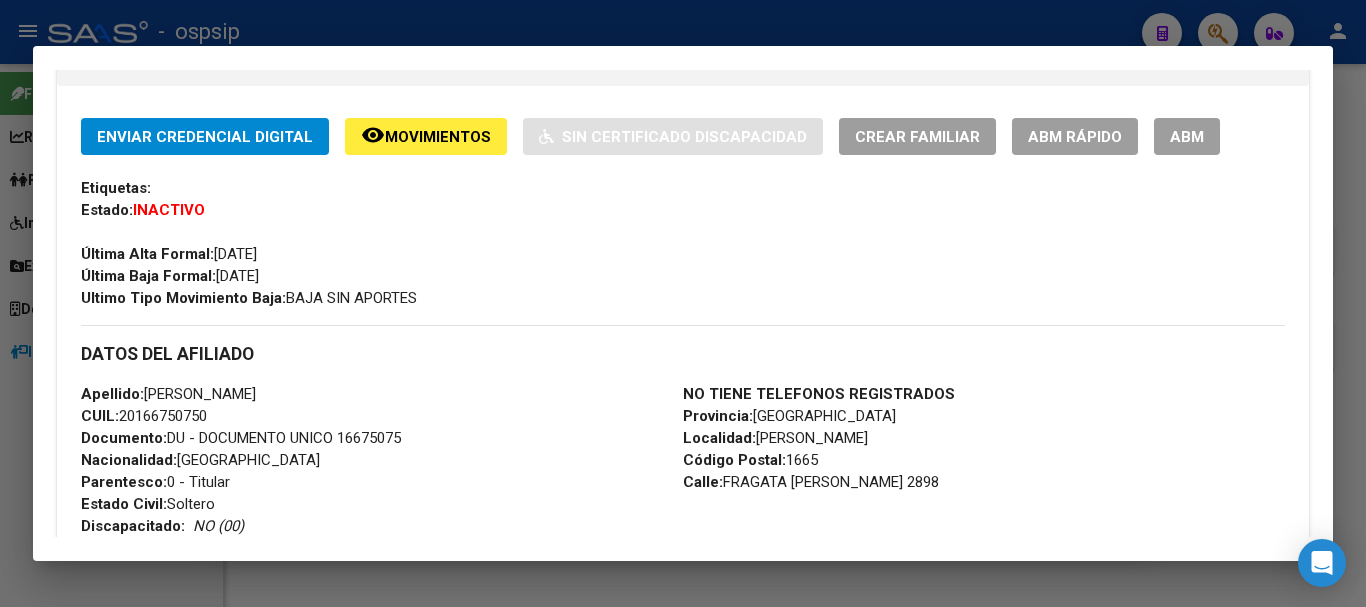 scroll, scrollTop: 500, scrollLeft: 0, axis: vertical 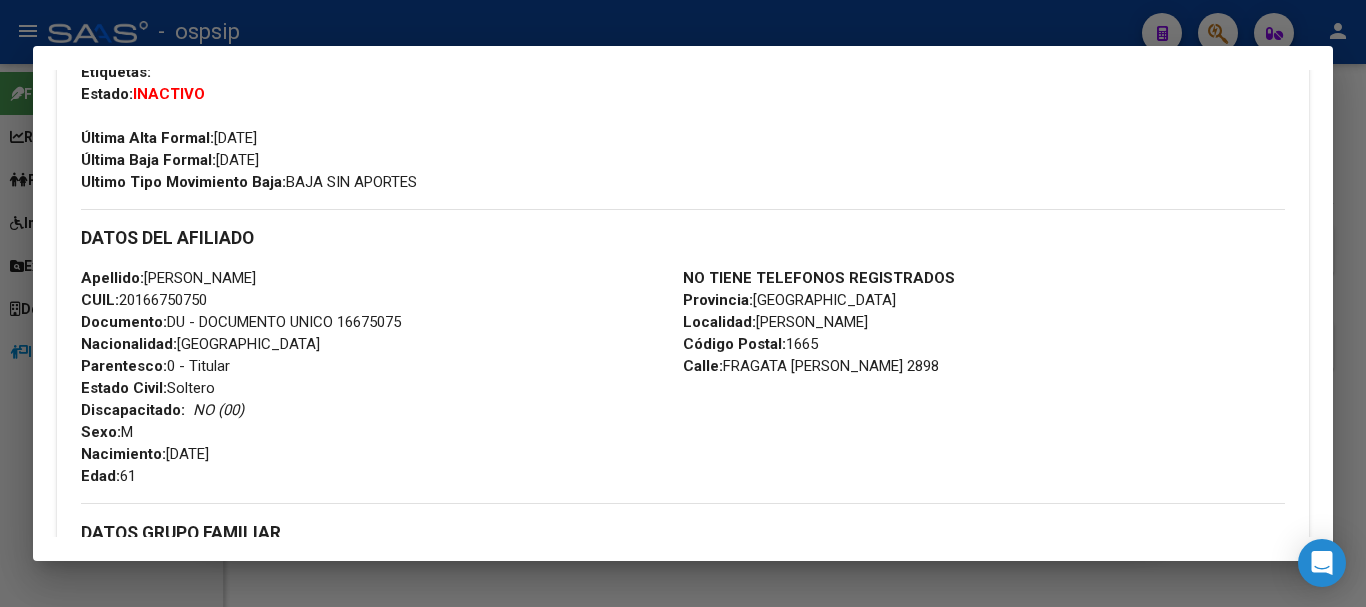 drag, startPoint x: 415, startPoint y: 320, endPoint x: 342, endPoint y: 318, distance: 73.02739 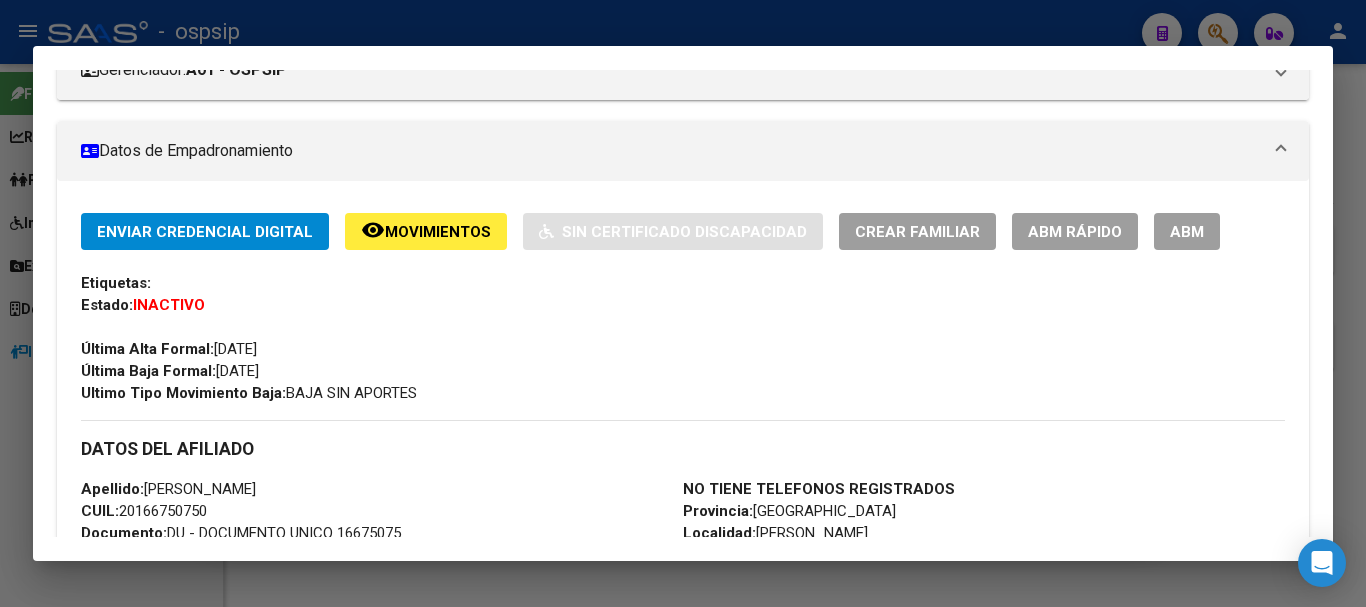 scroll, scrollTop: 400, scrollLeft: 0, axis: vertical 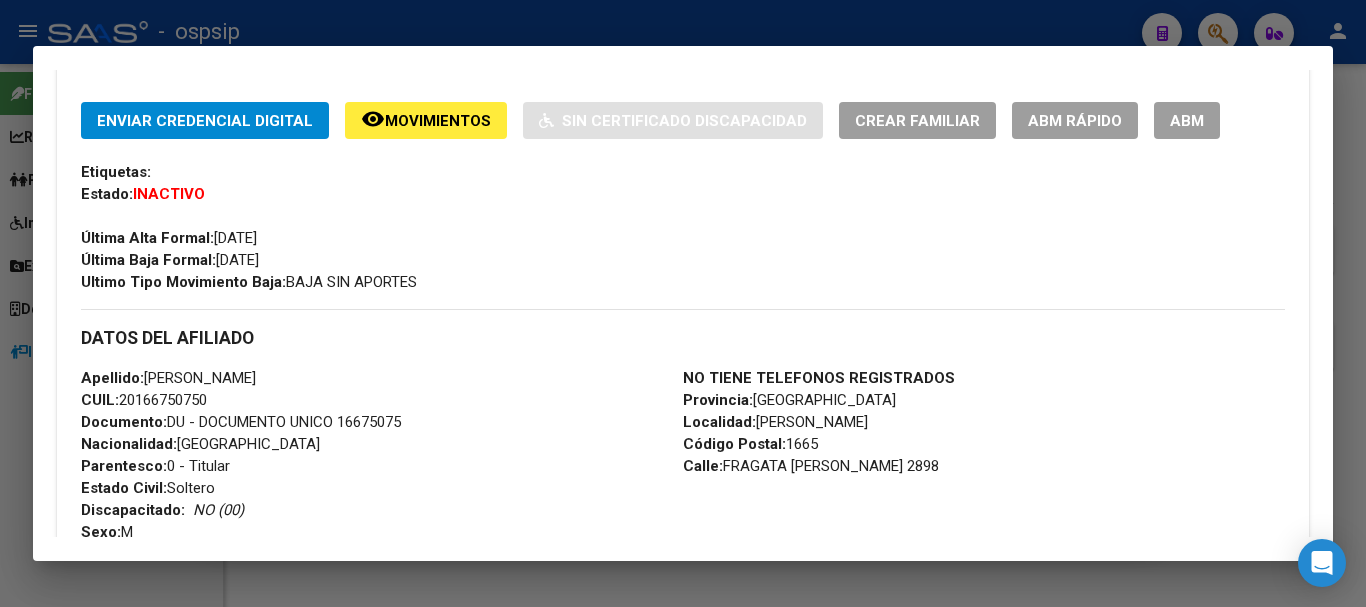 drag, startPoint x: 1256, startPoint y: 50, endPoint x: 1217, endPoint y: 36, distance: 41.4367 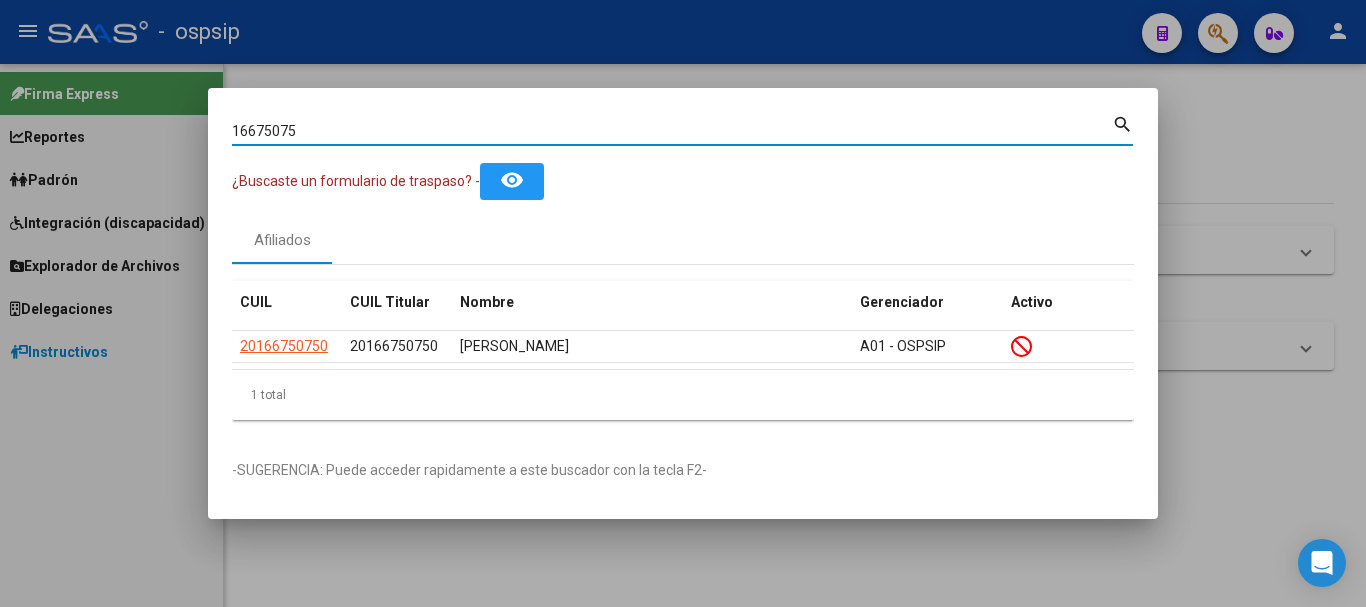 click on "16675075" at bounding box center (672, 131) 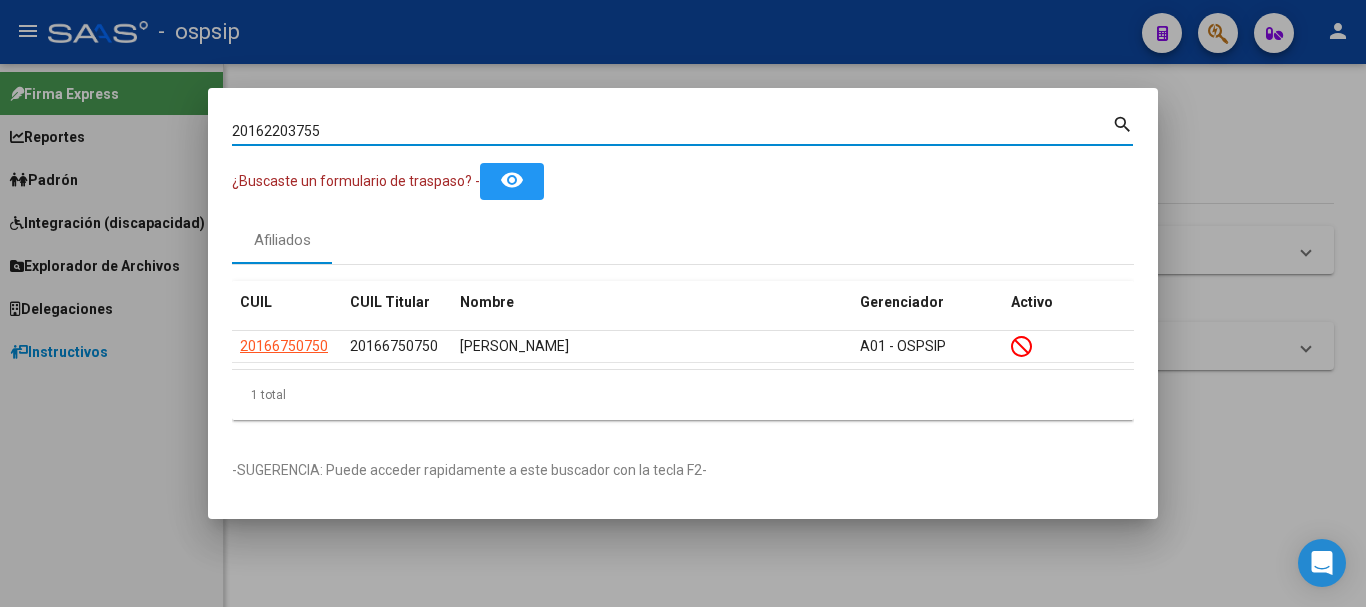 type on "20162203755" 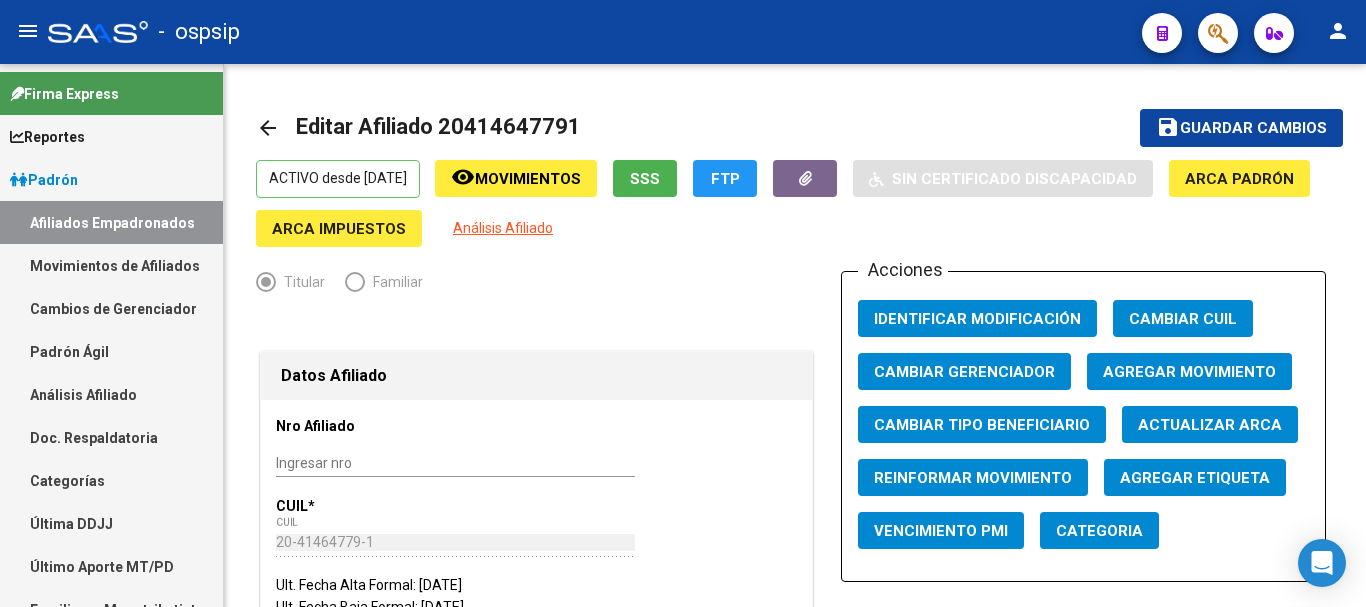 scroll, scrollTop: 0, scrollLeft: 0, axis: both 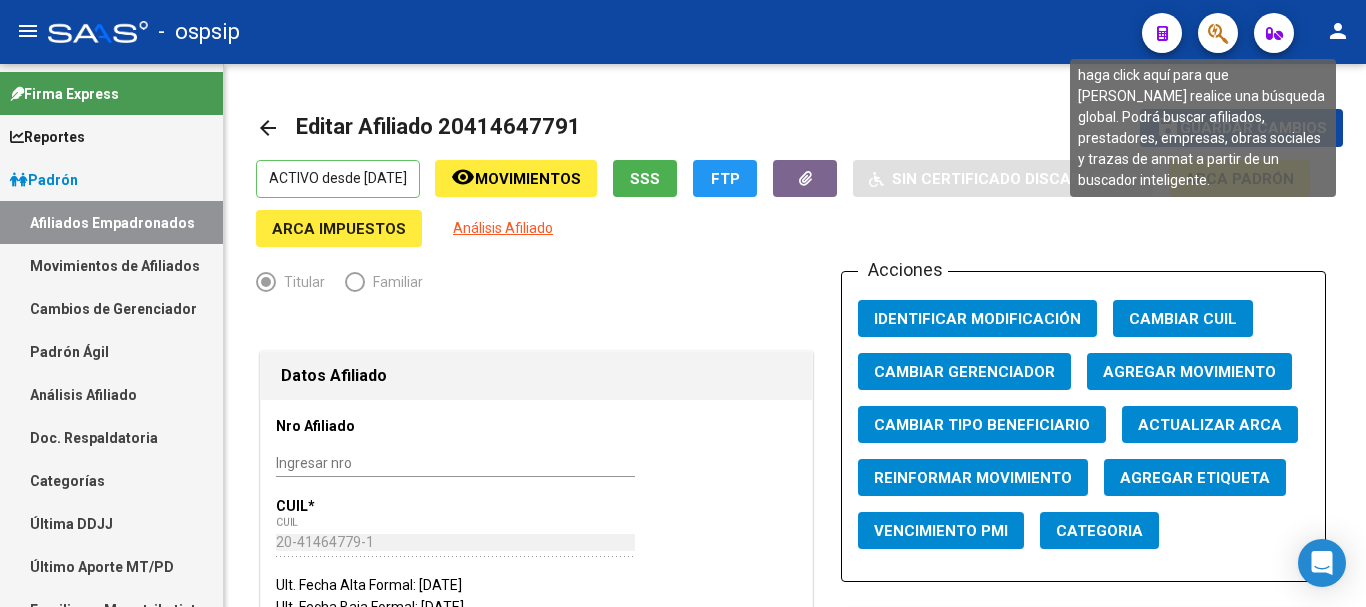 click 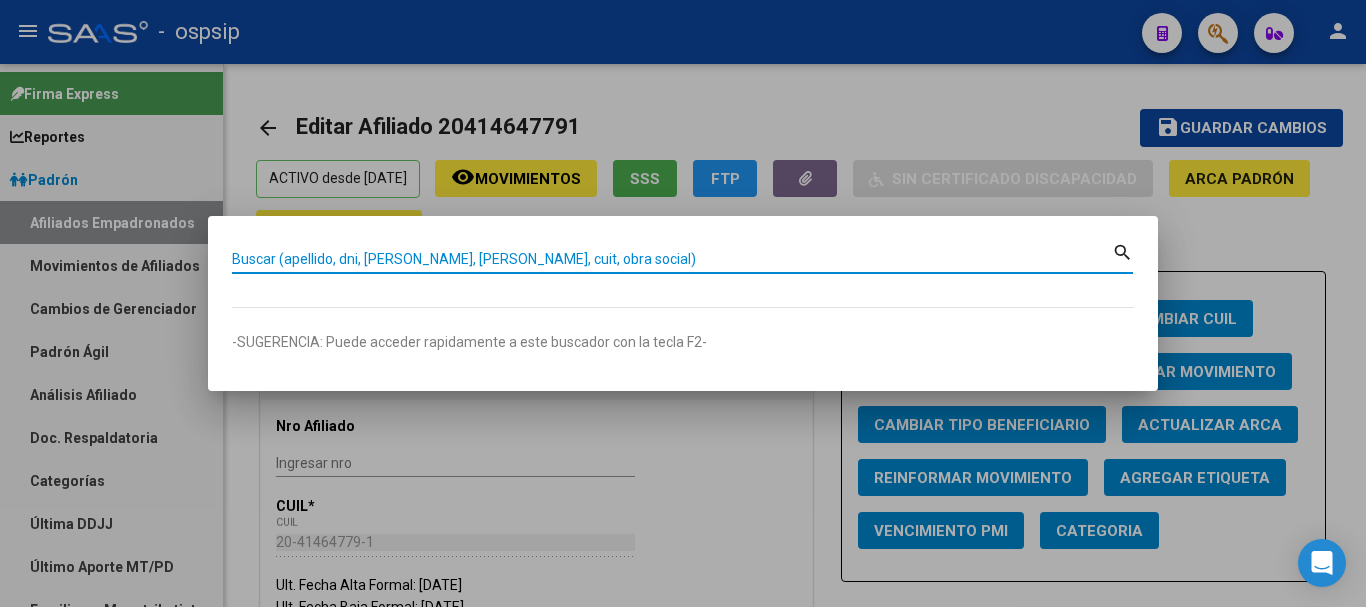 paste on "23388929" 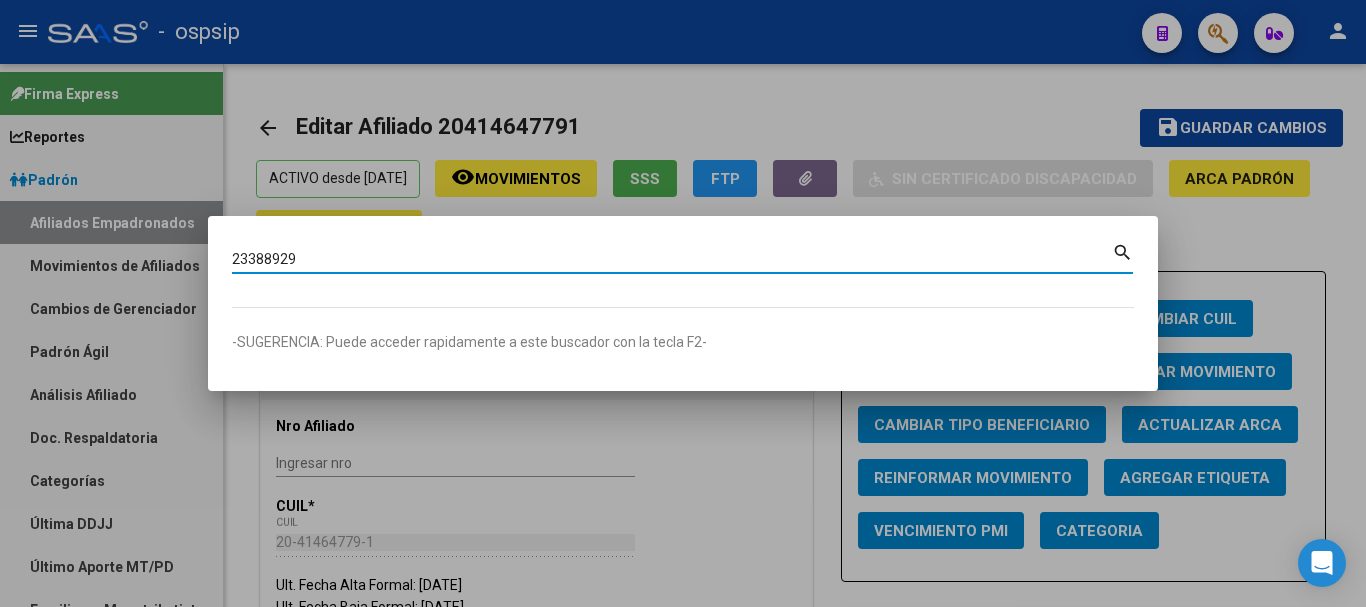 type on "23388929" 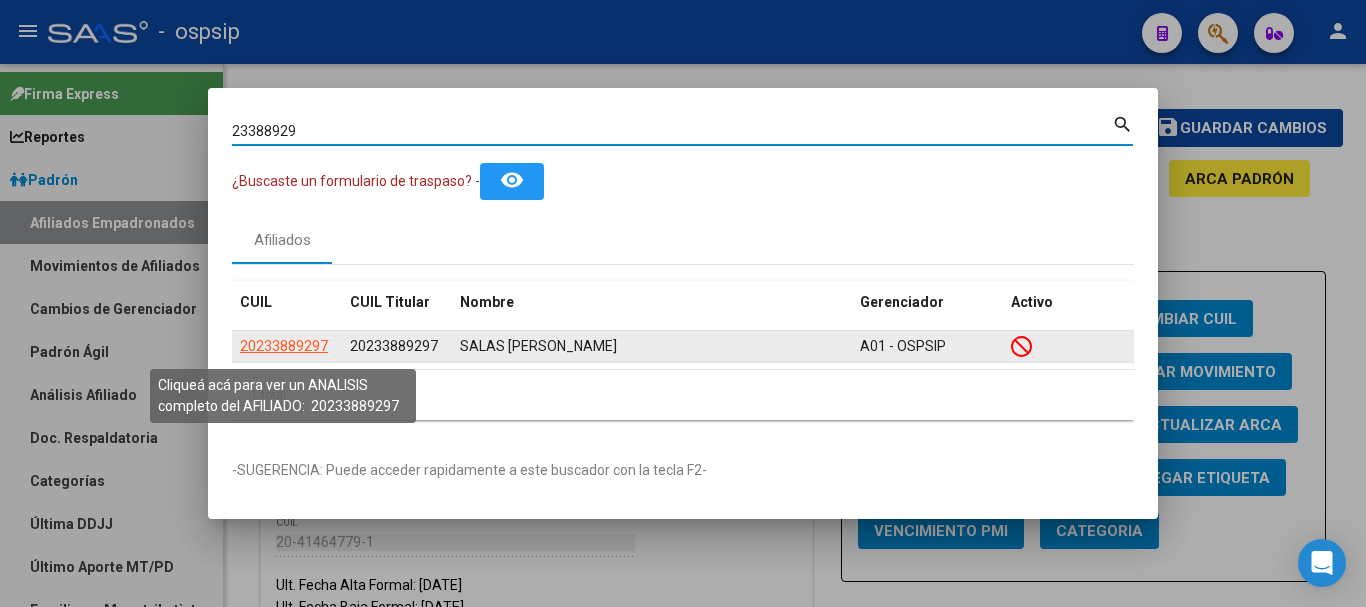 click on "20233889297" 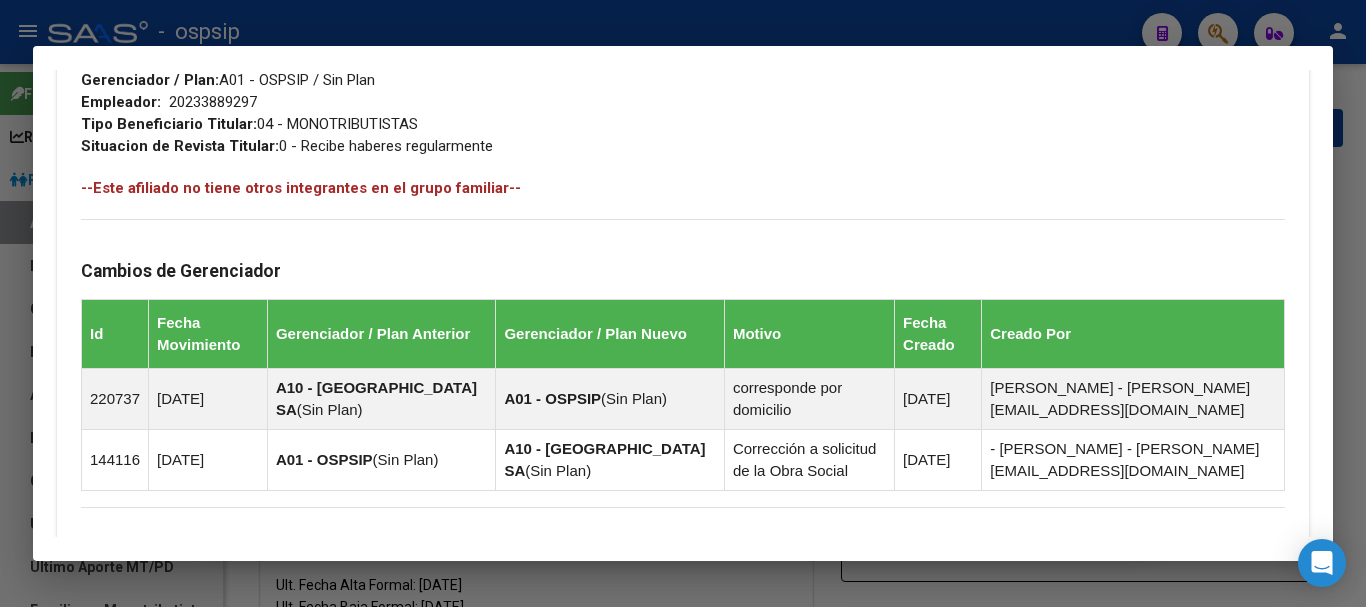 scroll, scrollTop: 1255, scrollLeft: 0, axis: vertical 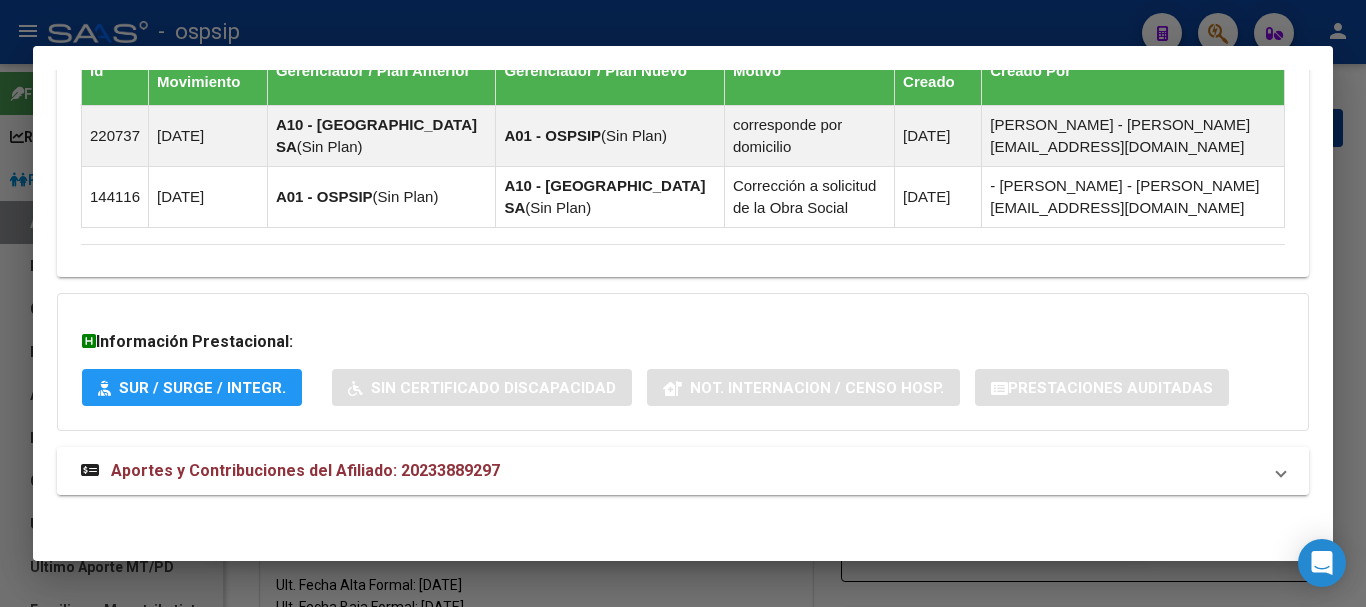 click on "Aportes y Contribuciones del Afiliado: 20233889297" at bounding box center (683, 471) 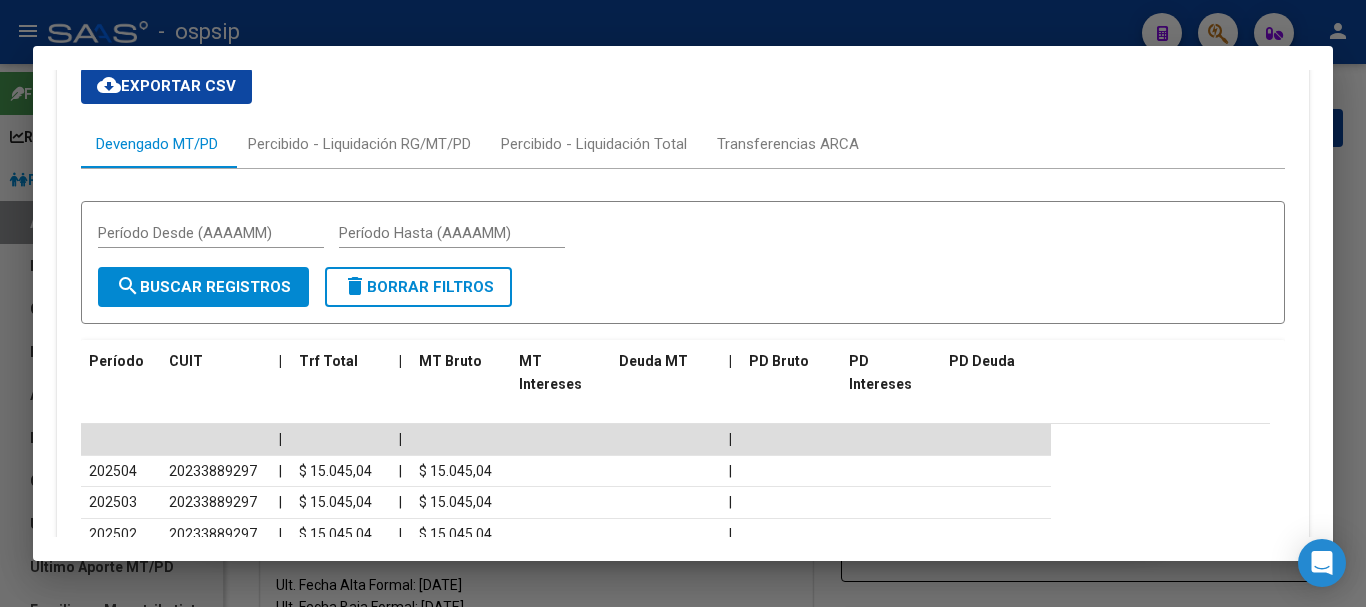 scroll, scrollTop: 1710, scrollLeft: 0, axis: vertical 